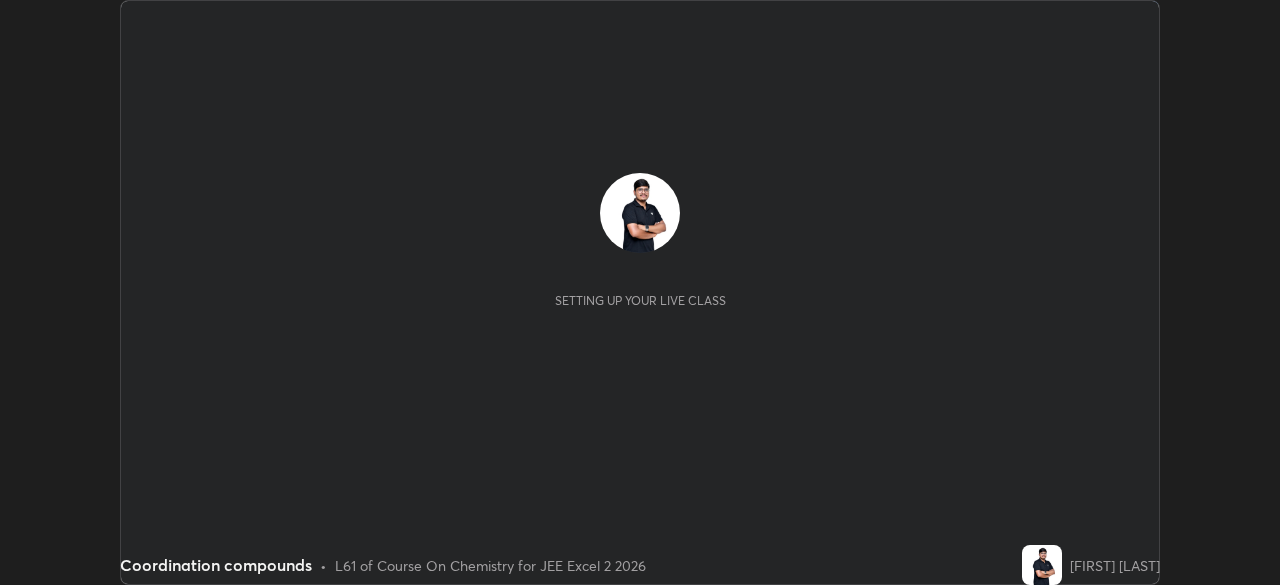 scroll, scrollTop: 0, scrollLeft: 0, axis: both 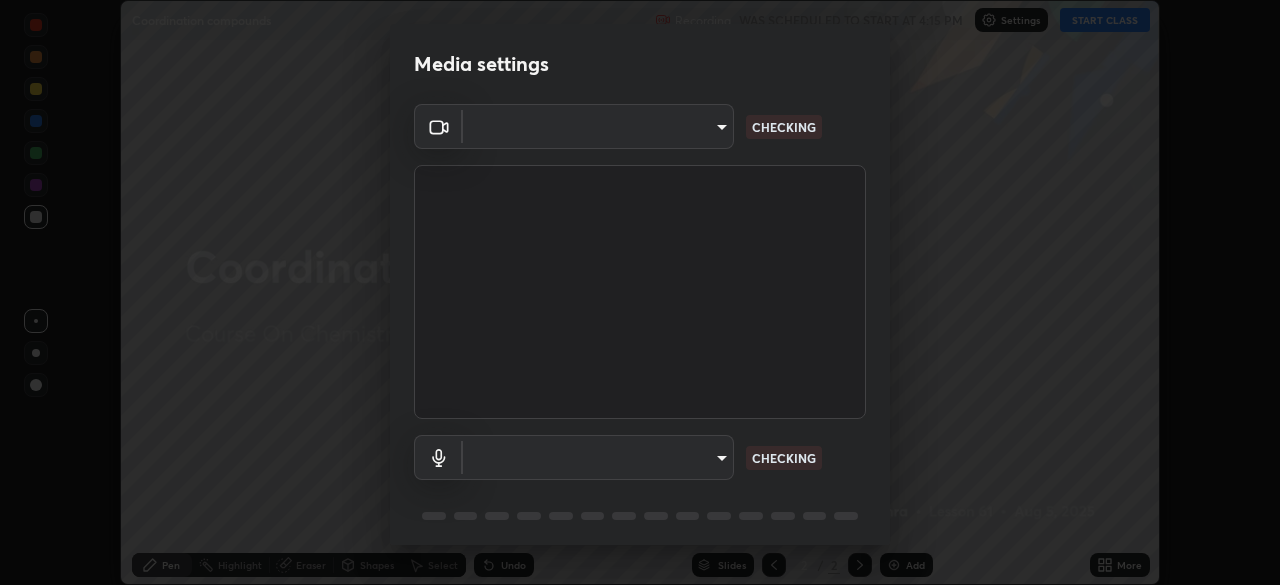 type on "0098613ca96d1cb365b3845fa694b9755ae94ec2d7c0f75973c998bbbf9ace16" 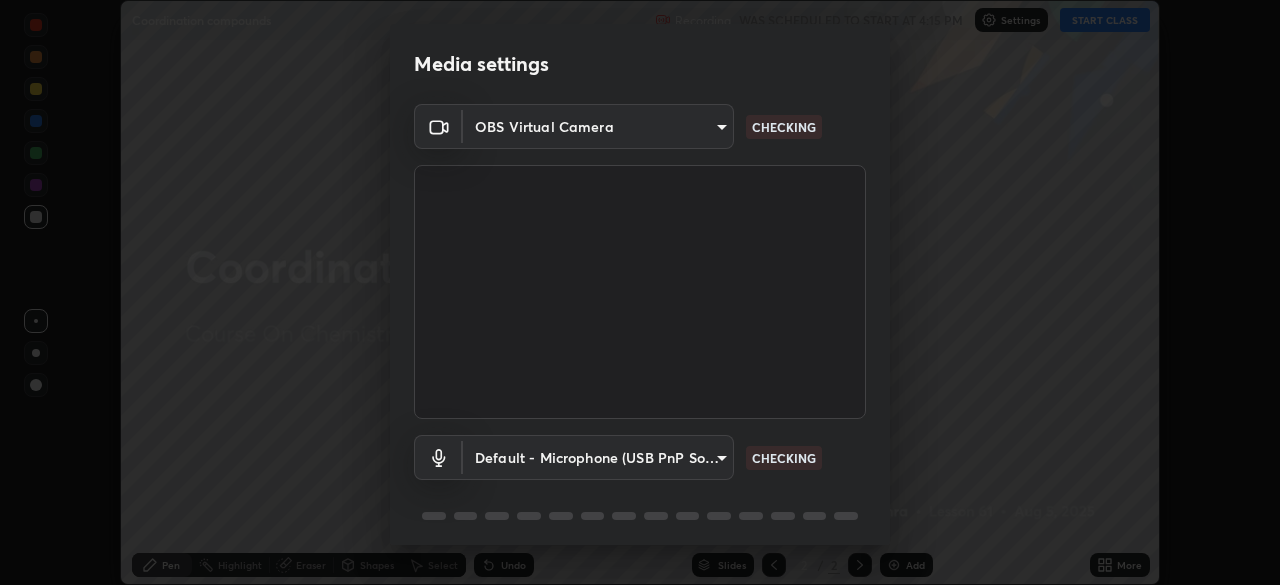 click on "Erase all Coordination compounds Recording WAS SCHEDULED TO START AT  4:15 PM Settings START CLASS Setting up your live class Coordination compounds • L61 of Course On Chemistry for JEE Excel 2 2026 [FIRST] [LAST] Pen Highlight Eraser Shapes Select Undo Slides 2 / 2 Add More No doubts shared Encourage your learners to ask a doubt for better clarity Report an issue Reason for reporting Buffering Chat not working Audio - Video sync issue Educator video quality low ​ Attach an image Report Media settings OBS Virtual Camera [HASH] CHECKING Default - Microphone (USB PnP Sound Device) default CHECKING 1 / 5 Next" at bounding box center (640, 292) 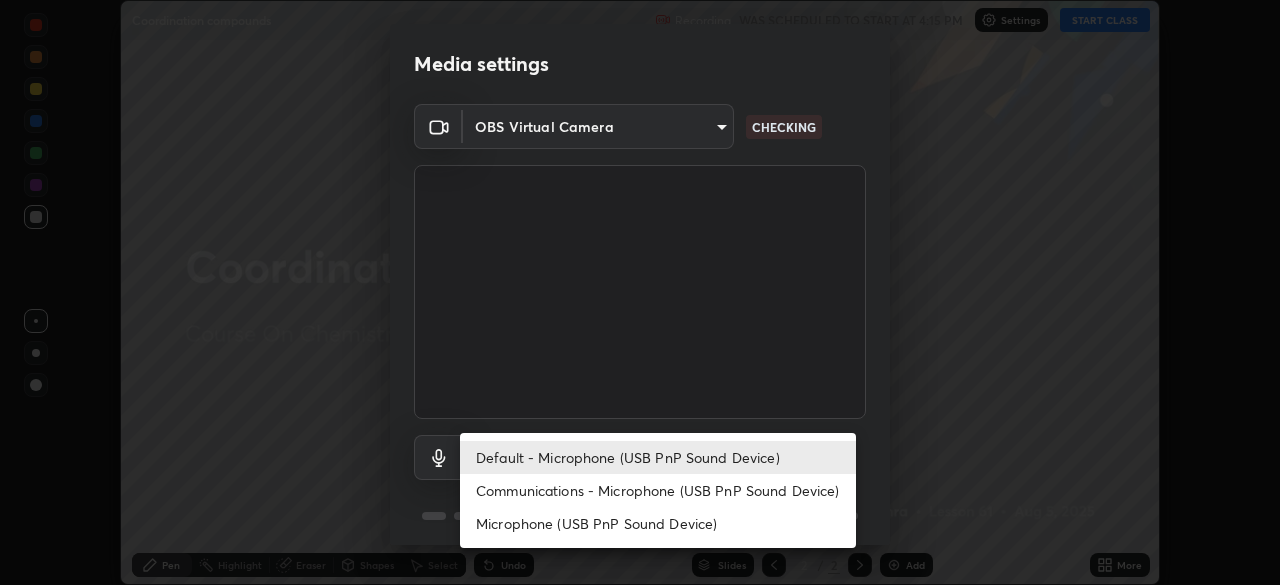 click on "Communications - Microphone (USB PnP Sound Device)" at bounding box center [658, 490] 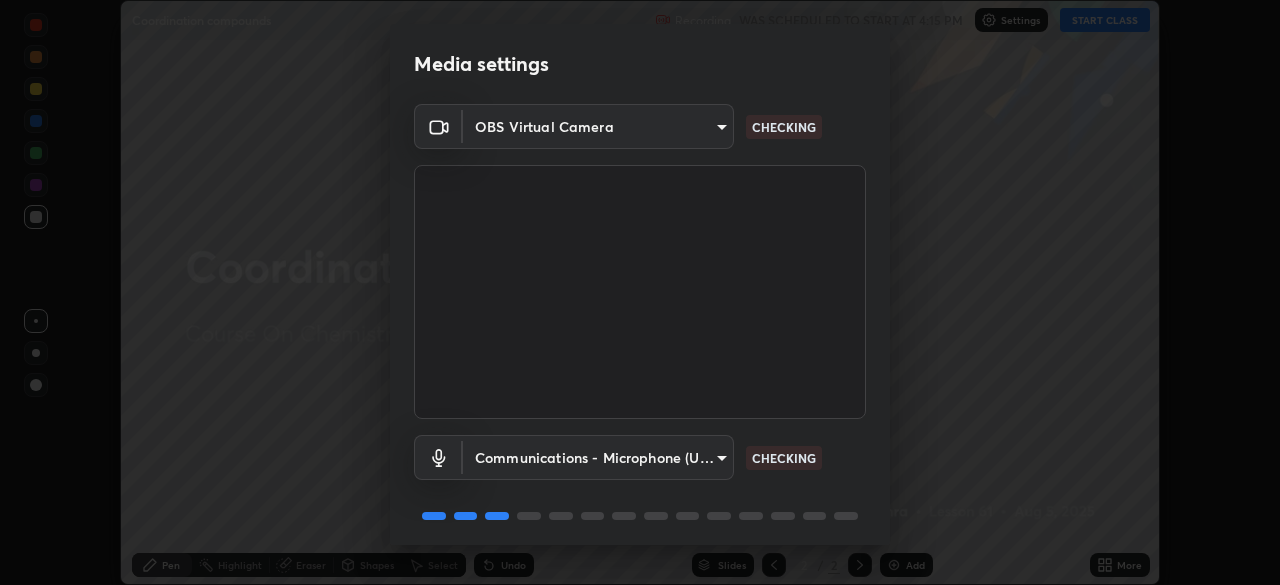 click on "Erase all Coordination compounds Recording WAS SCHEDULED TO START AT  4:15 PM Settings START CLASS Setting up your live class Coordination compounds • L61 of Course On Chemistry for JEE Excel 2 2026 [FIRST] [LAST] Pen Highlight Eraser Shapes Select Undo Slides 2 / 2 Add More No doubts shared Encourage your learners to ask a doubt for better clarity Report an issue Reason for reporting Buffering Chat not working Audio - Video sync issue Educator video quality low ​ Attach an image Report Media settings OBS Virtual Camera [HASH] CHECKING Communications - Microphone (USB PnP Sound Device) communications CHECKING 1 / 5 Next" at bounding box center [640, 292] 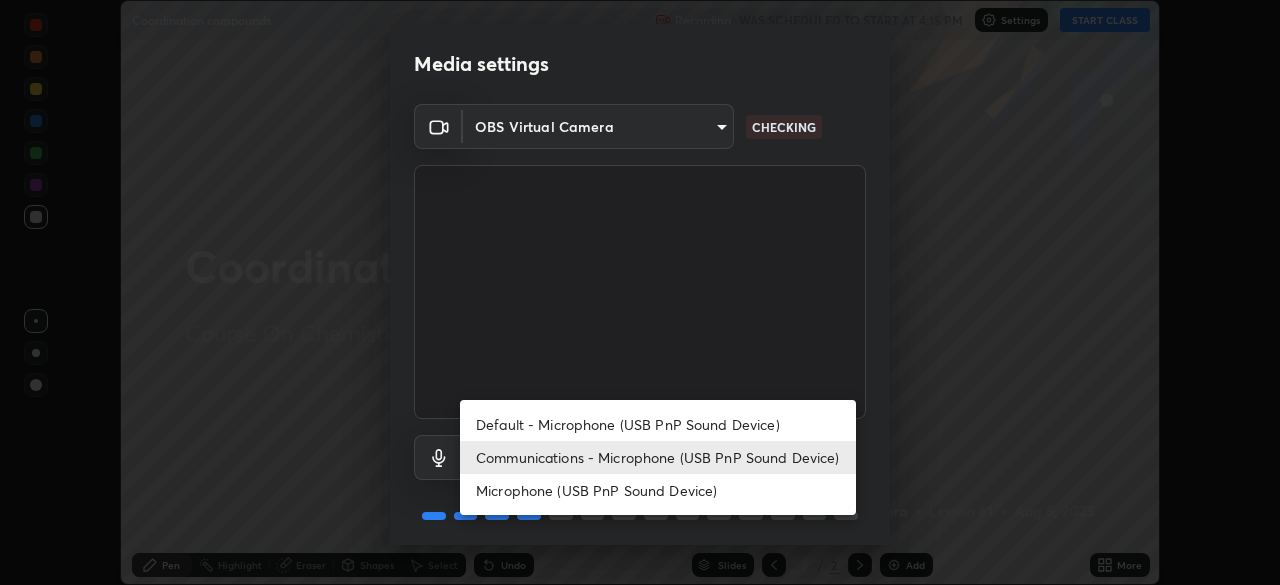click on "Default - Microphone (USB PnP Sound Device)" at bounding box center [658, 424] 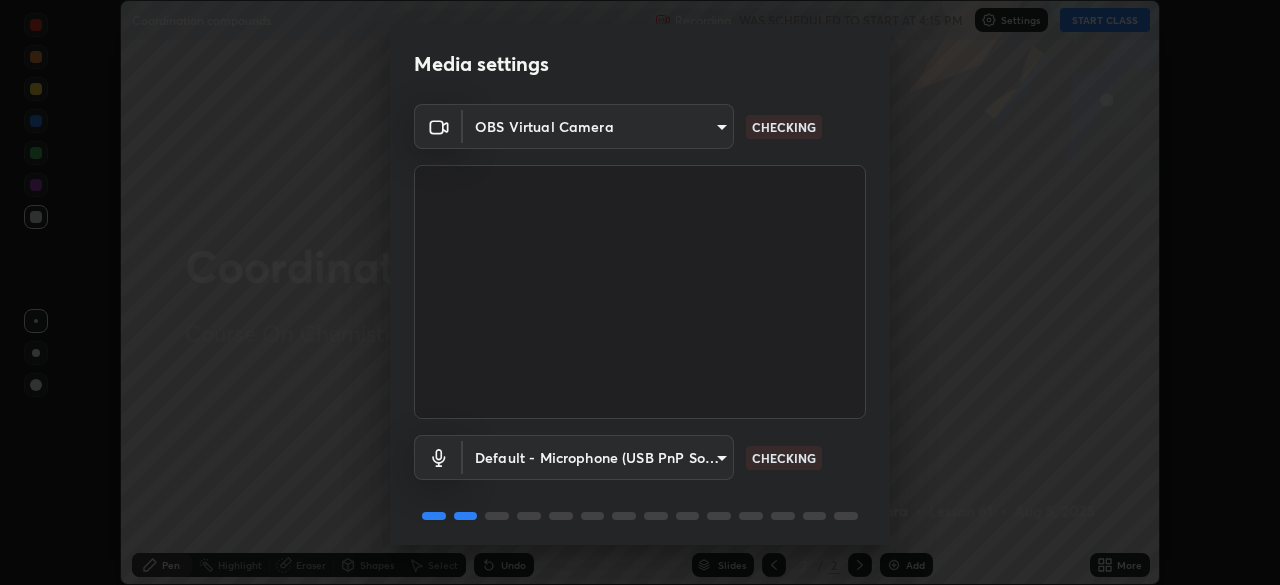 scroll, scrollTop: 71, scrollLeft: 0, axis: vertical 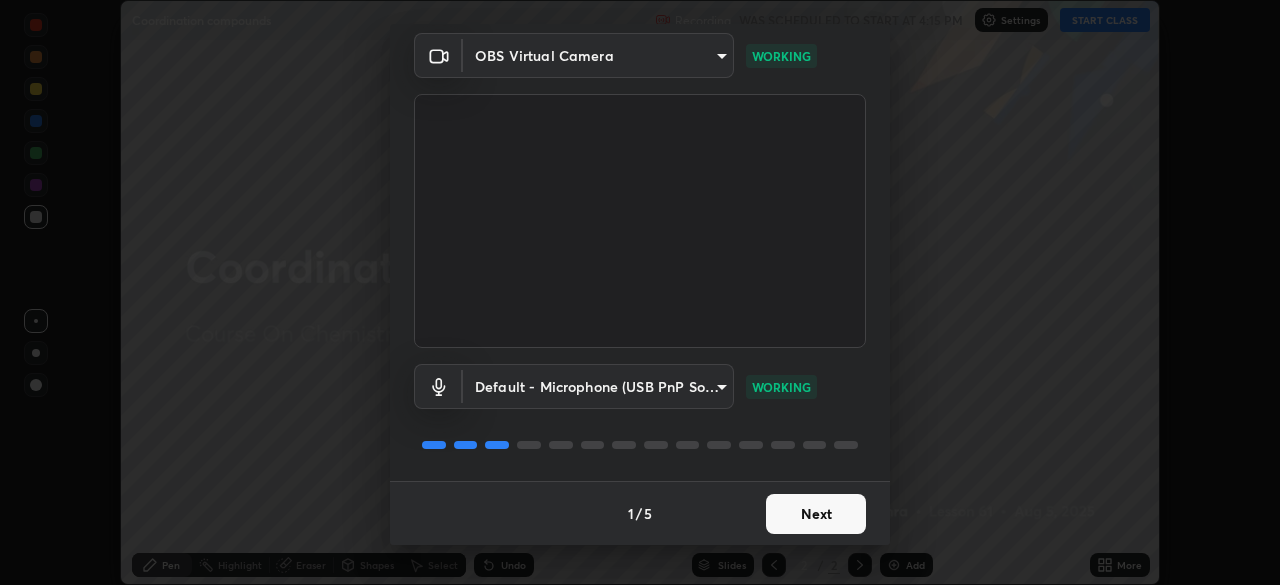 click on "Next" at bounding box center [816, 514] 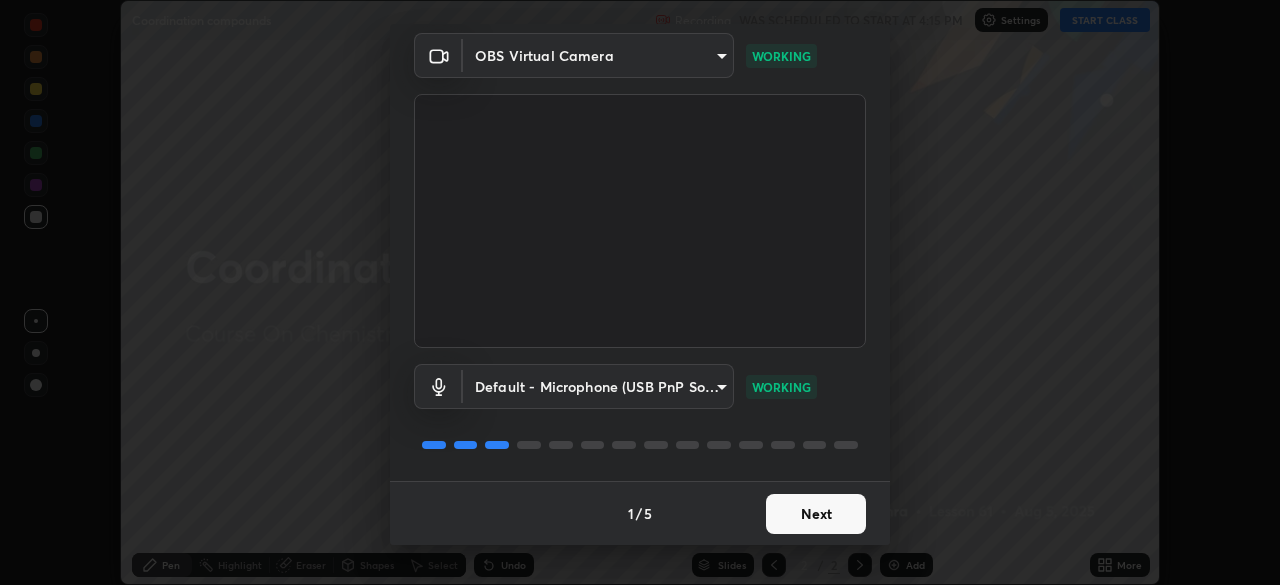 scroll, scrollTop: 0, scrollLeft: 0, axis: both 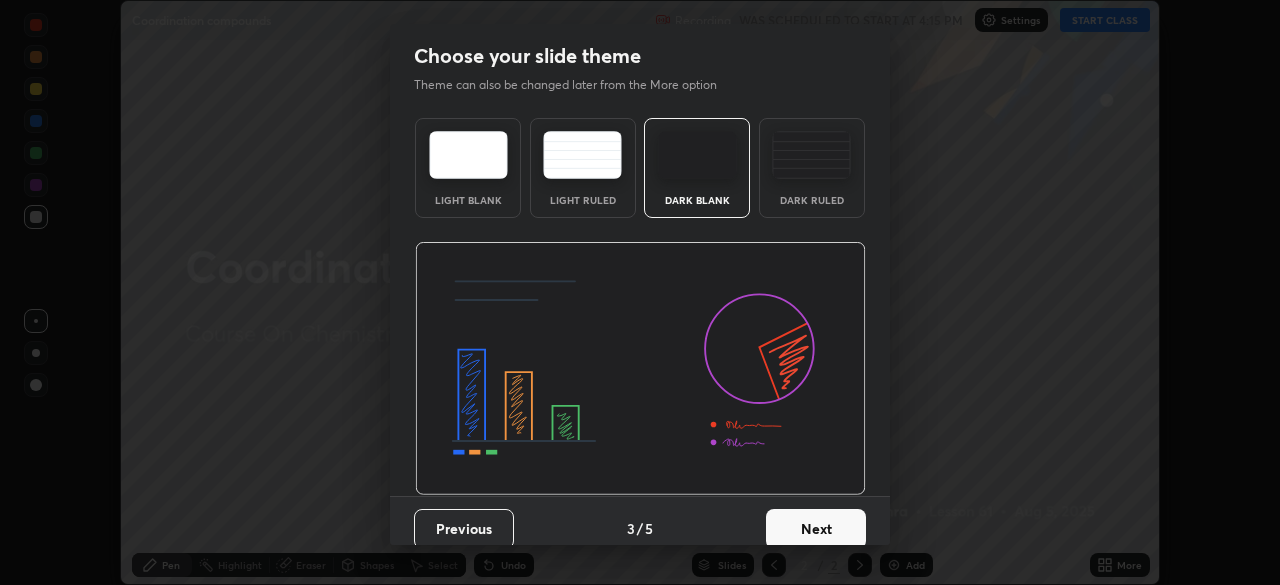 click on "Next" at bounding box center (816, 529) 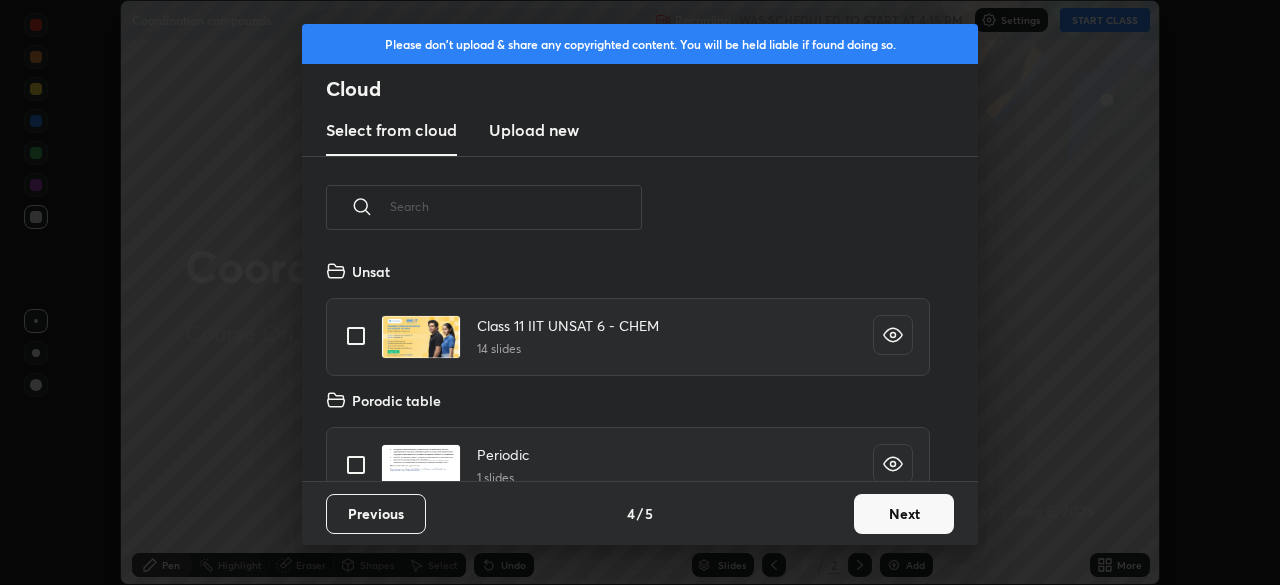 scroll, scrollTop: 7, scrollLeft: 11, axis: both 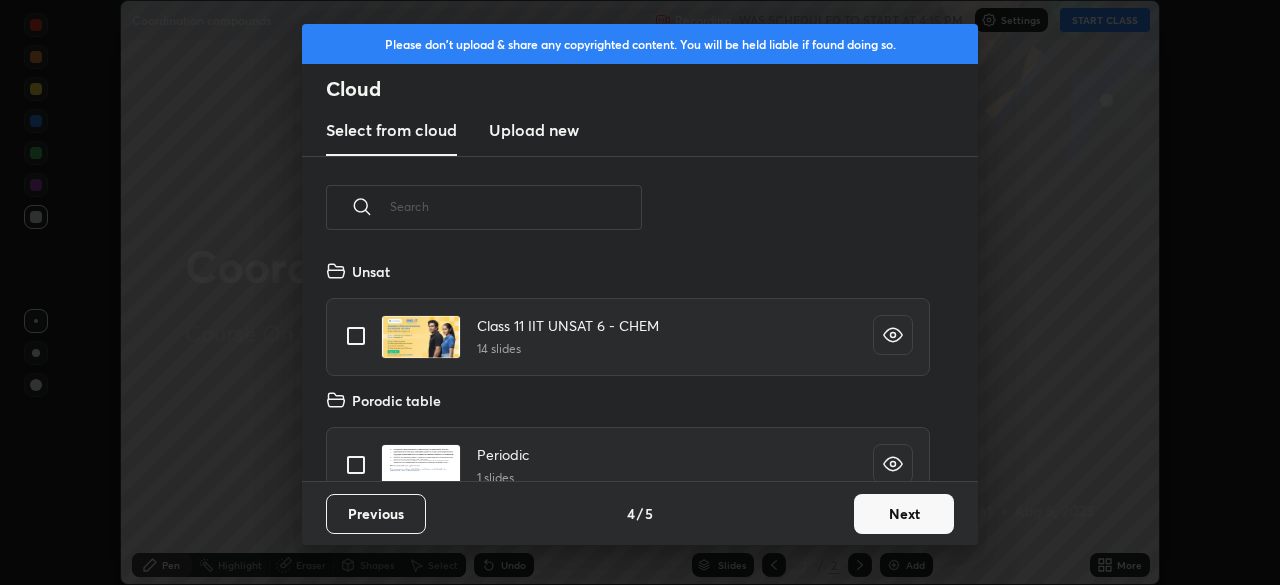 click on "Next" at bounding box center (904, 514) 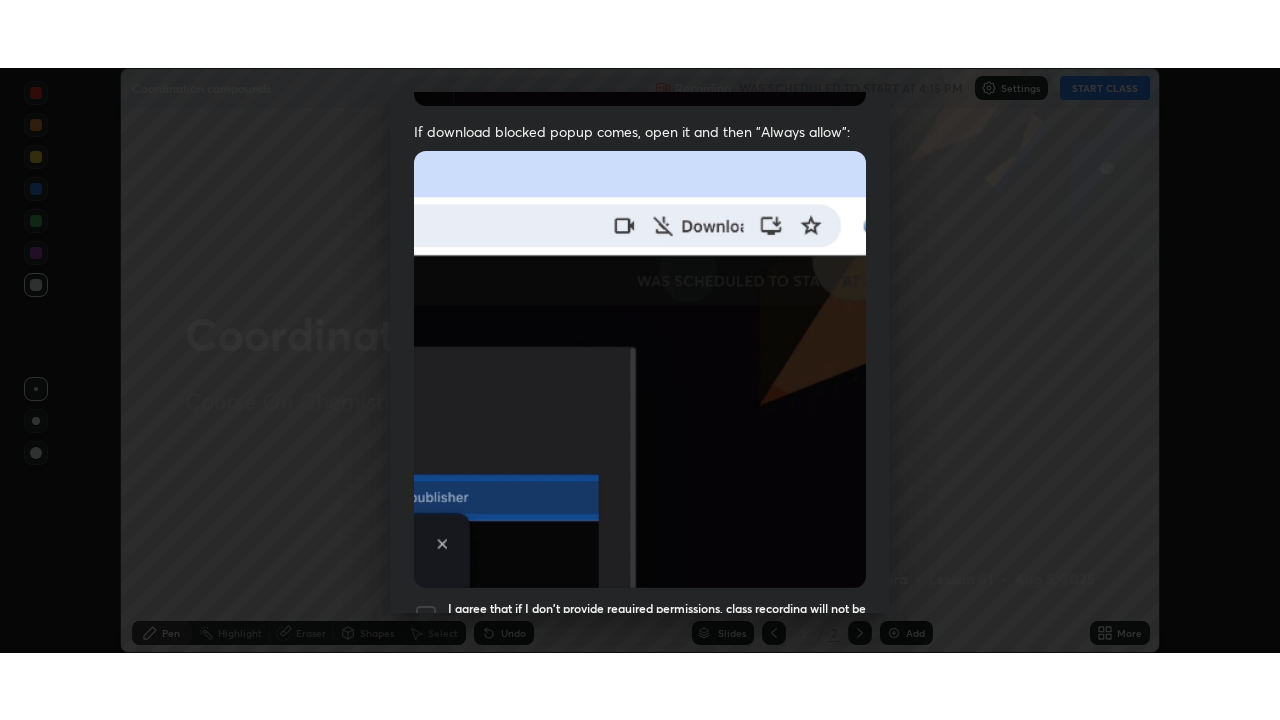 scroll, scrollTop: 479, scrollLeft: 0, axis: vertical 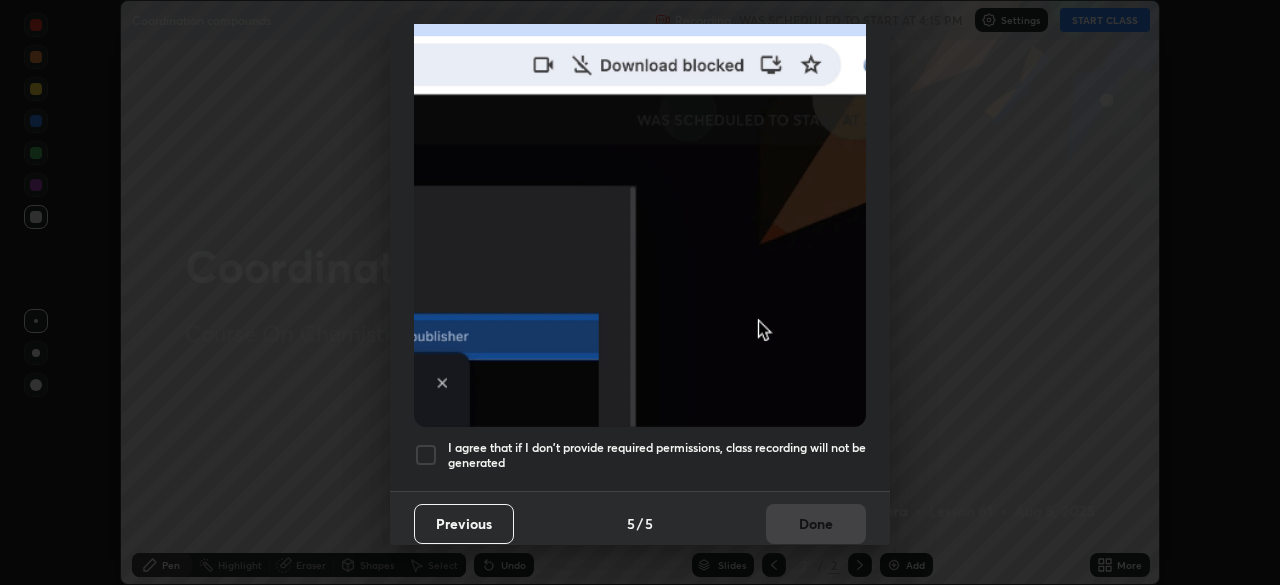 click on "I agree that if I don't provide required permissions, class recording will not be generated" at bounding box center (657, 455) 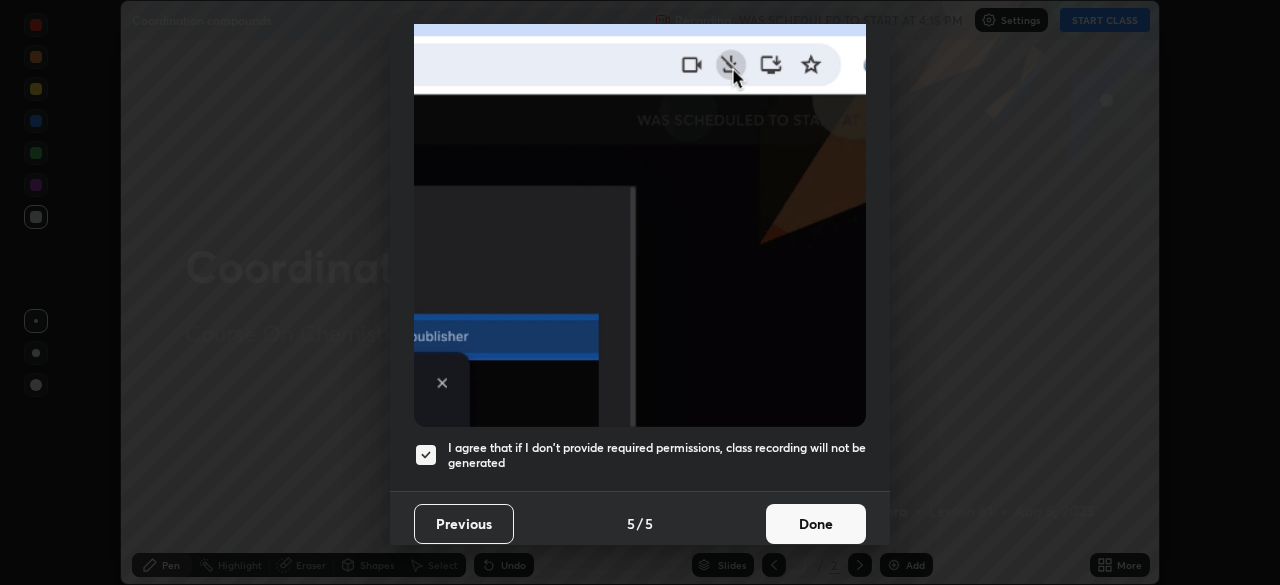 click on "Done" at bounding box center (816, 524) 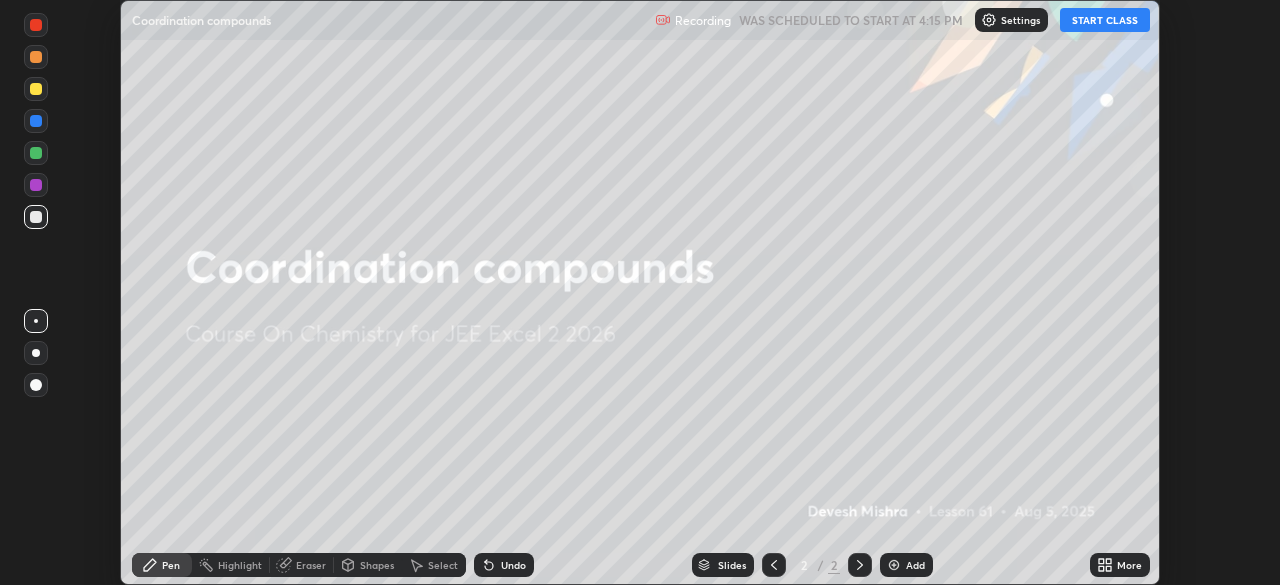 click on "START CLASS" at bounding box center [1105, 20] 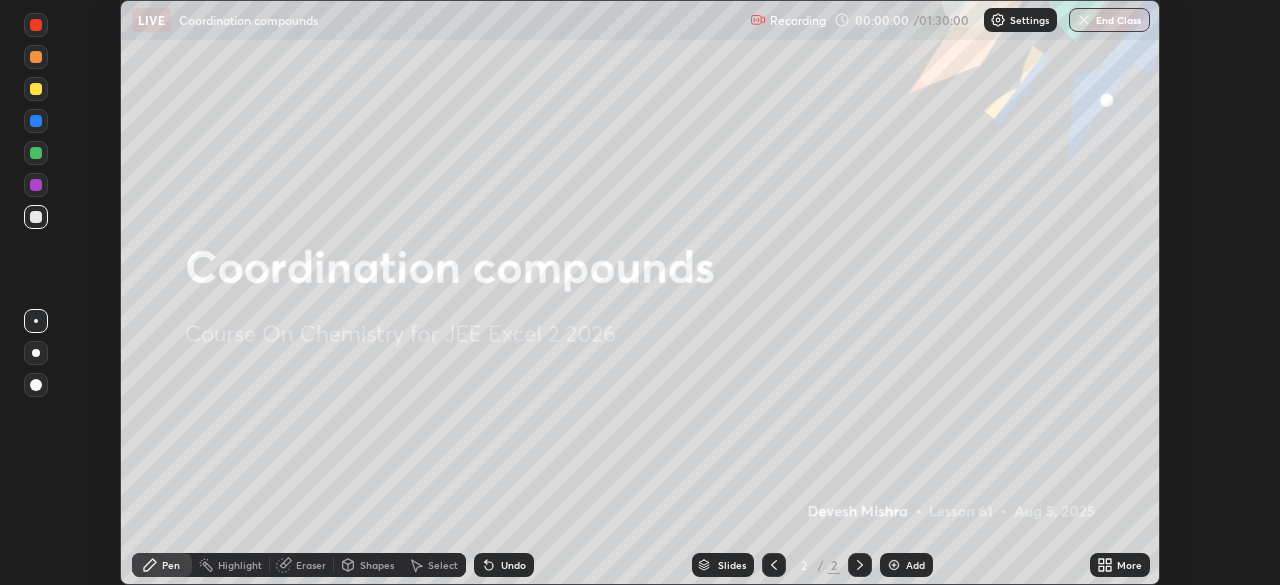 click 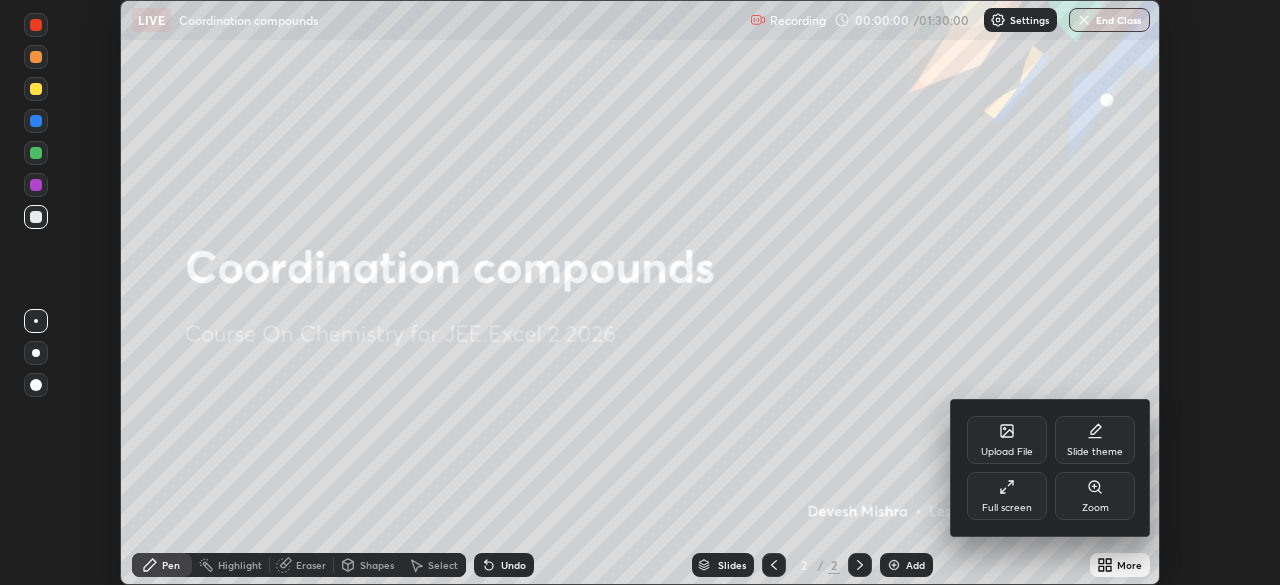 click on "Full screen" at bounding box center [1007, 496] 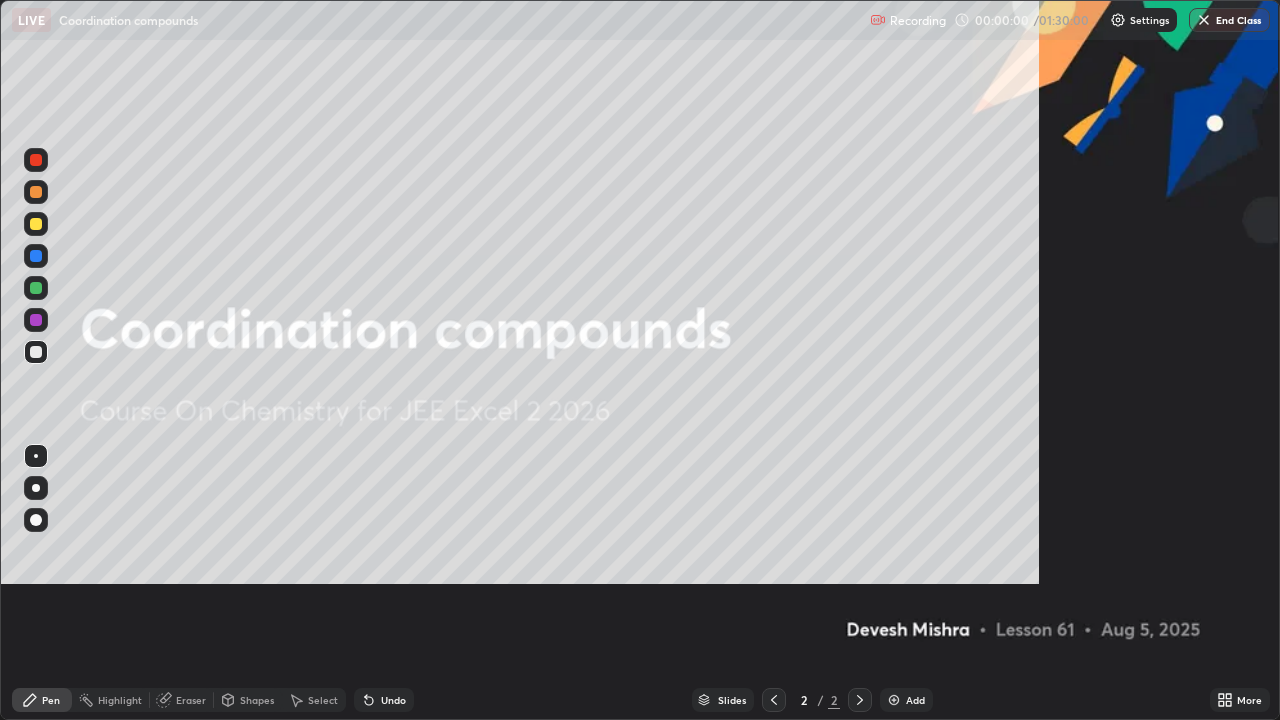 scroll, scrollTop: 99280, scrollLeft: 98720, axis: both 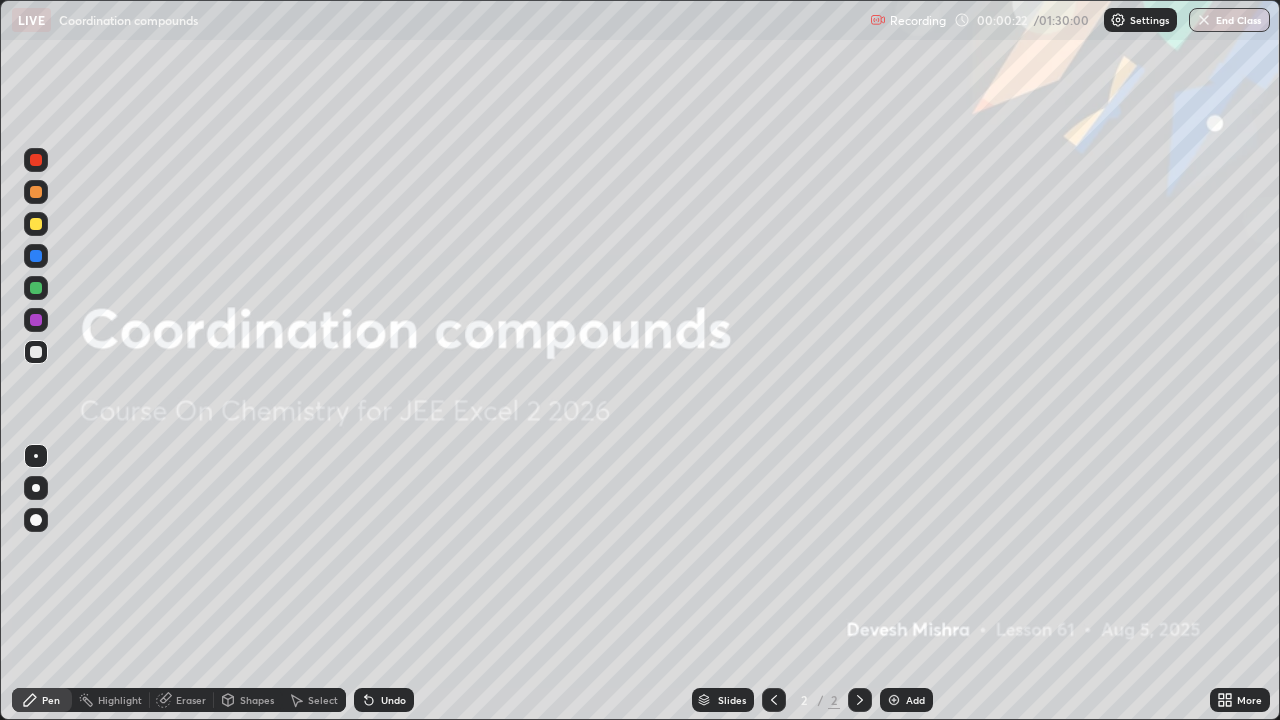 click 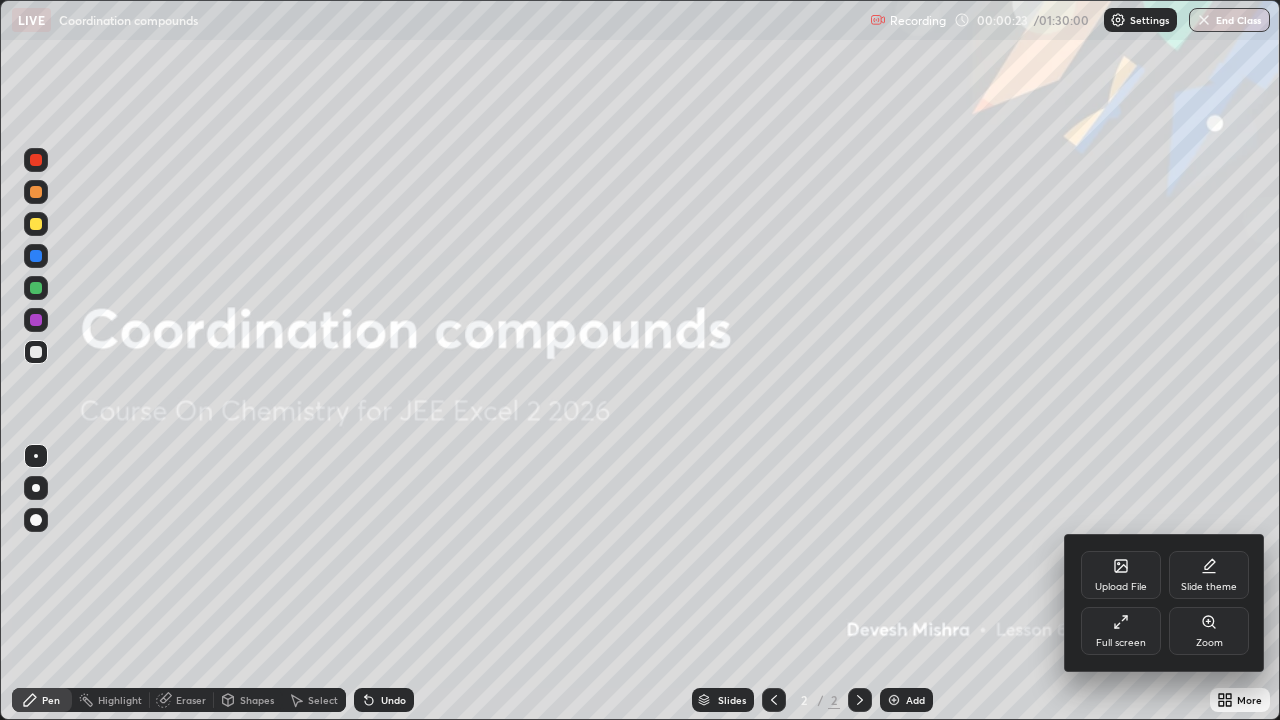 click on "Upload File" at bounding box center [1121, 587] 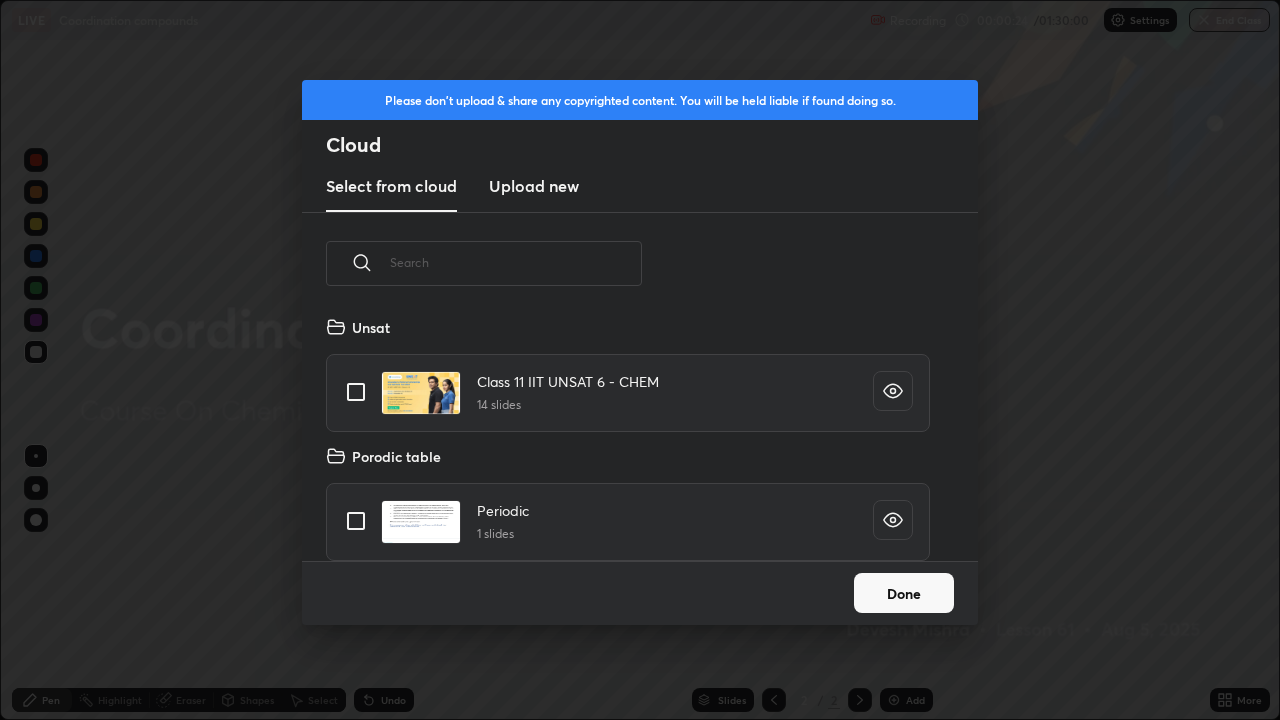 scroll, scrollTop: 7, scrollLeft: 11, axis: both 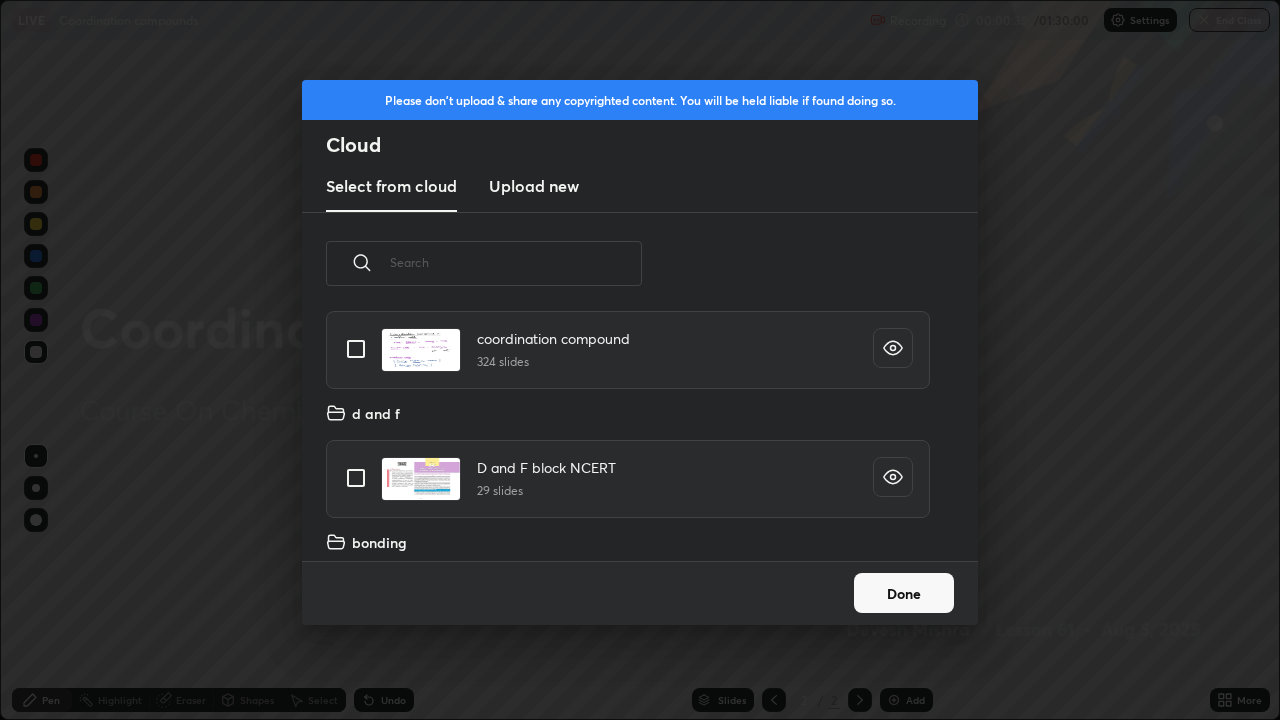 click at bounding box center [356, 349] 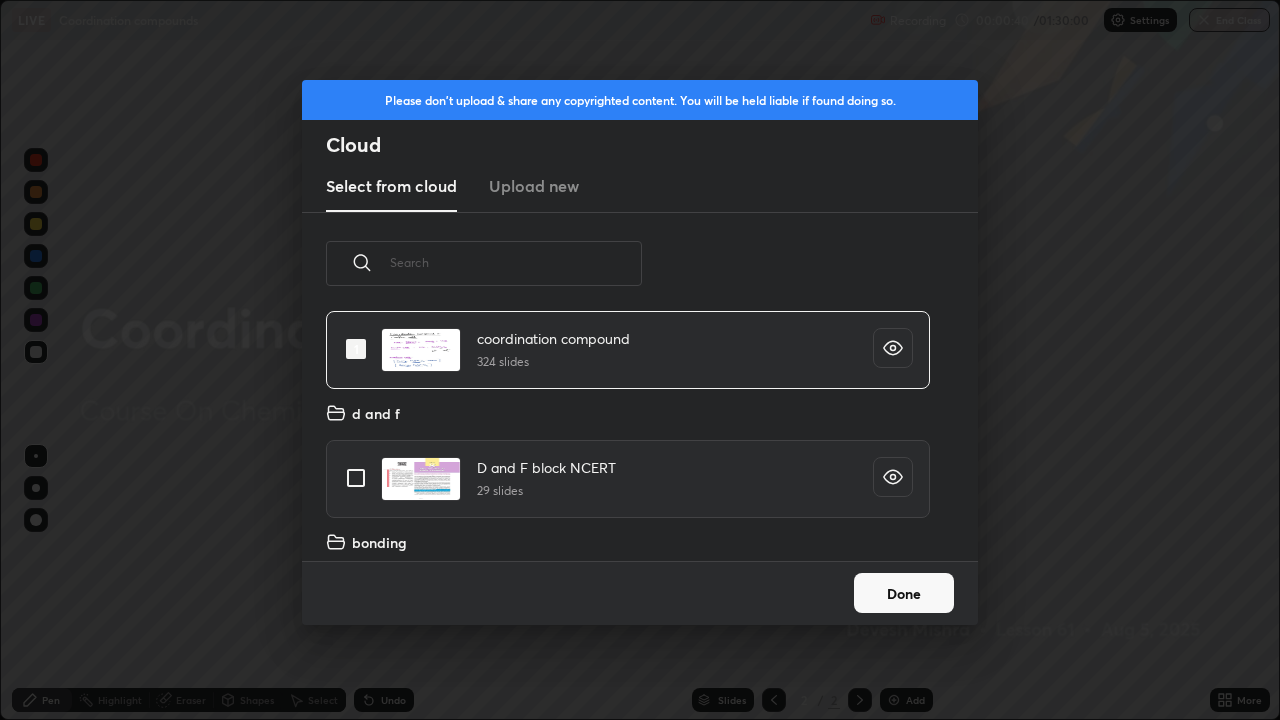 click on "Done" at bounding box center (904, 593) 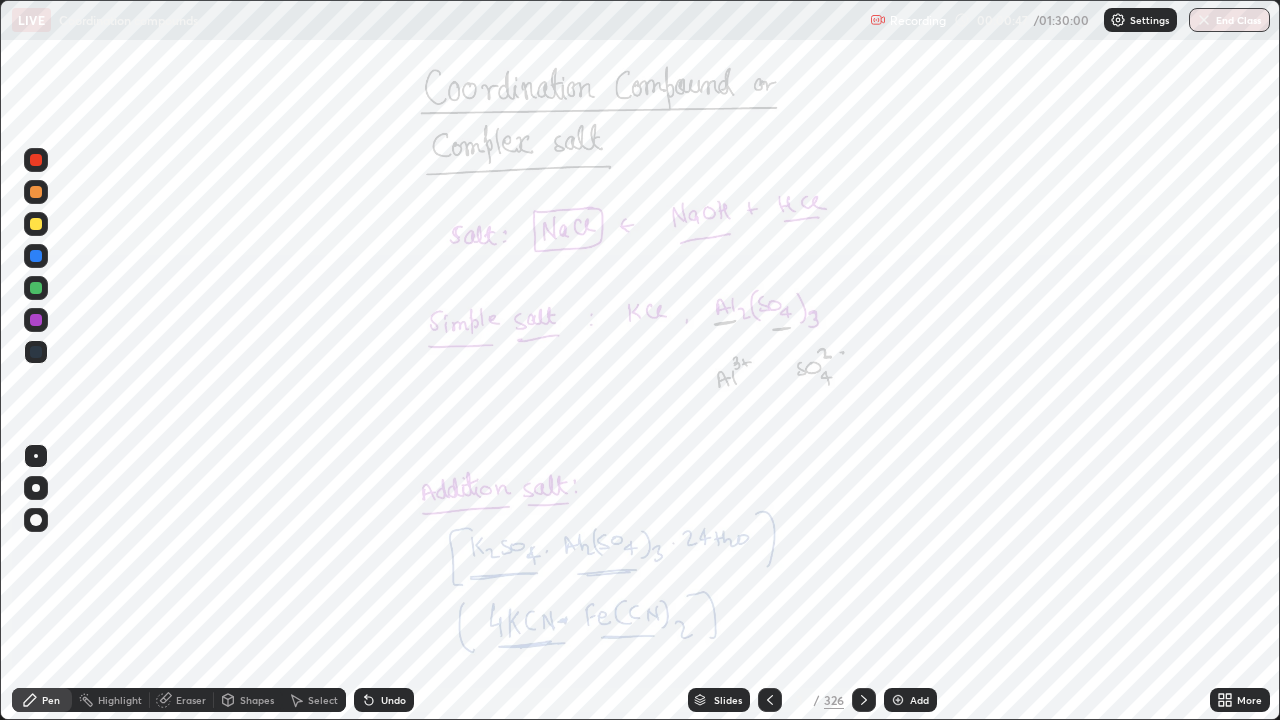 click 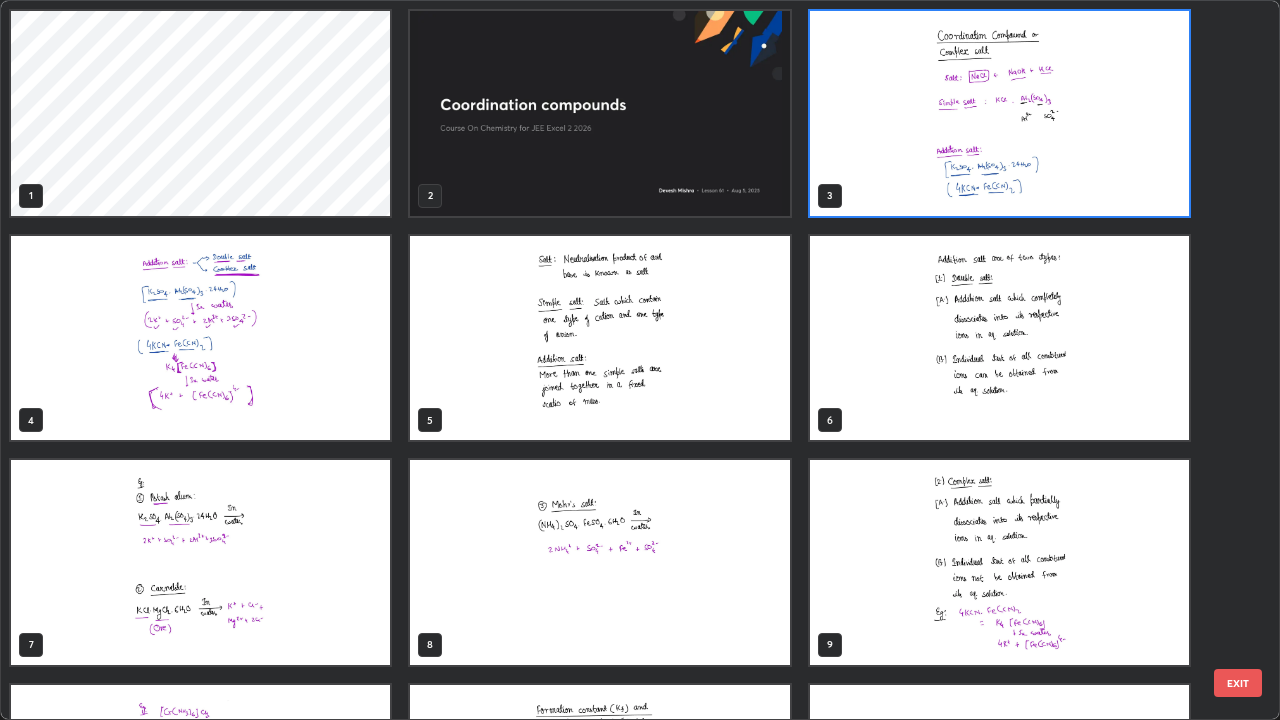 scroll, scrollTop: 7, scrollLeft: 11, axis: both 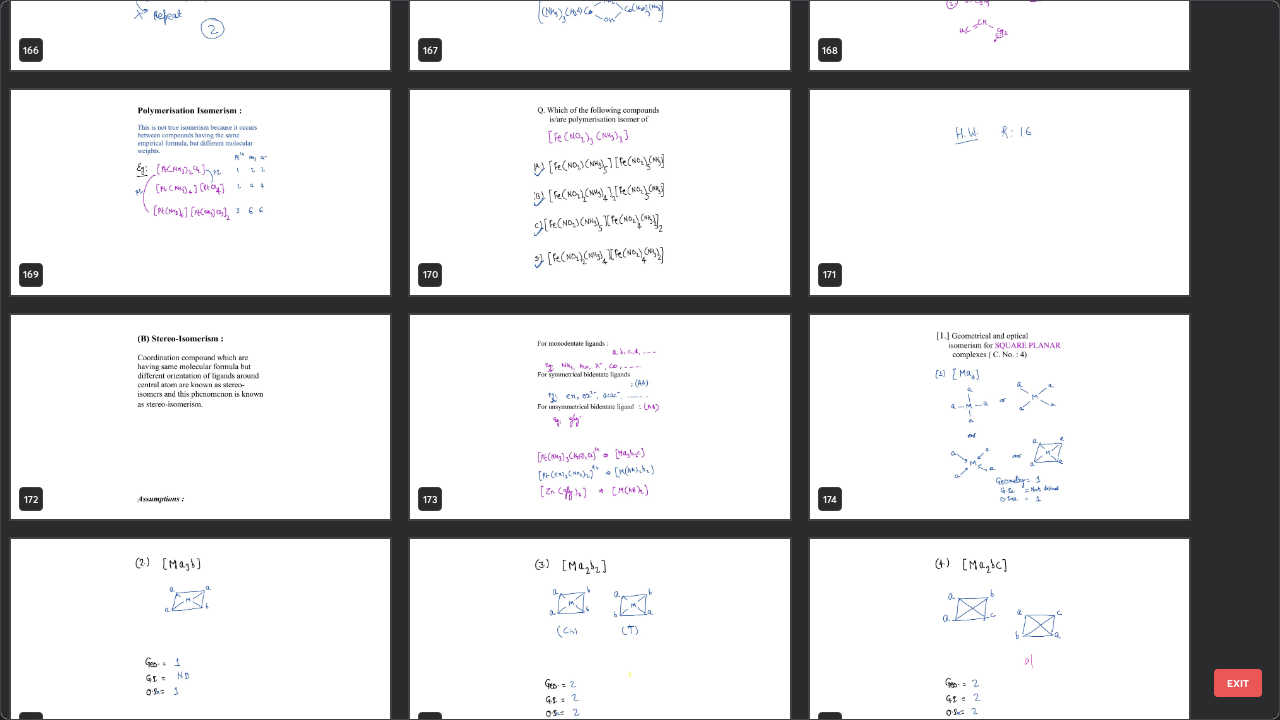 click at bounding box center [599, 417] 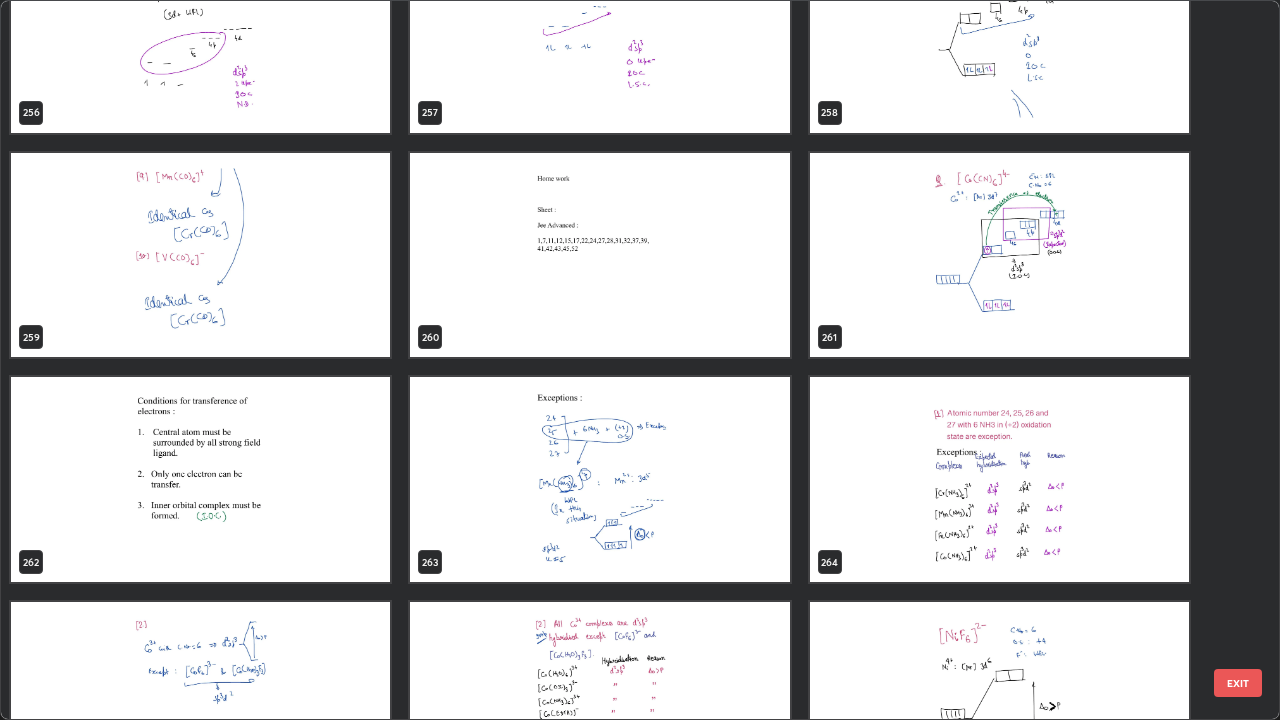 scroll, scrollTop: 19184, scrollLeft: 0, axis: vertical 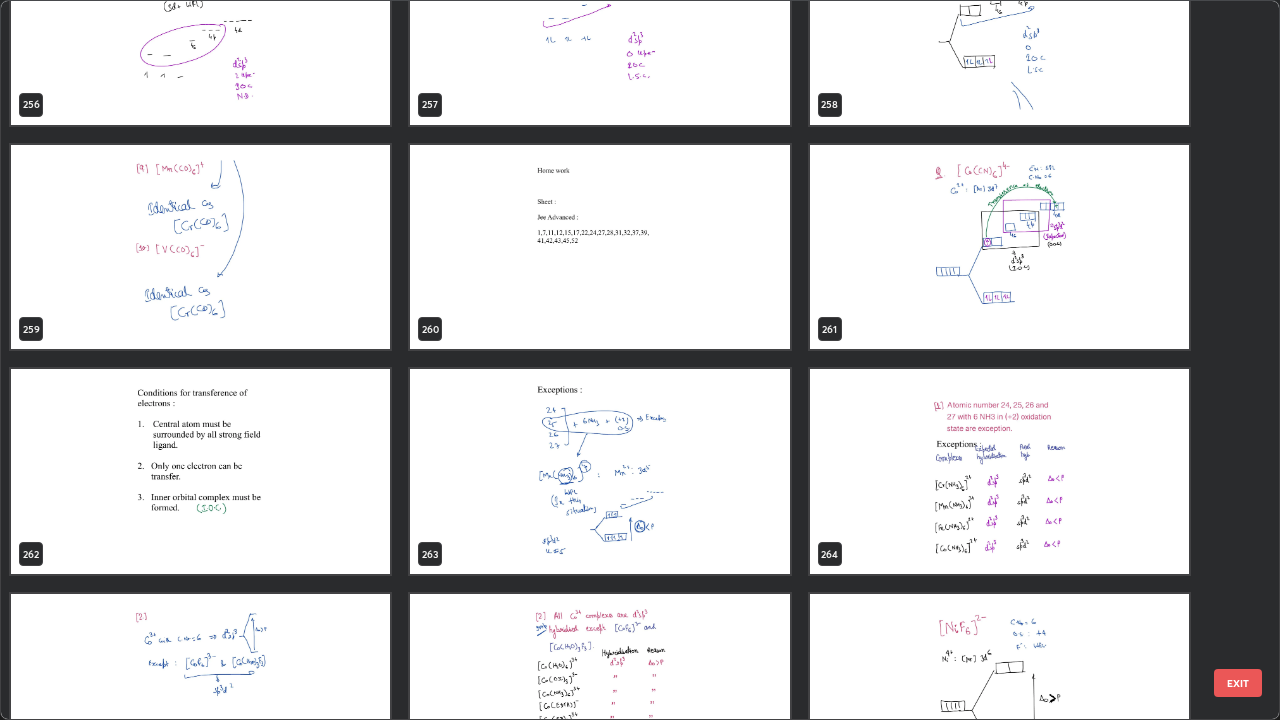 click at bounding box center (999, 247) 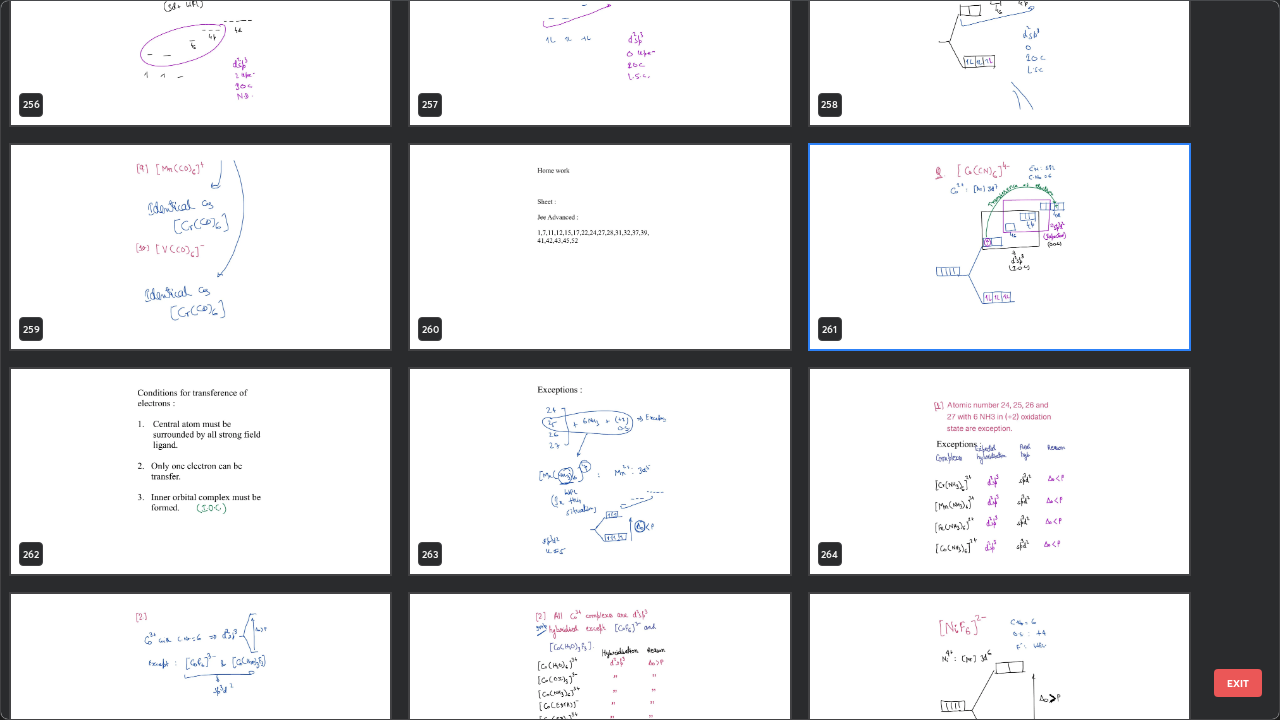 click at bounding box center [999, 247] 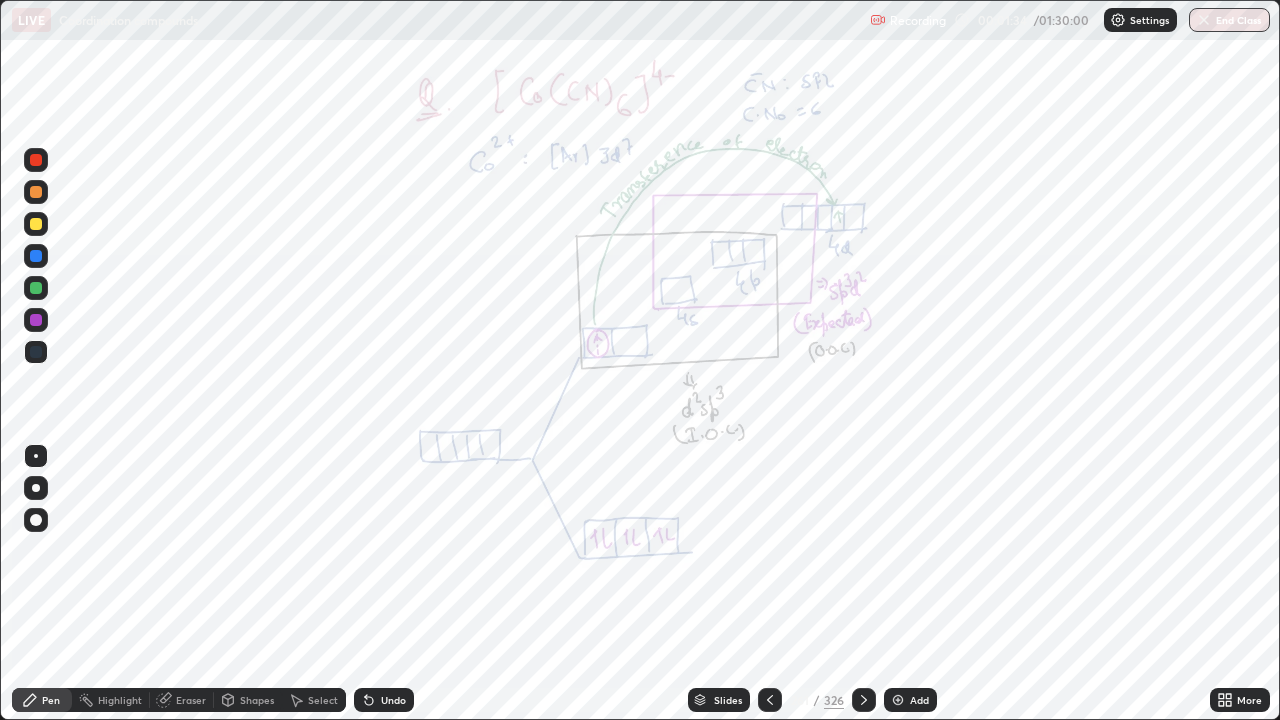 click 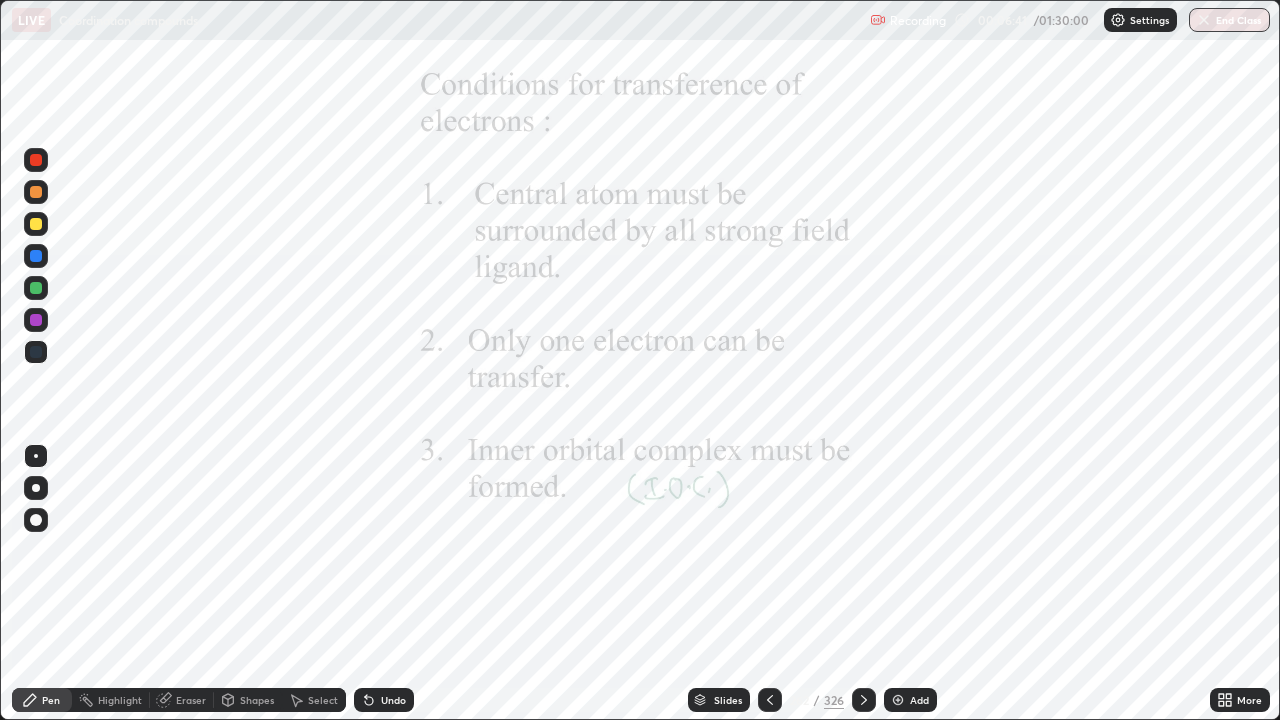 click 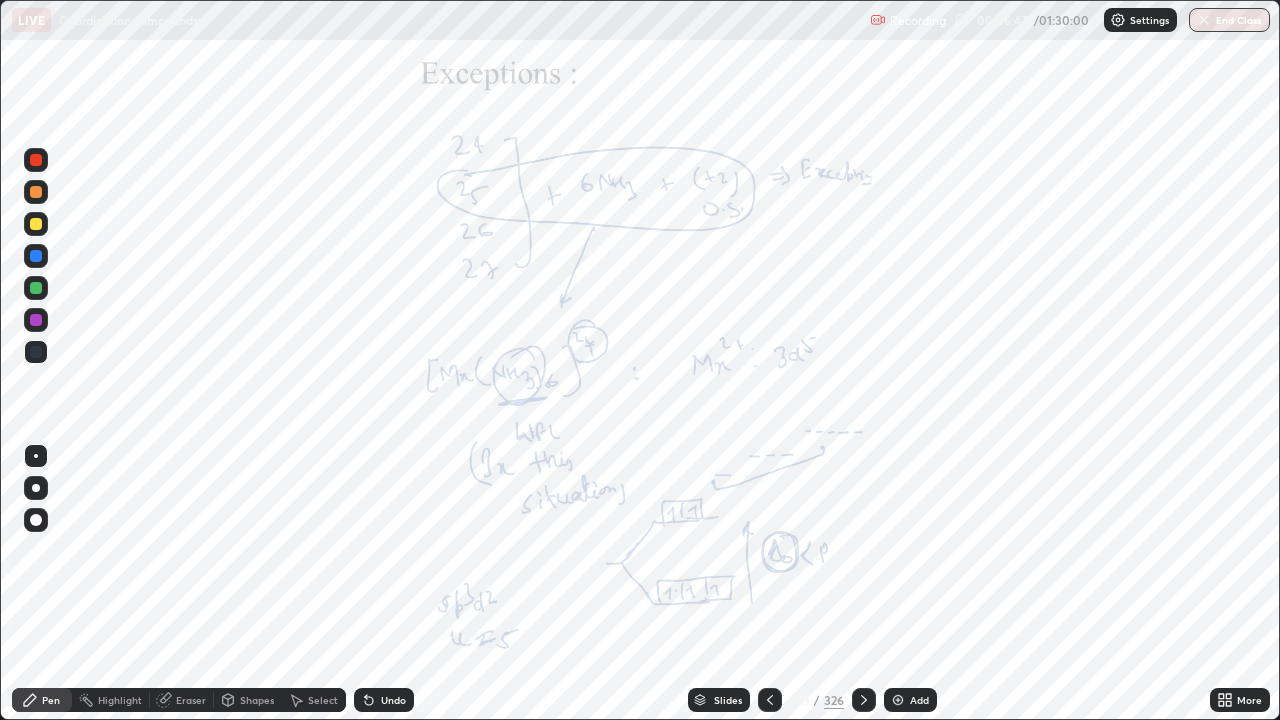 click at bounding box center (864, 700) 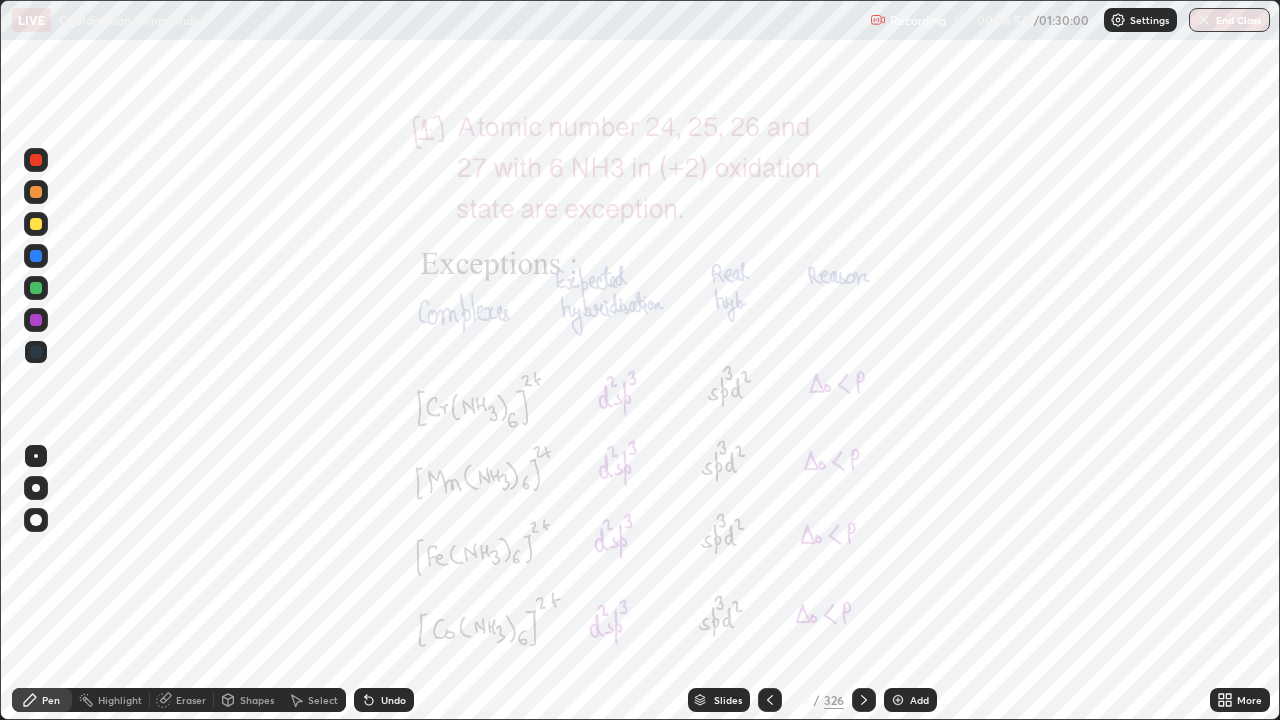 click at bounding box center [36, 320] 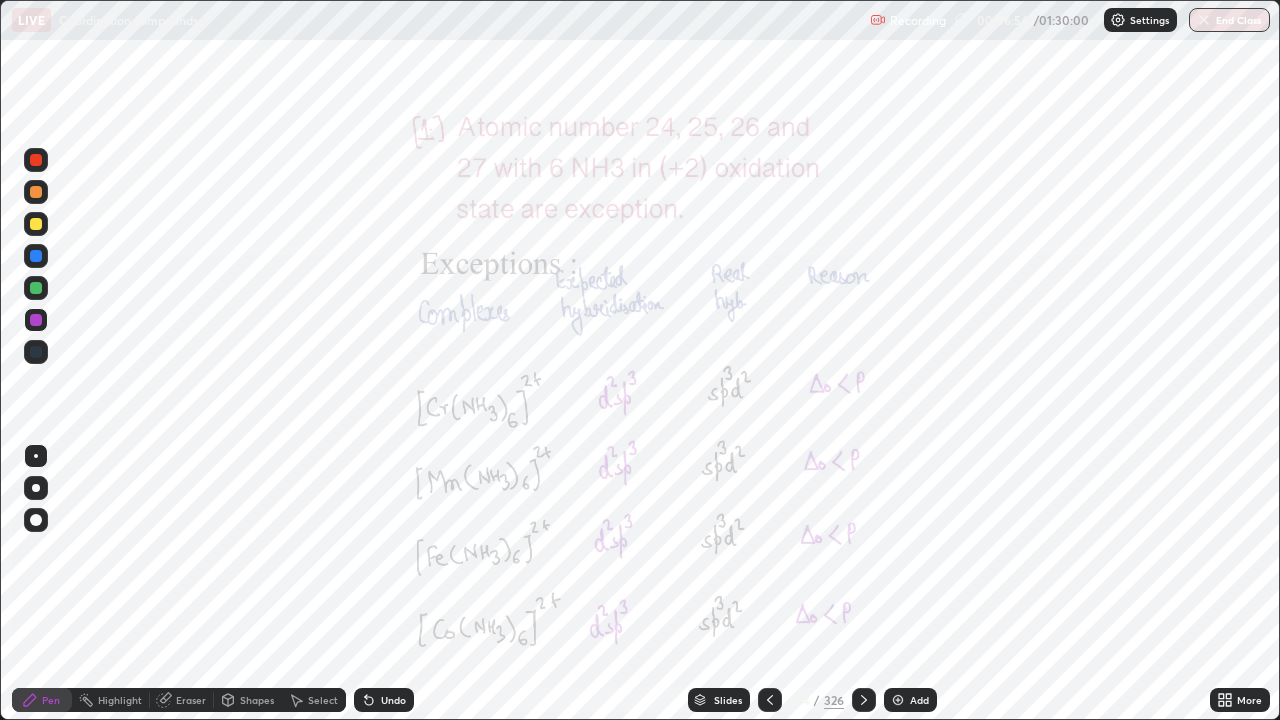 click at bounding box center [36, 352] 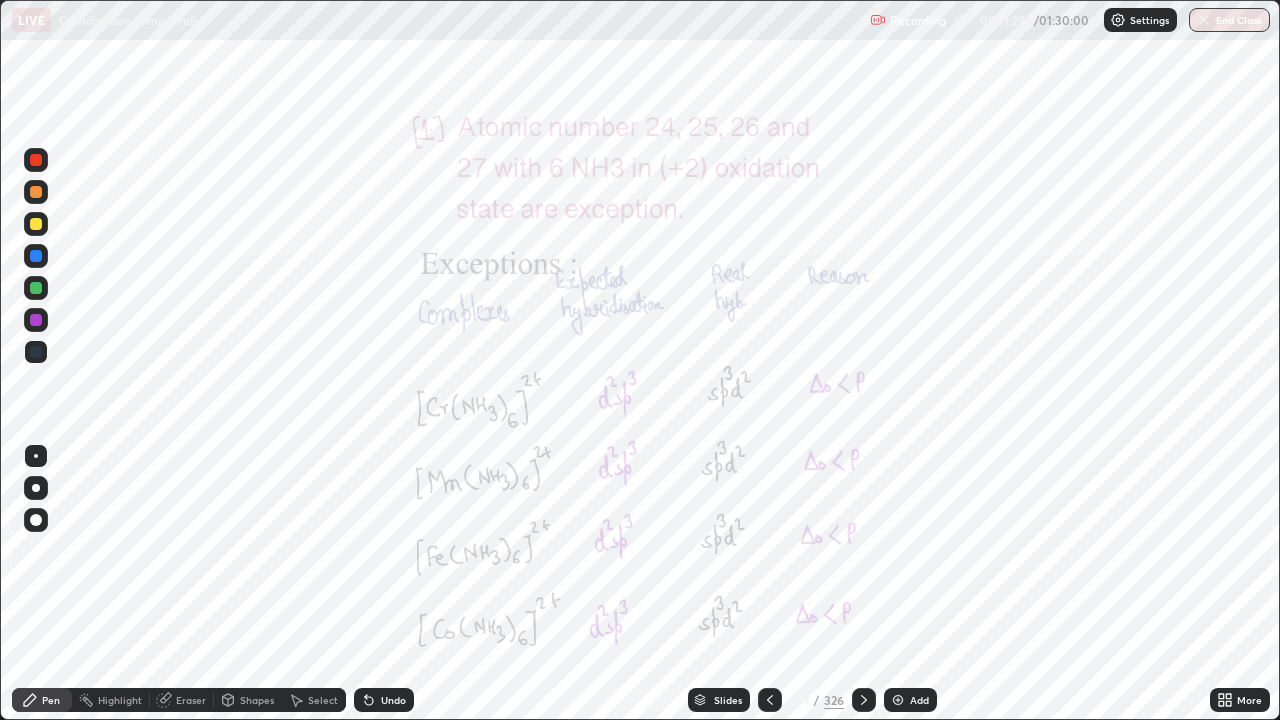 click 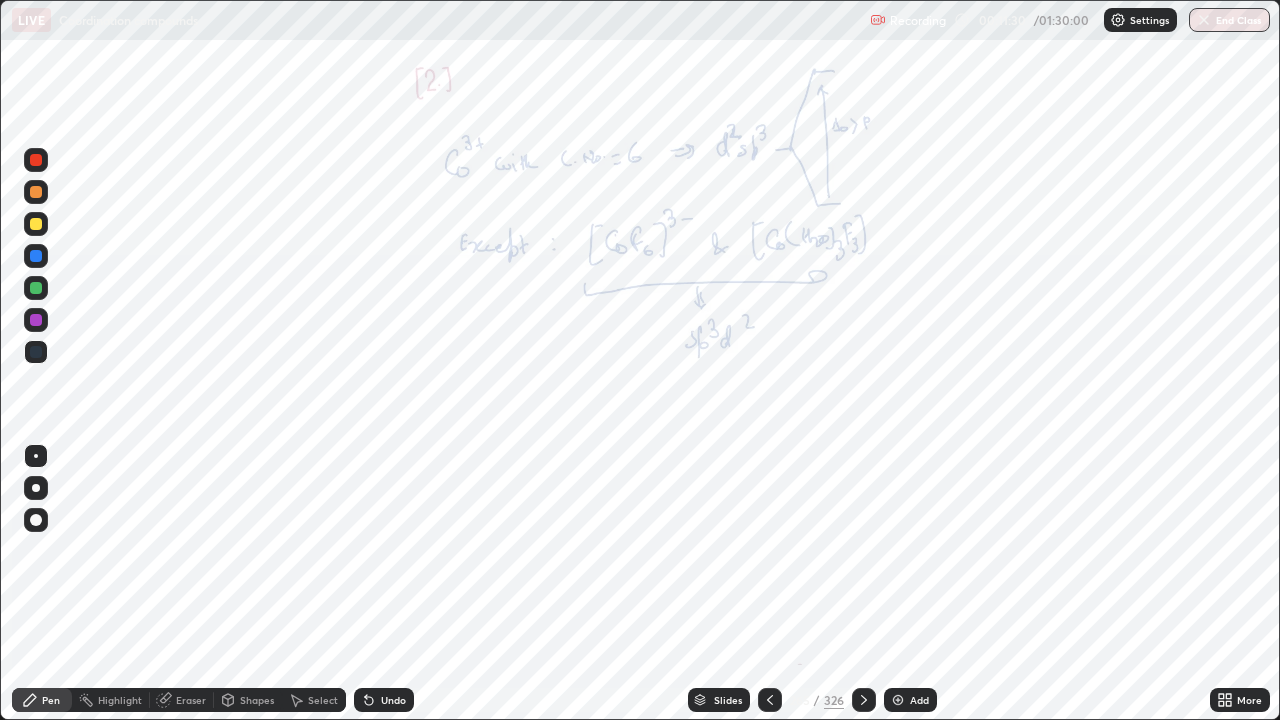 click 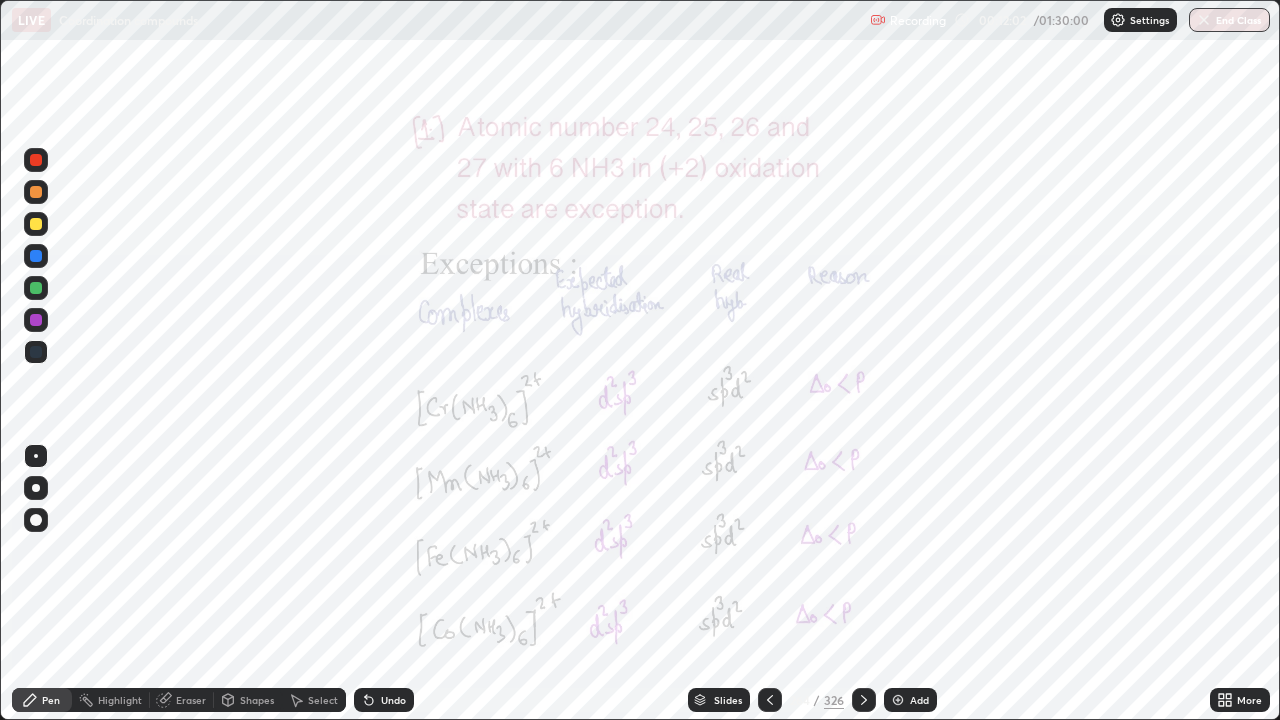 click at bounding box center [864, 700] 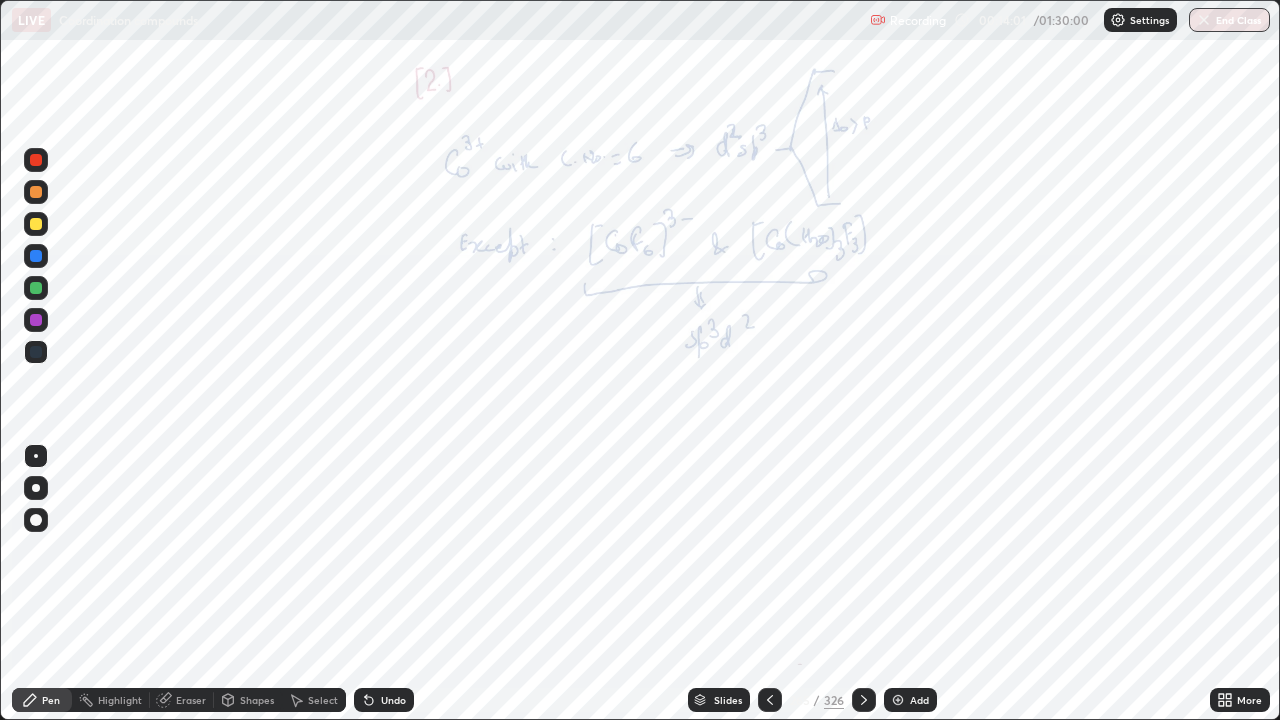 click at bounding box center (864, 700) 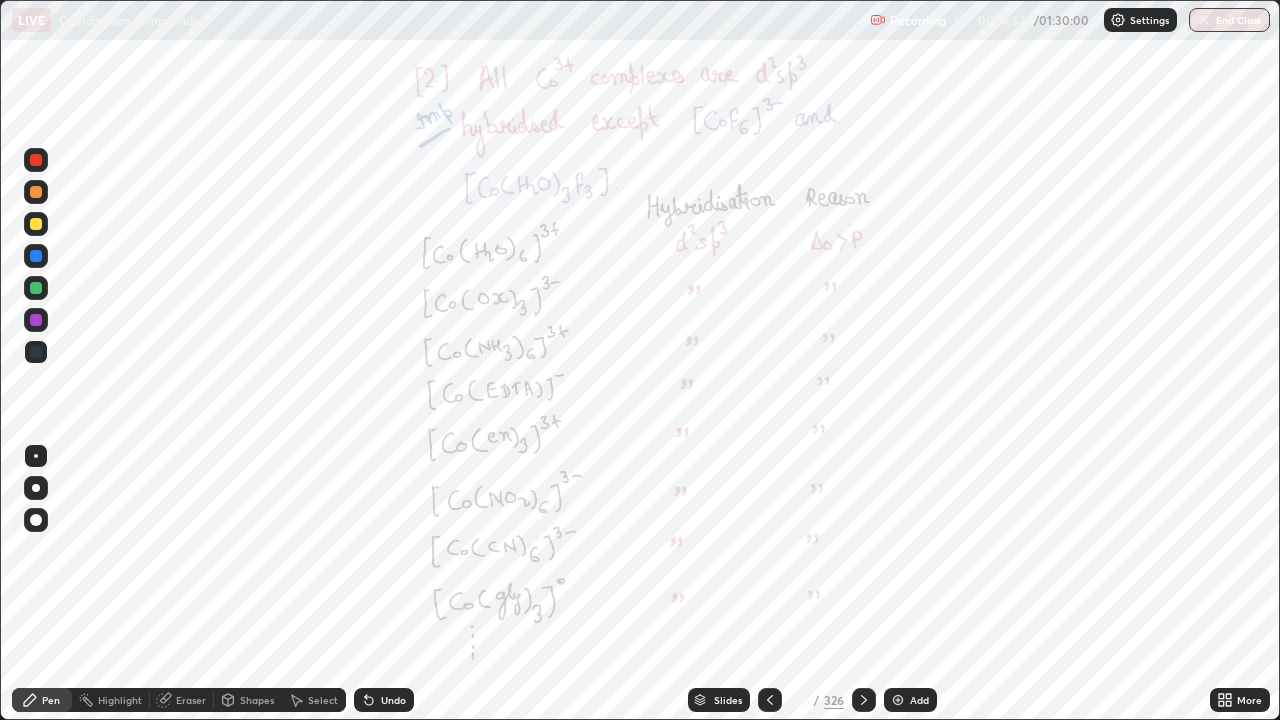 click at bounding box center (36, 224) 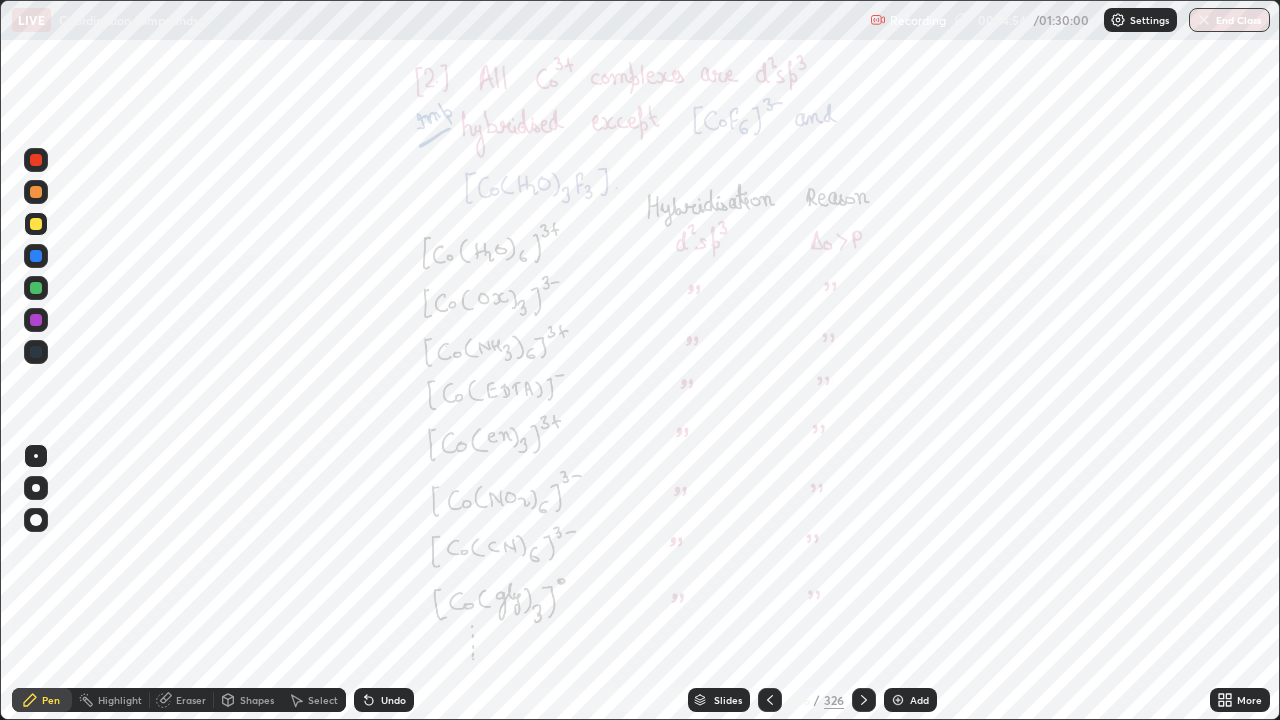 click at bounding box center (36, 288) 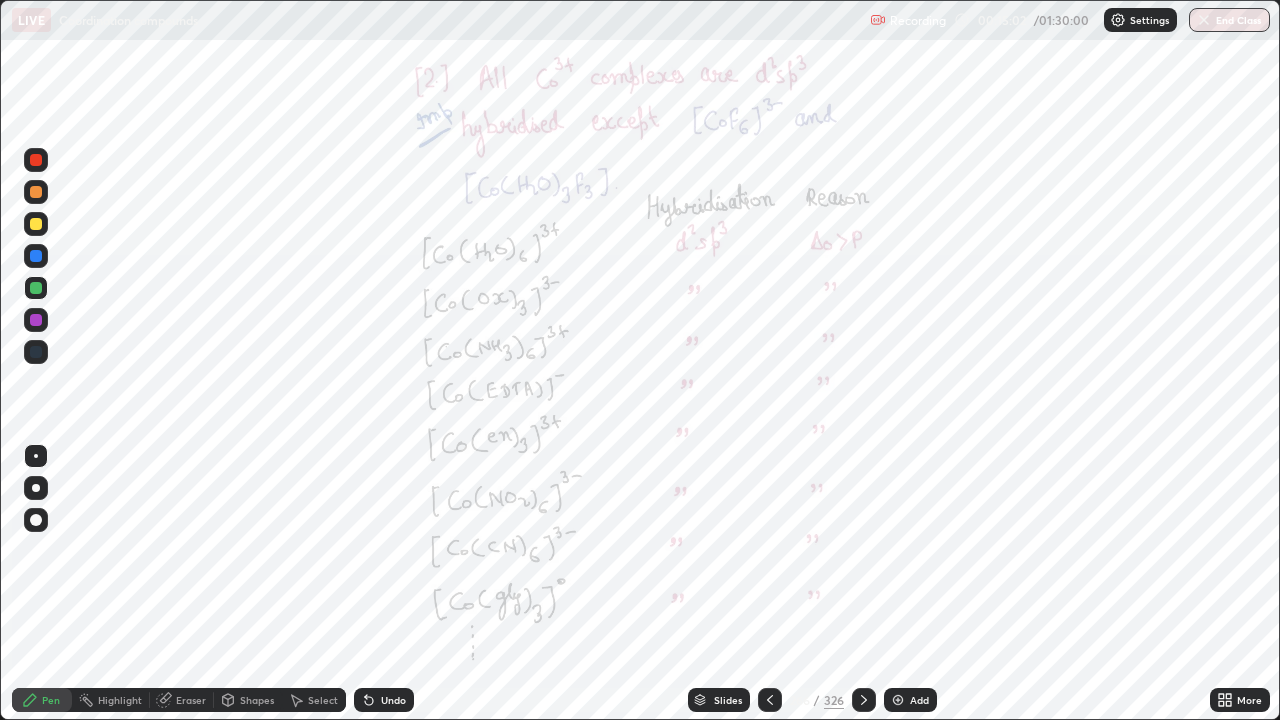 click 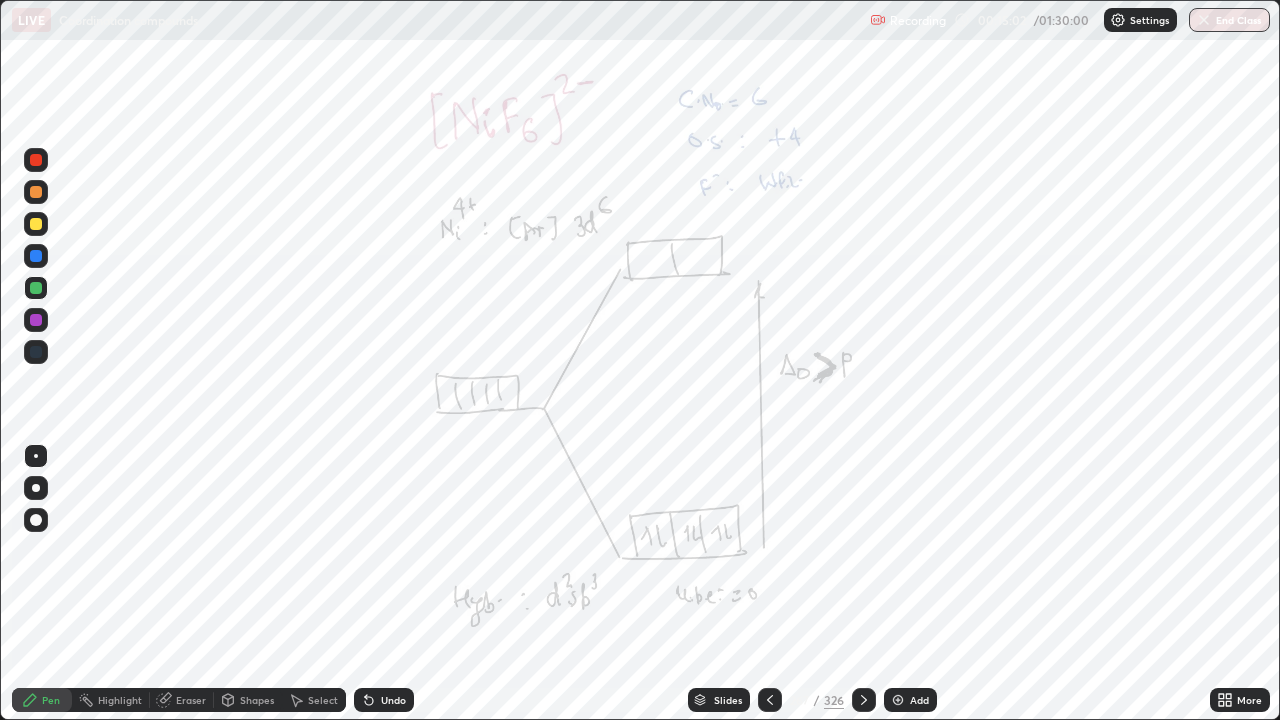 click 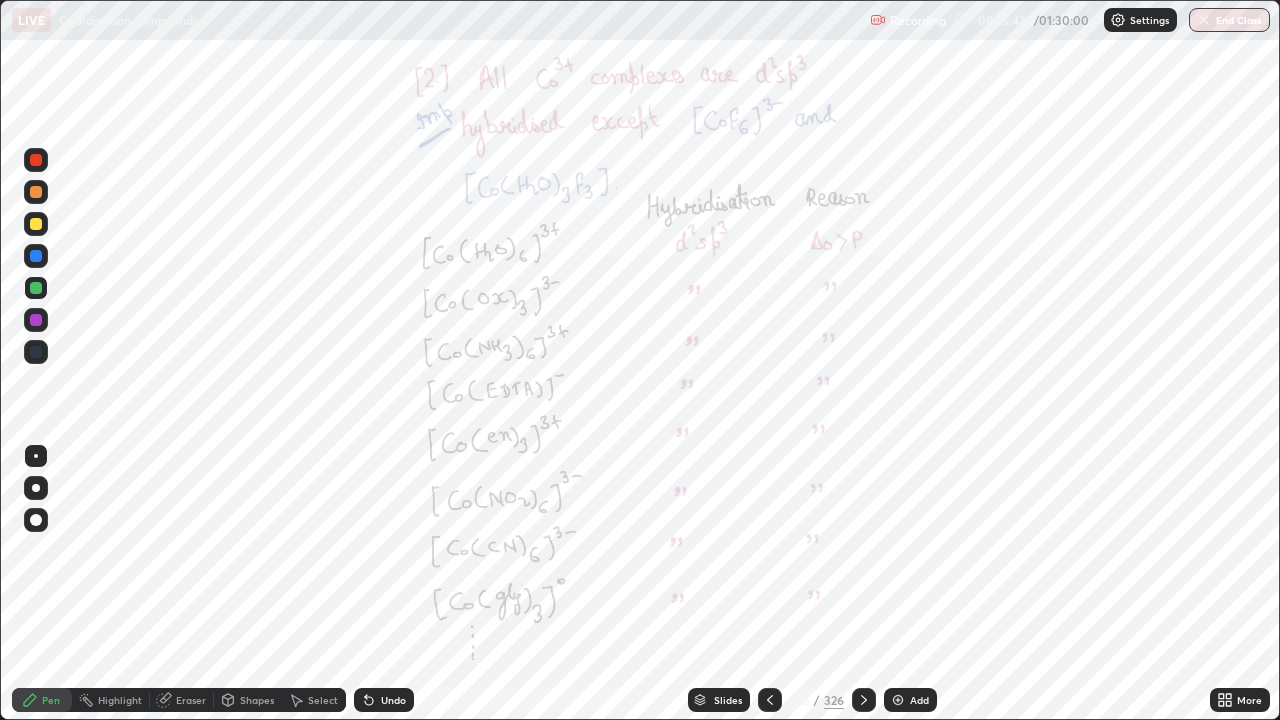 click at bounding box center [864, 700] 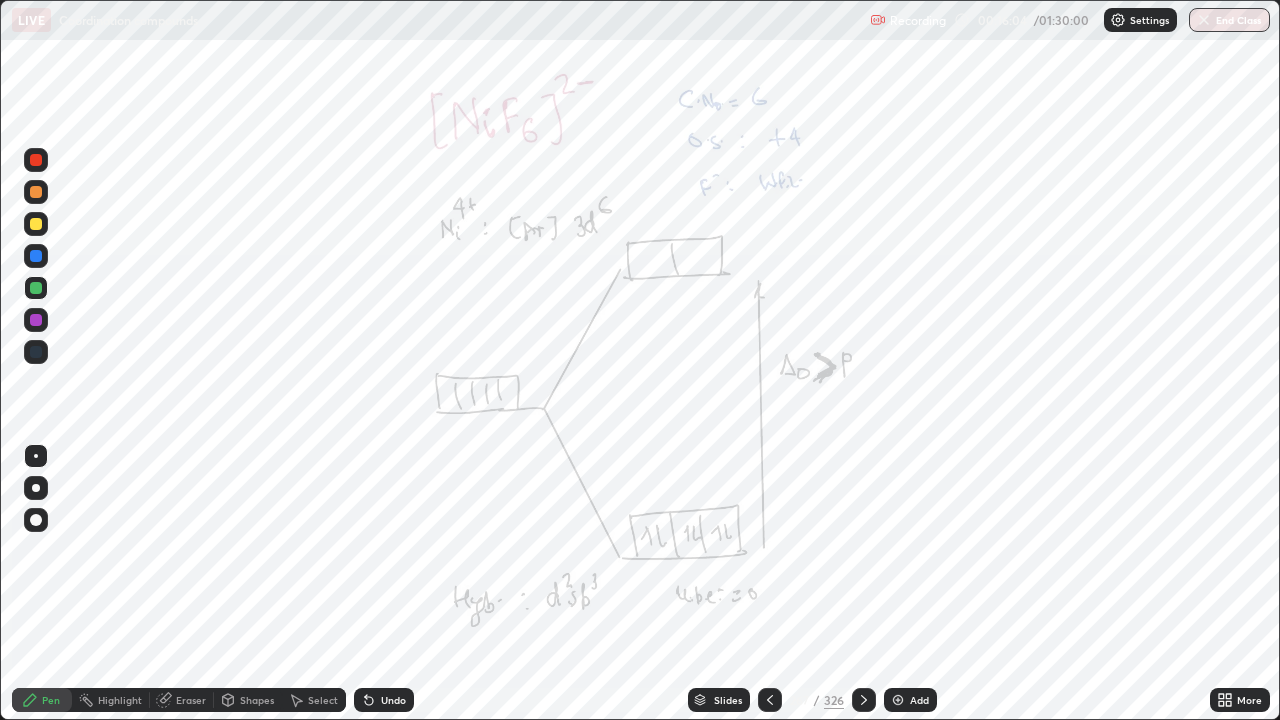 click at bounding box center (36, 224) 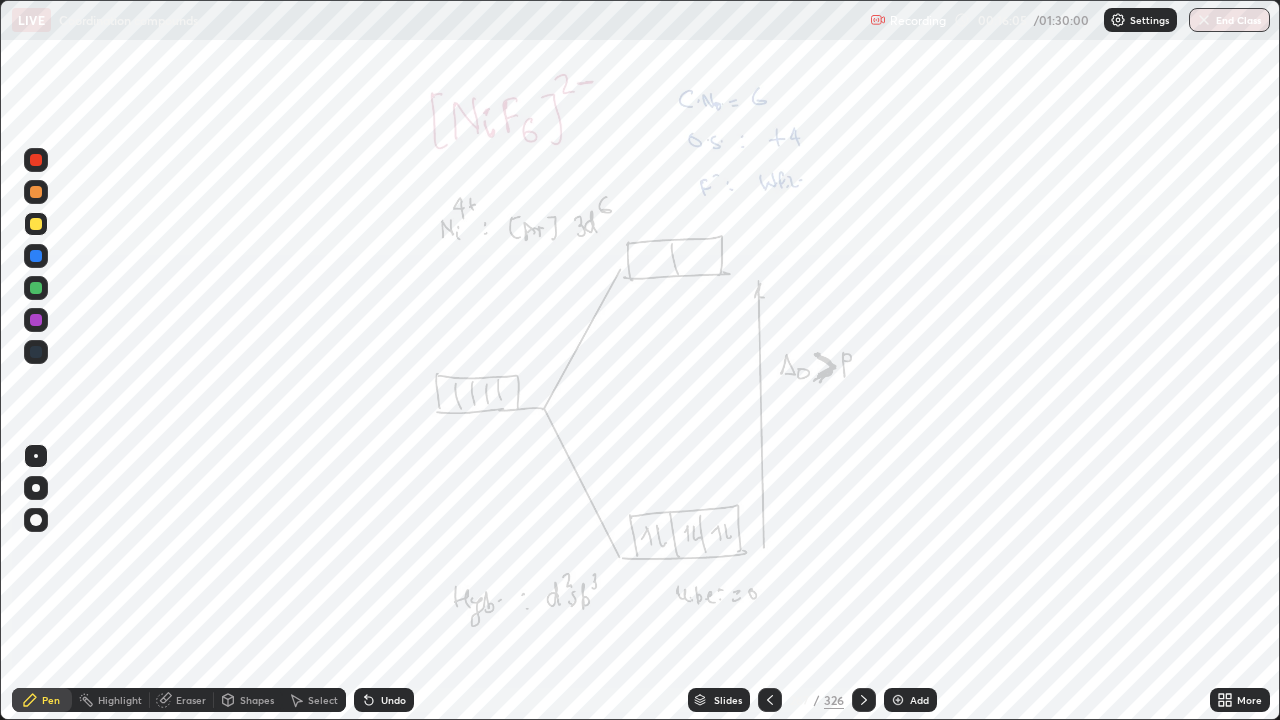 click at bounding box center [36, 256] 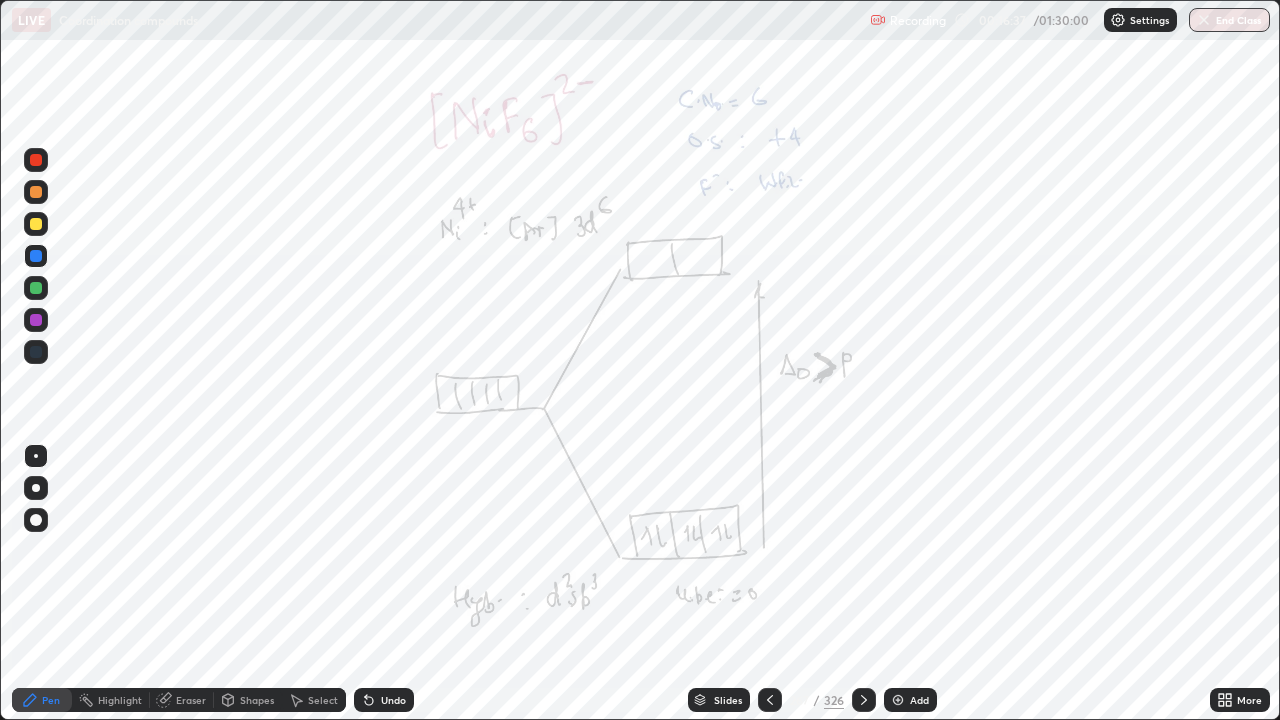 click 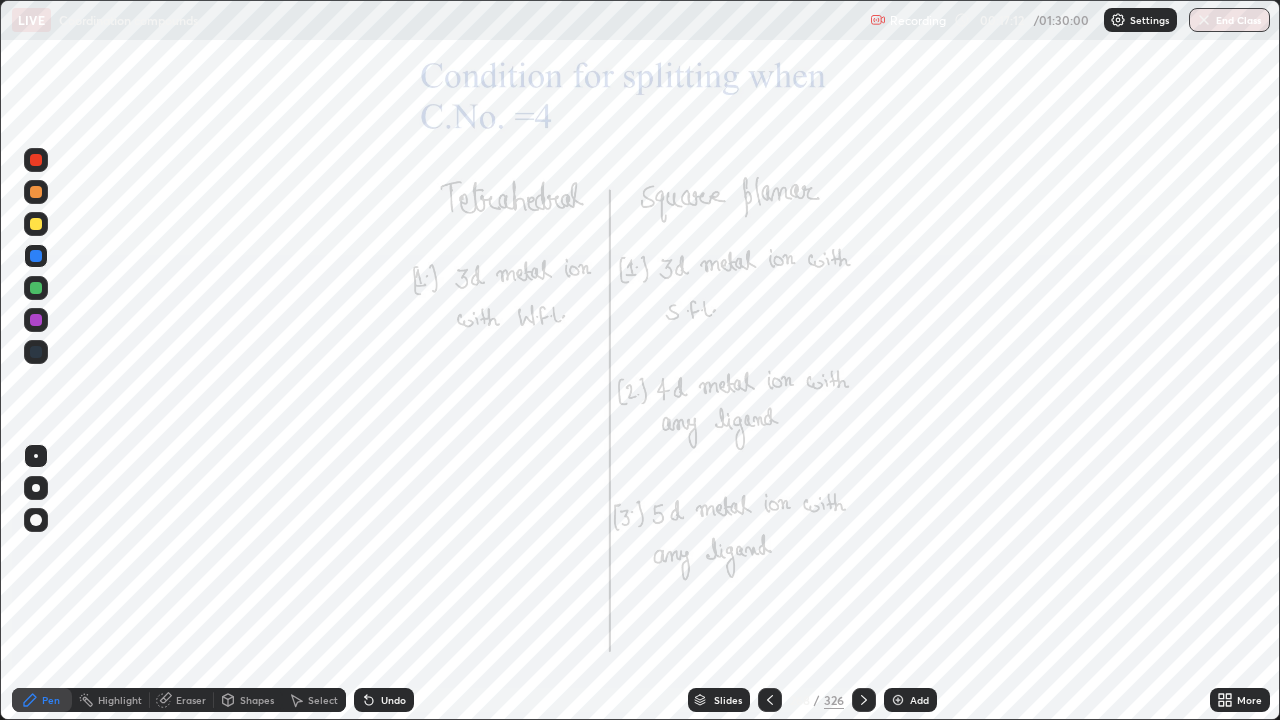 click at bounding box center (864, 700) 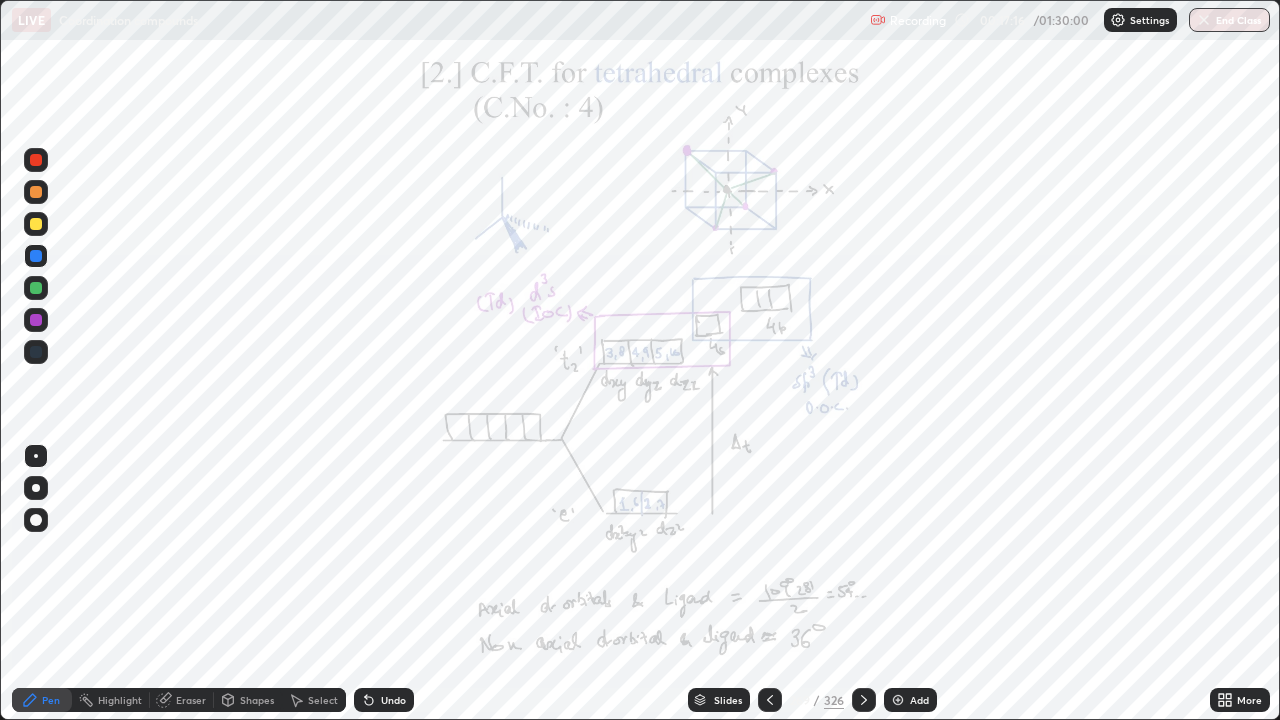 click at bounding box center [36, 352] 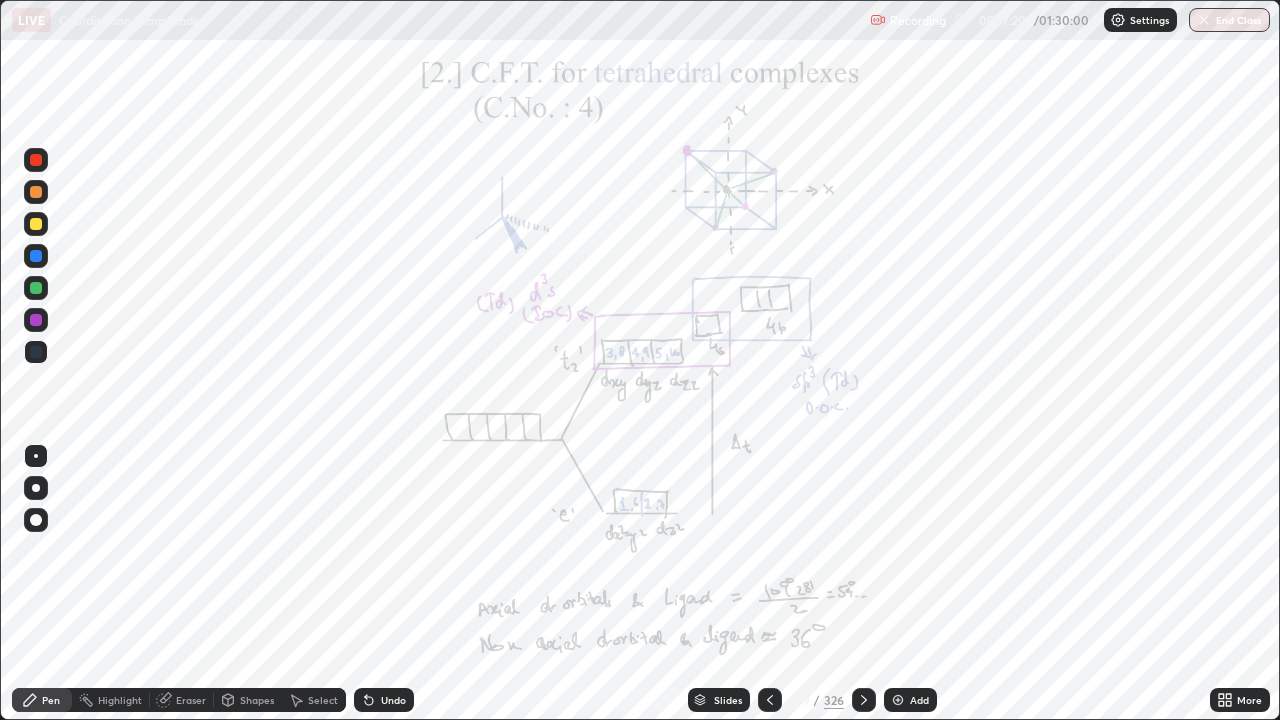 click on "Shapes" at bounding box center [257, 700] 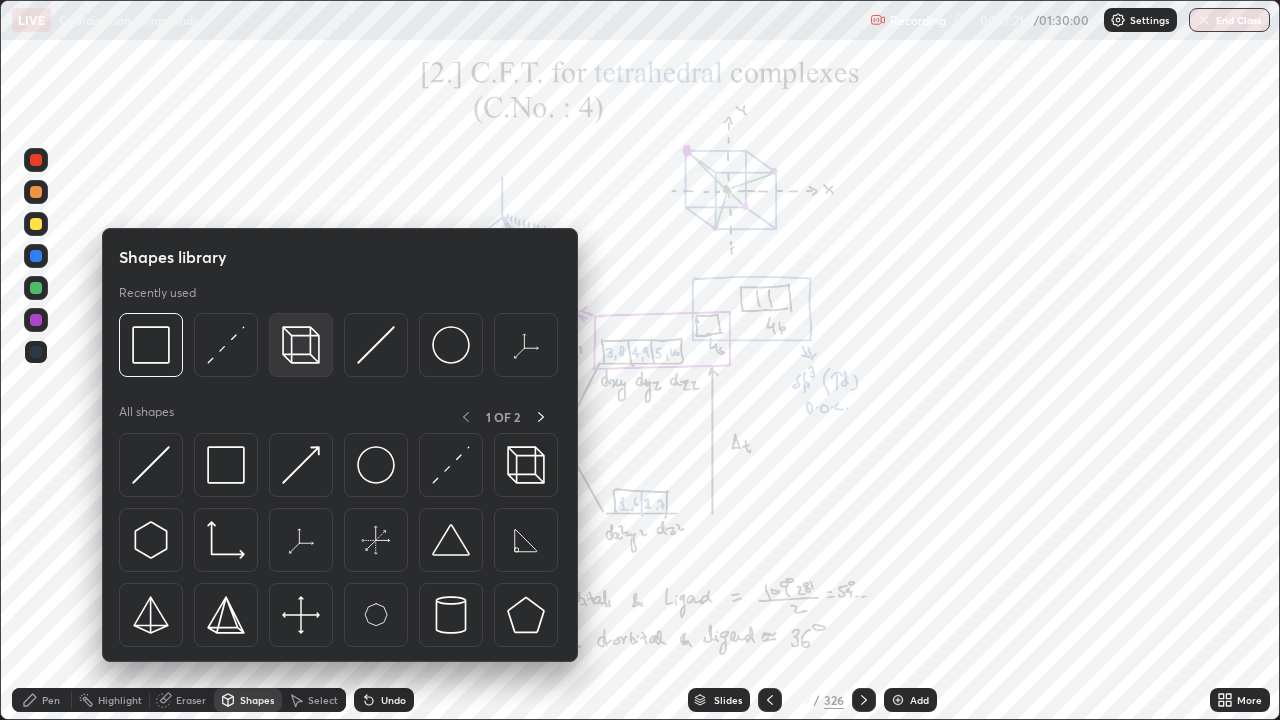 click at bounding box center [301, 345] 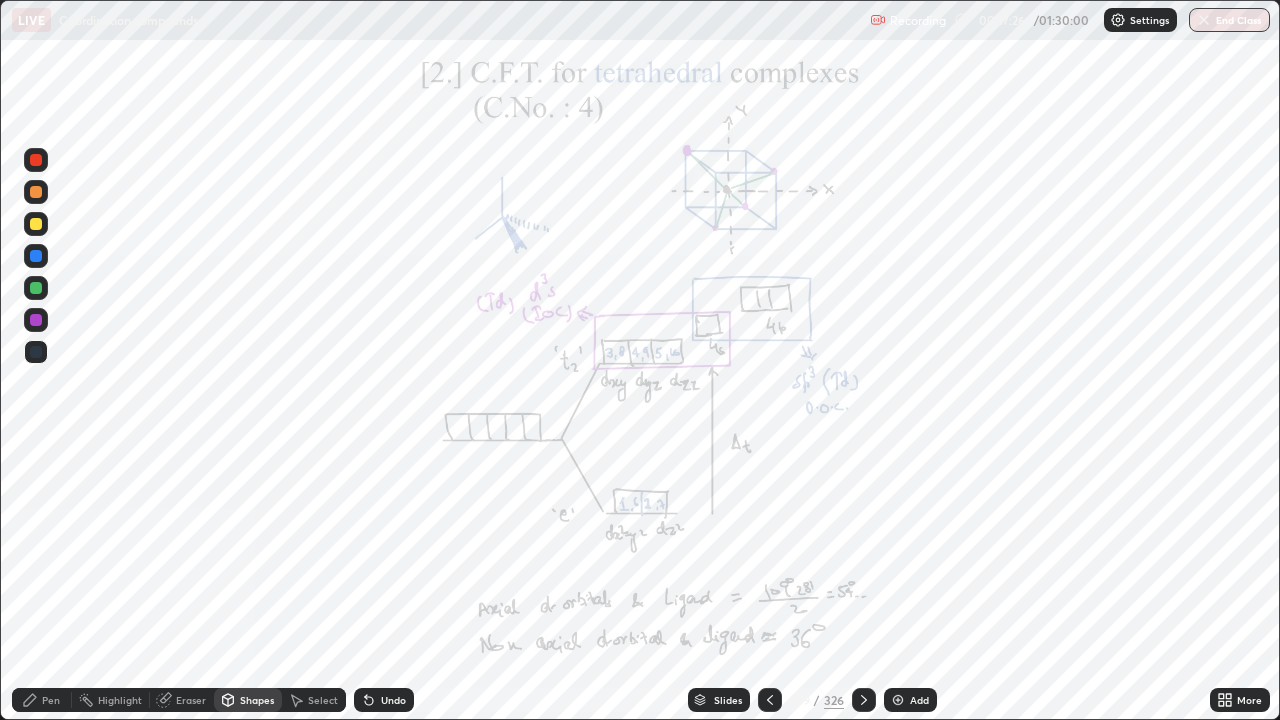 click at bounding box center (36, 256) 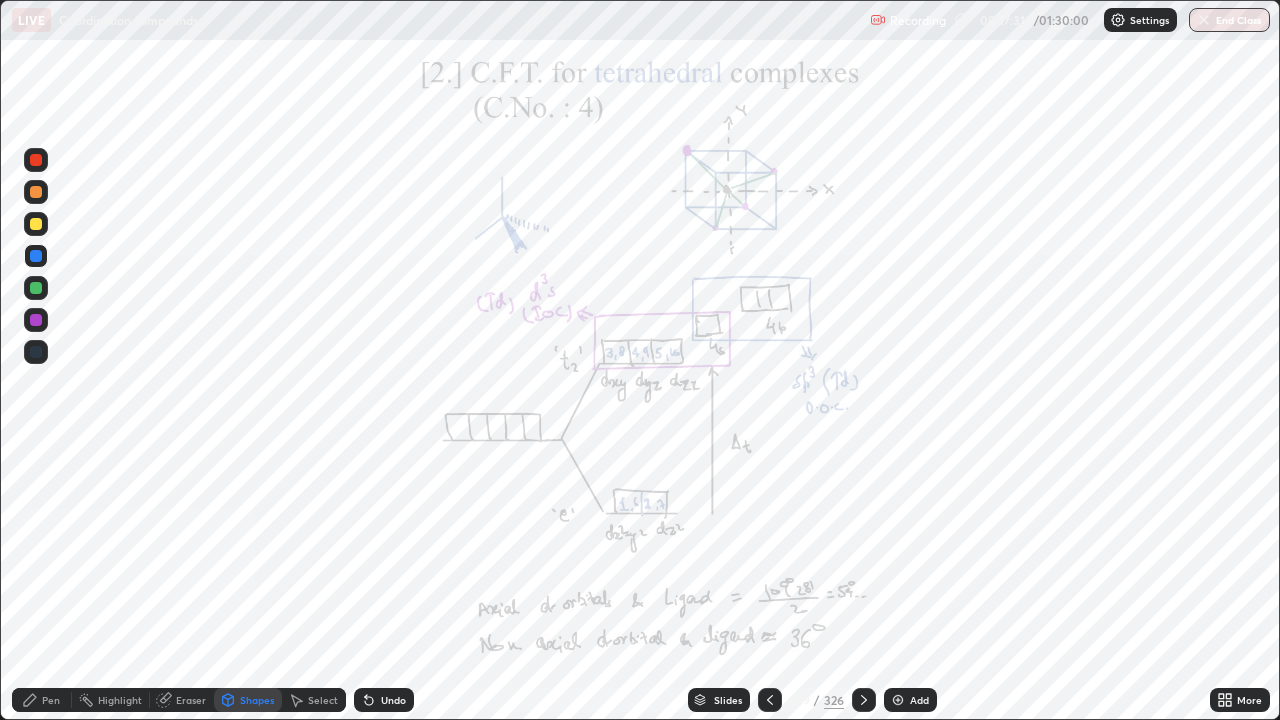 click on "Pen" at bounding box center [42, 700] 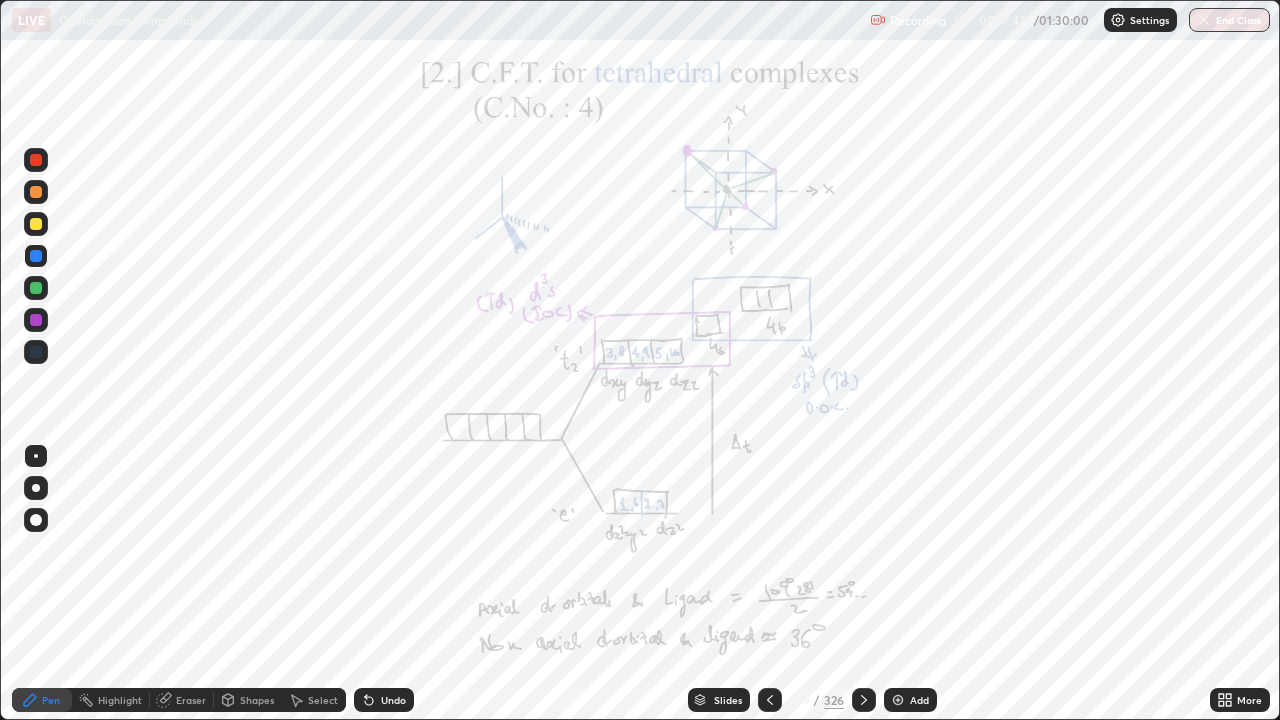 click at bounding box center [36, 320] 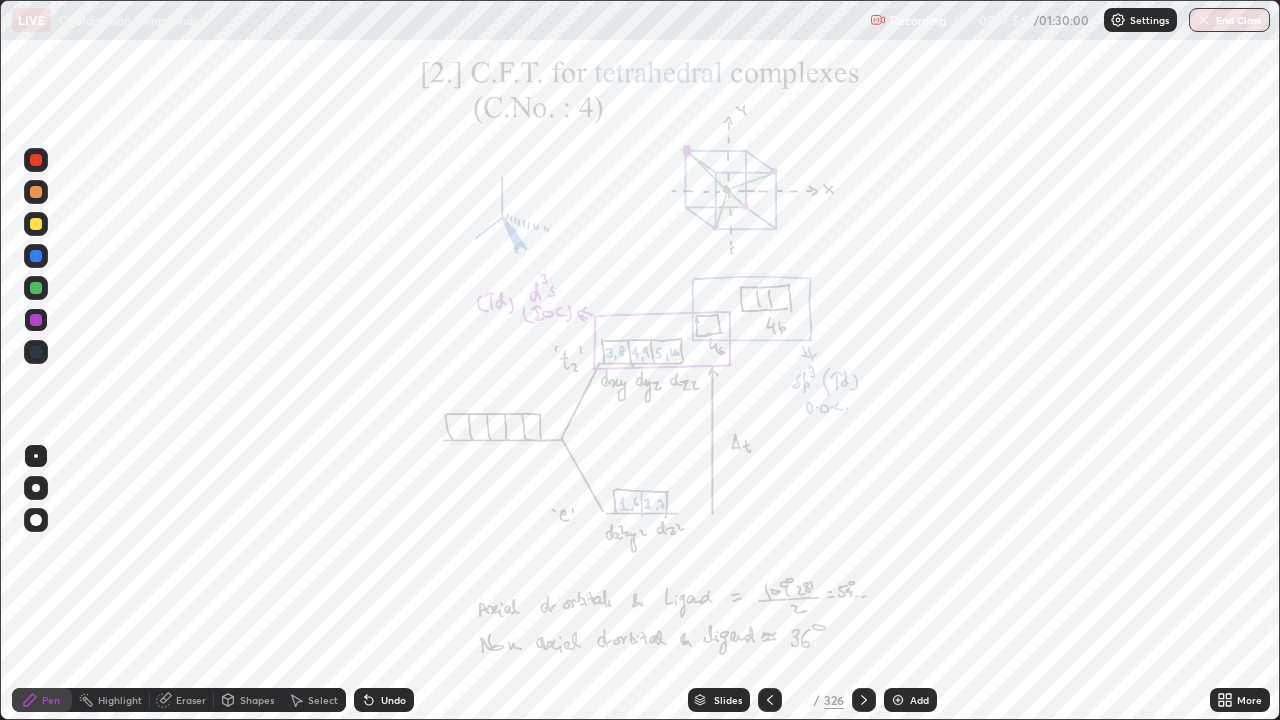click at bounding box center (36, 352) 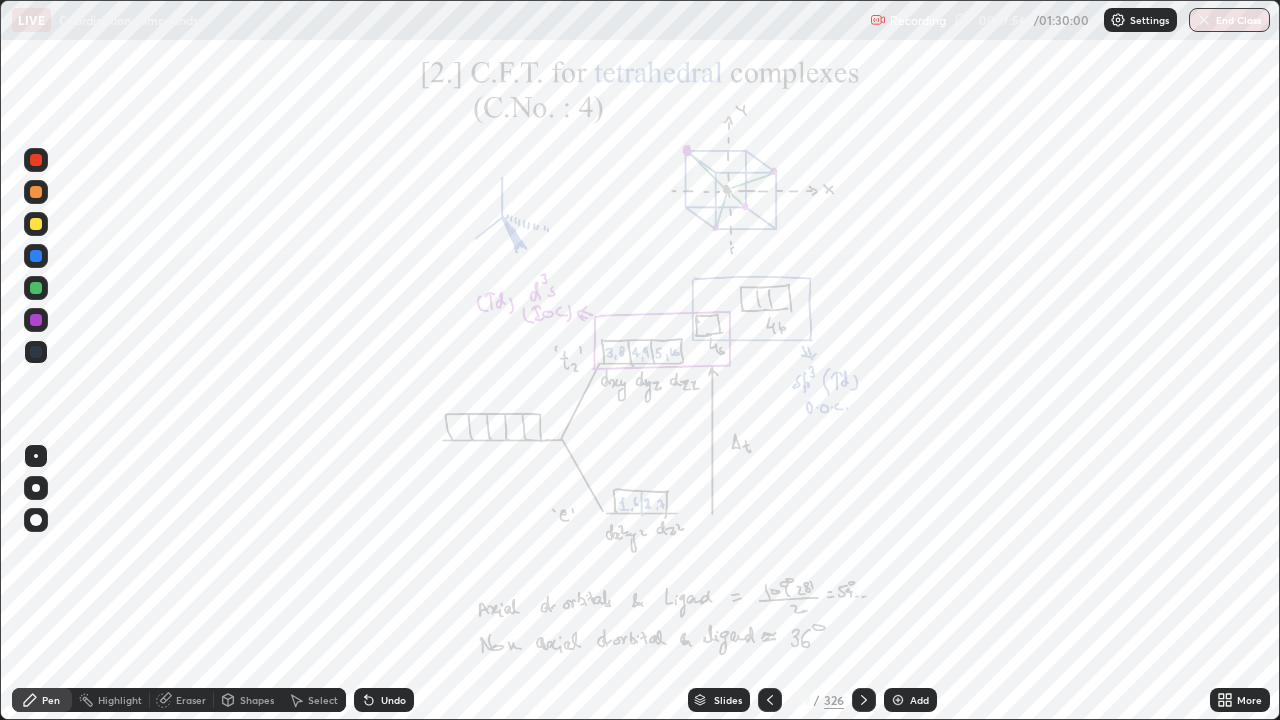click 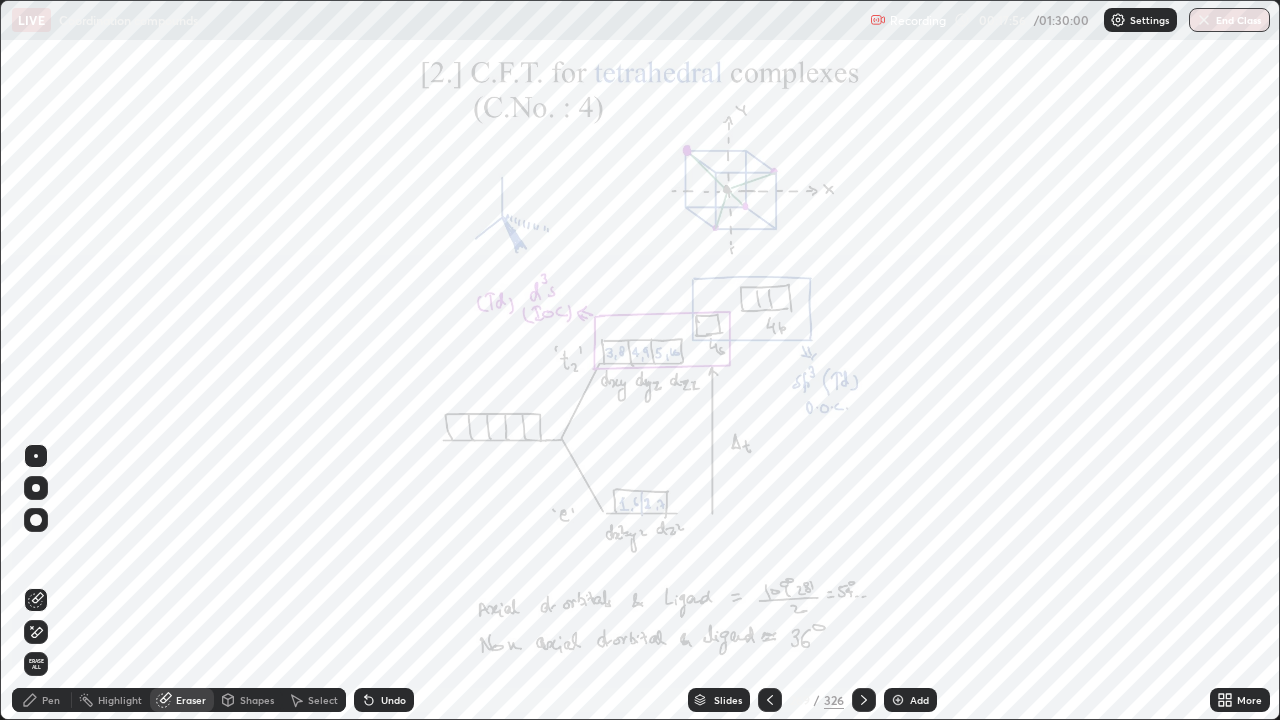 click 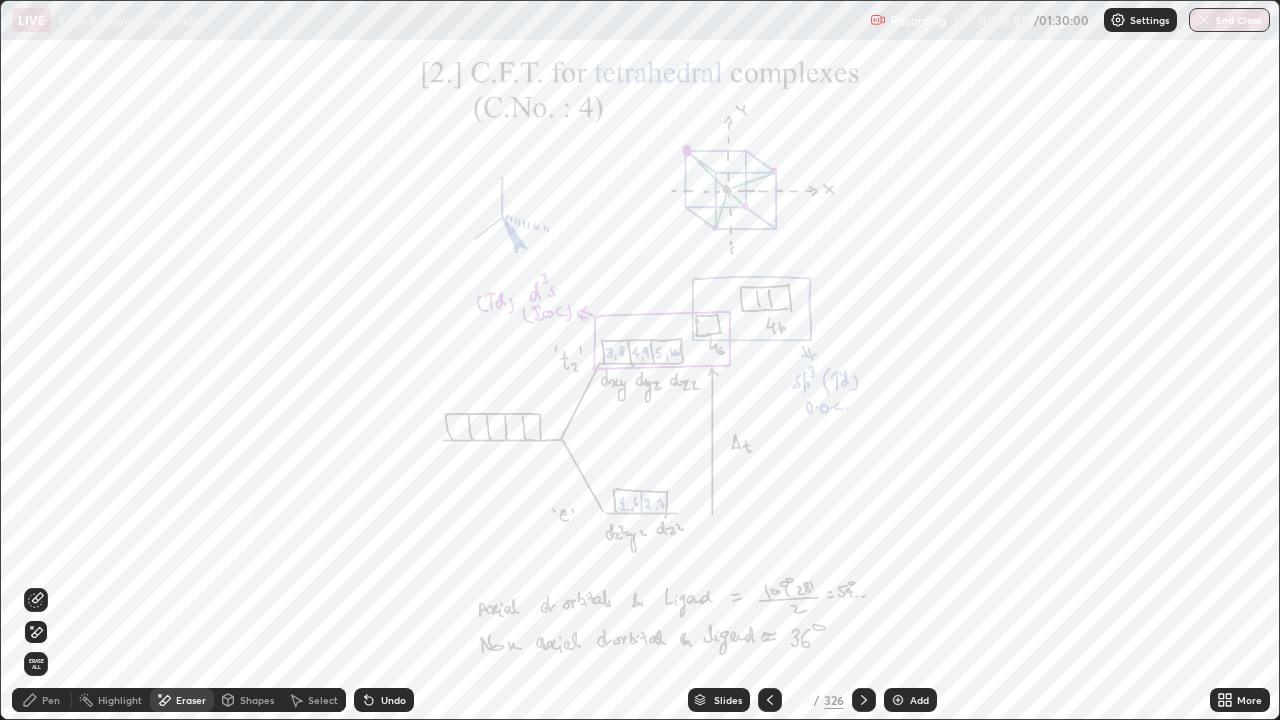click 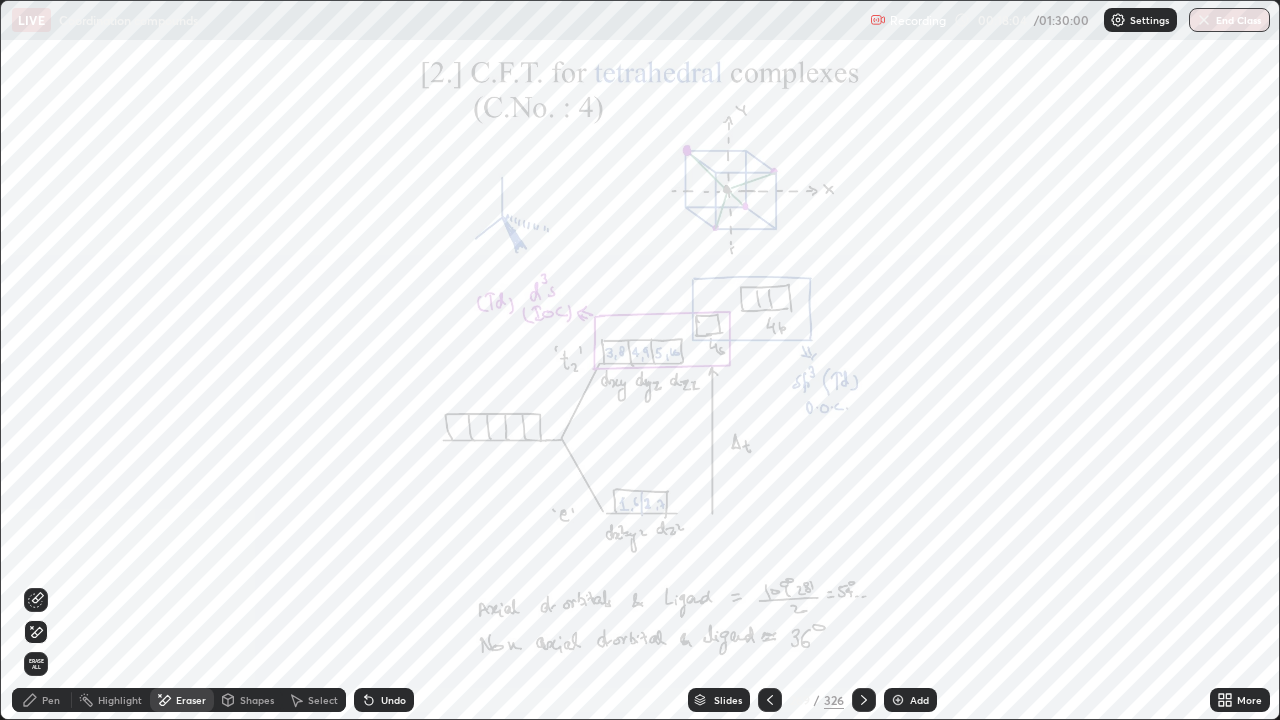 click on "Undo" at bounding box center (384, 700) 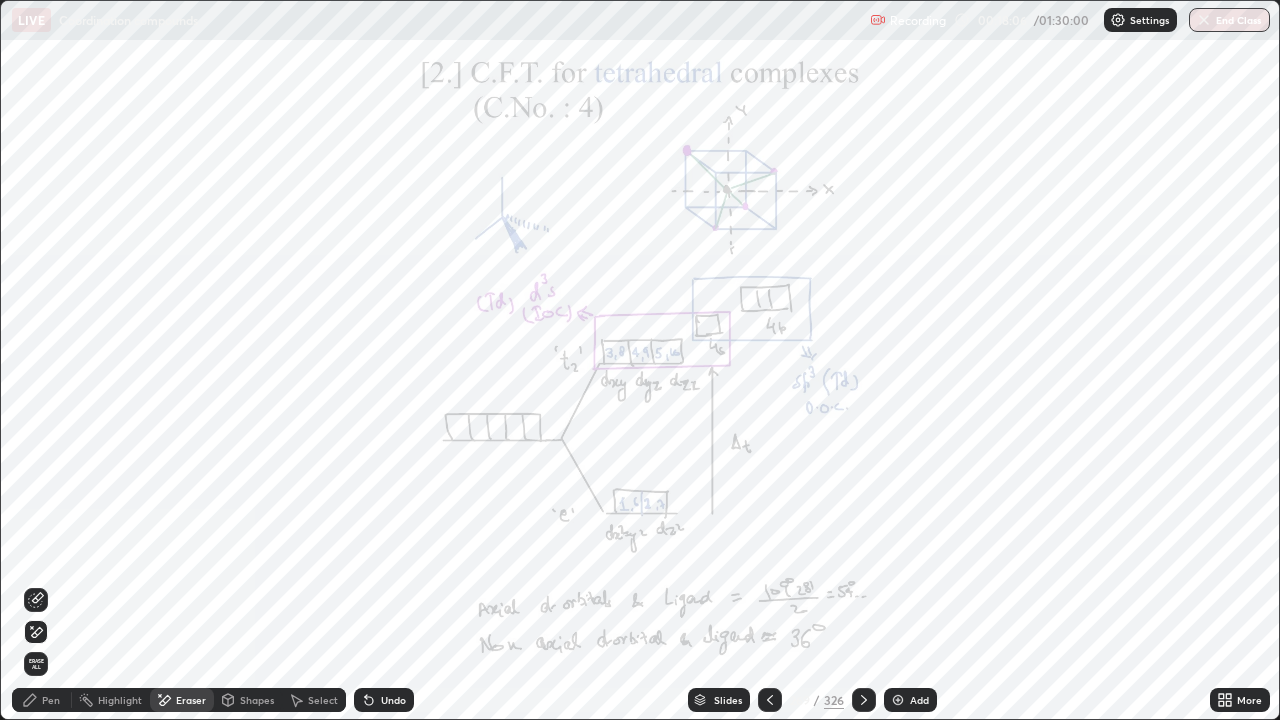 click 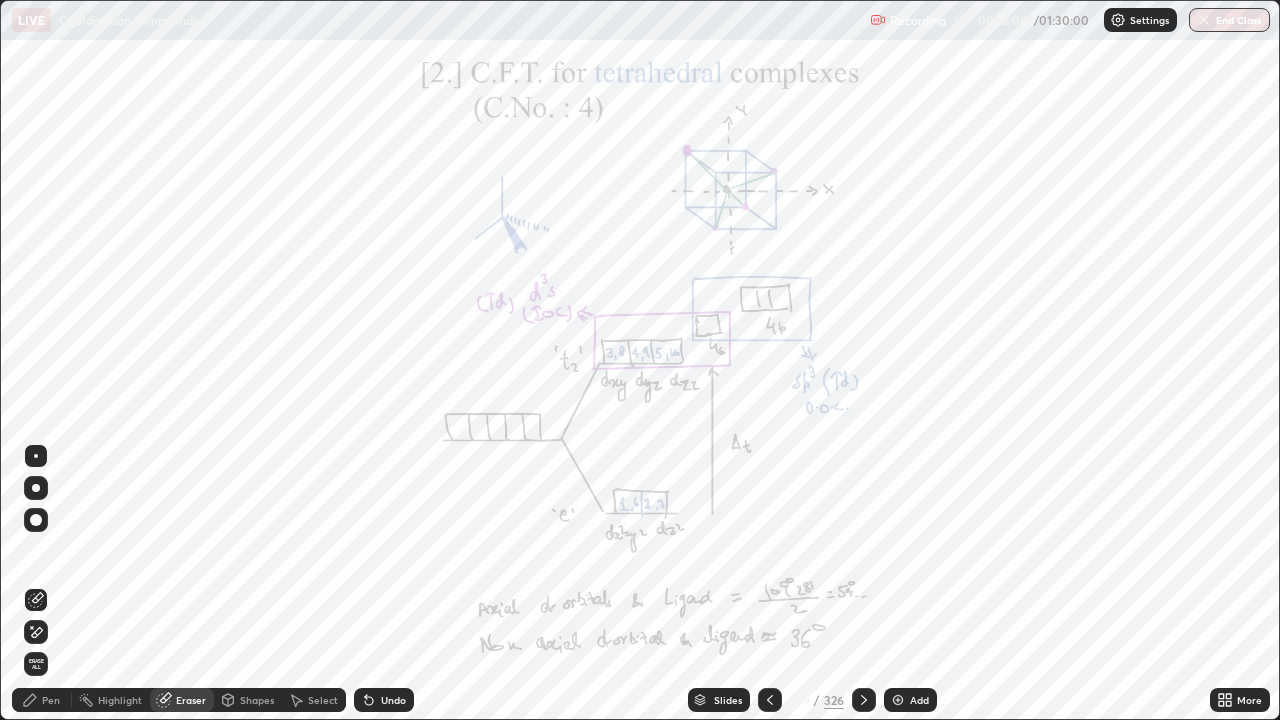 click 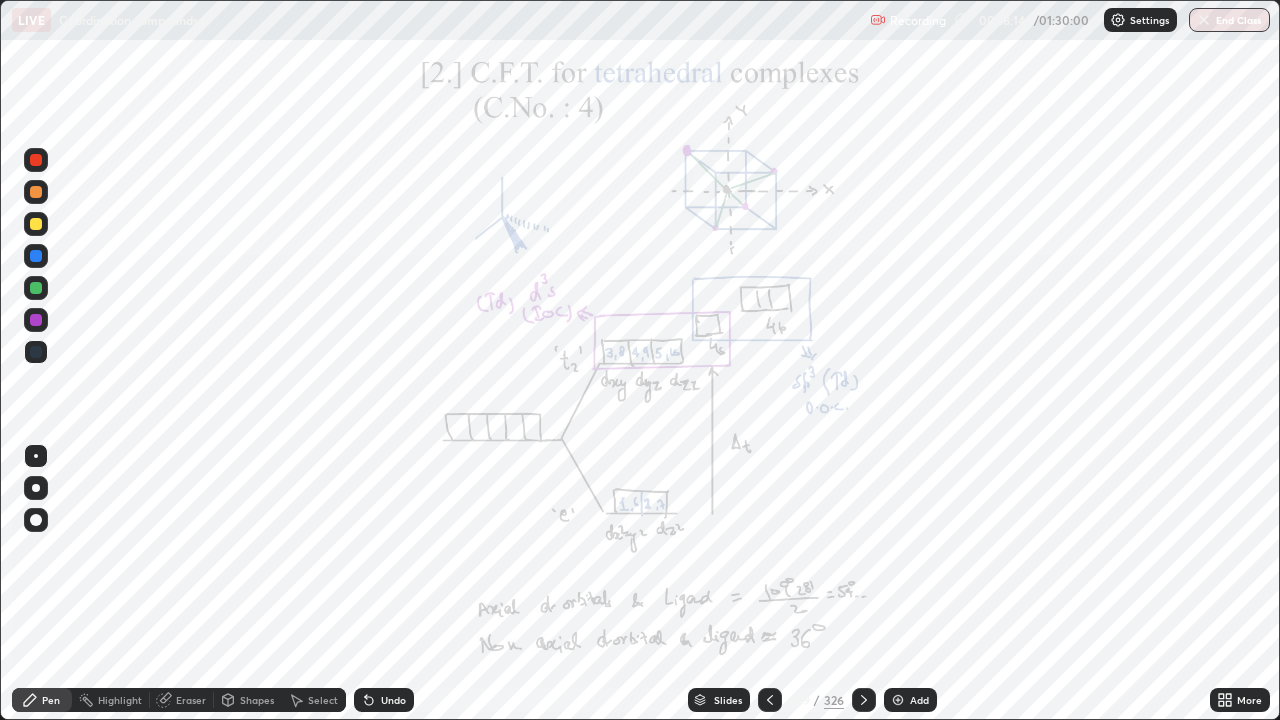 click at bounding box center [36, 160] 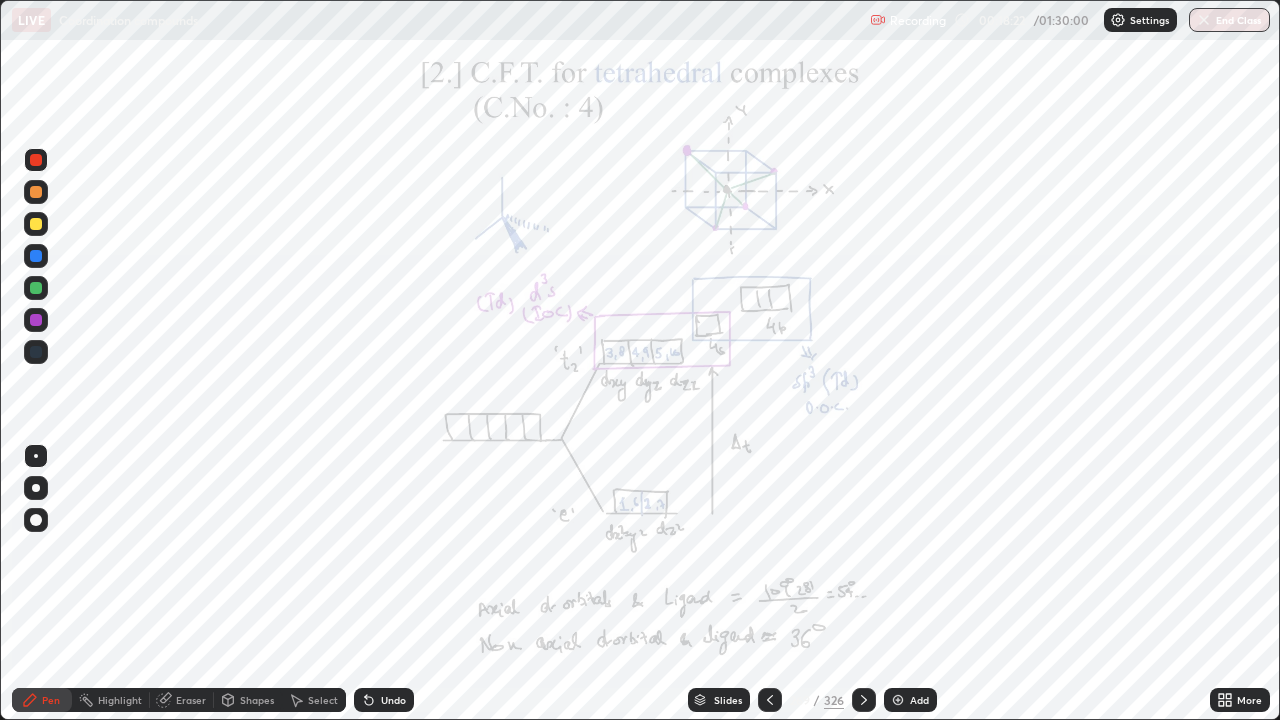 click 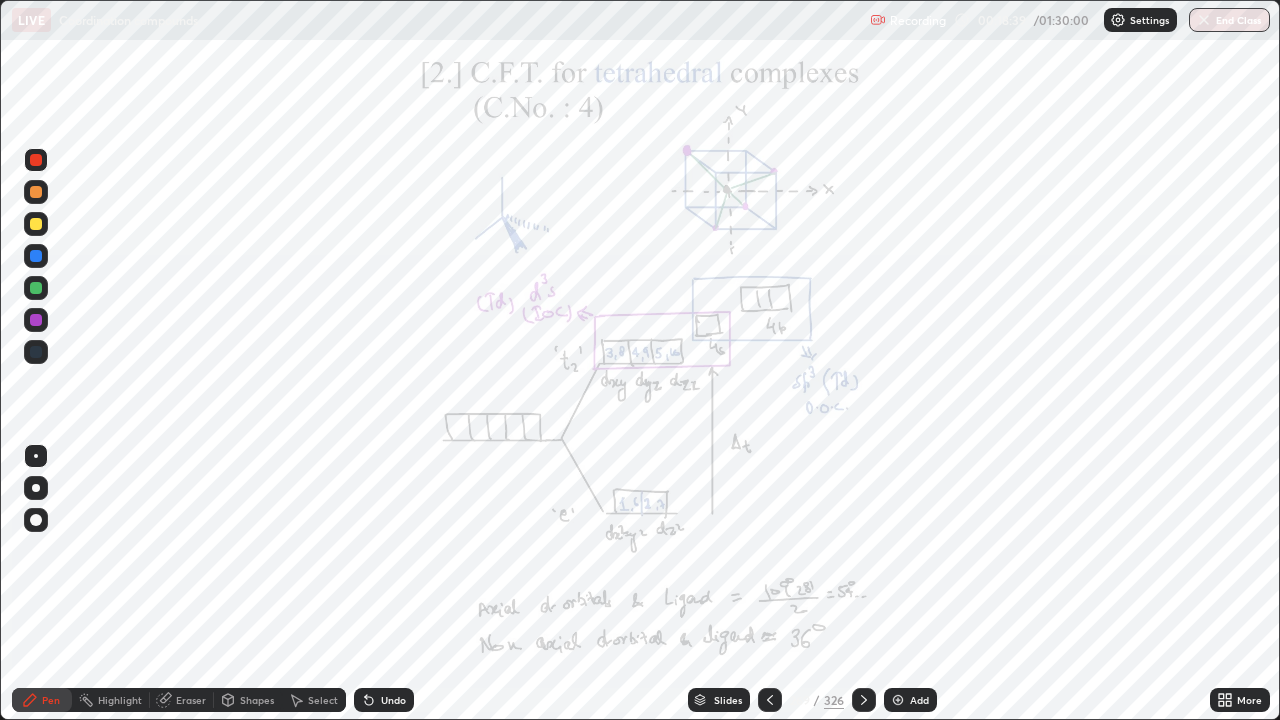 click at bounding box center (36, 288) 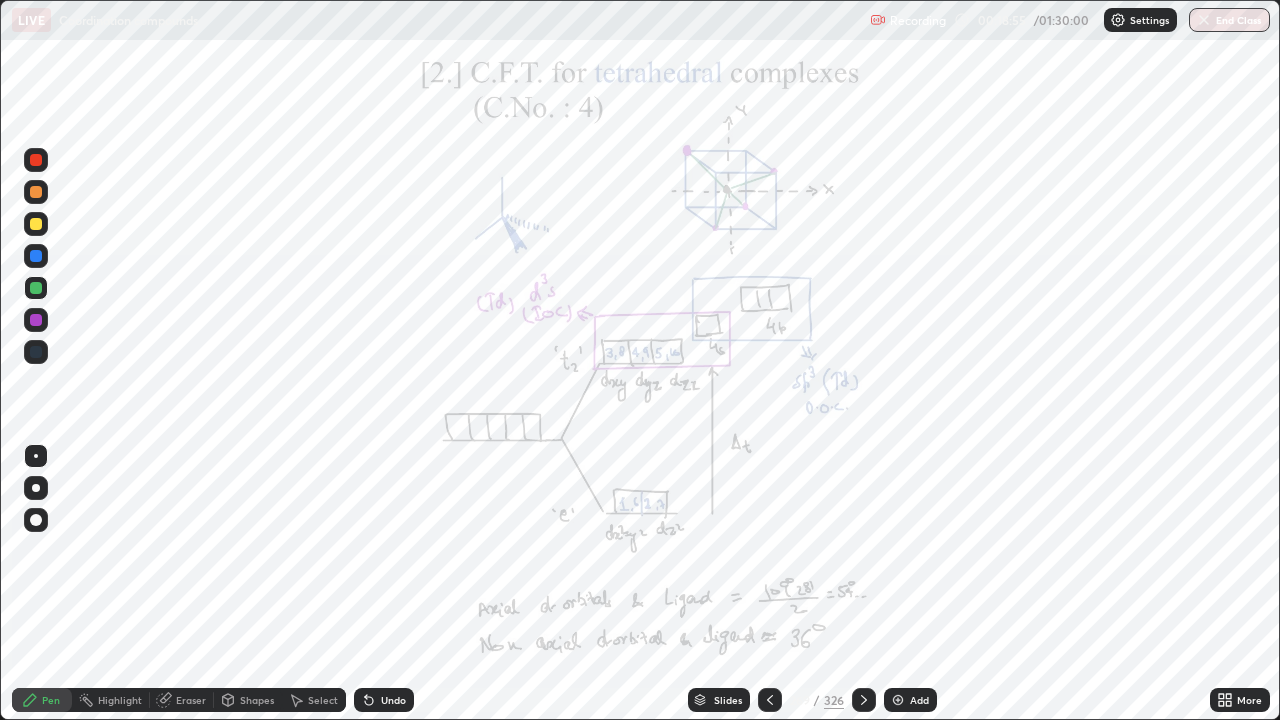 click at bounding box center [36, 320] 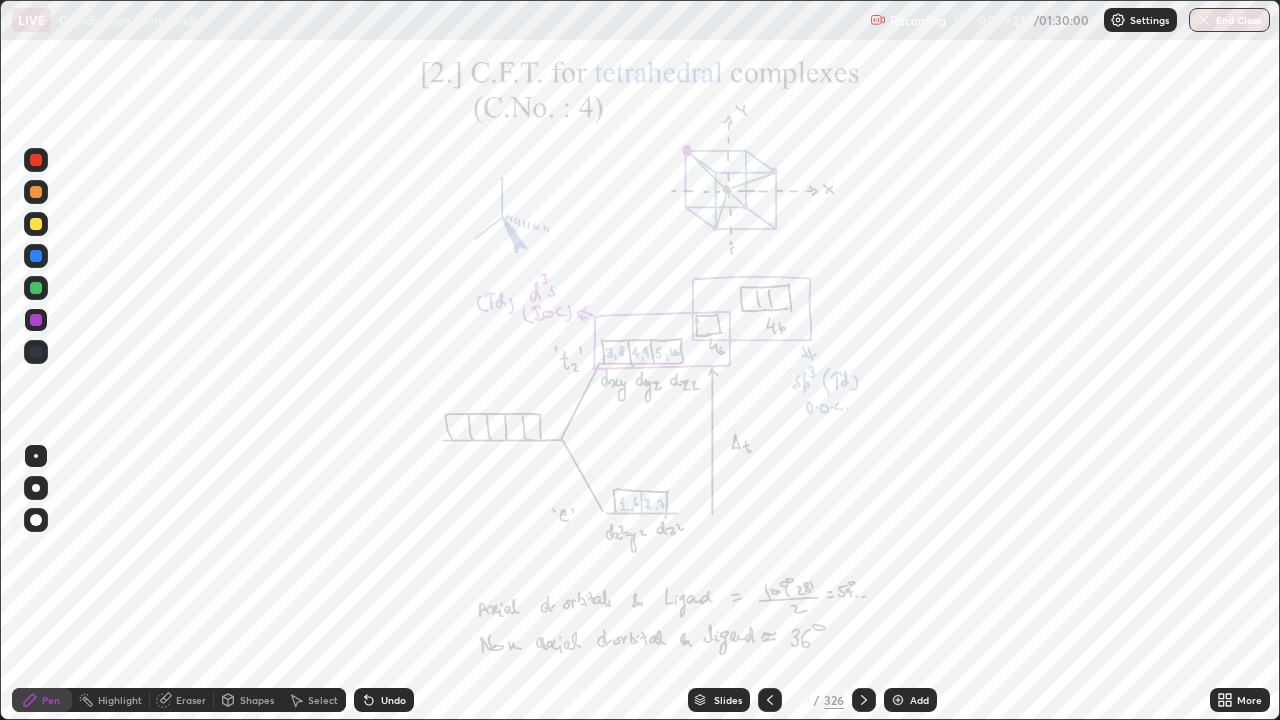 click at bounding box center [36, 288] 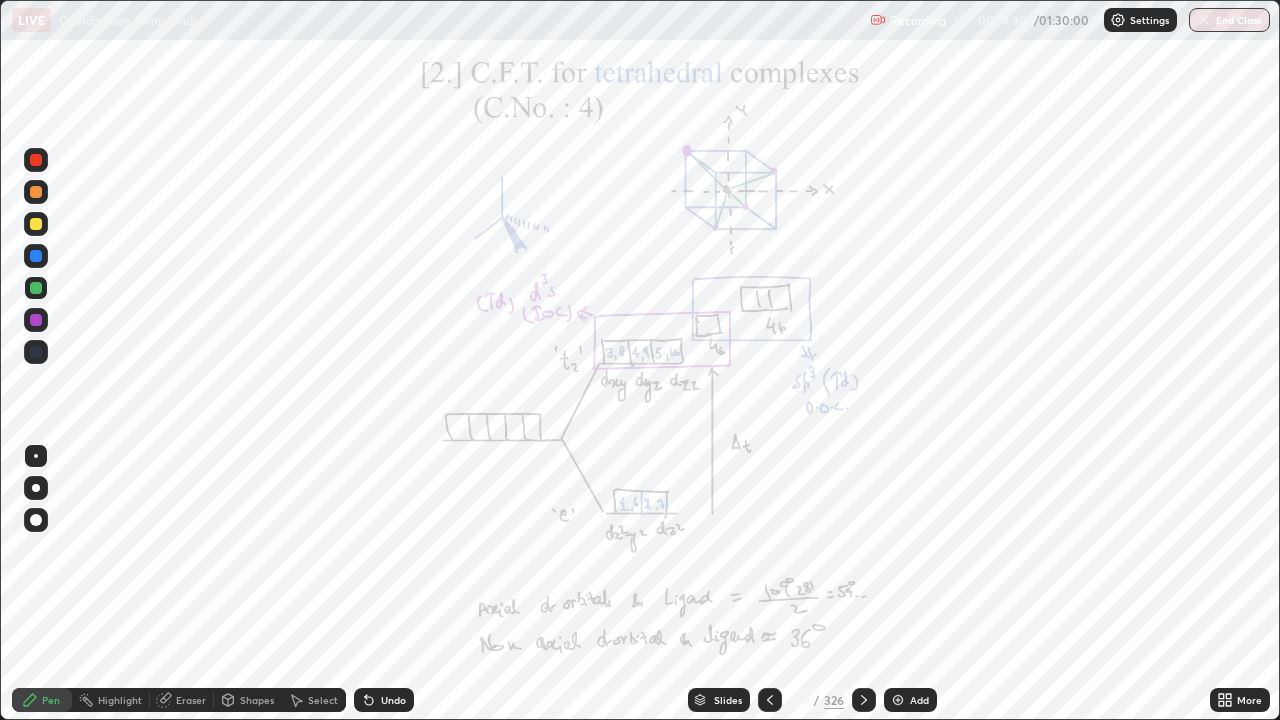 click 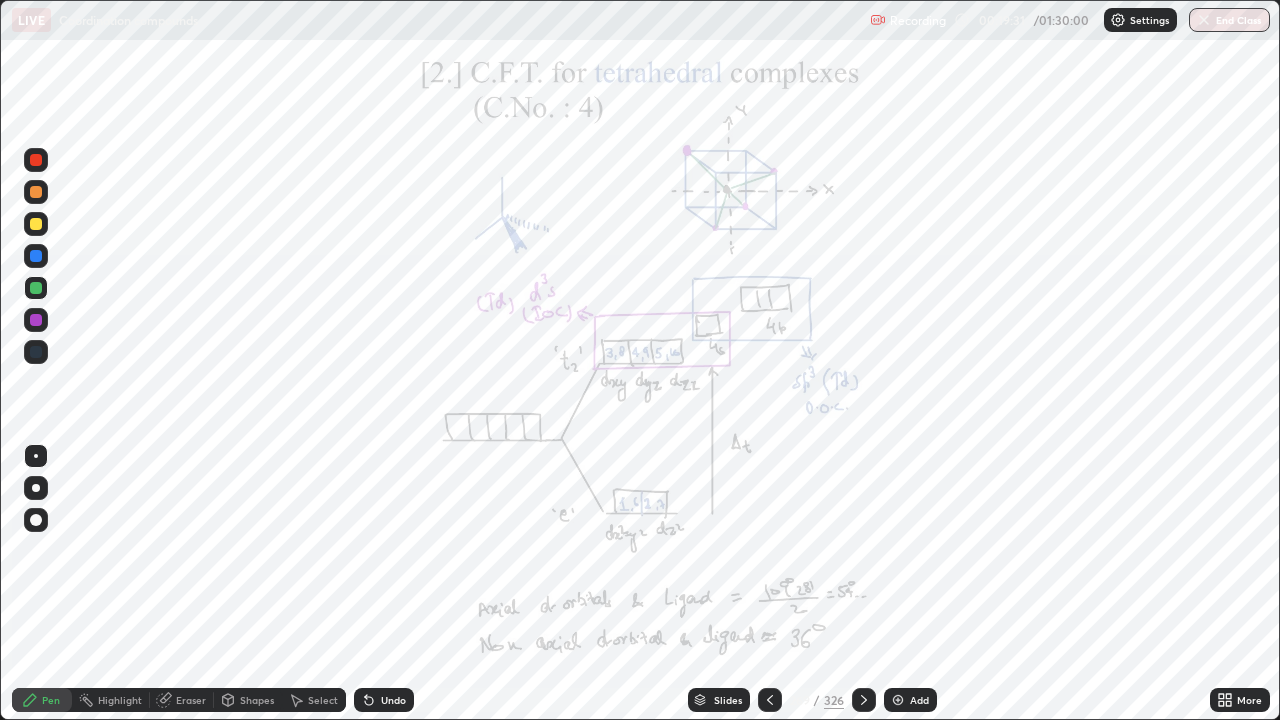 click at bounding box center [36, 352] 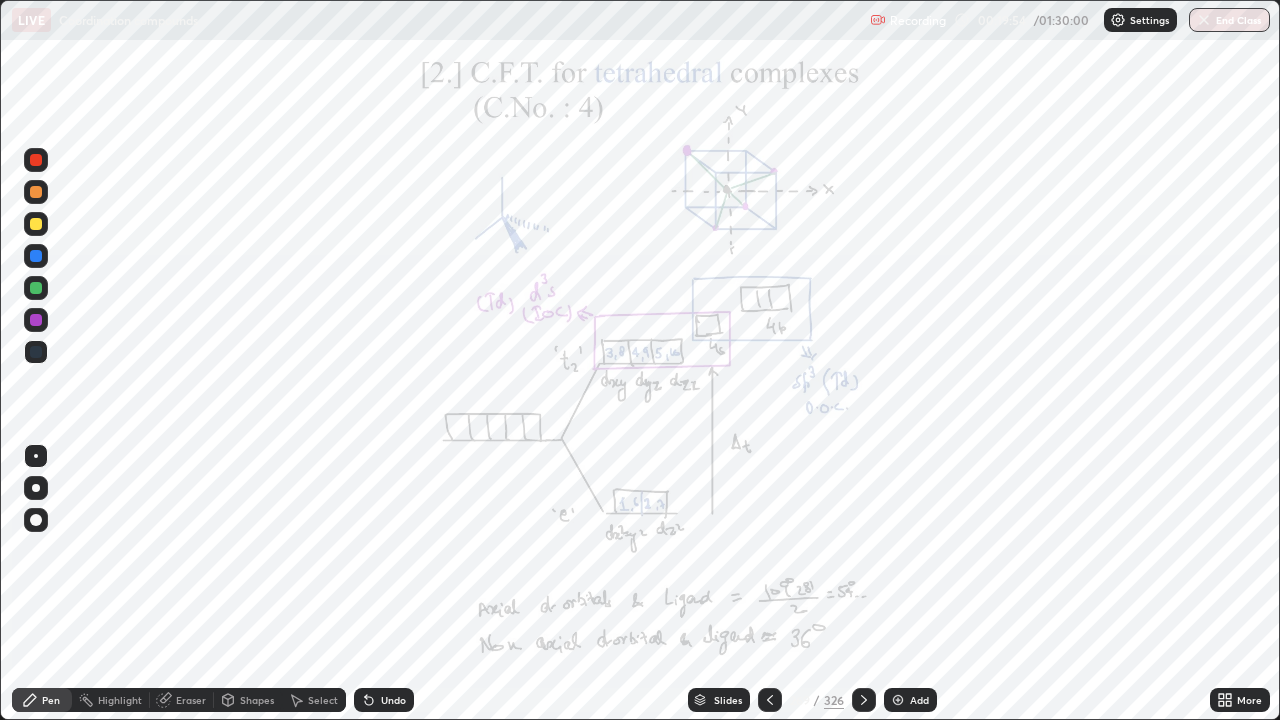 click at bounding box center (36, 320) 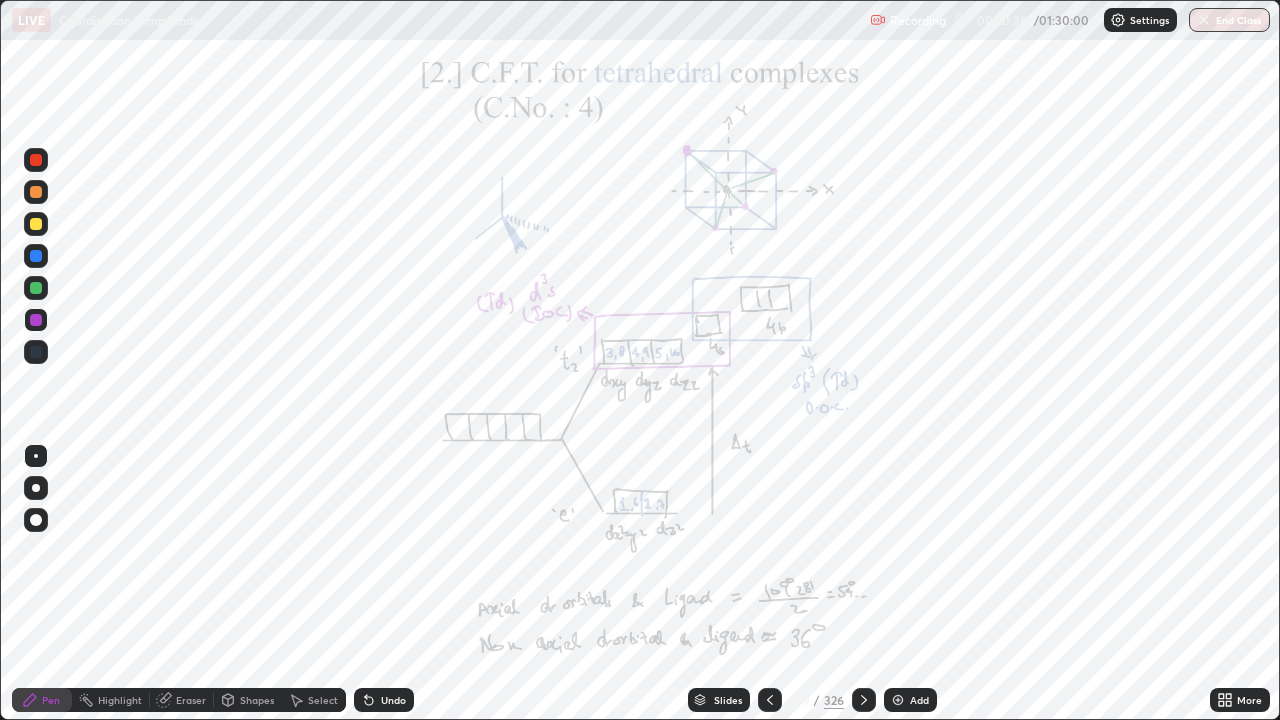 click at bounding box center [36, 320] 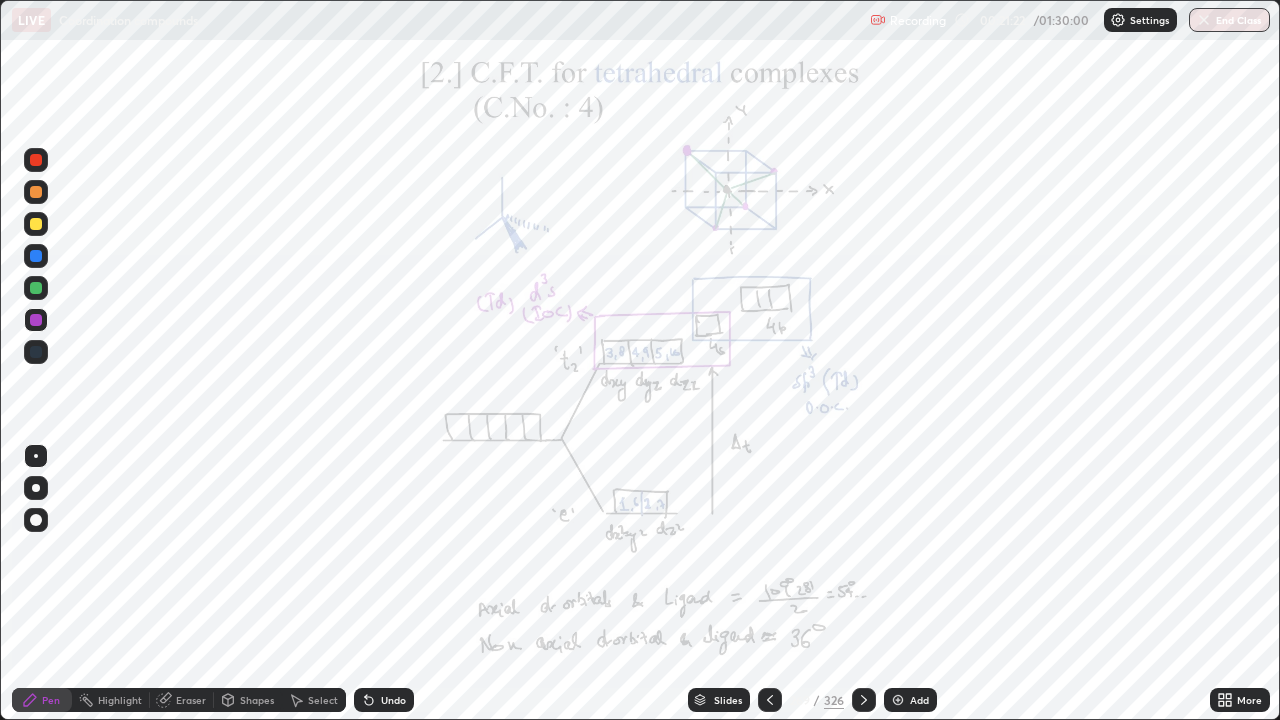 click 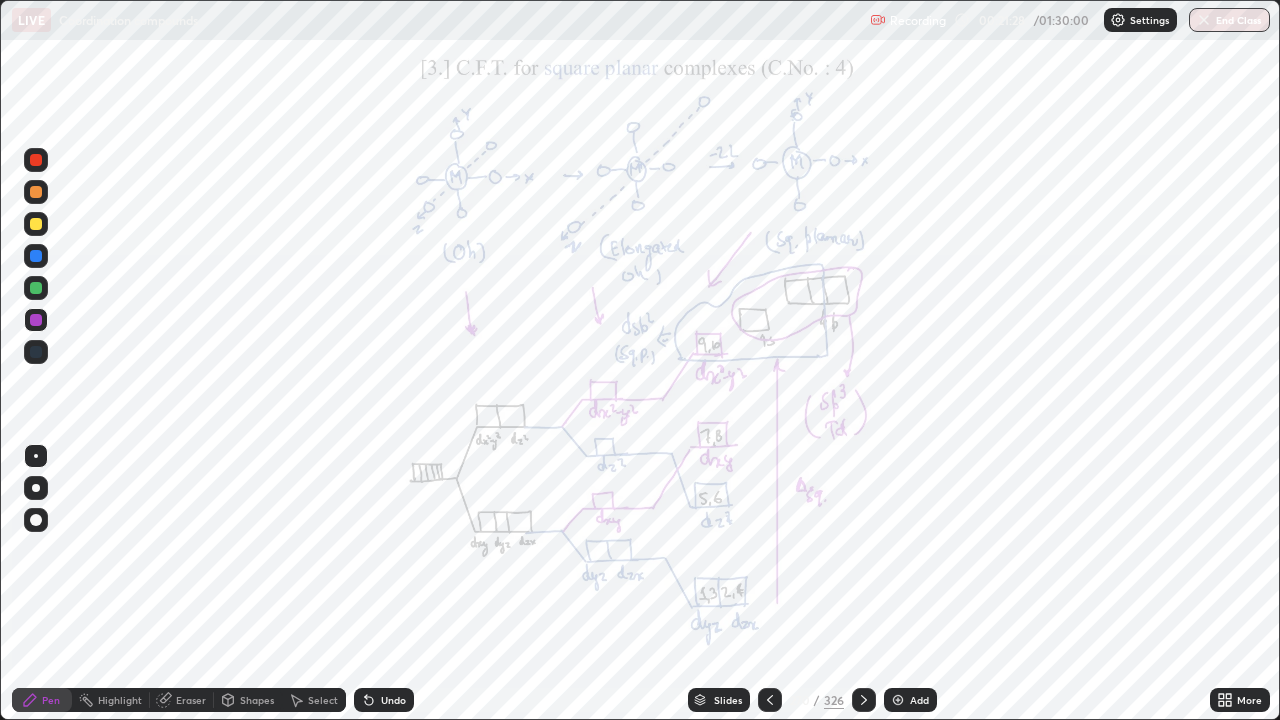 click at bounding box center [36, 160] 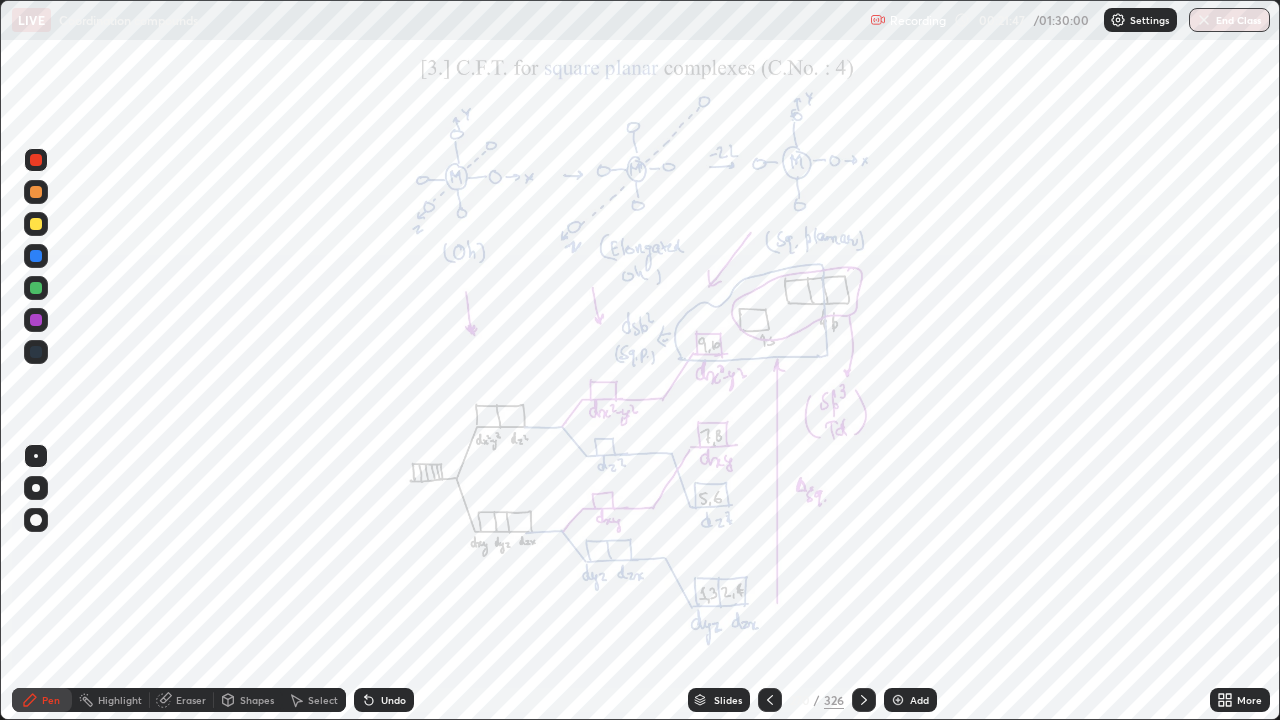 click 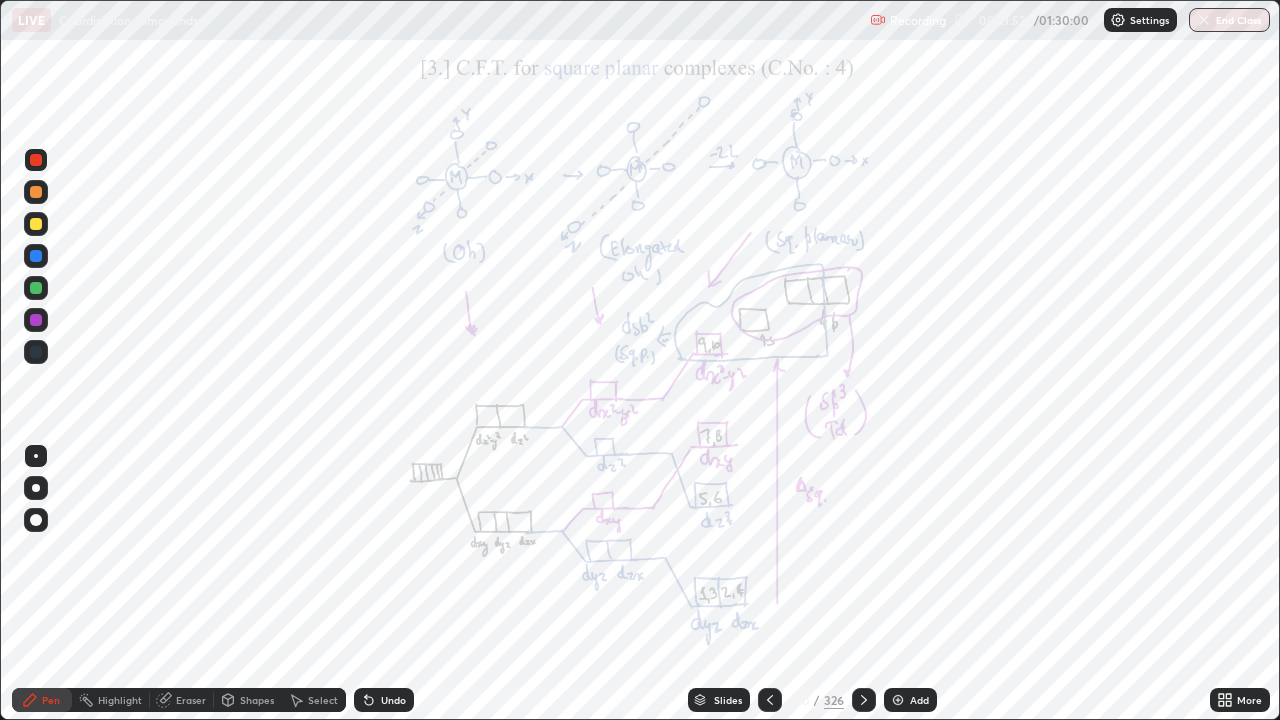 click at bounding box center (36, 288) 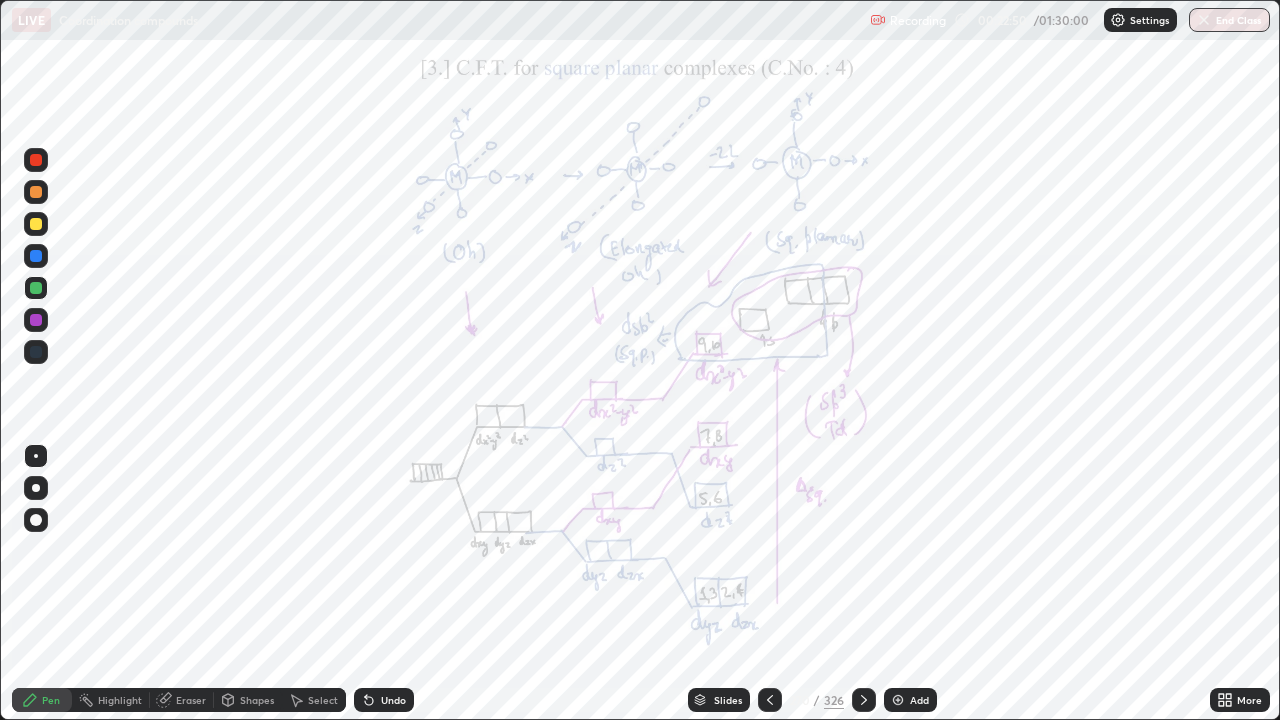click at bounding box center (36, 256) 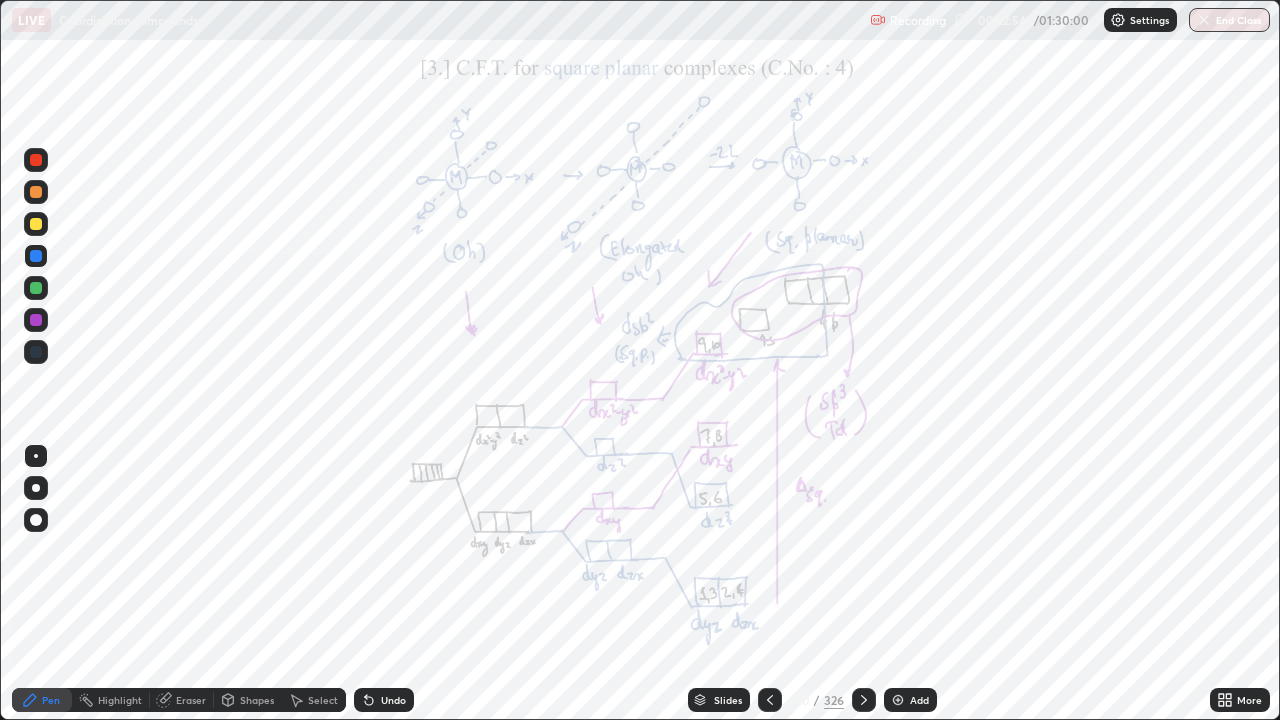 click at bounding box center (36, 160) 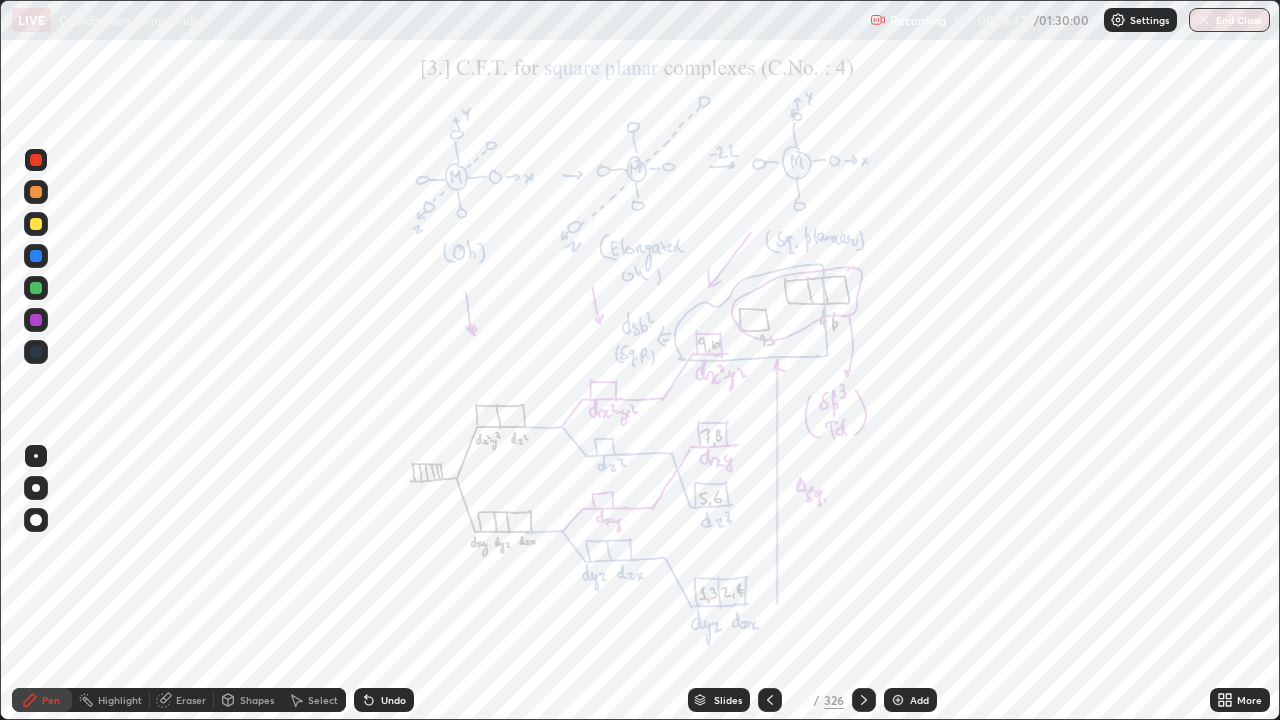 click at bounding box center (36, 320) 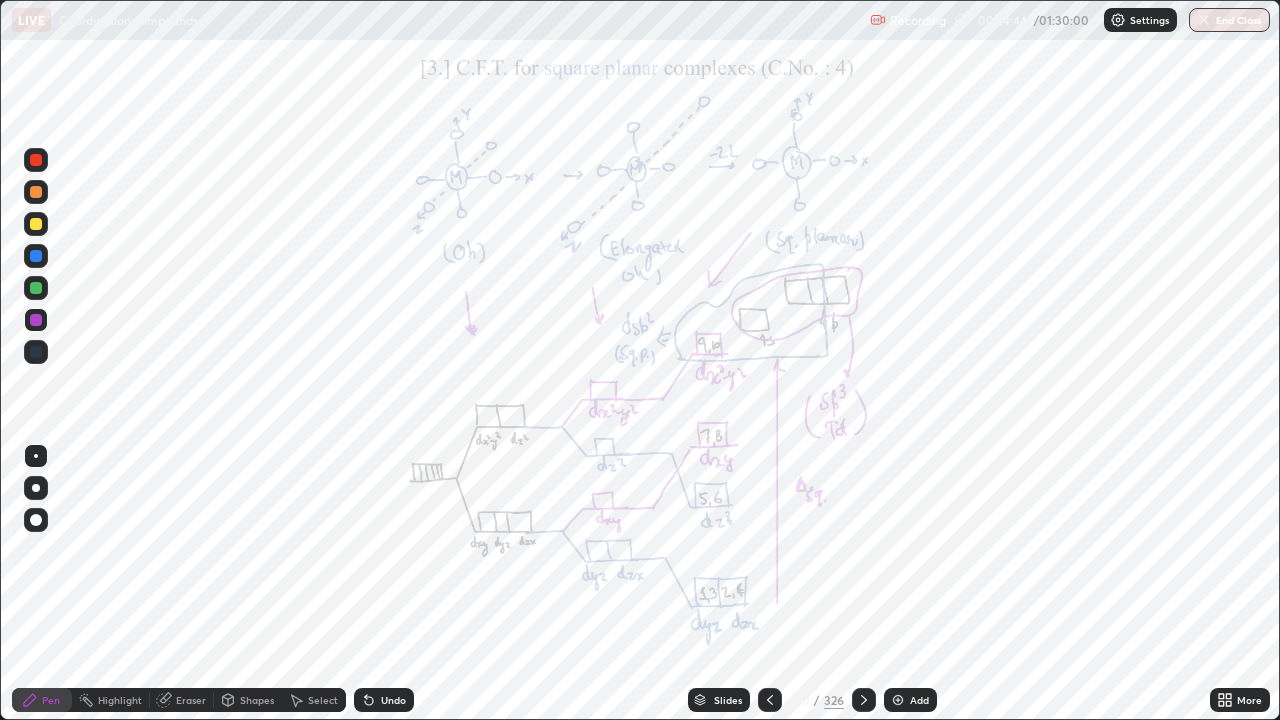 click on "Undo" at bounding box center (384, 700) 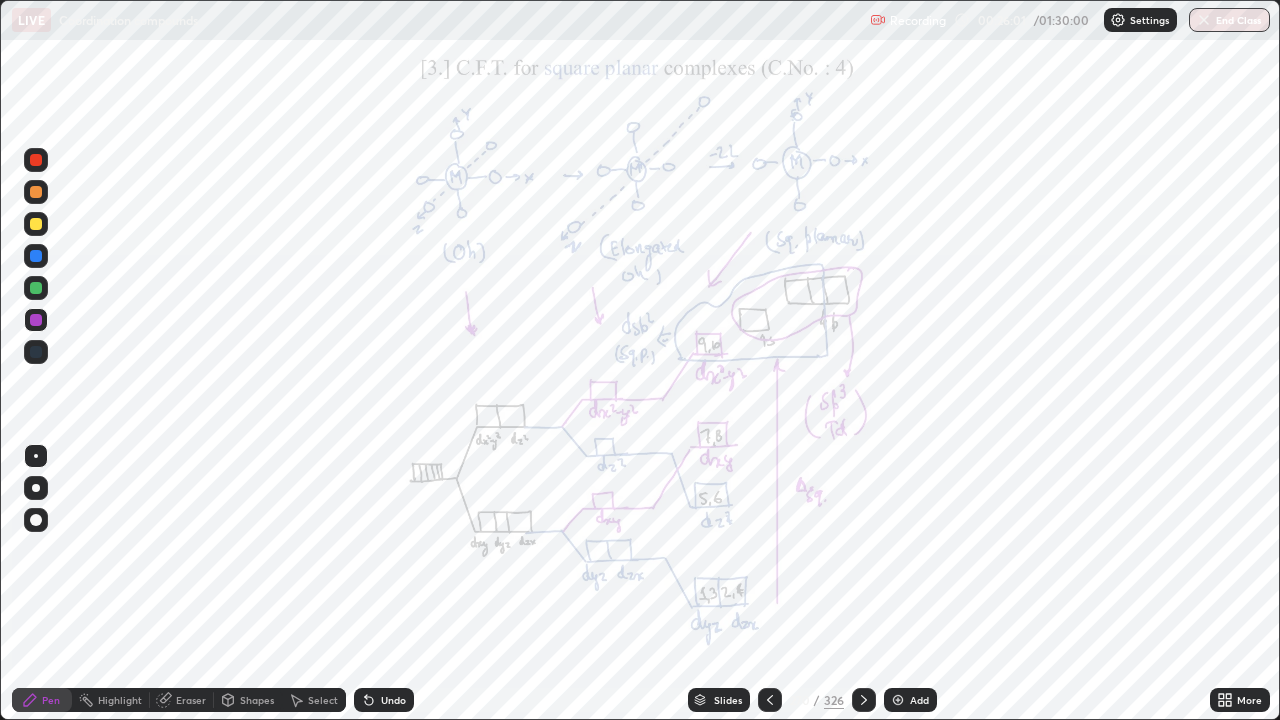 click at bounding box center [864, 700] 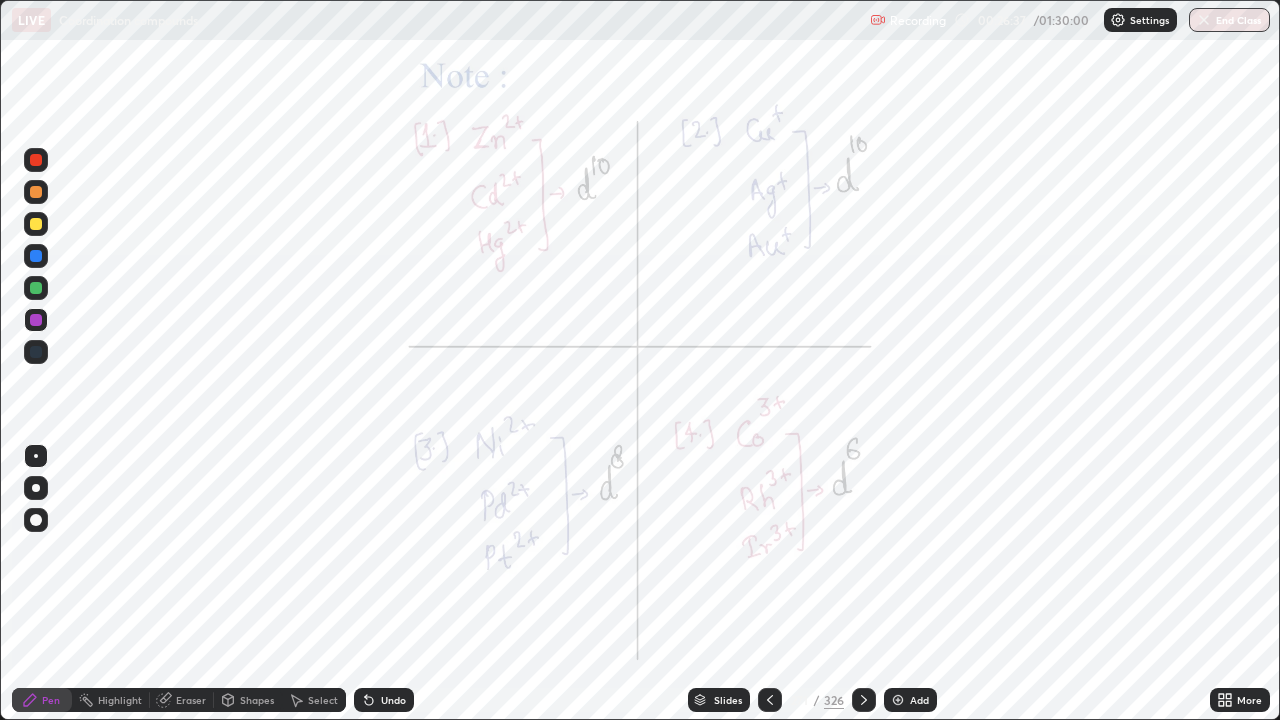 click at bounding box center [36, 320] 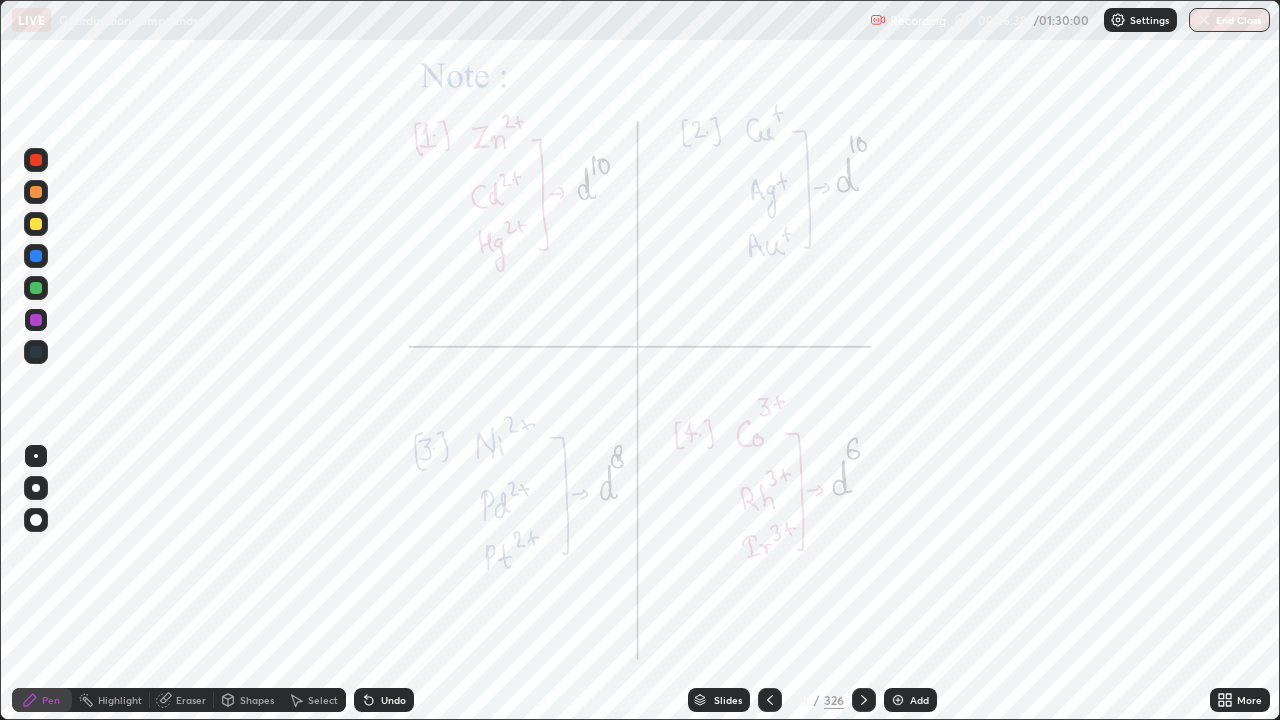 click at bounding box center (36, 352) 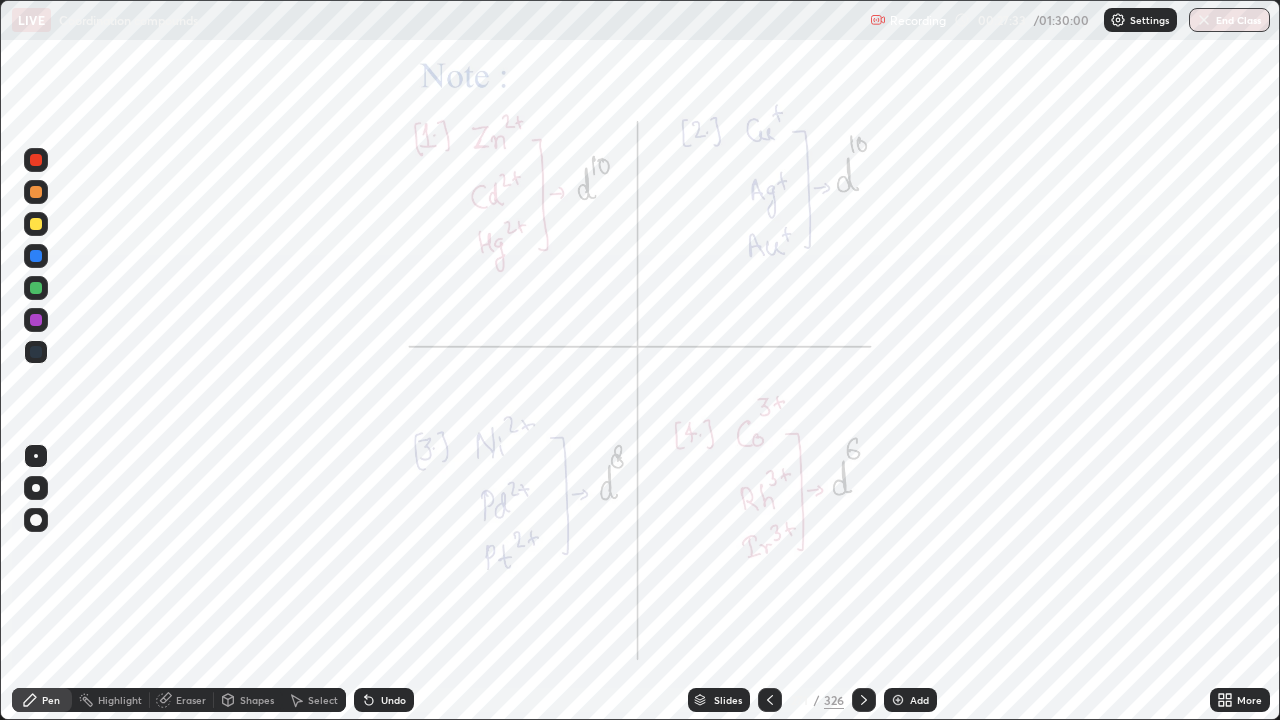 click 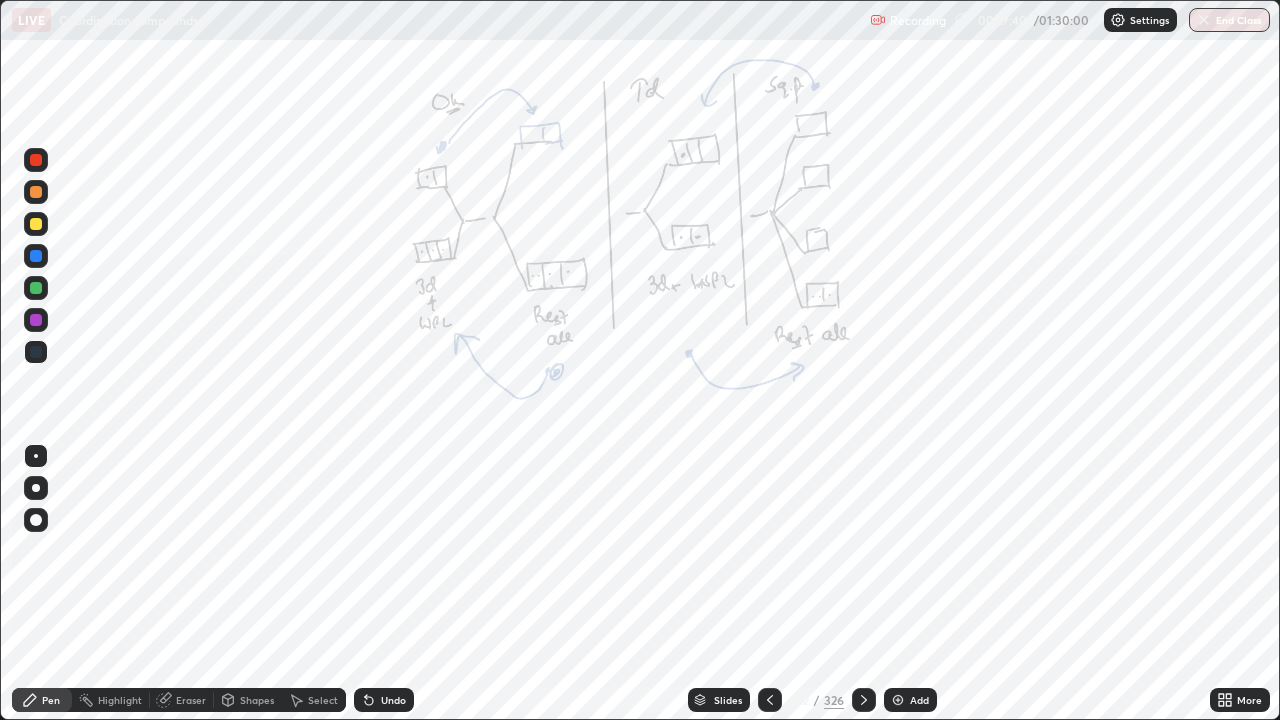 click at bounding box center [36, 320] 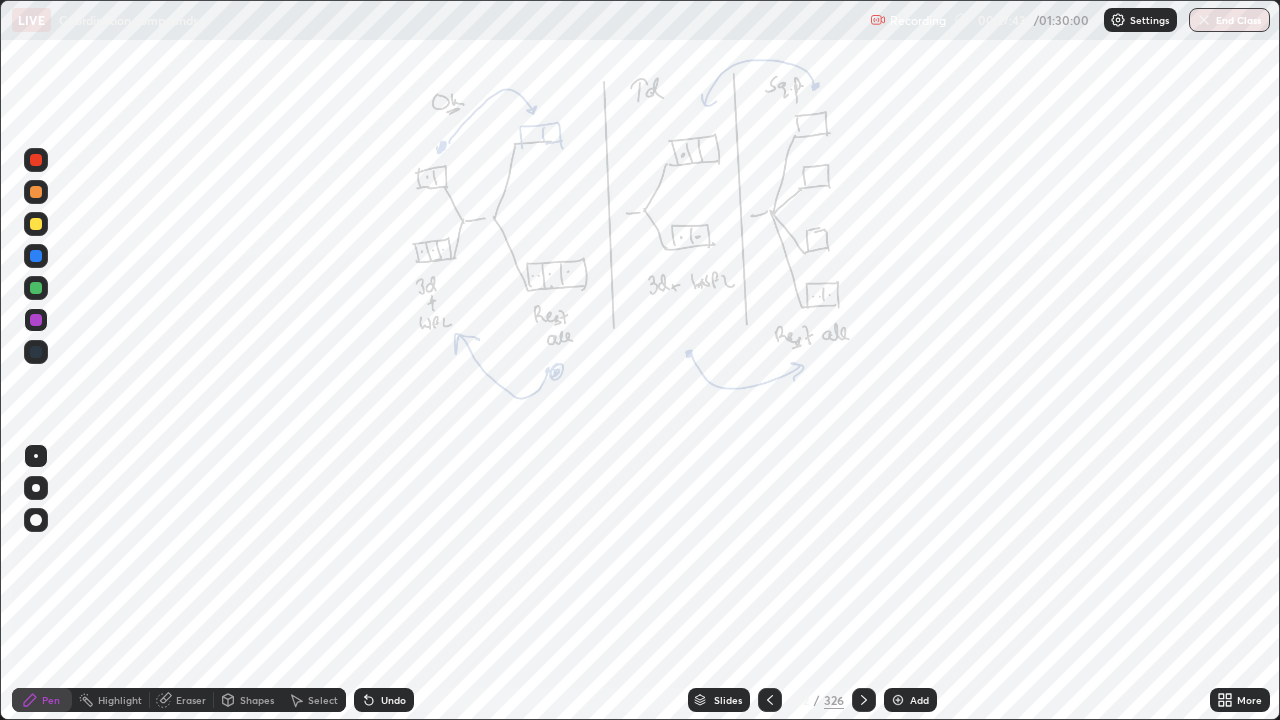 click at bounding box center (898, 700) 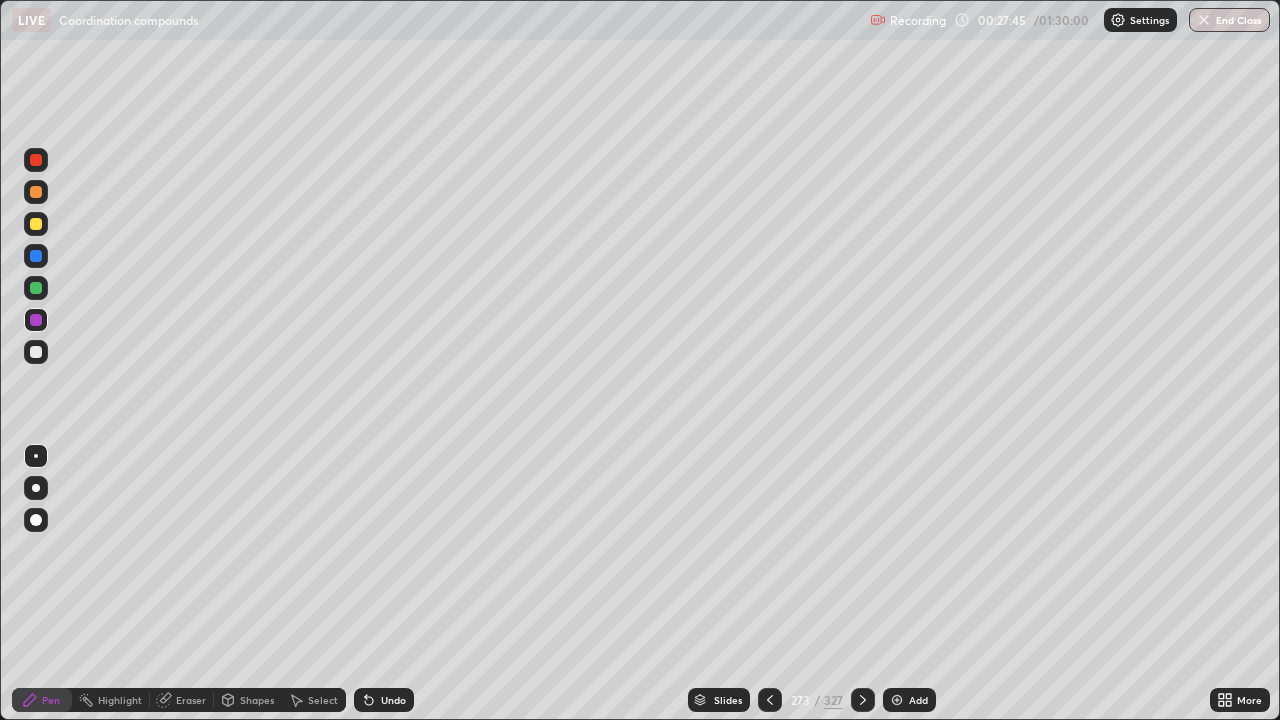 click at bounding box center [36, 288] 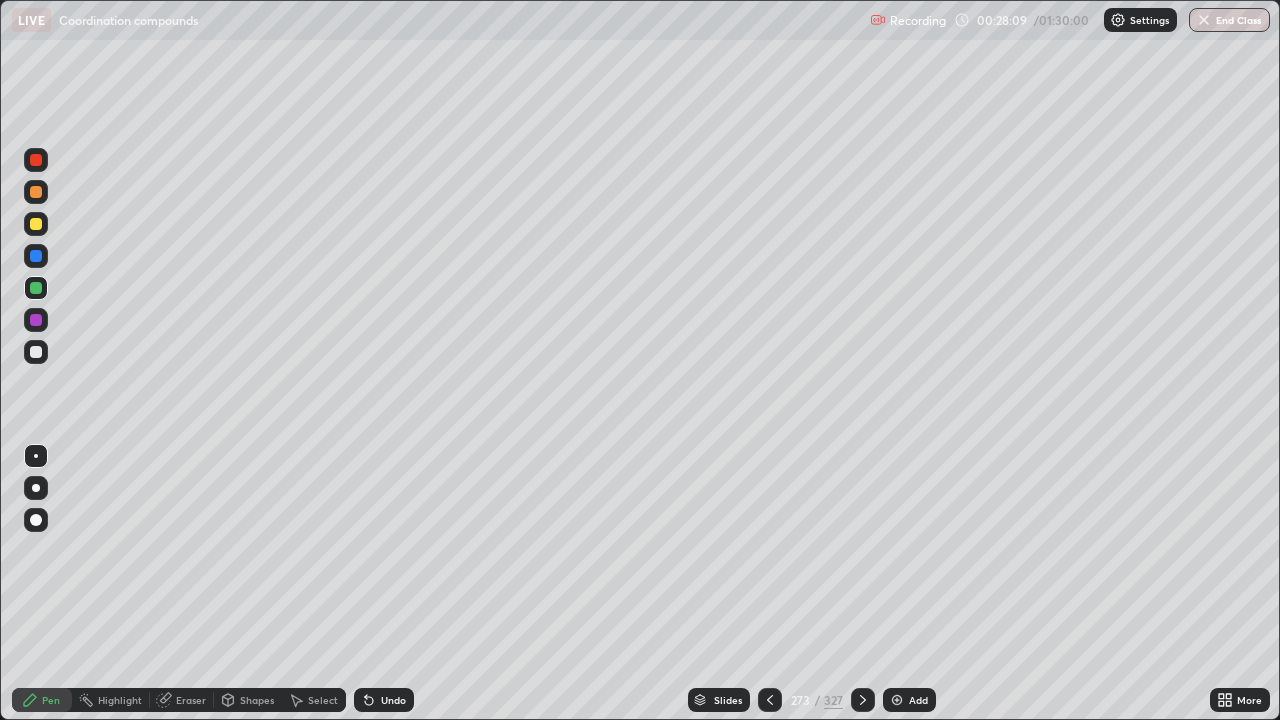 click at bounding box center [36, 320] 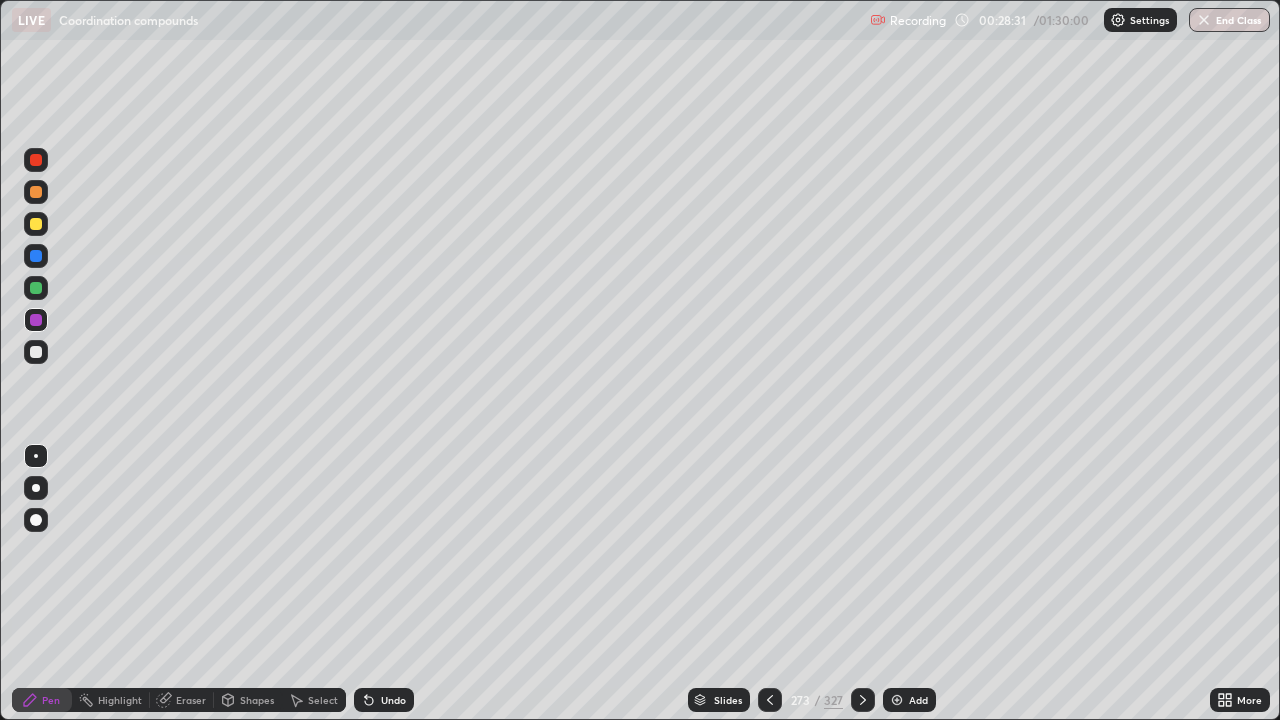 click at bounding box center [36, 256] 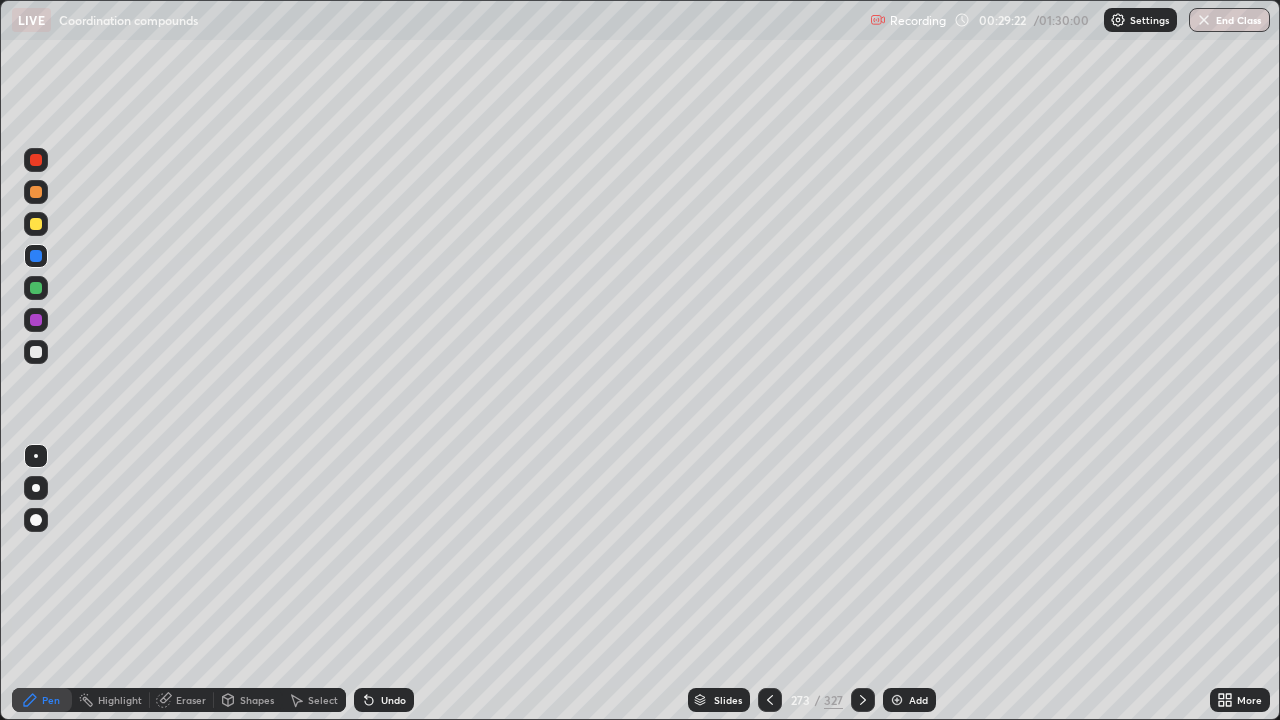 click at bounding box center [863, 700] 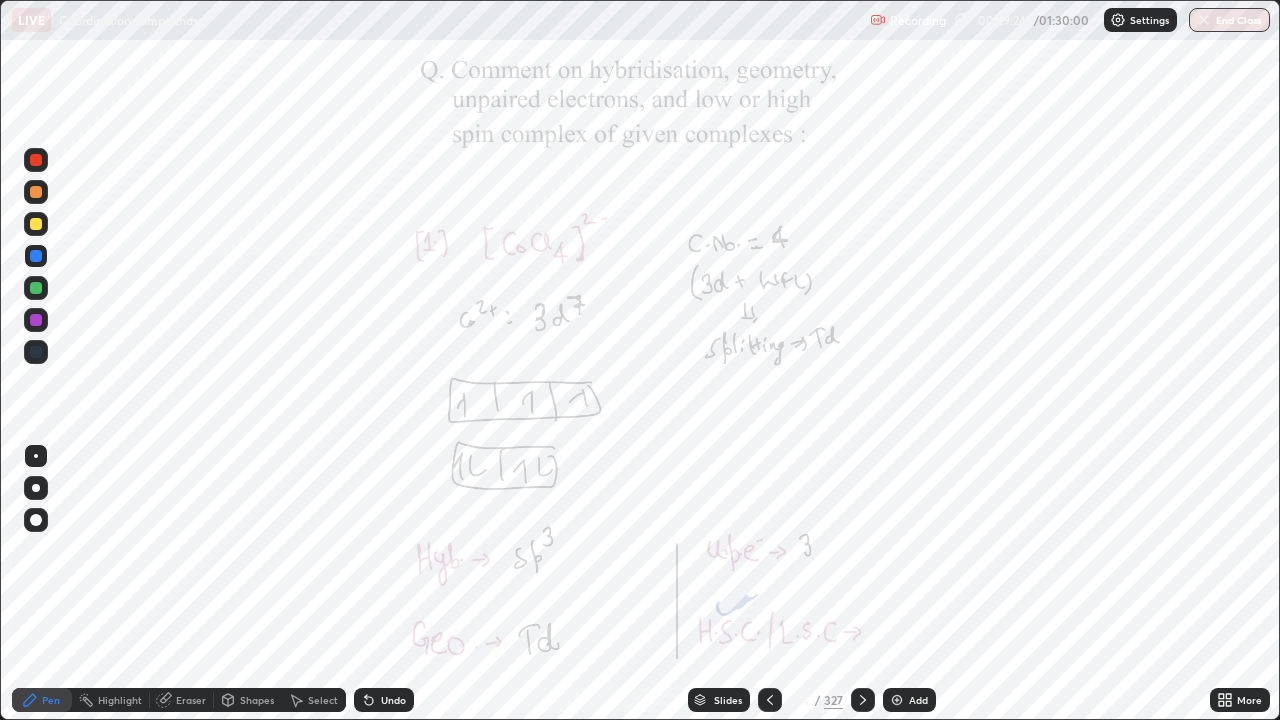 click 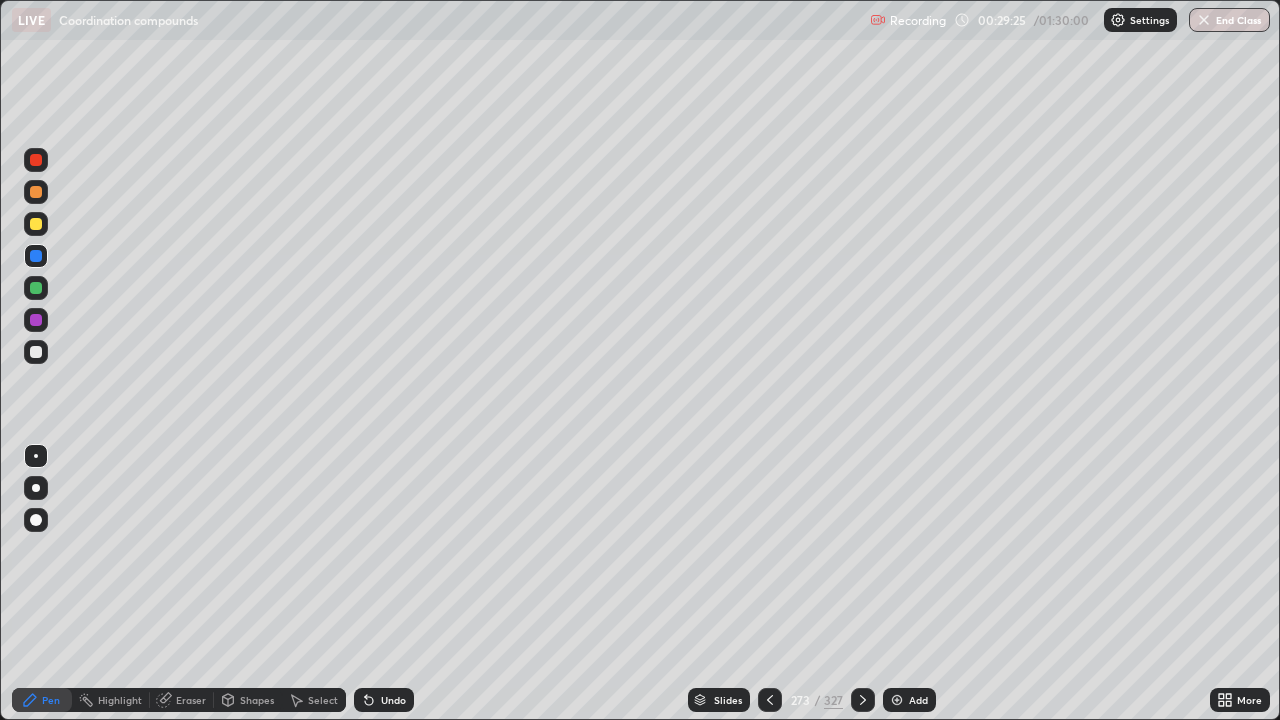 click 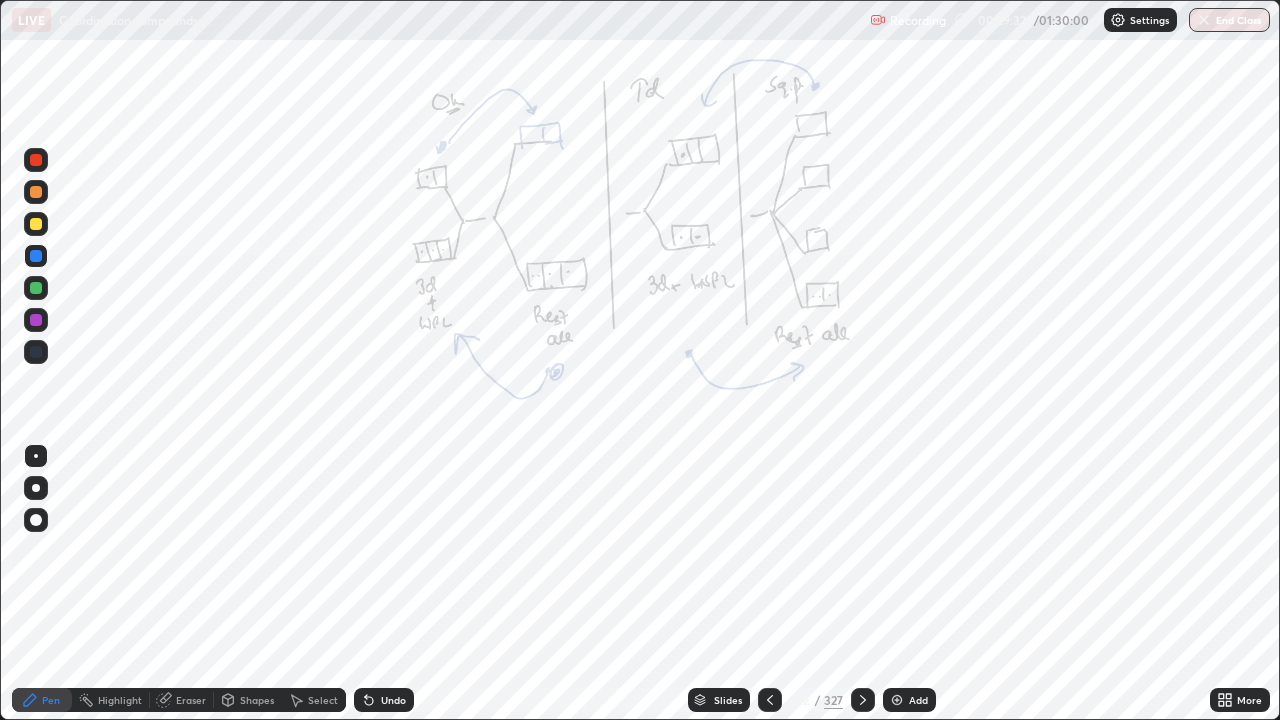 click 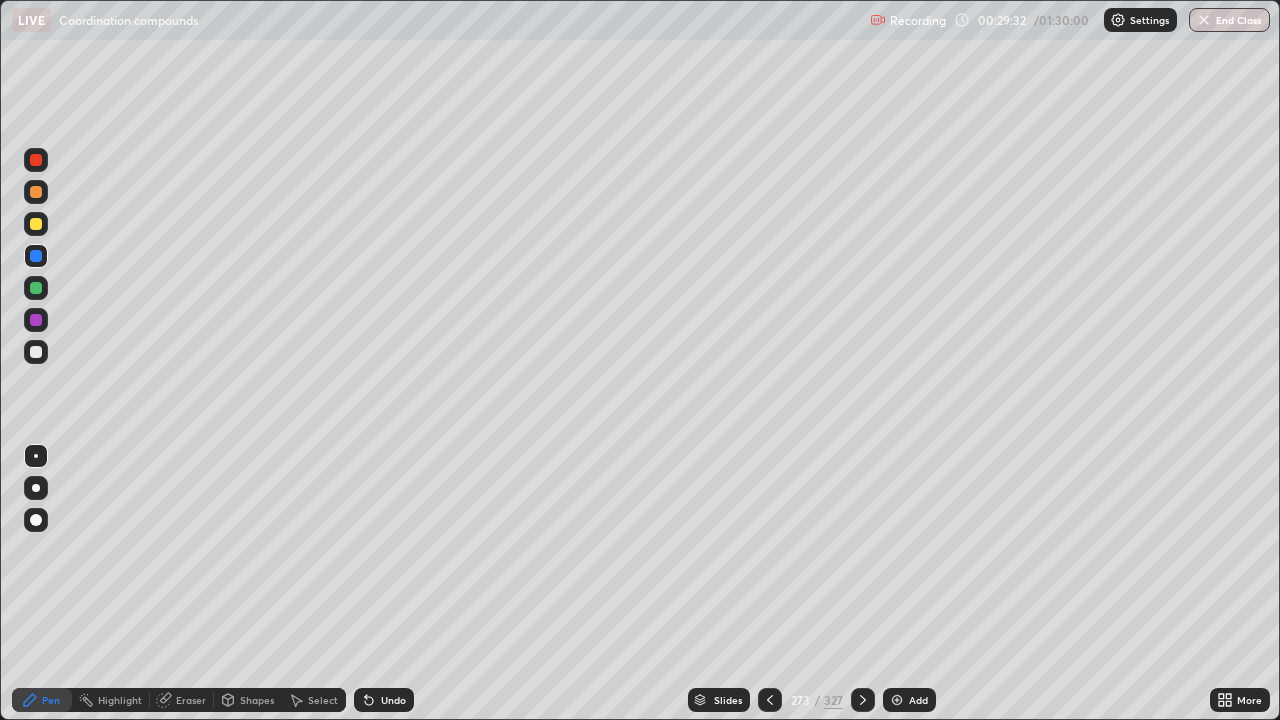 click 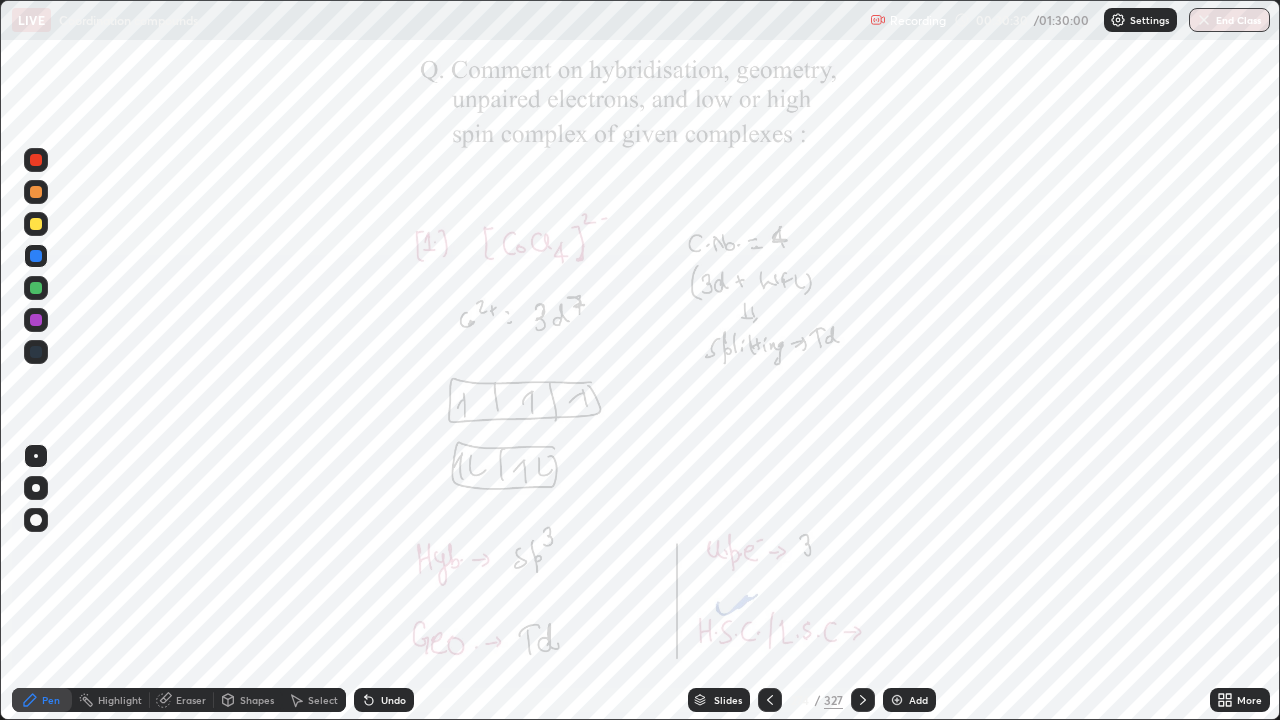 click on "Select" at bounding box center (314, 700) 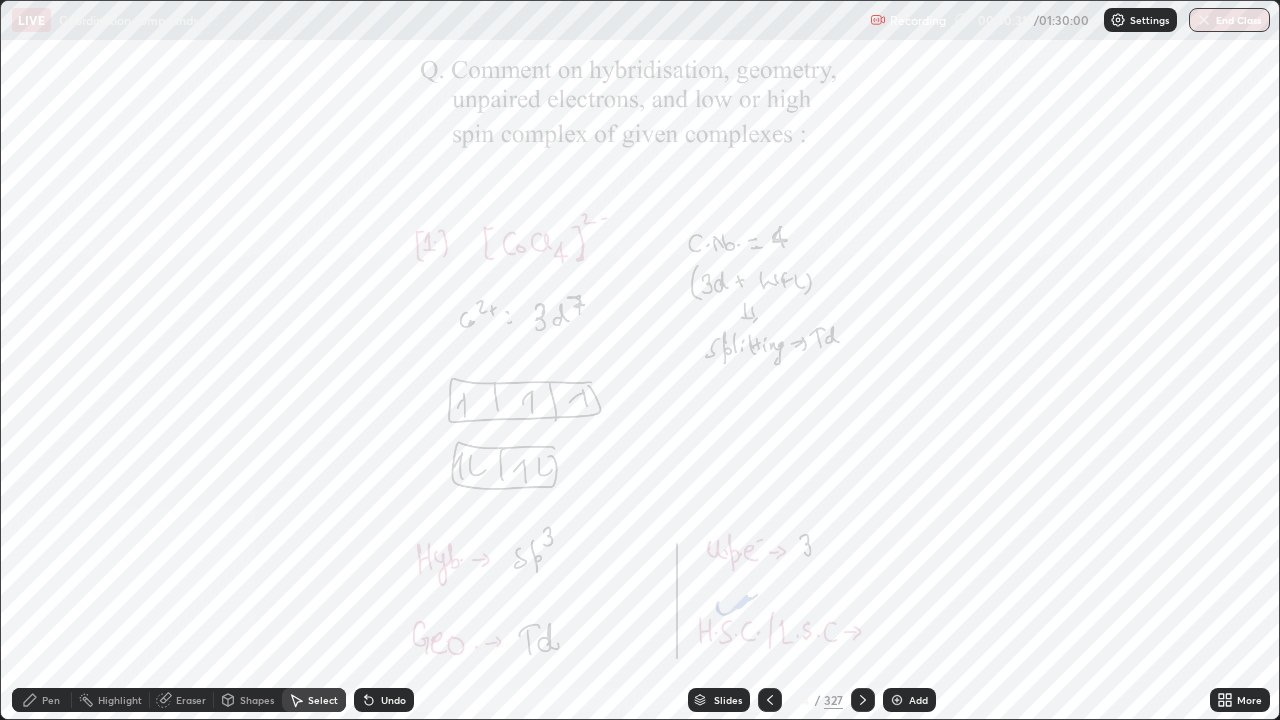 click on "Shapes" at bounding box center [248, 700] 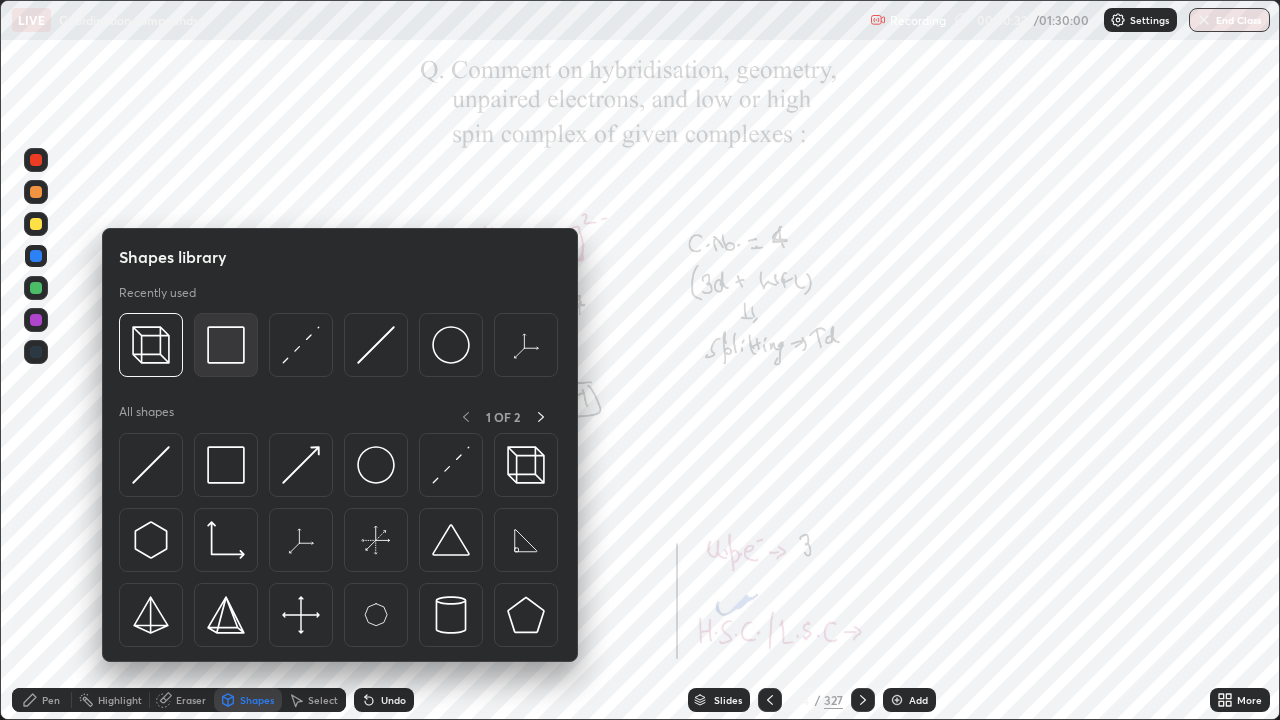 click at bounding box center (226, 345) 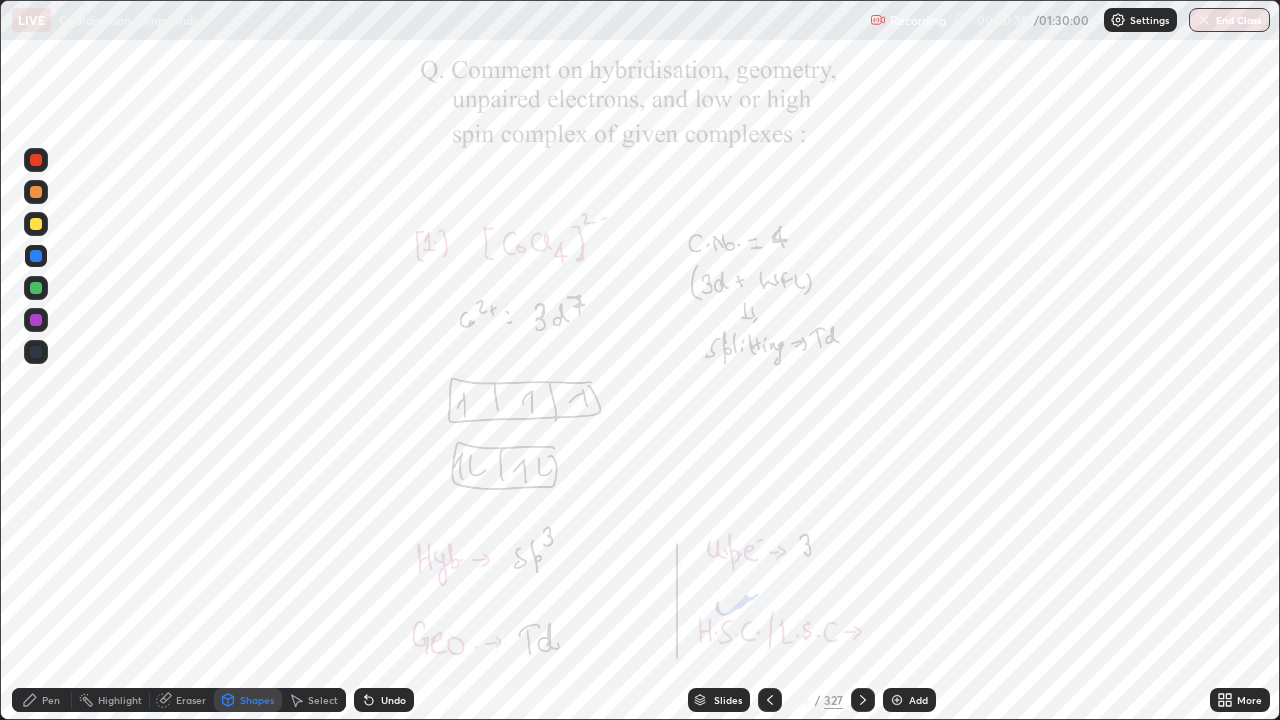 click at bounding box center [36, 288] 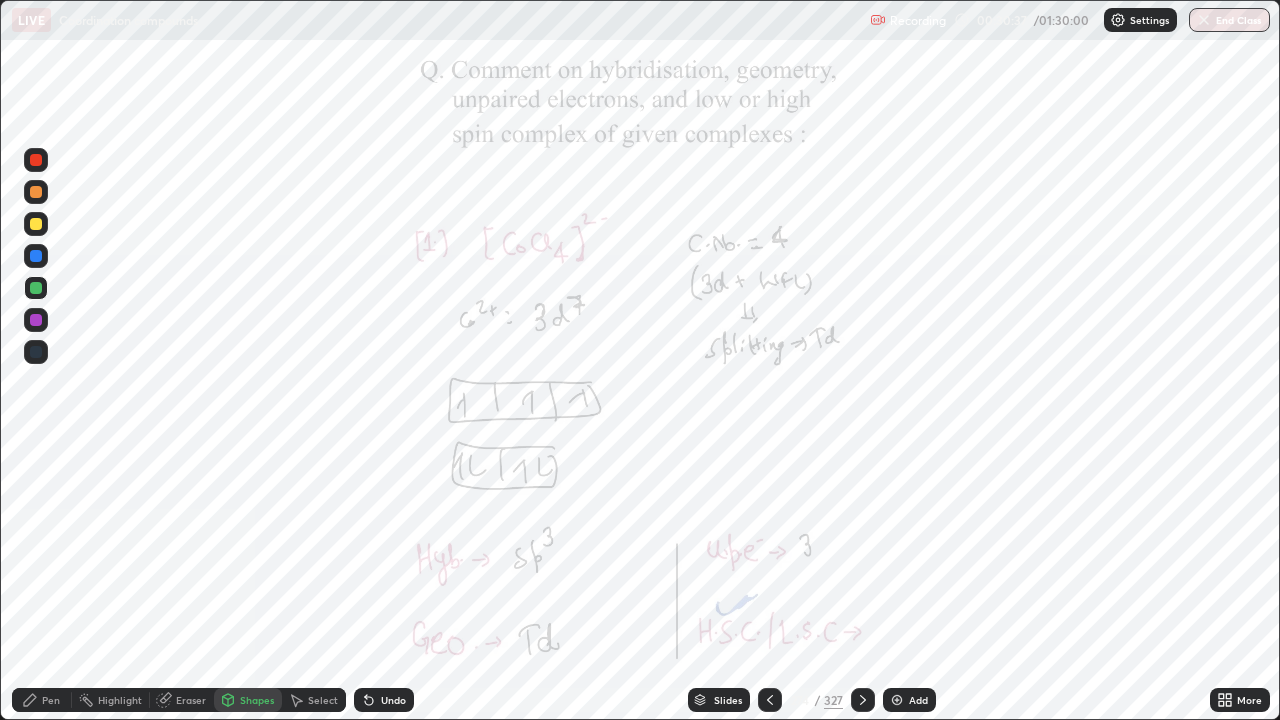 click on "Pen" at bounding box center [51, 700] 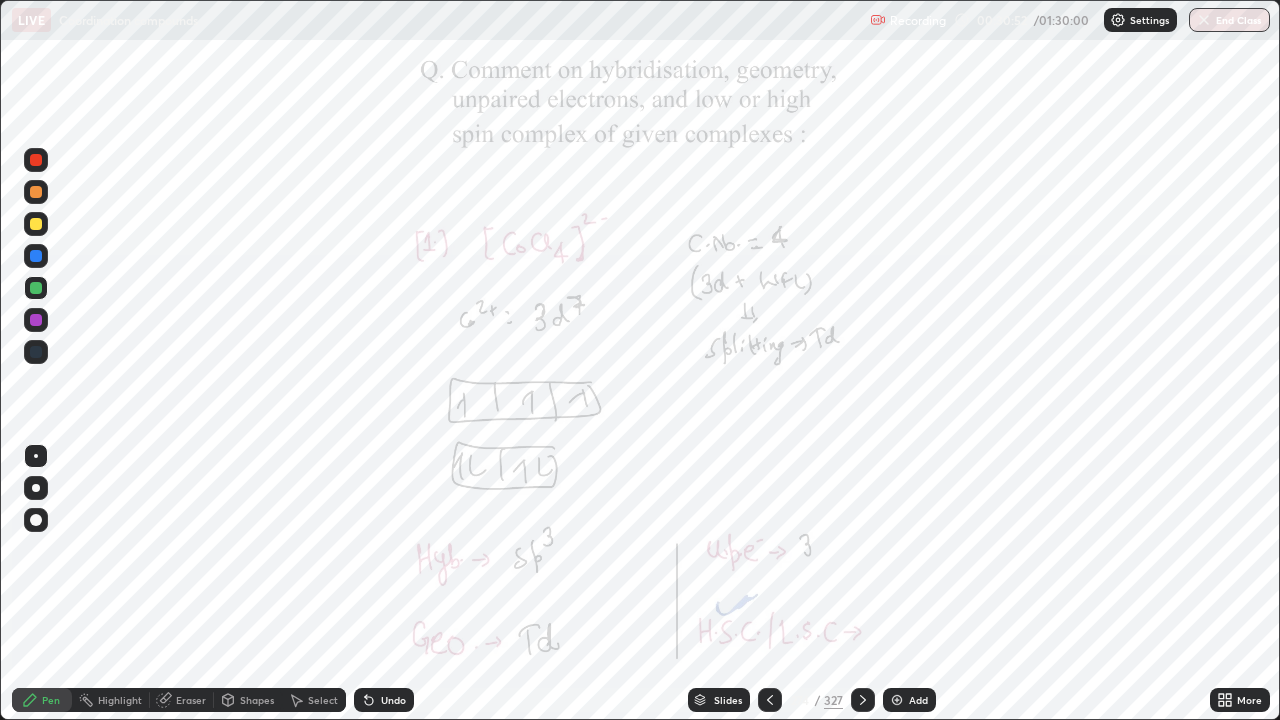 click 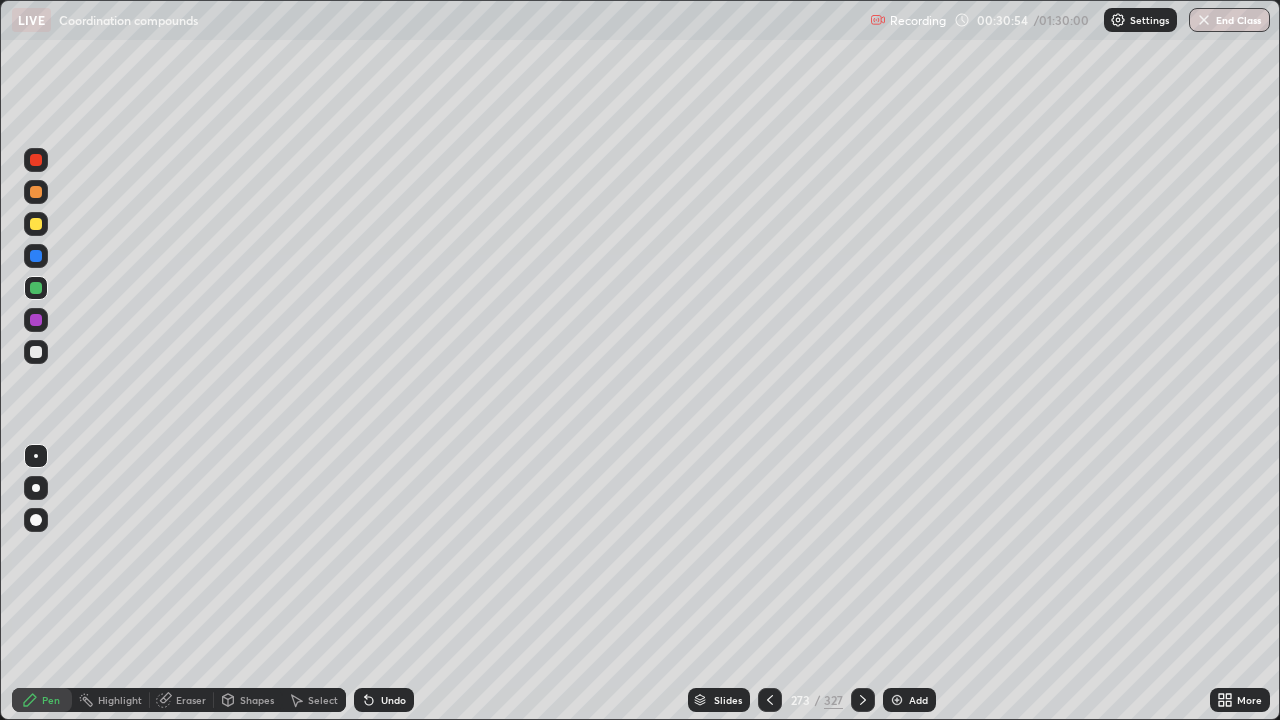 click at bounding box center (36, 160) 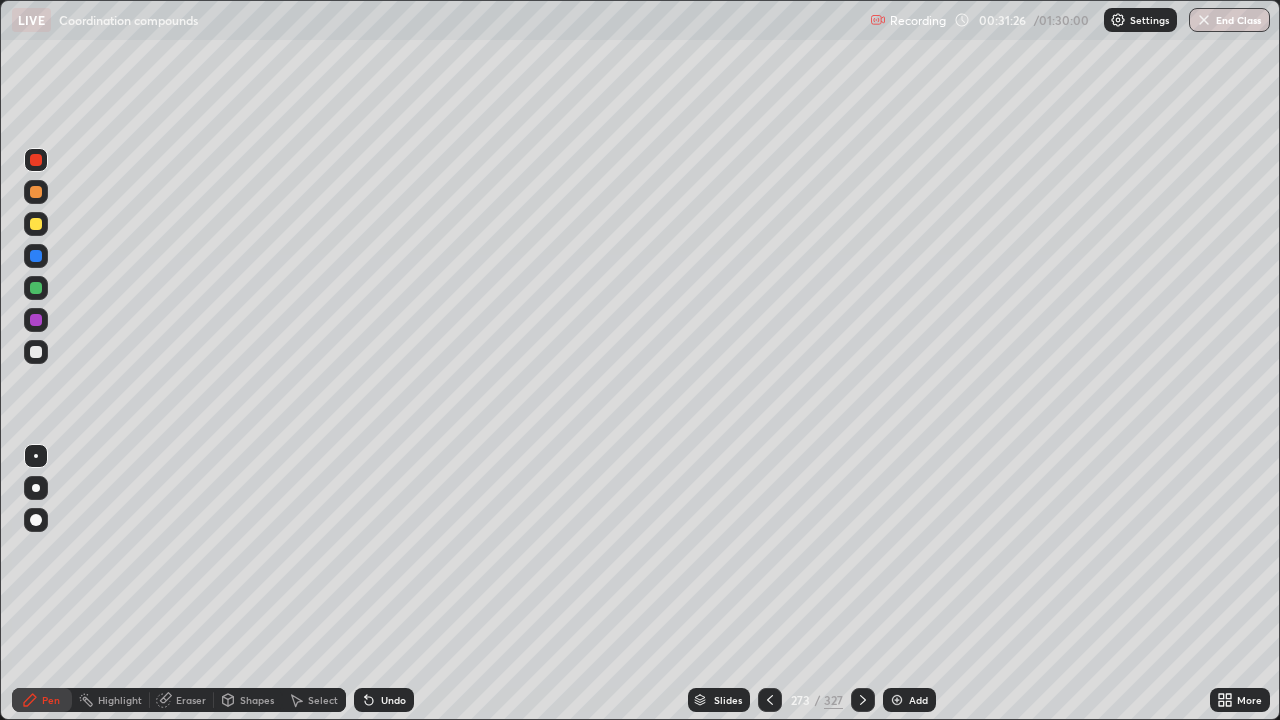 click at bounding box center (36, 320) 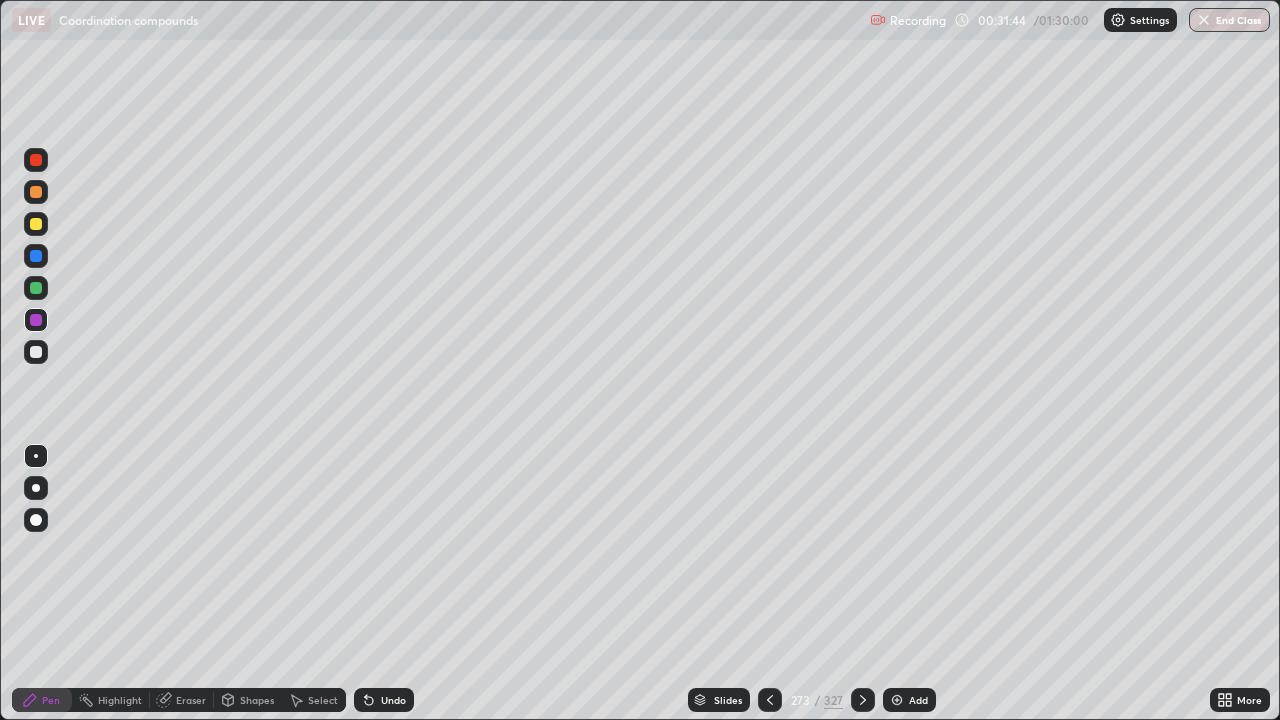 click 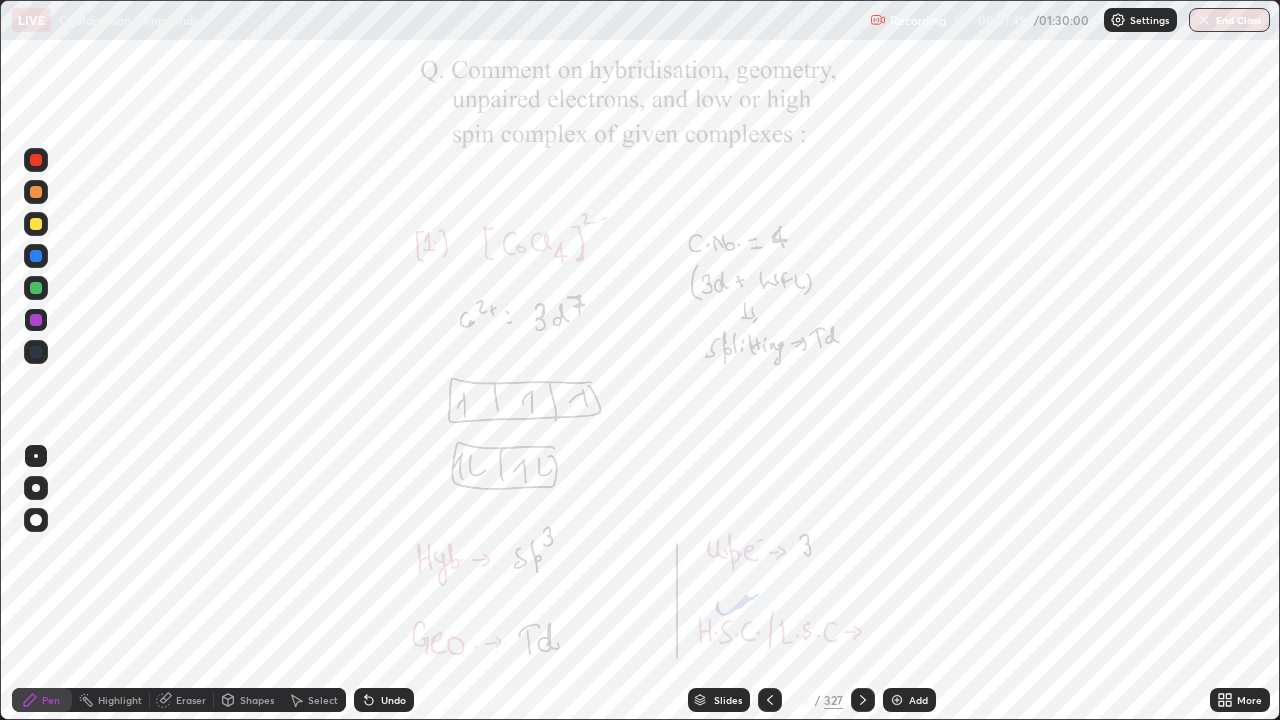 click 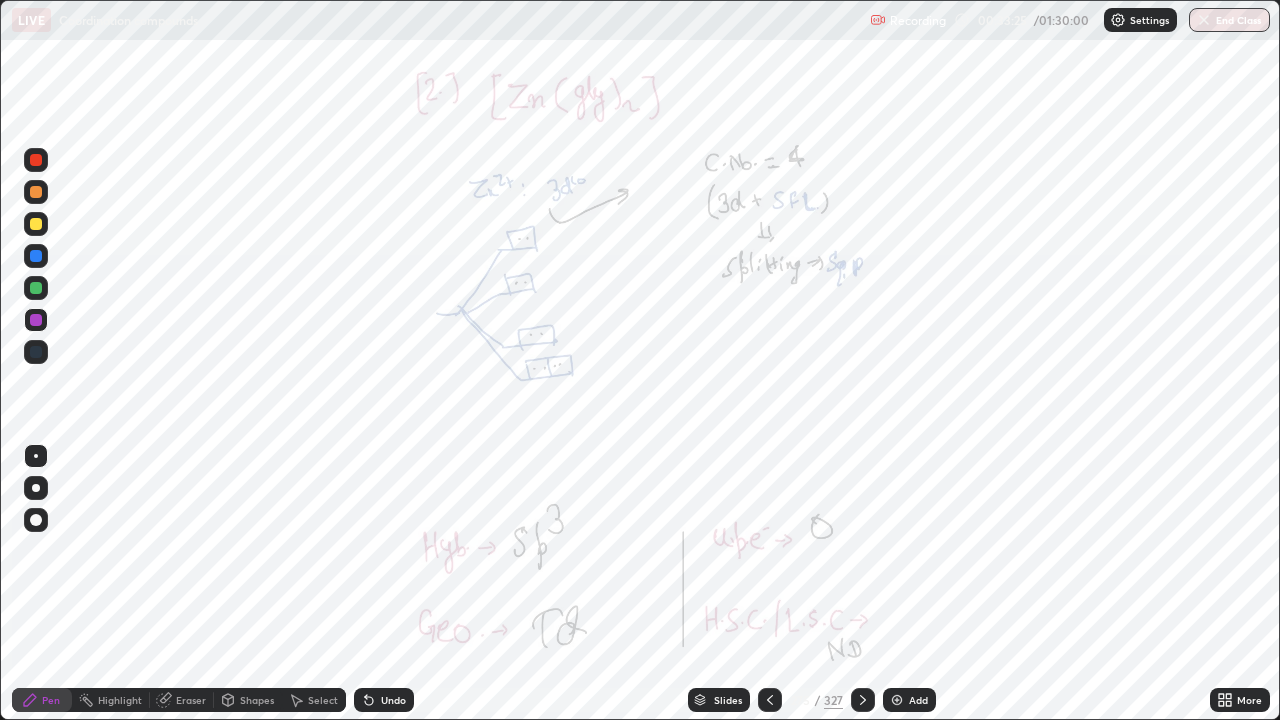 click 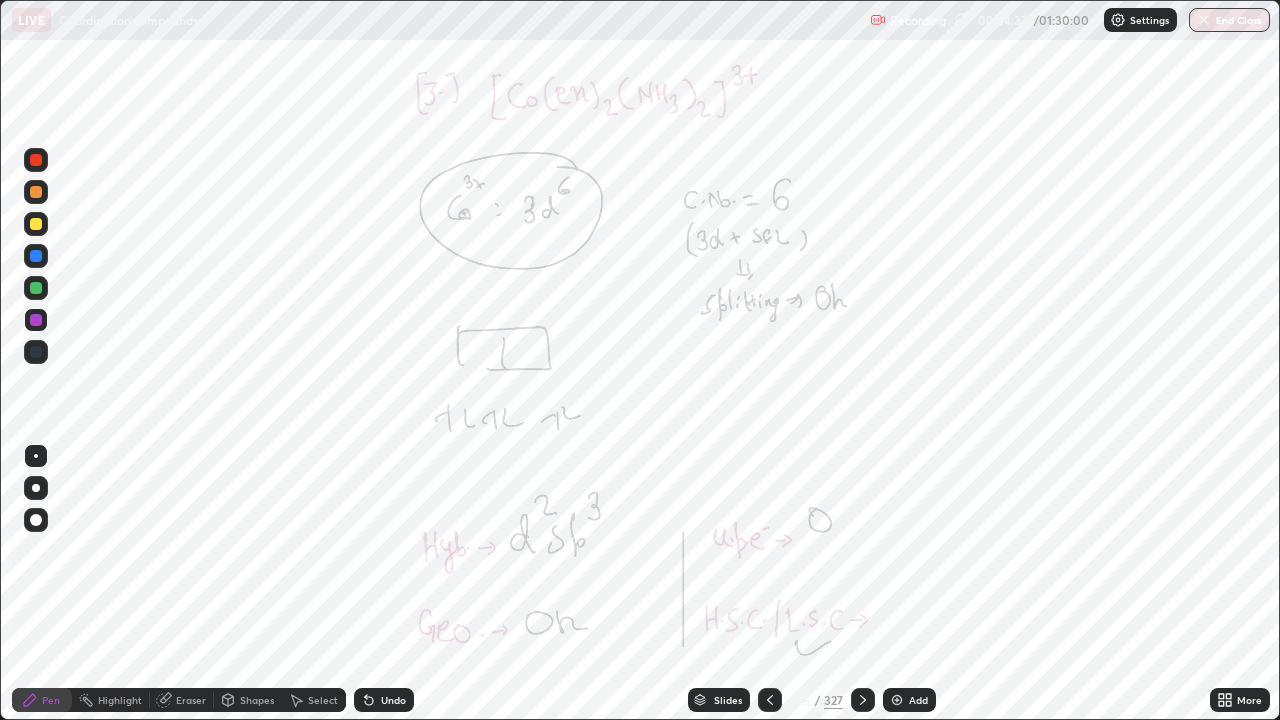 click at bounding box center [36, 320] 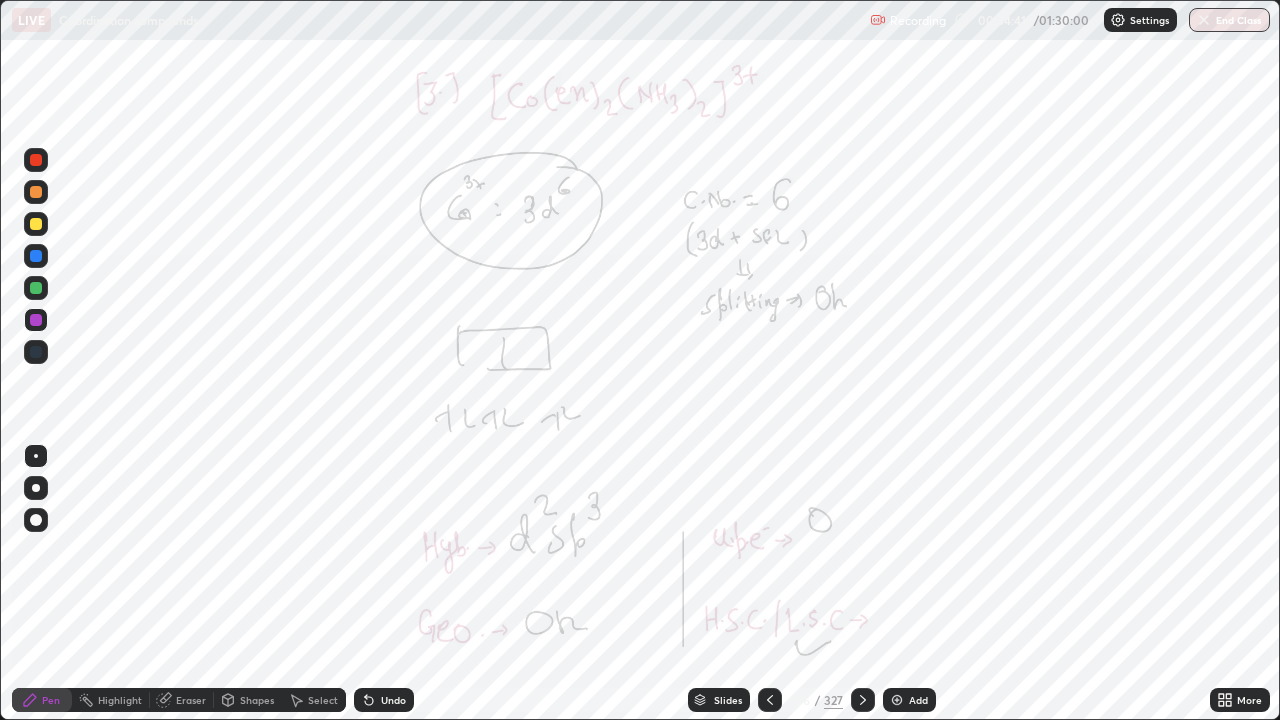 click 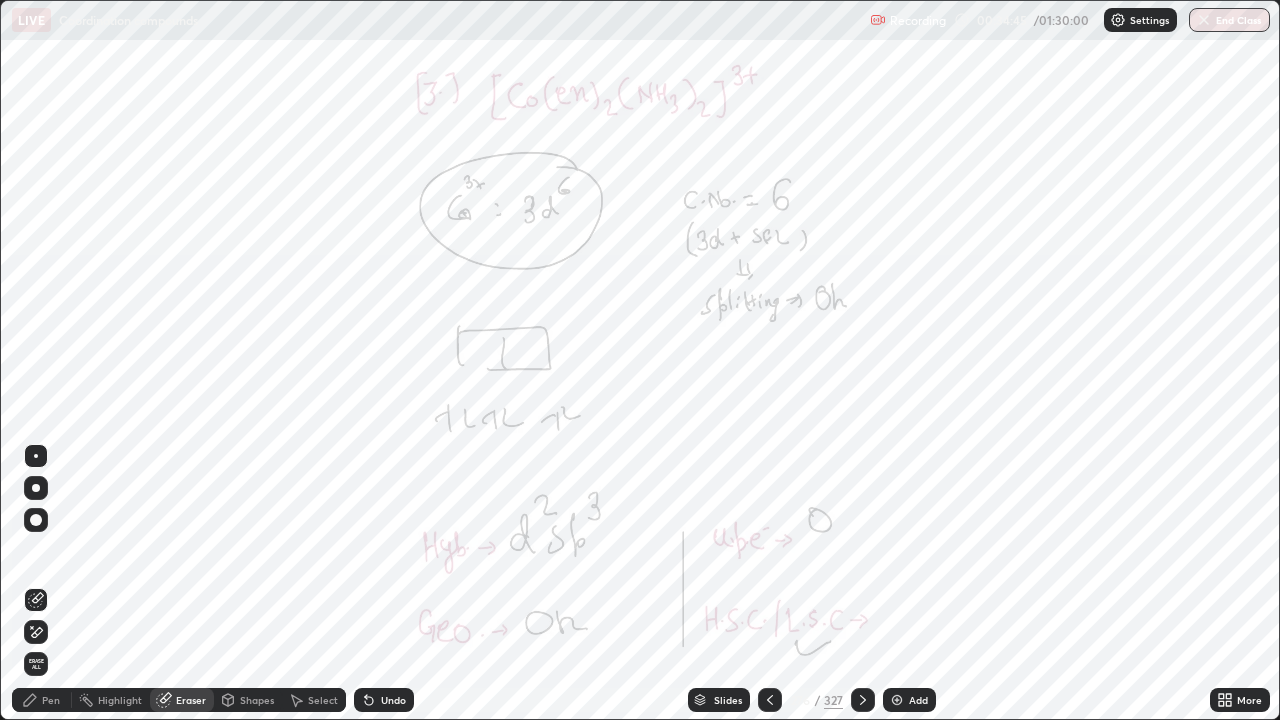 click on "Pen" at bounding box center [42, 700] 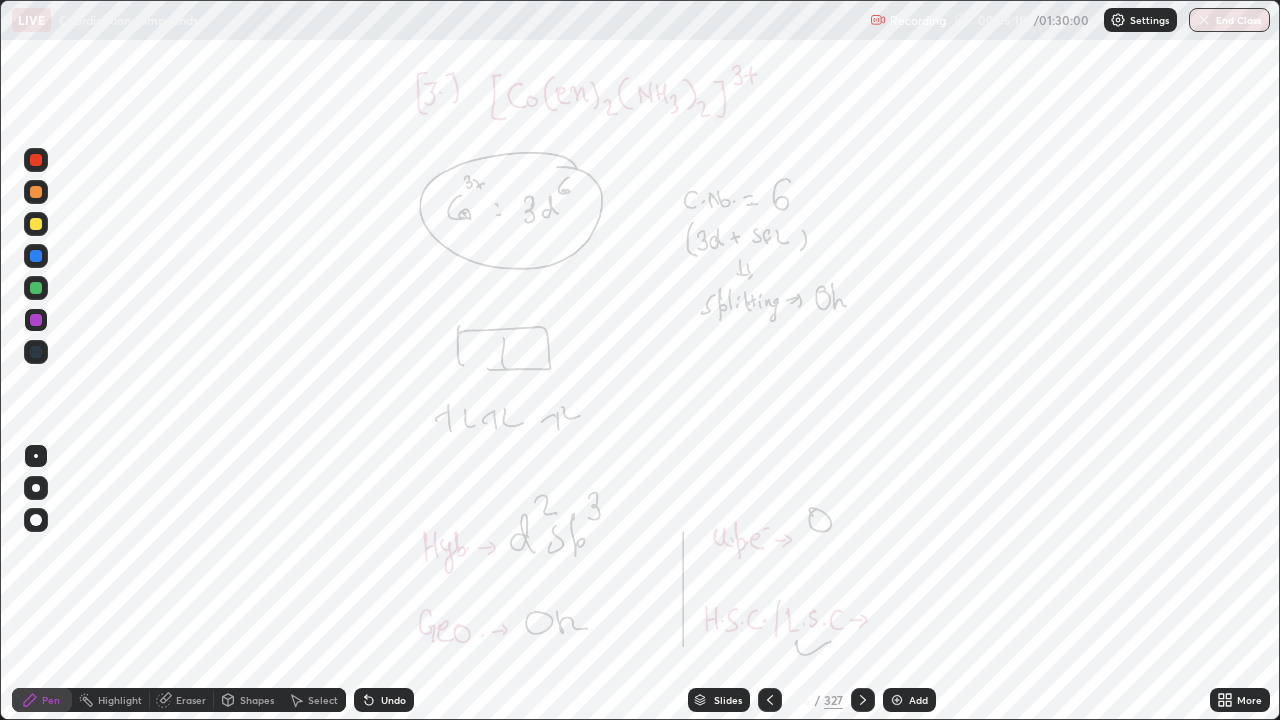 click 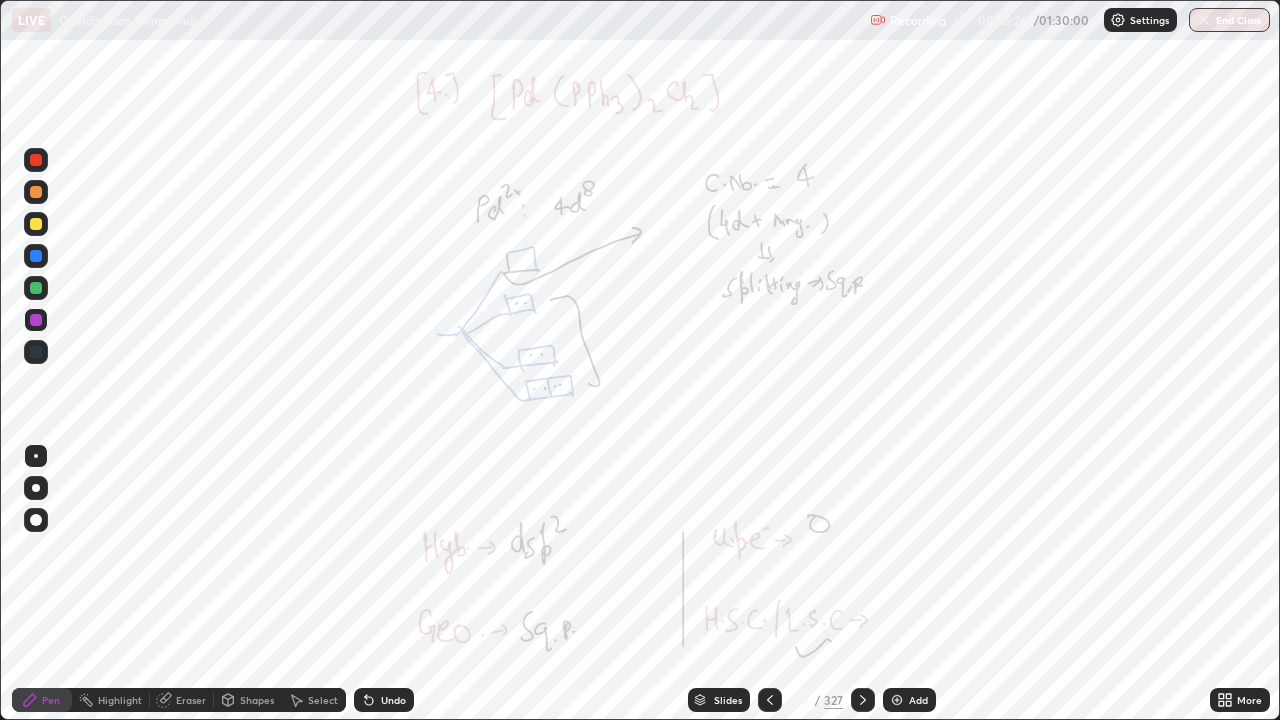 click 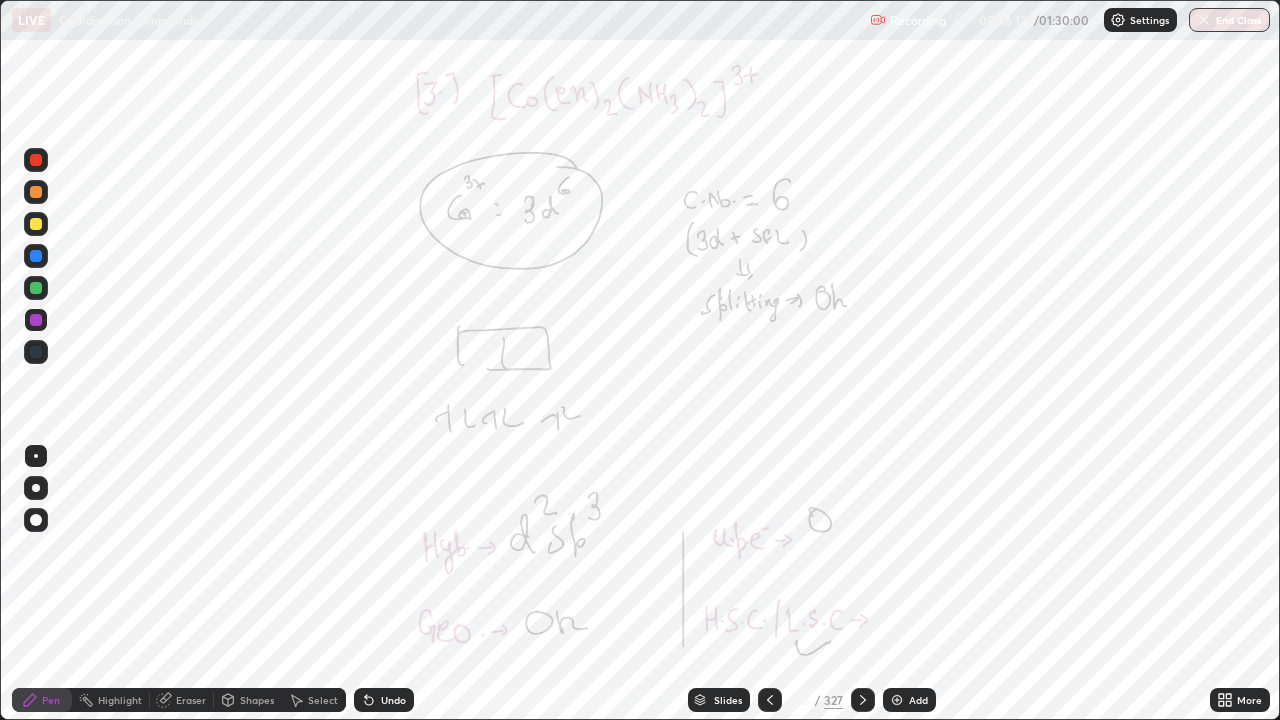 click 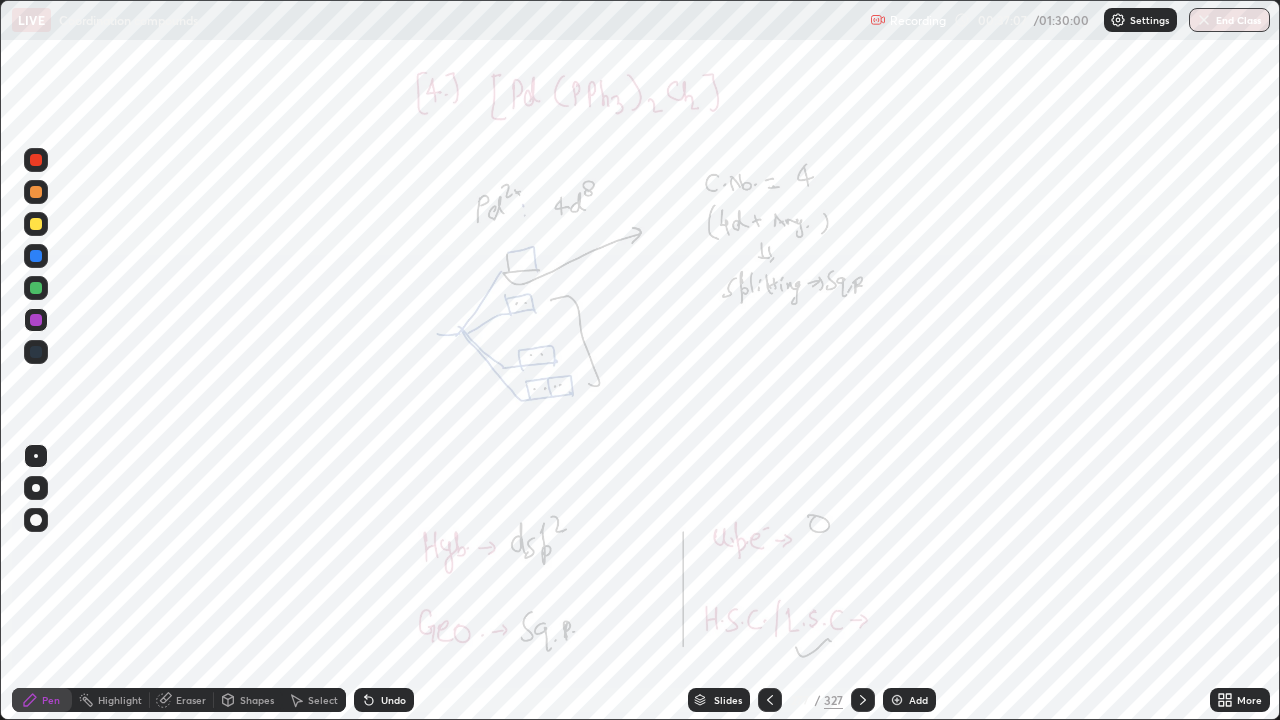 click 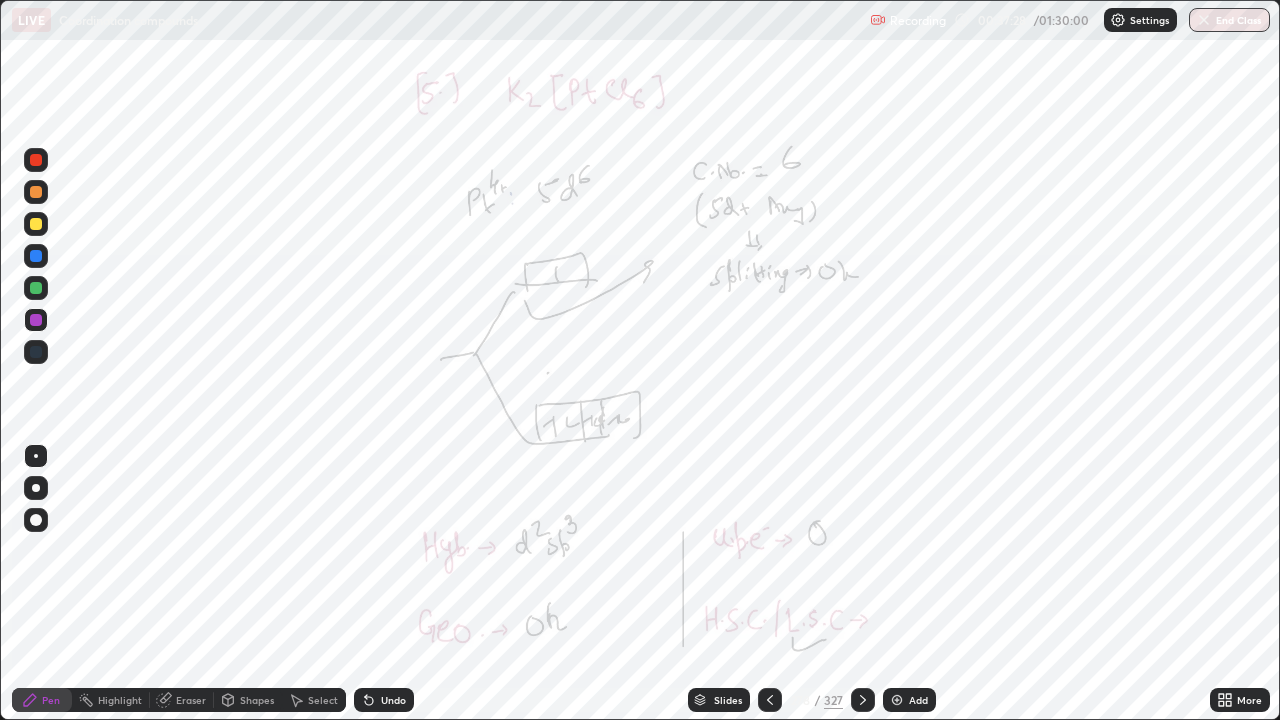click at bounding box center [863, 700] 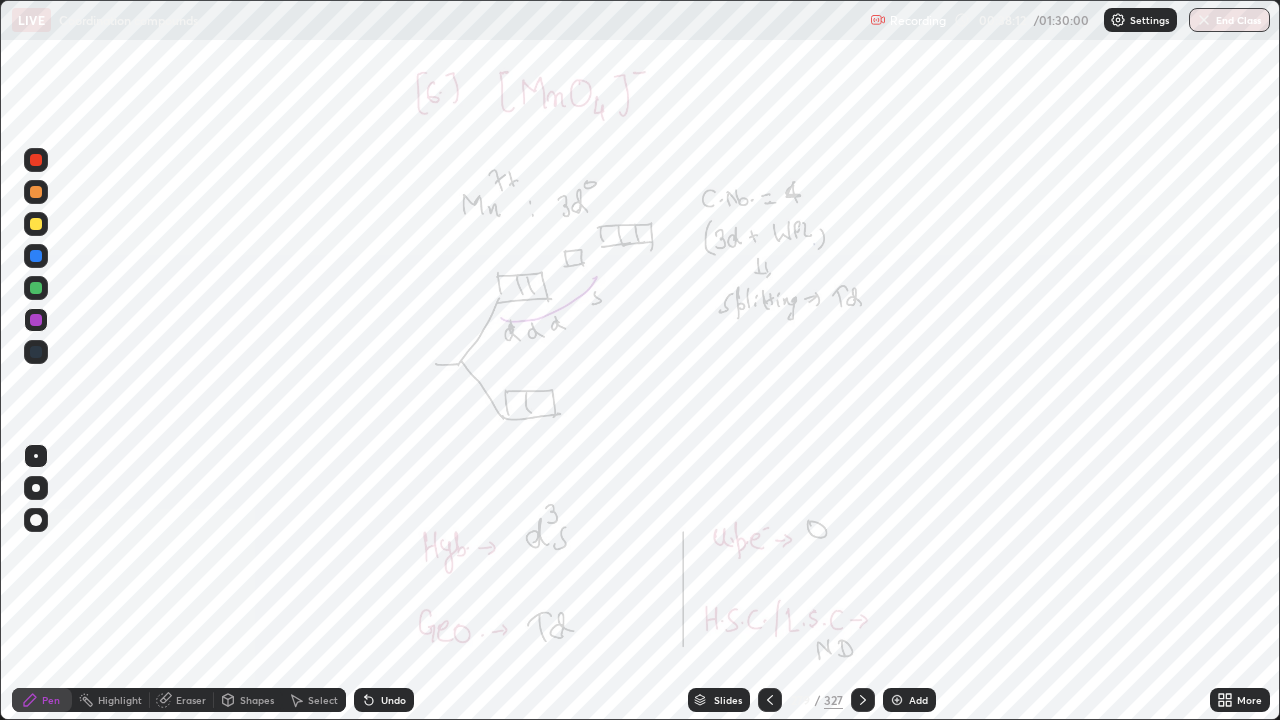 click 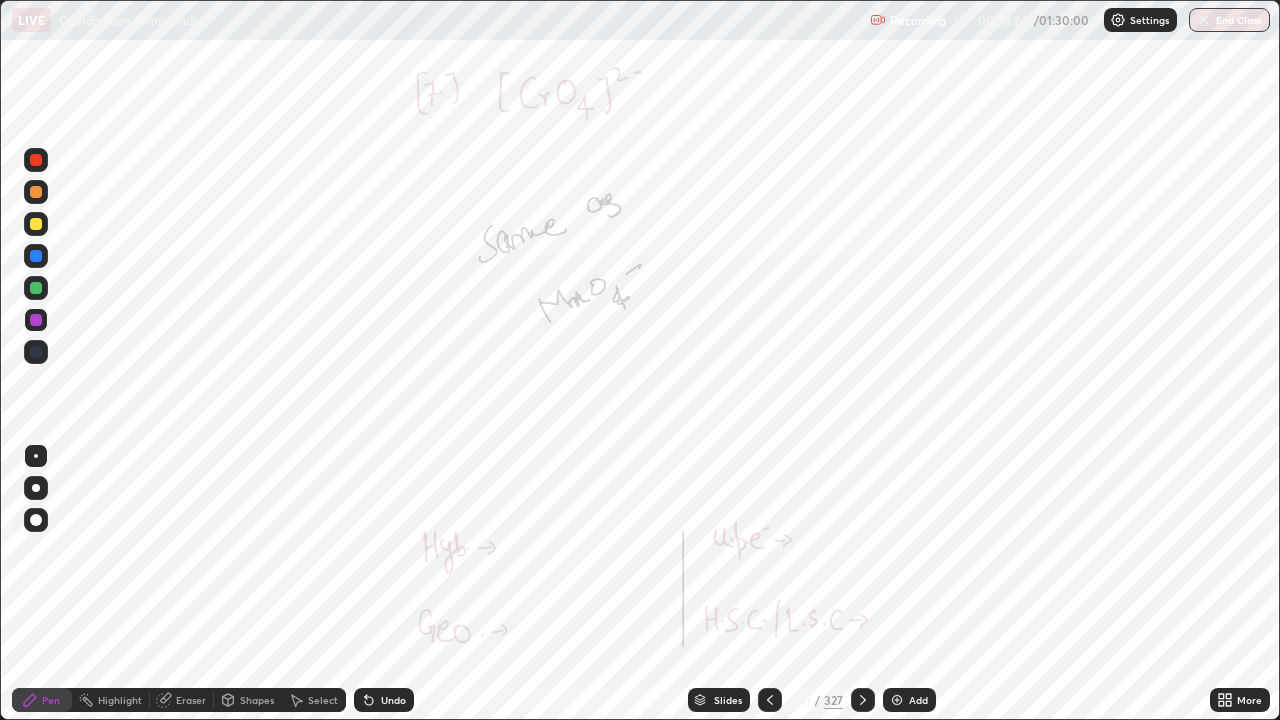click at bounding box center [863, 700] 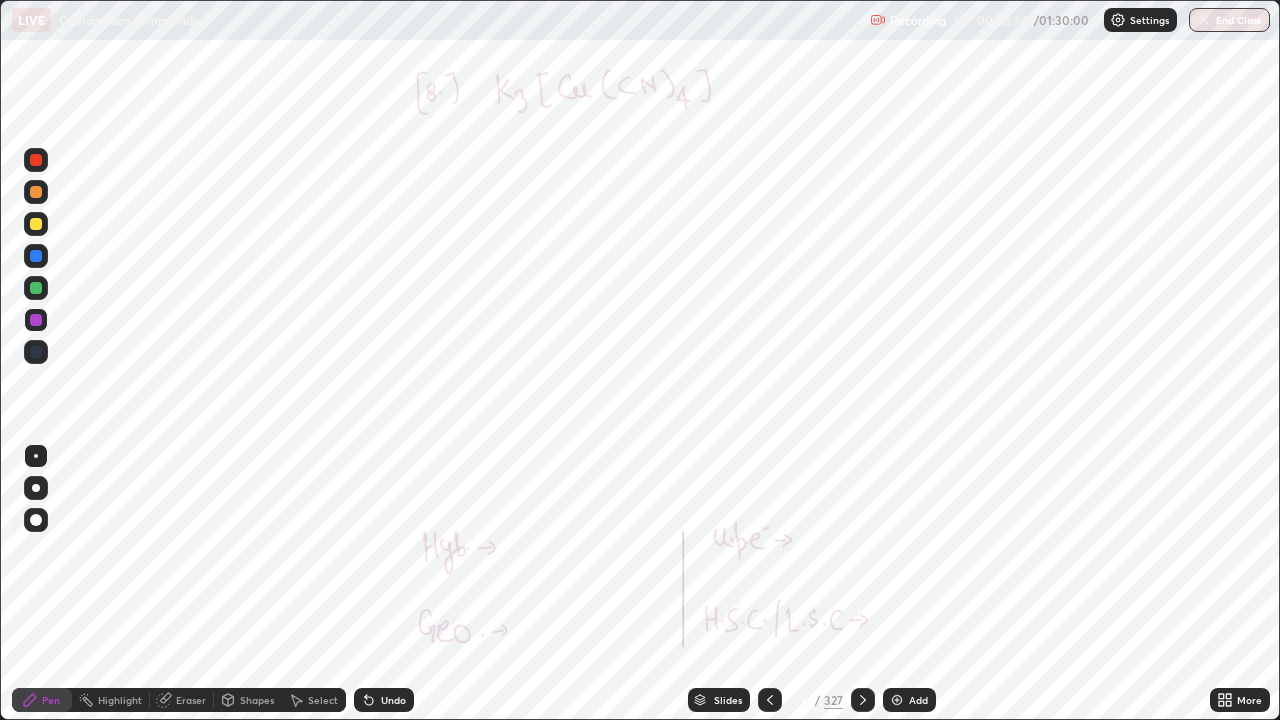 click at bounding box center [36, 160] 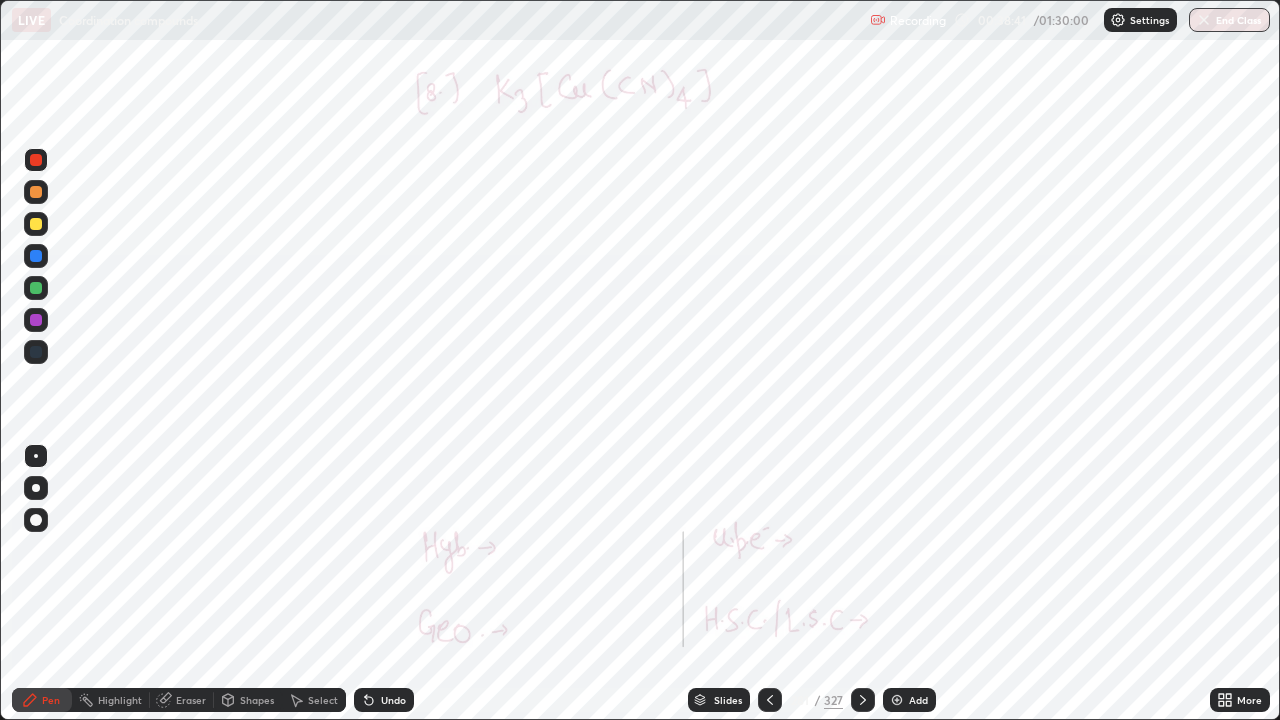 click at bounding box center (863, 700) 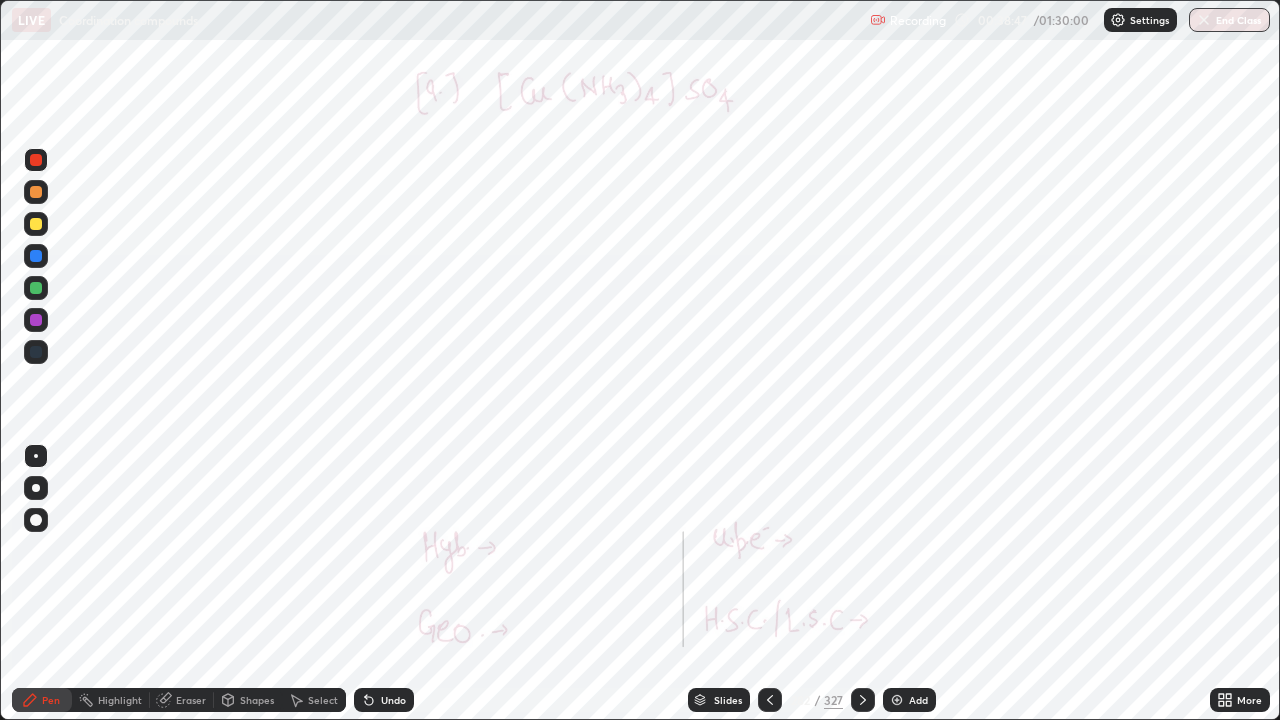 click 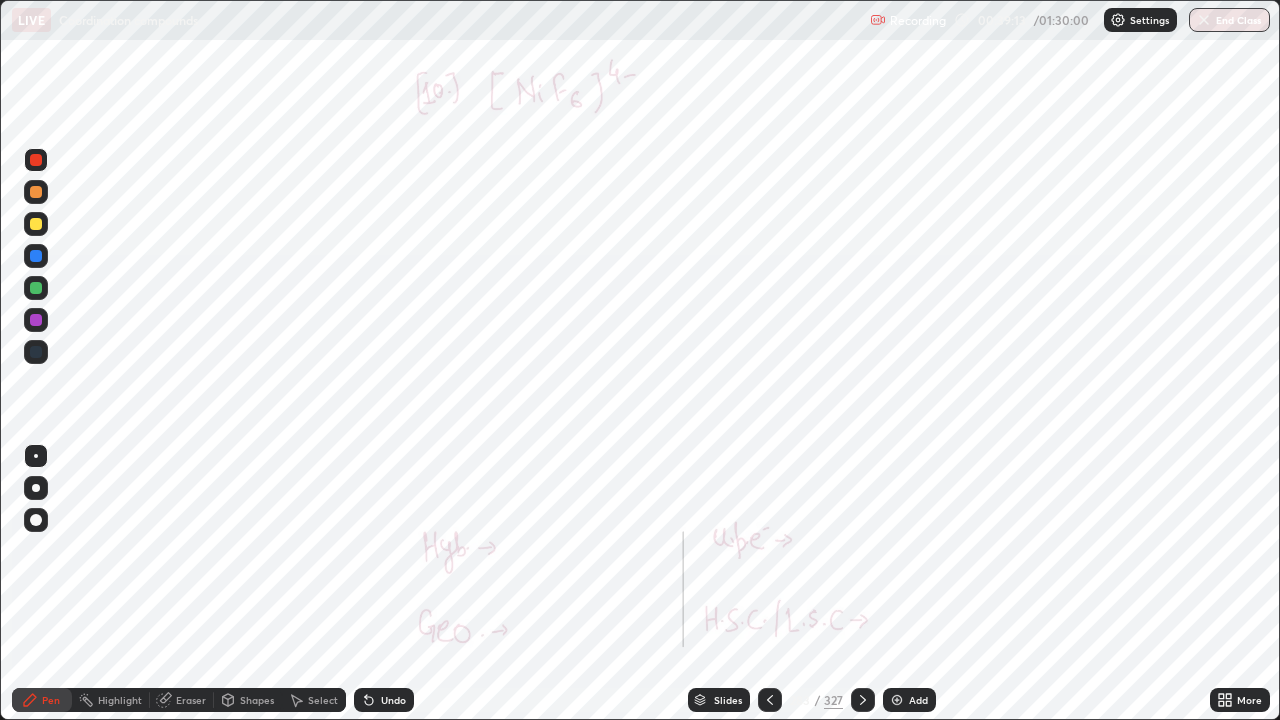 click 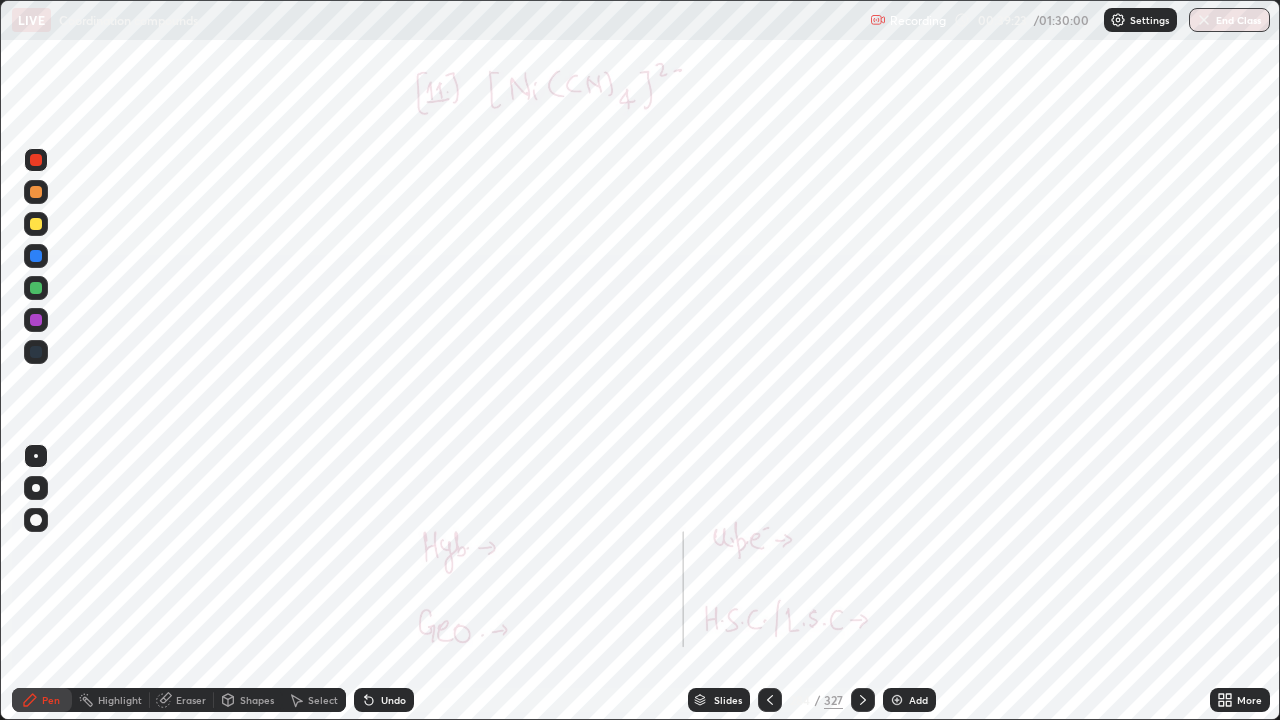 click 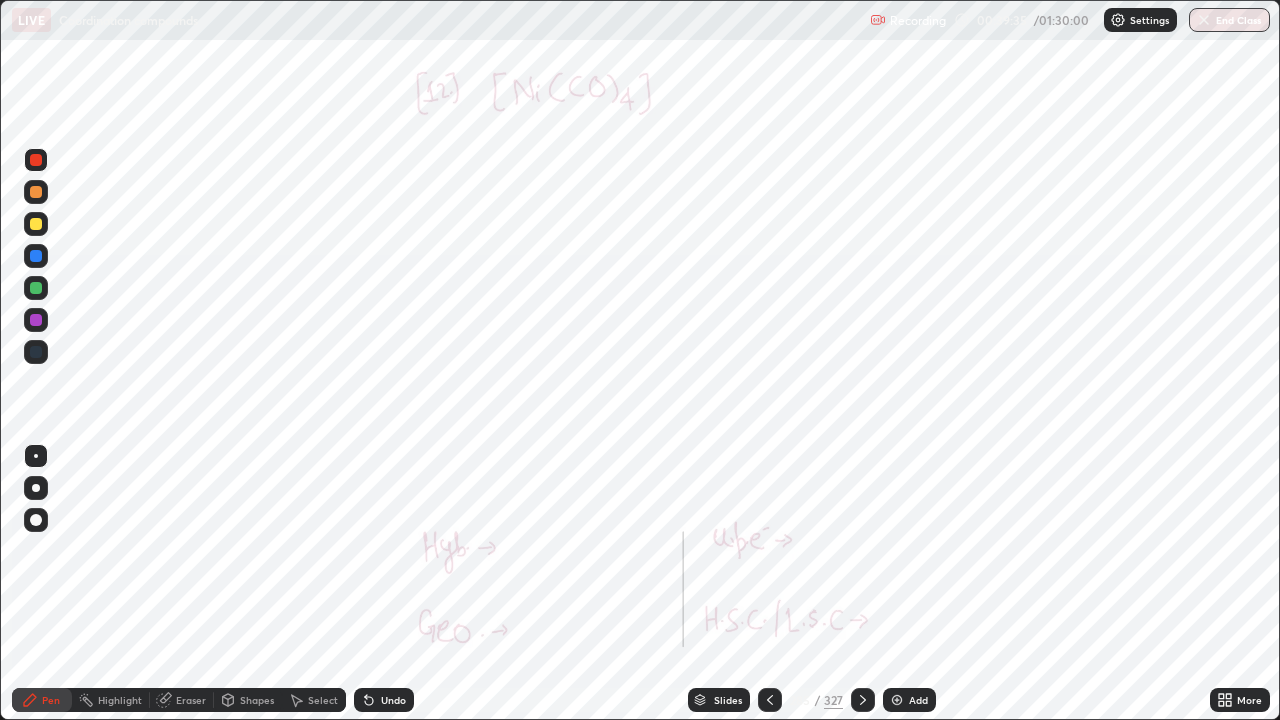 click 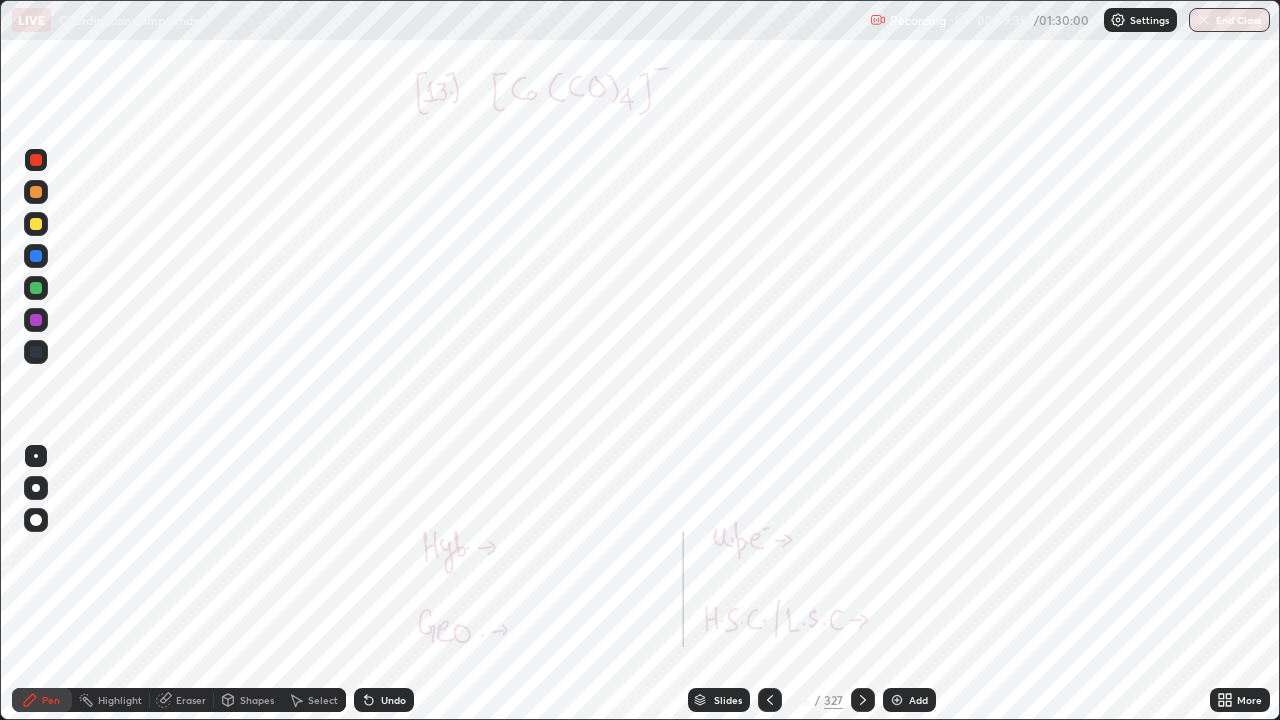 click 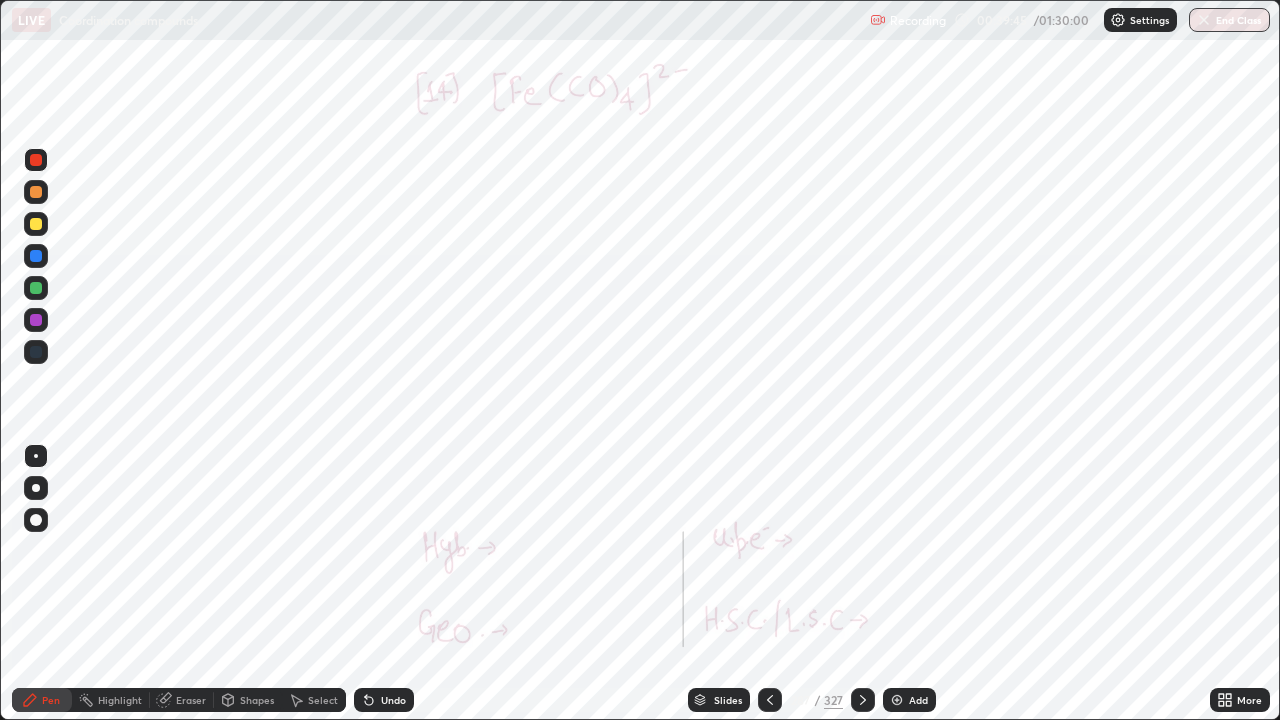 click 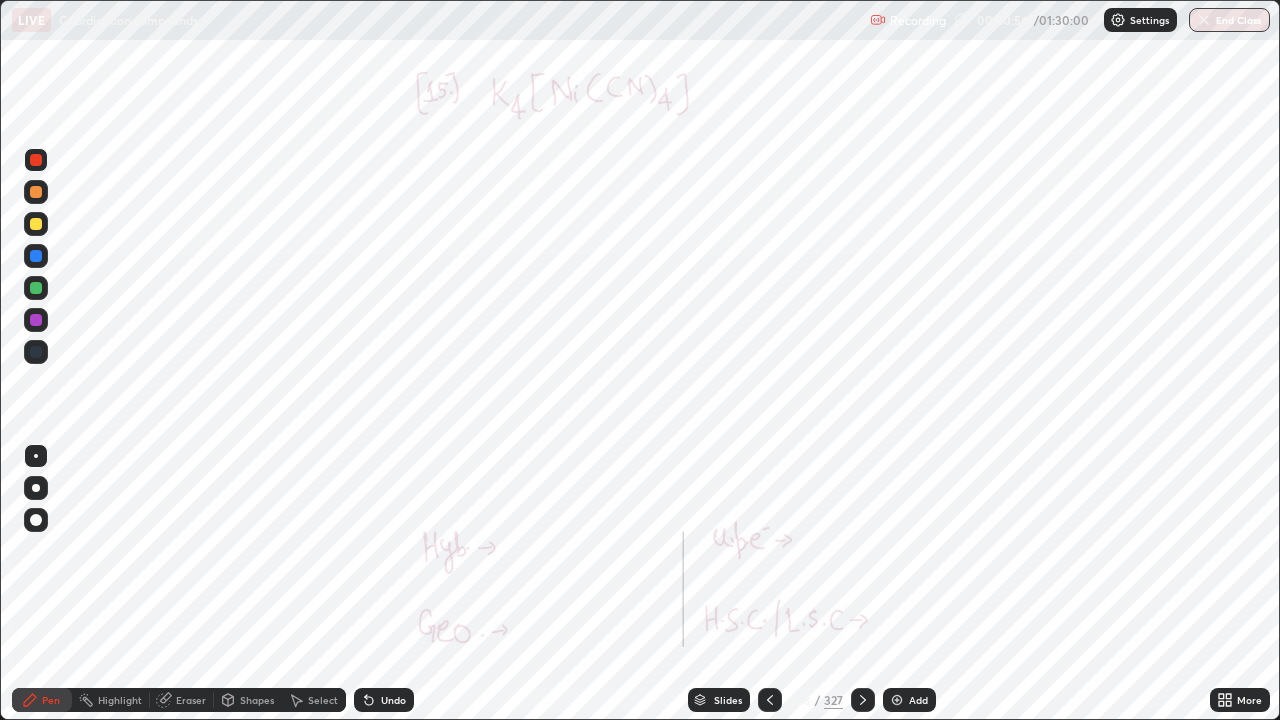 click 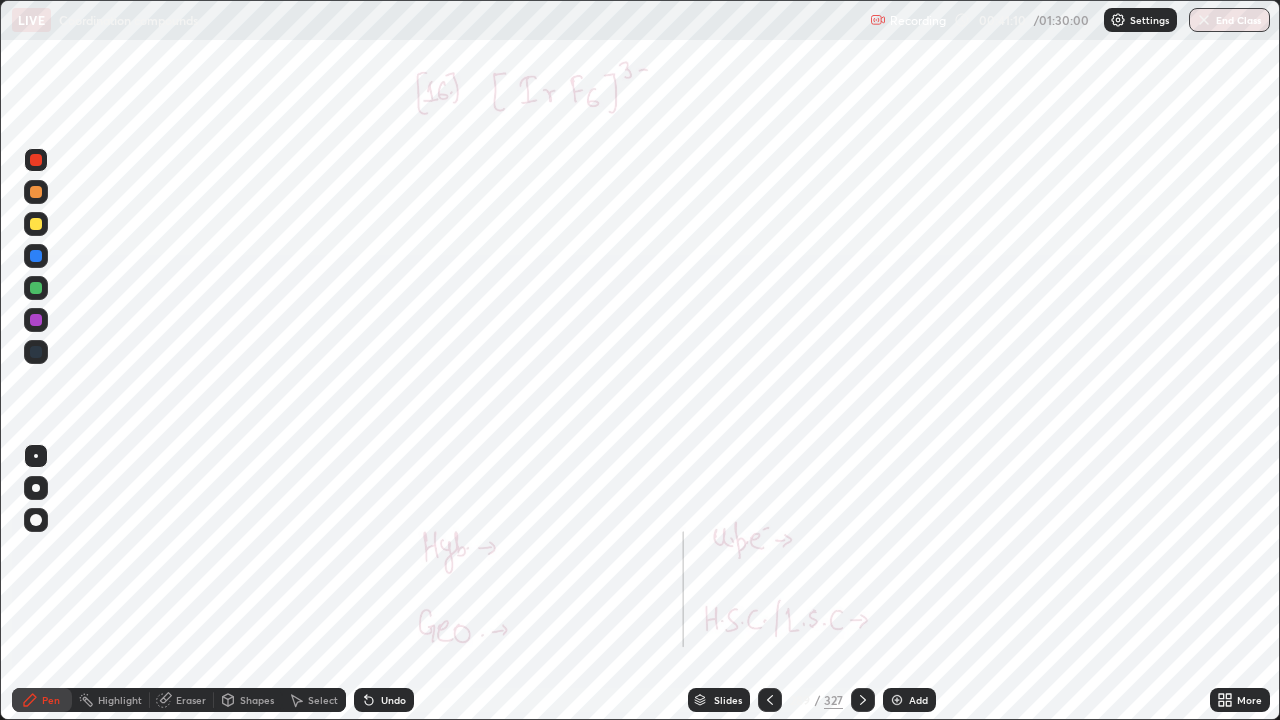 click 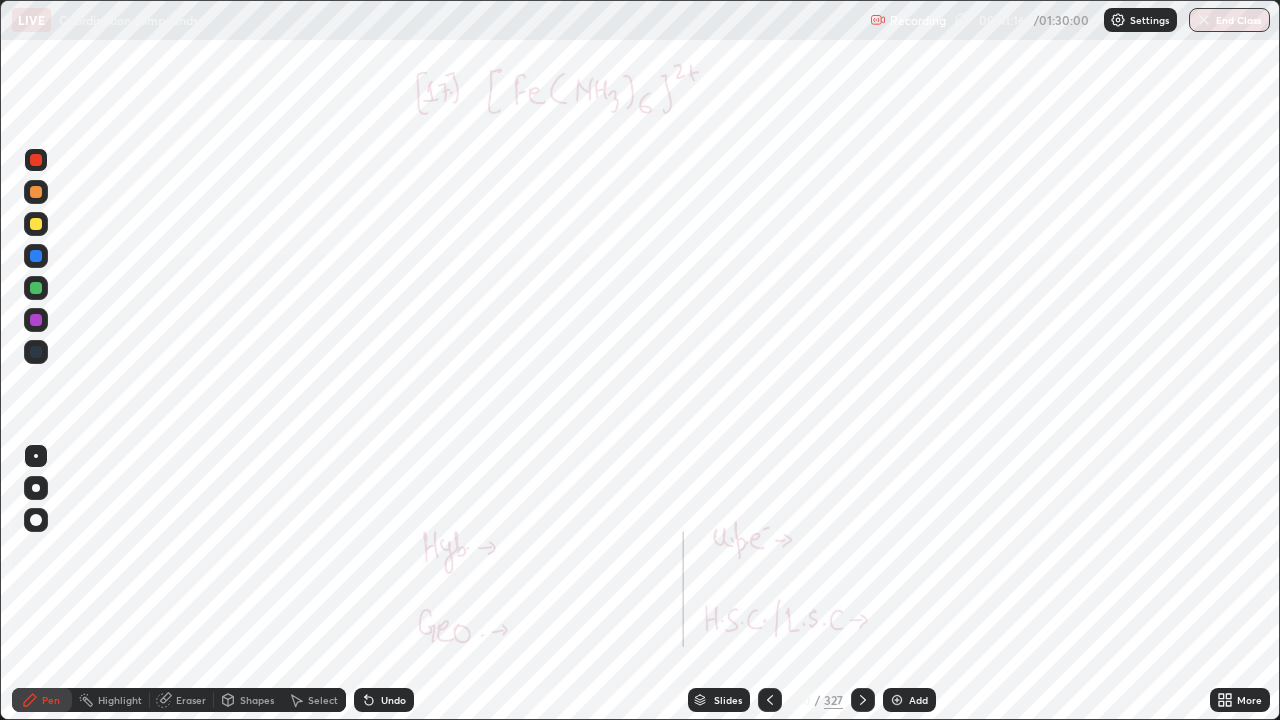 click 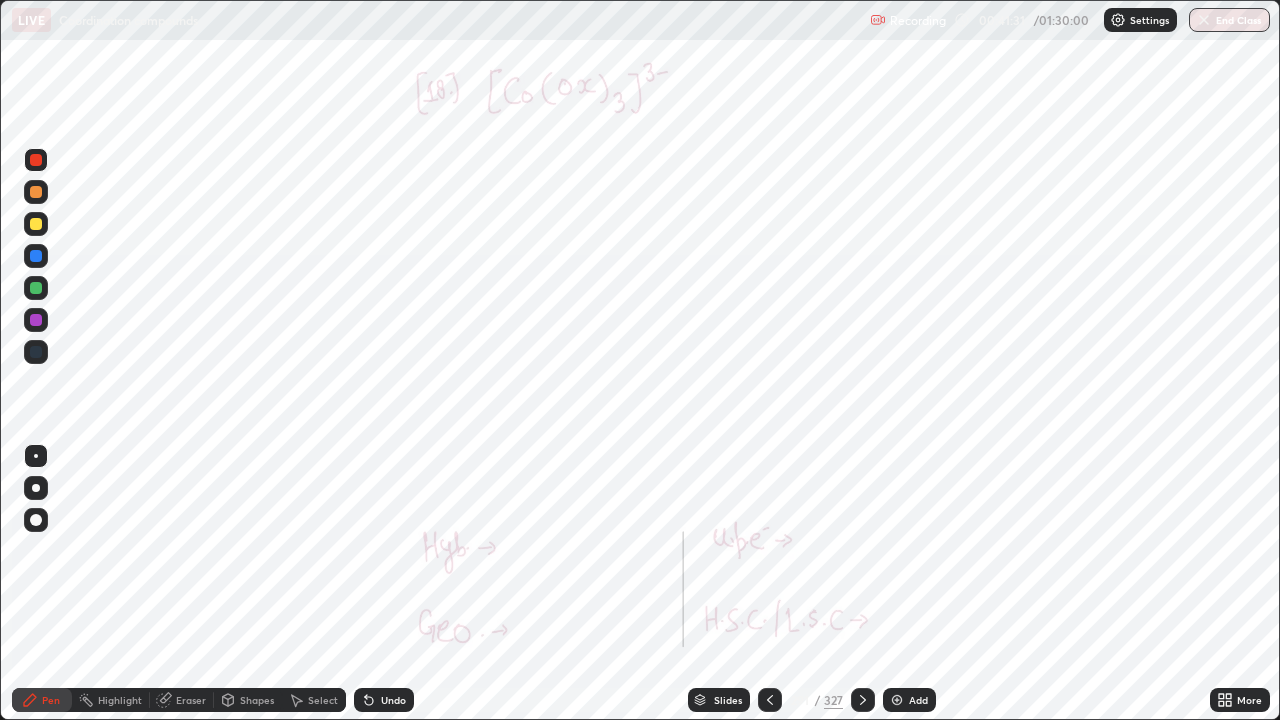 click 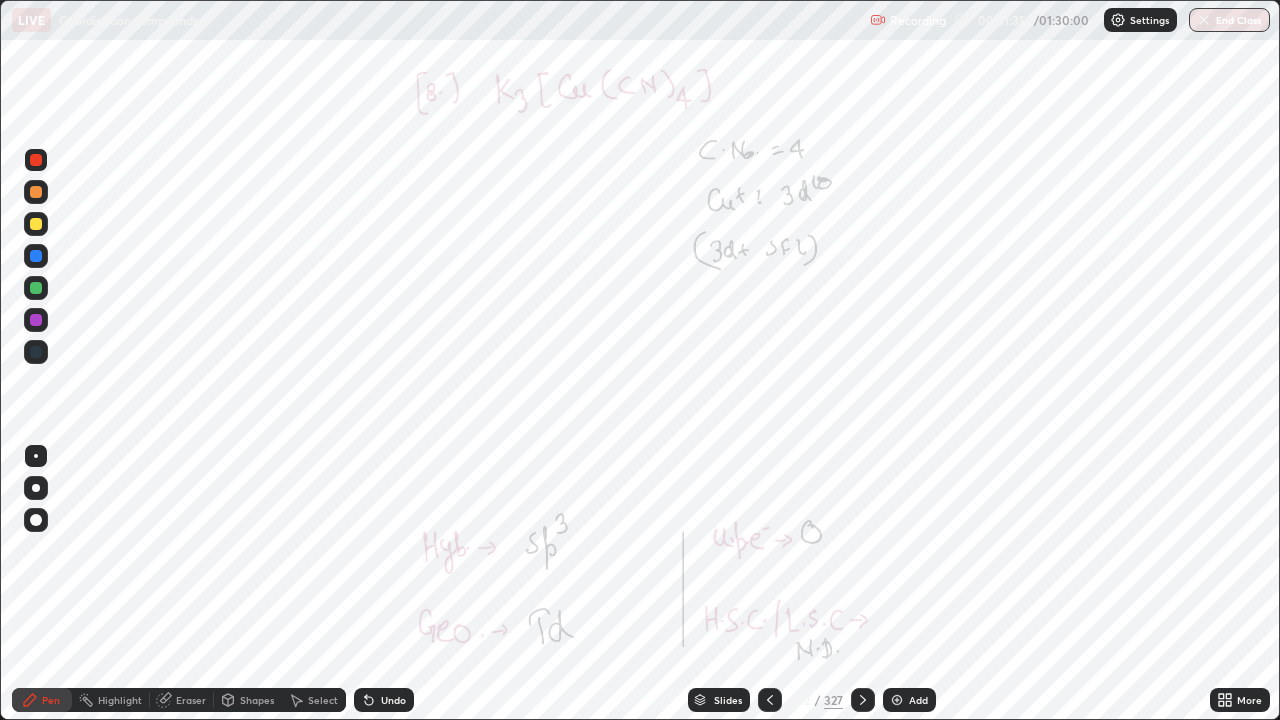 click 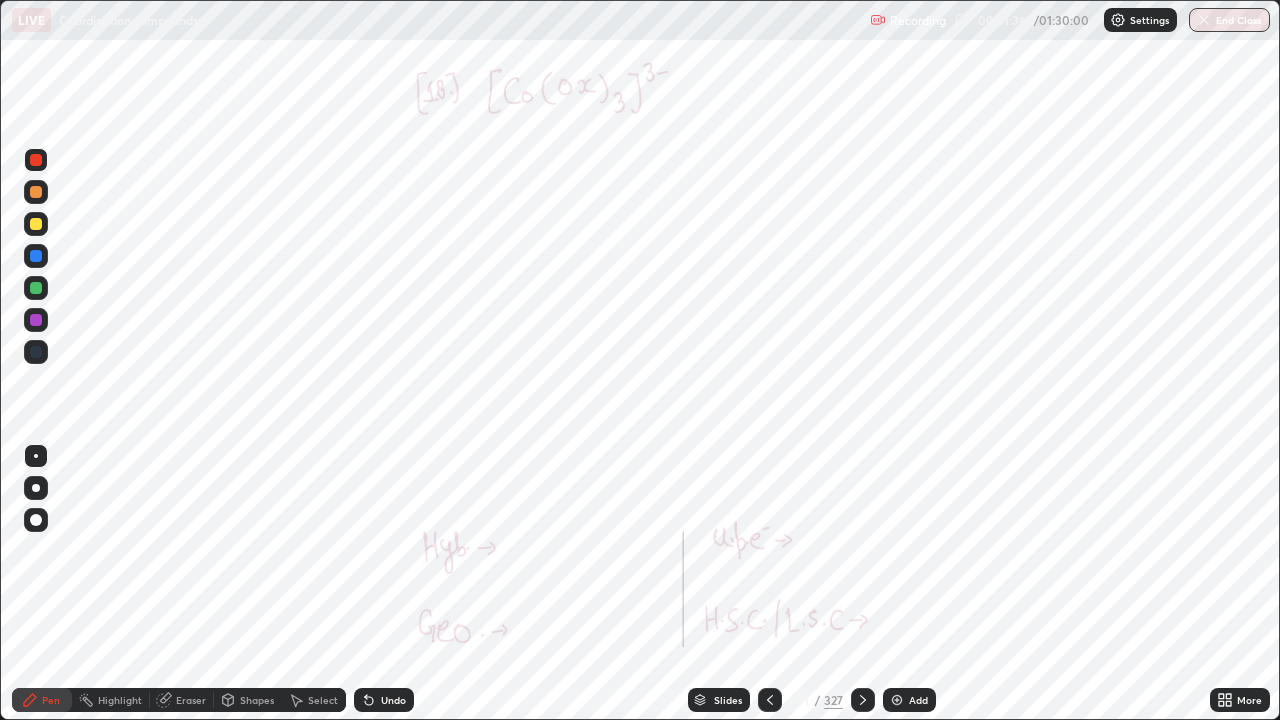 click 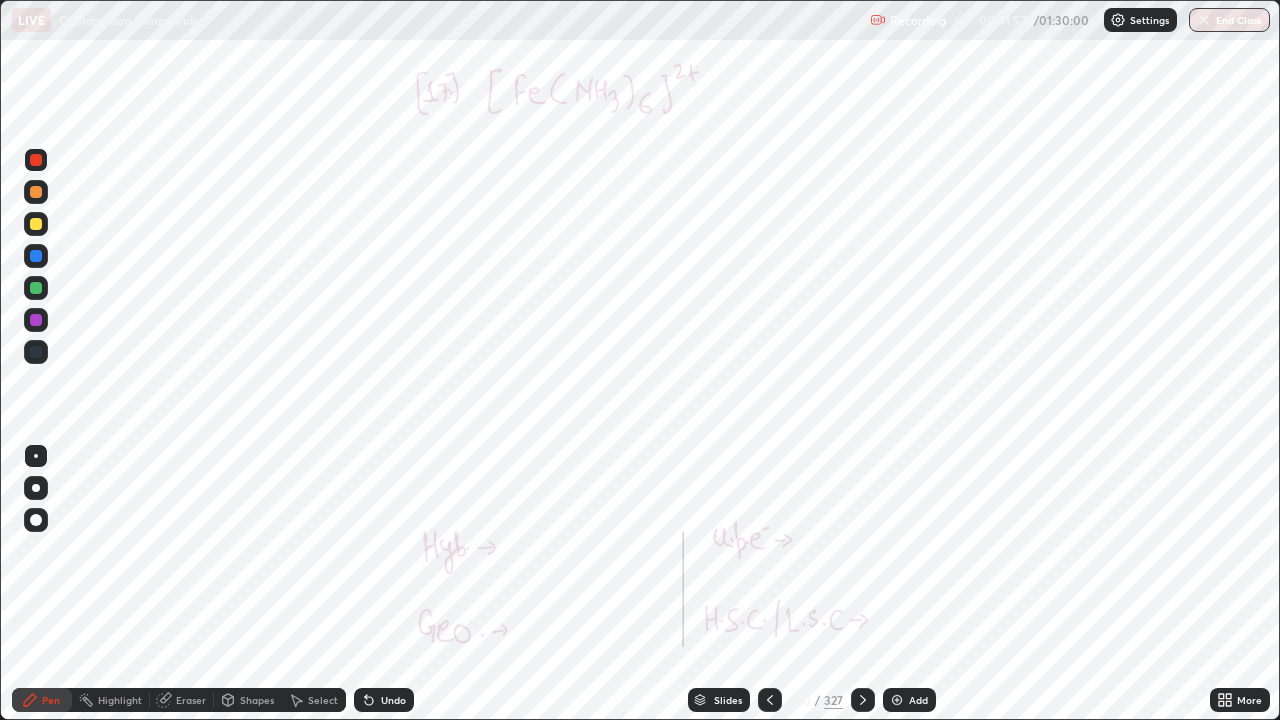 click at bounding box center (36, 224) 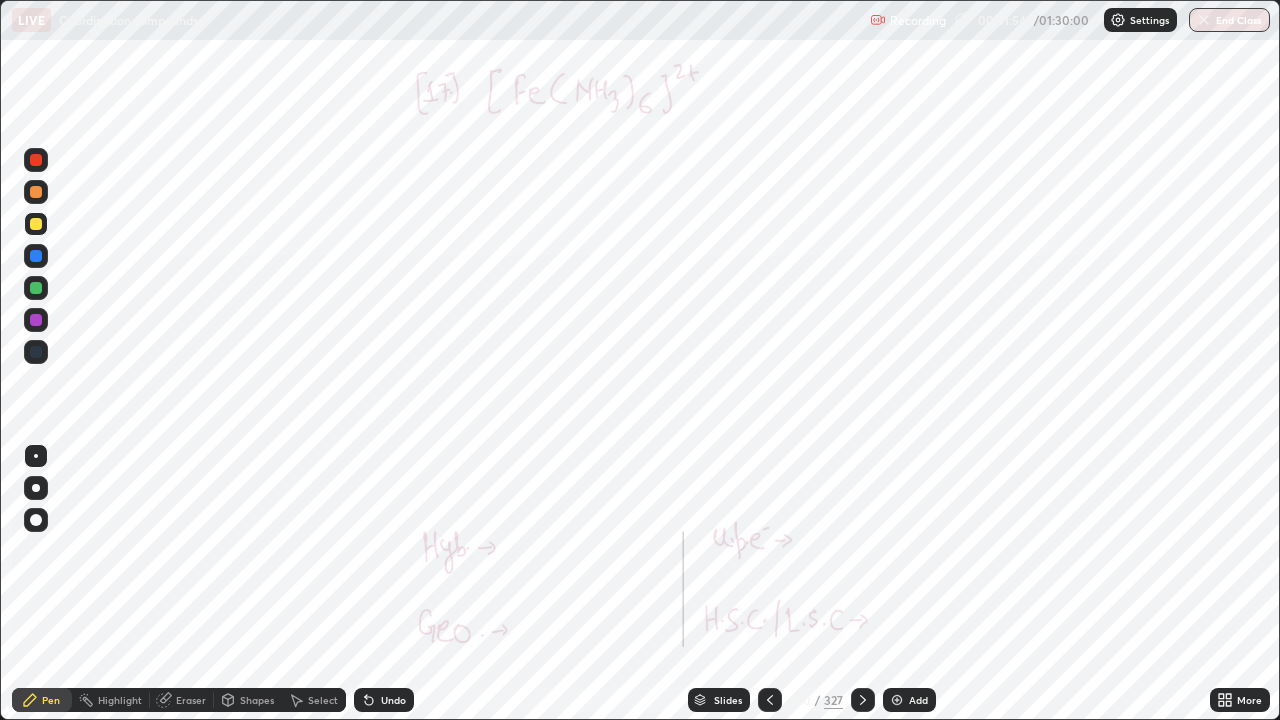 click at bounding box center (36, 160) 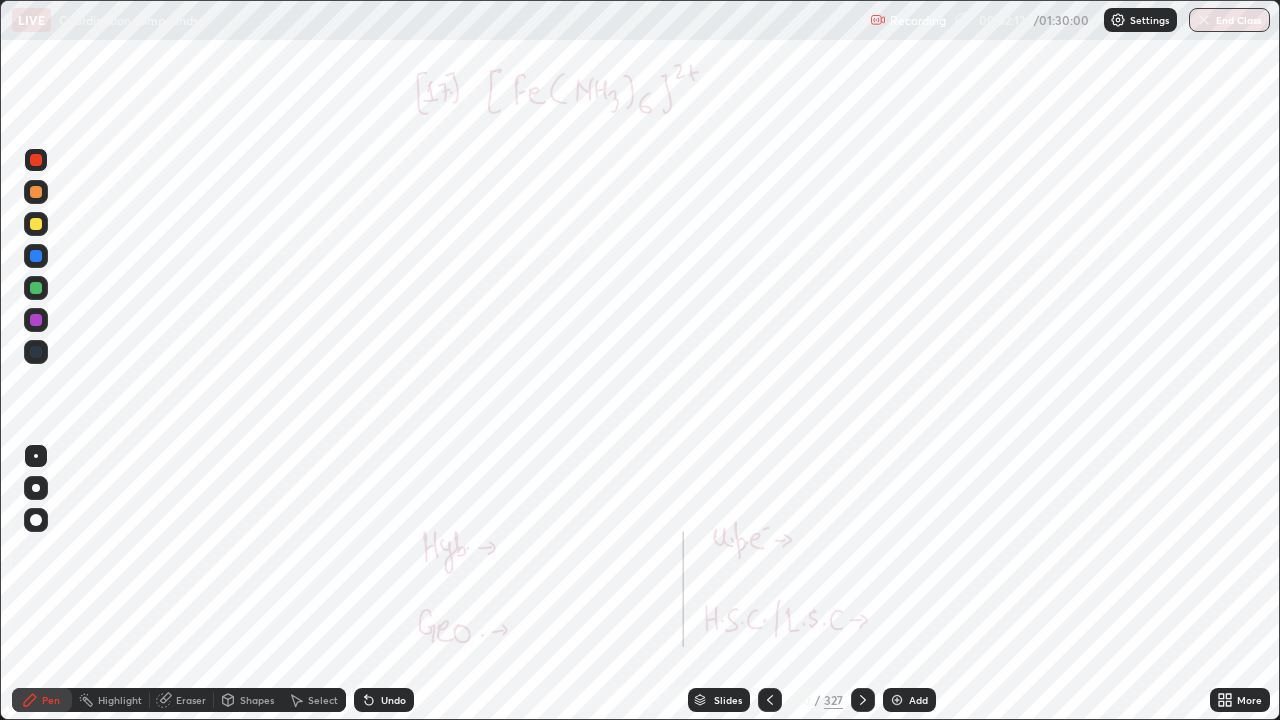 click 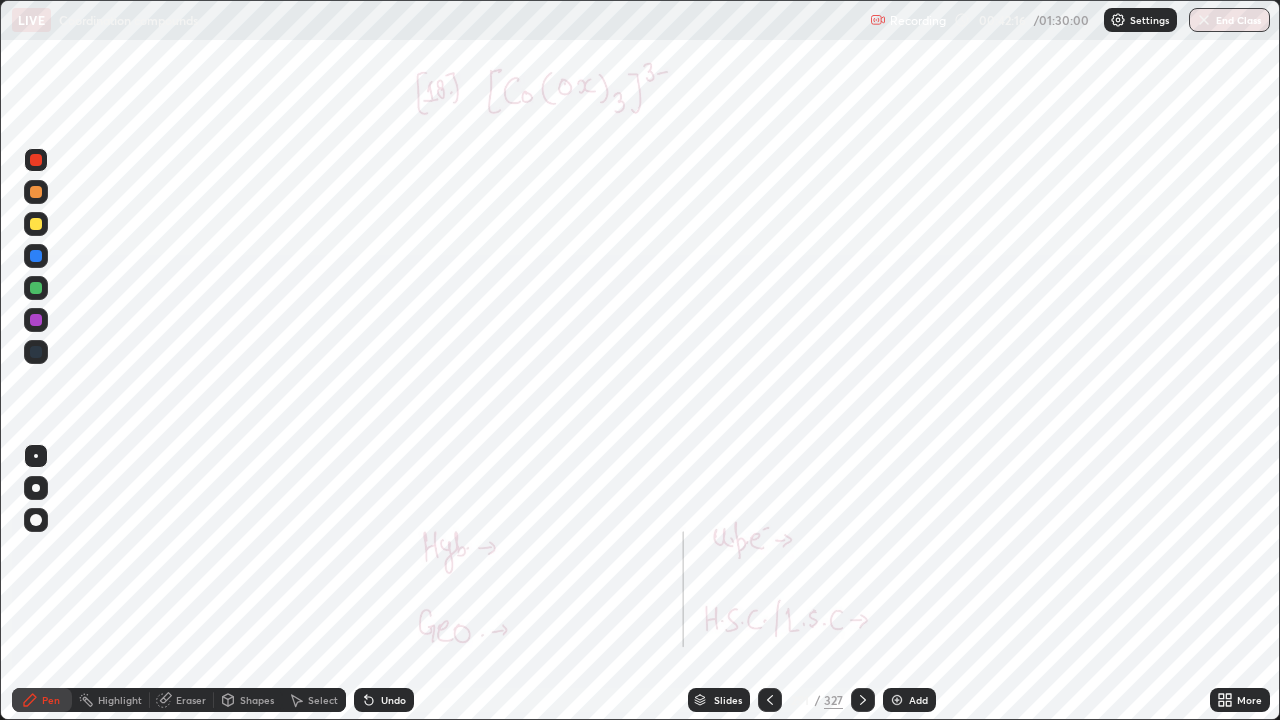 click at bounding box center [863, 700] 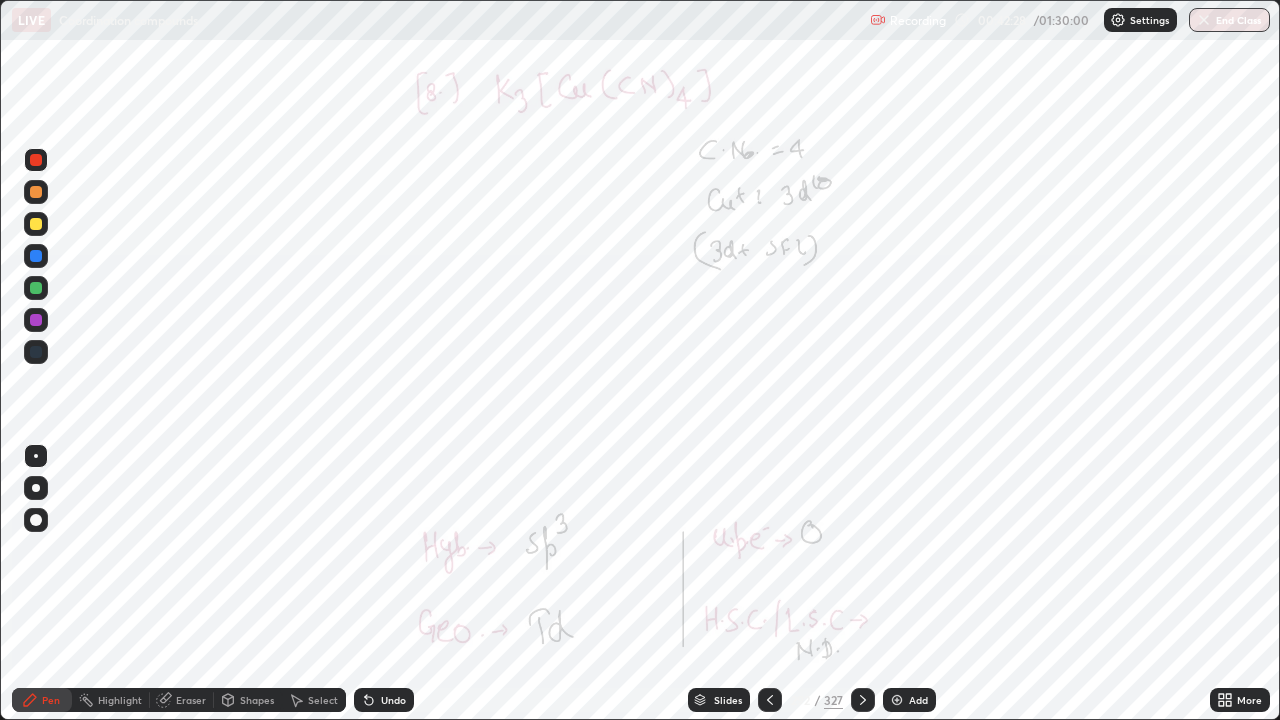 click at bounding box center [863, 700] 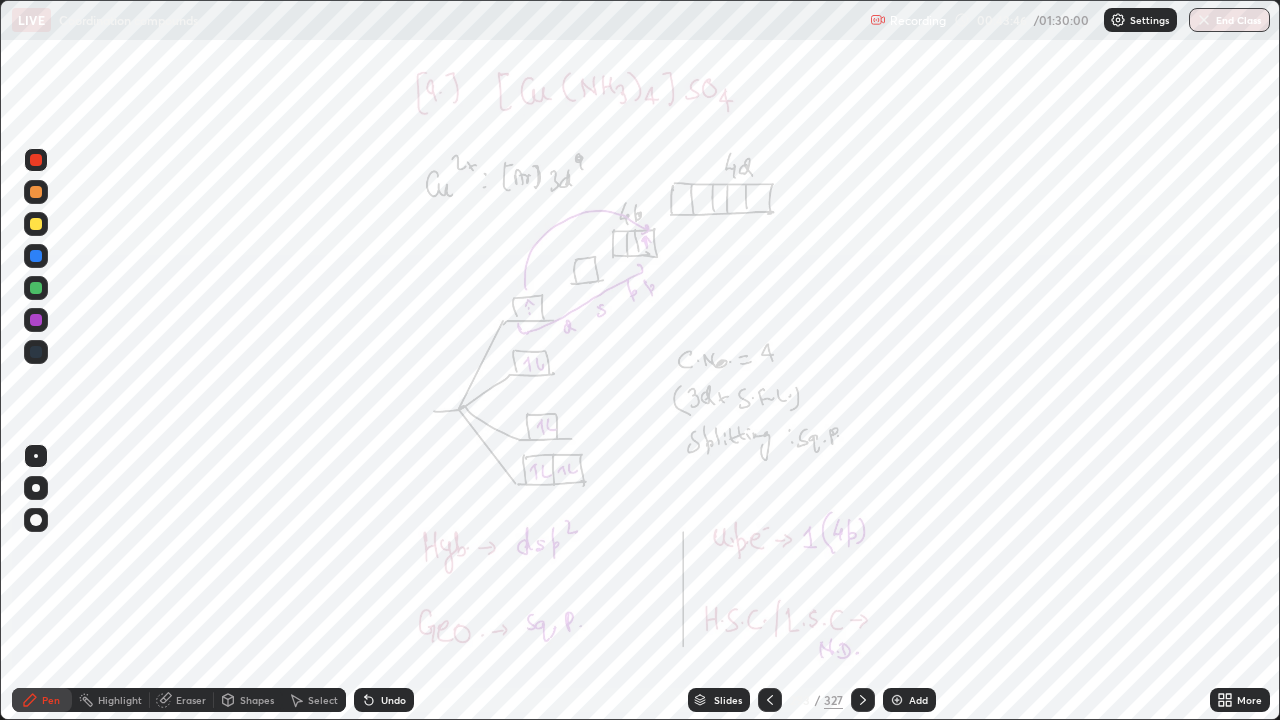 click at bounding box center [863, 700] 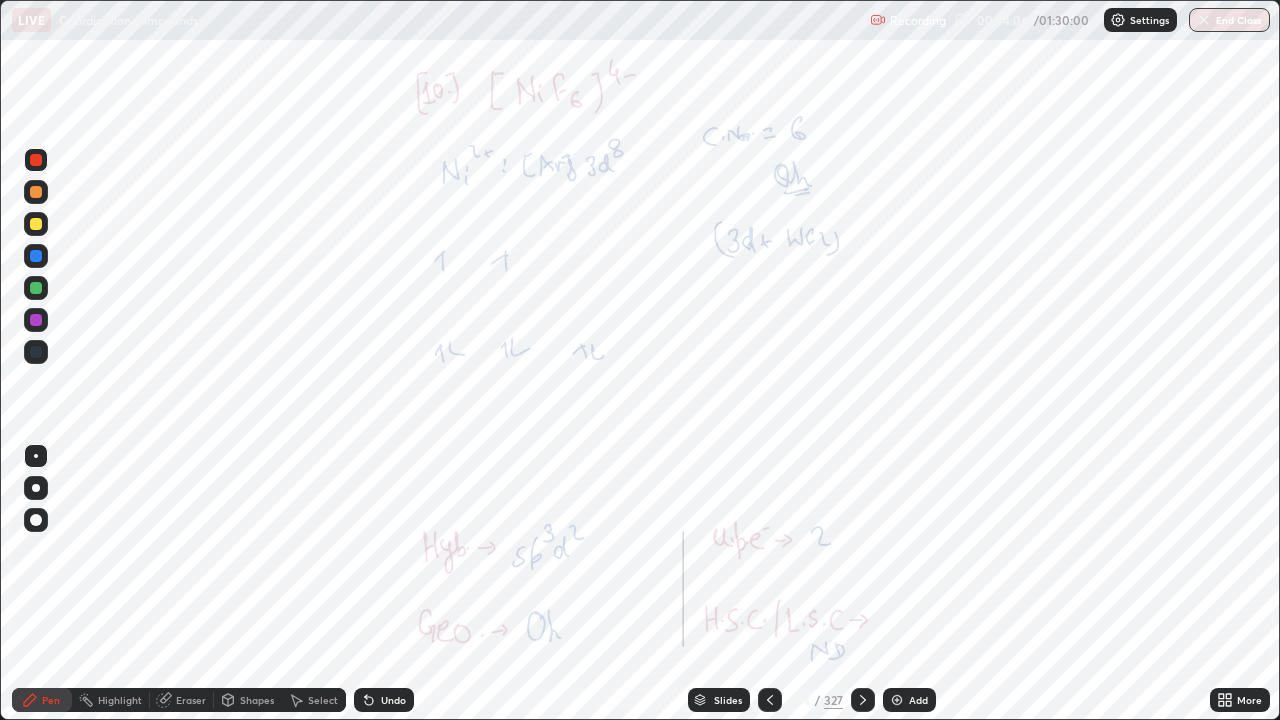 click 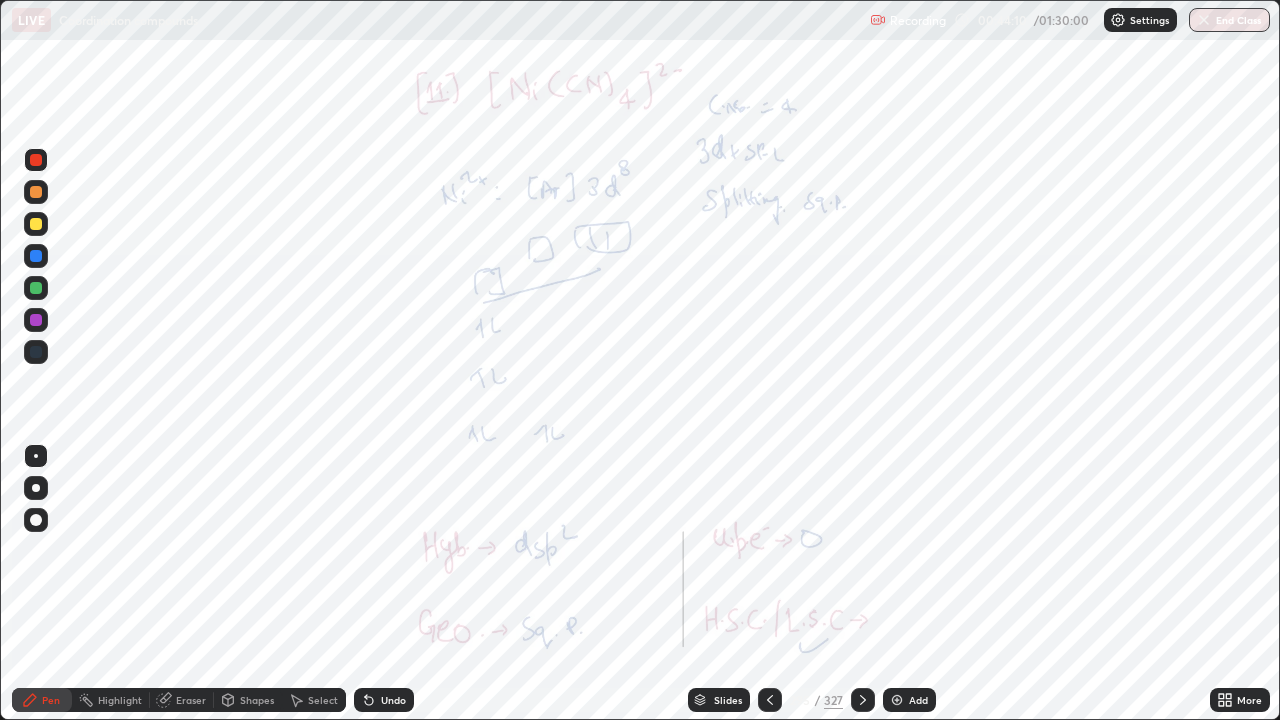 click 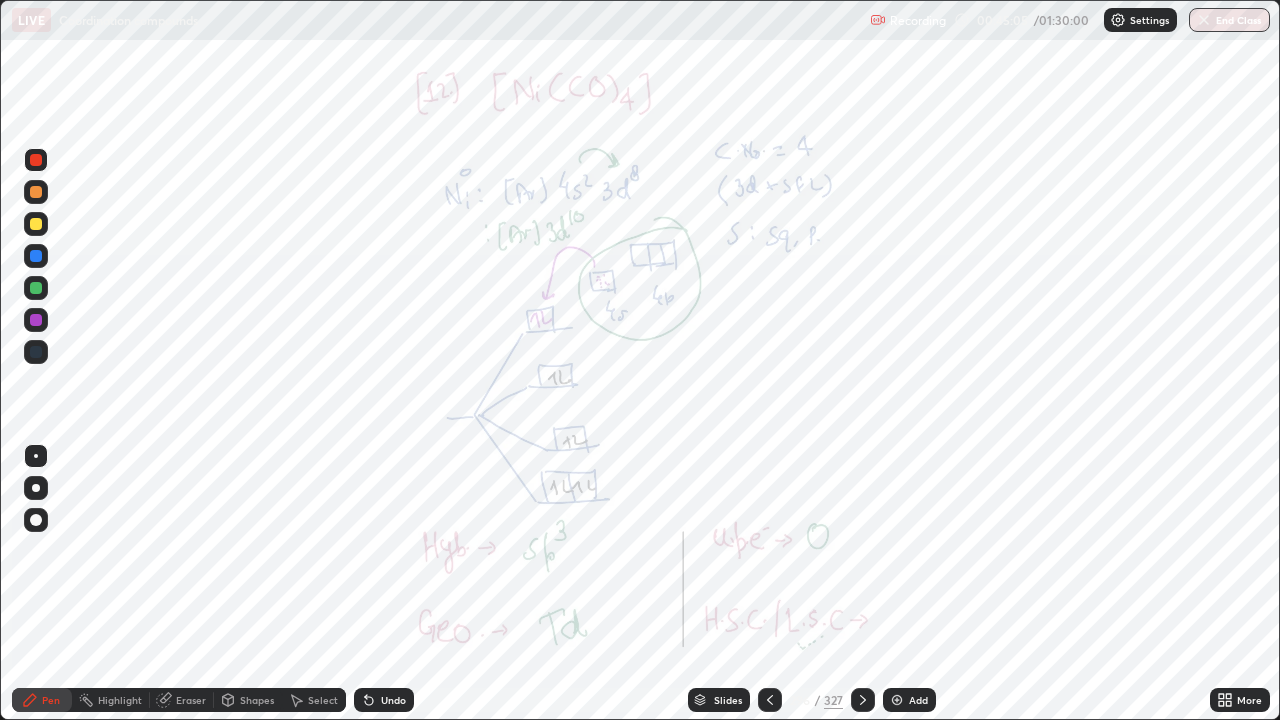 click 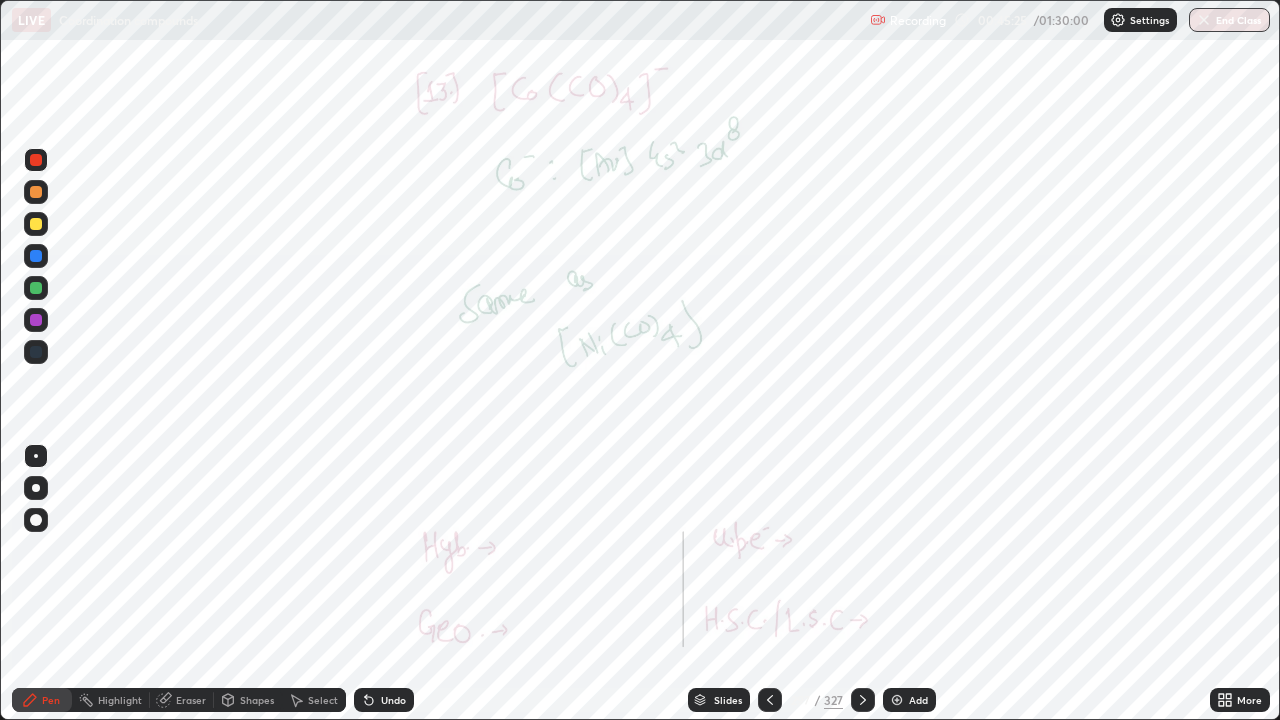 click 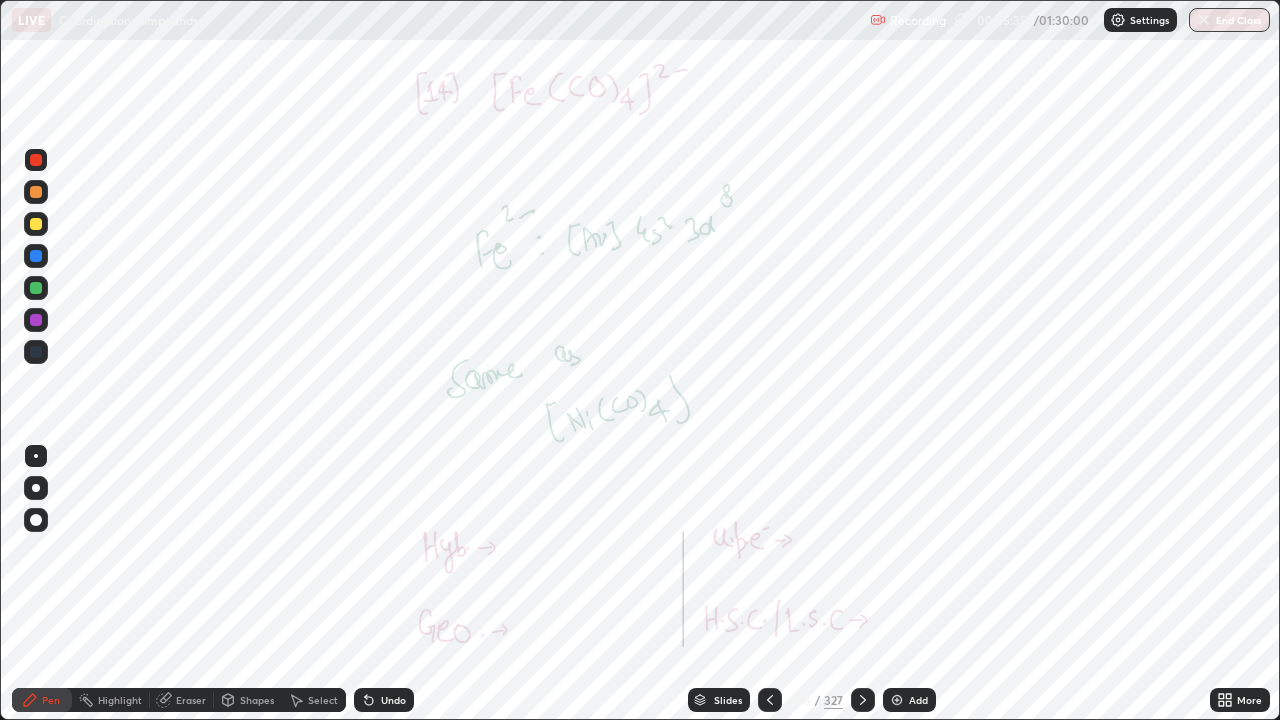 click 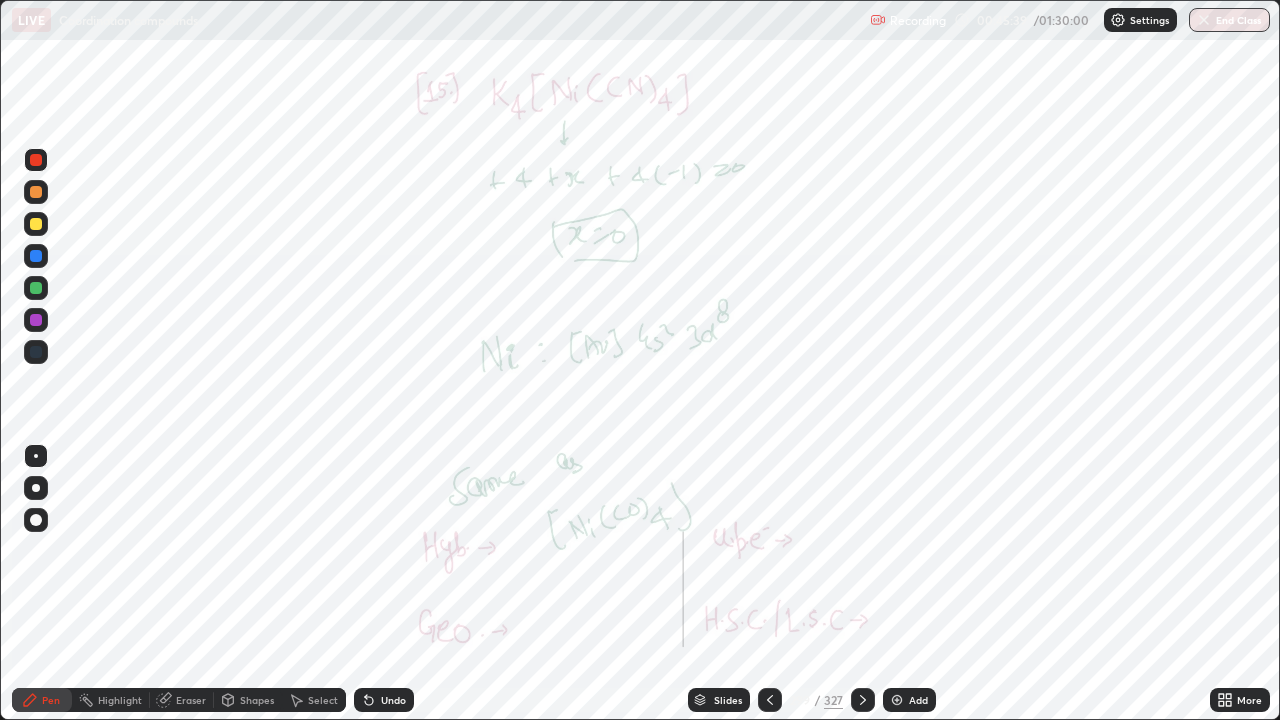 click at bounding box center [770, 700] 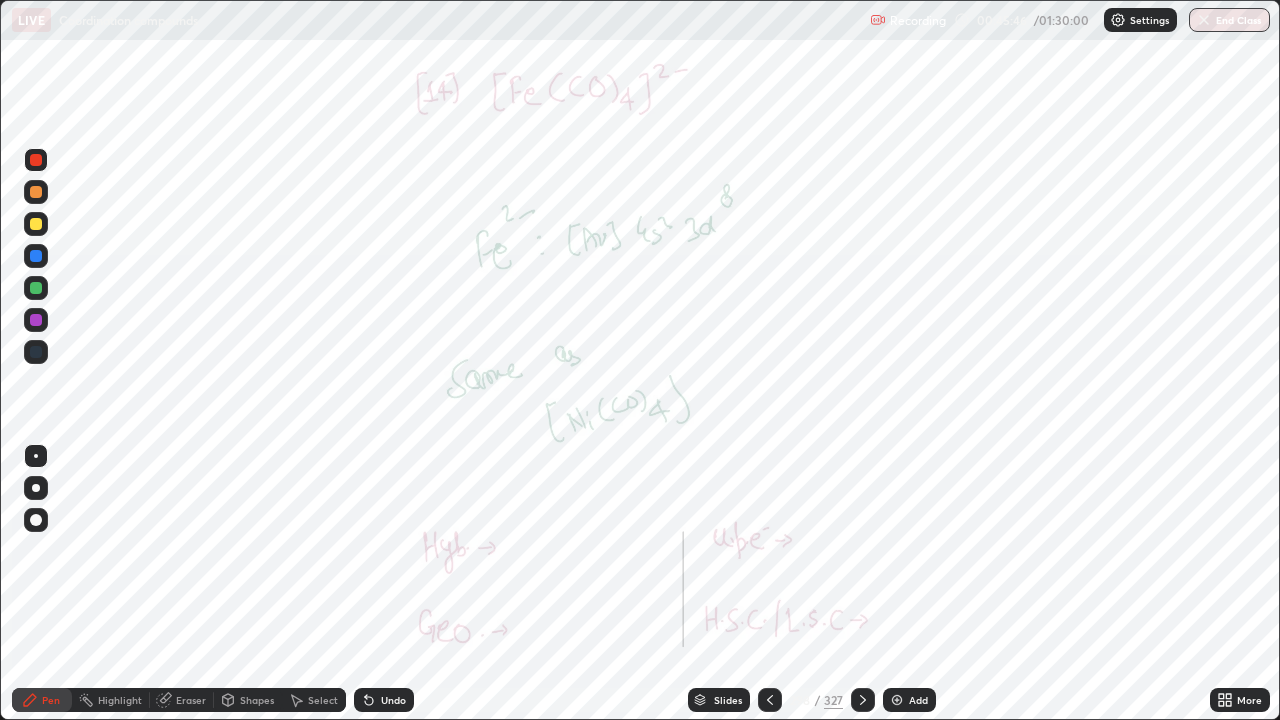 click at bounding box center (36, 288) 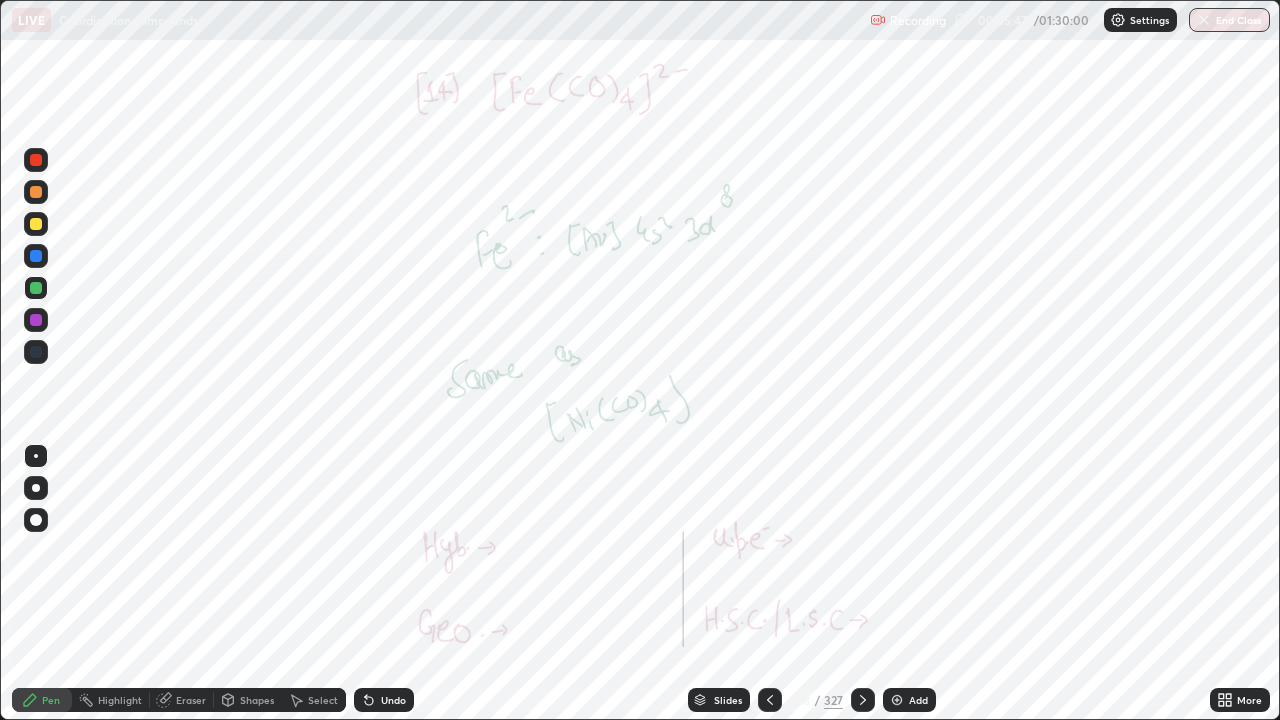 click at bounding box center (36, 320) 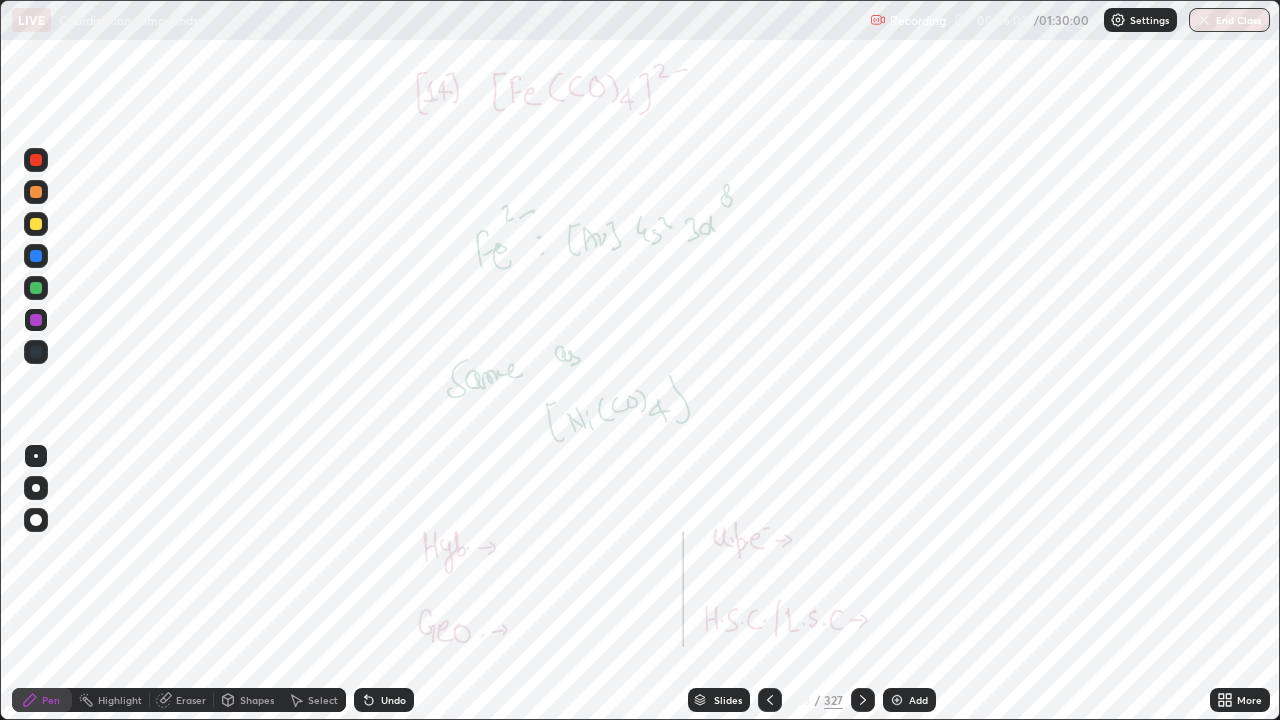 click 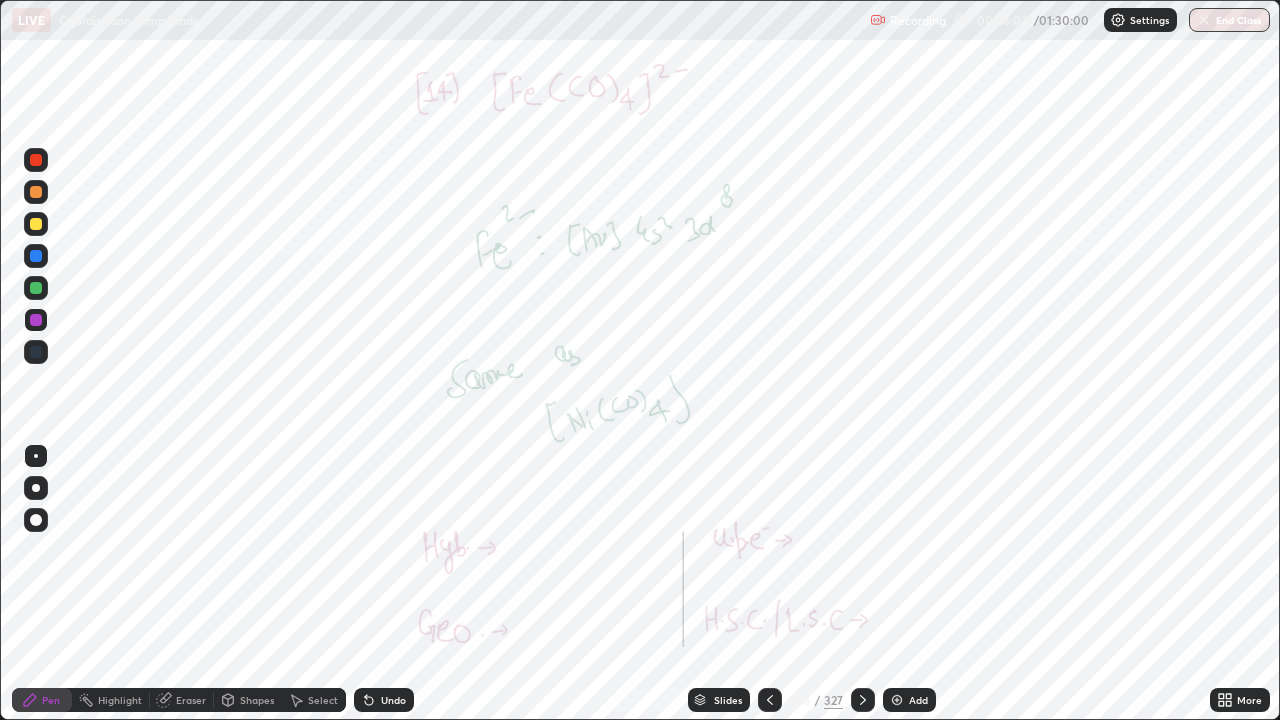 click 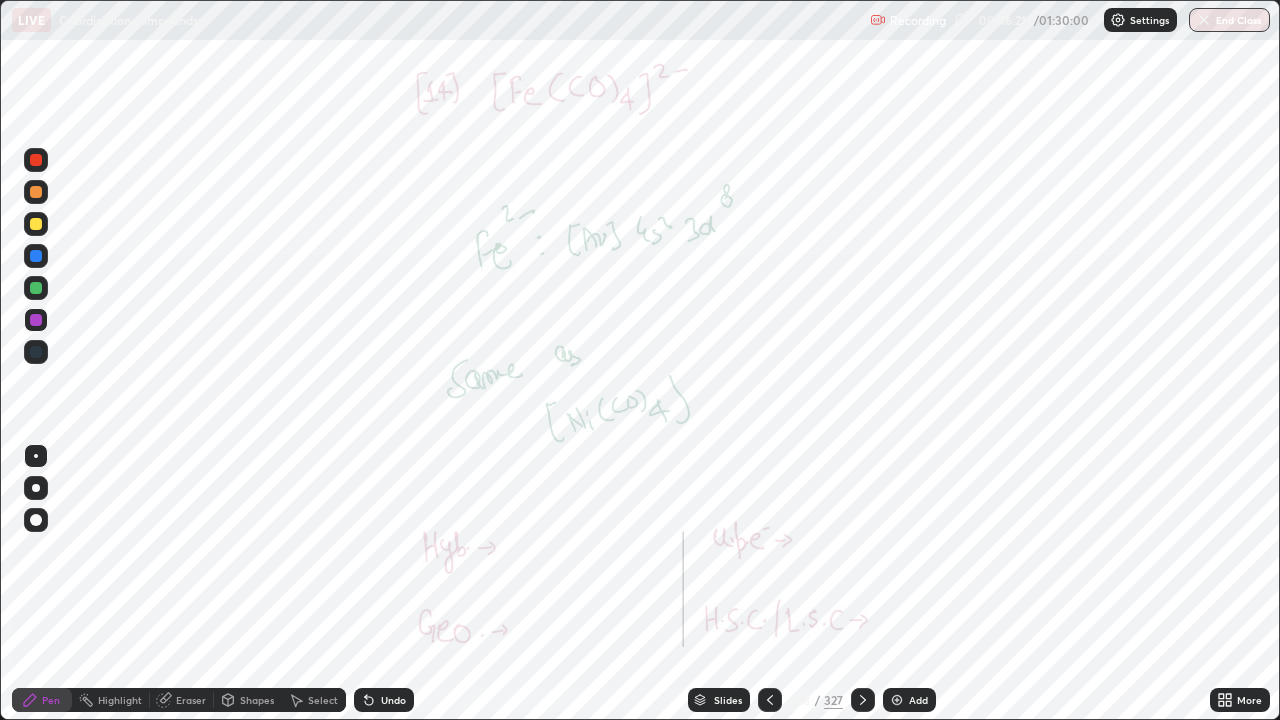 click 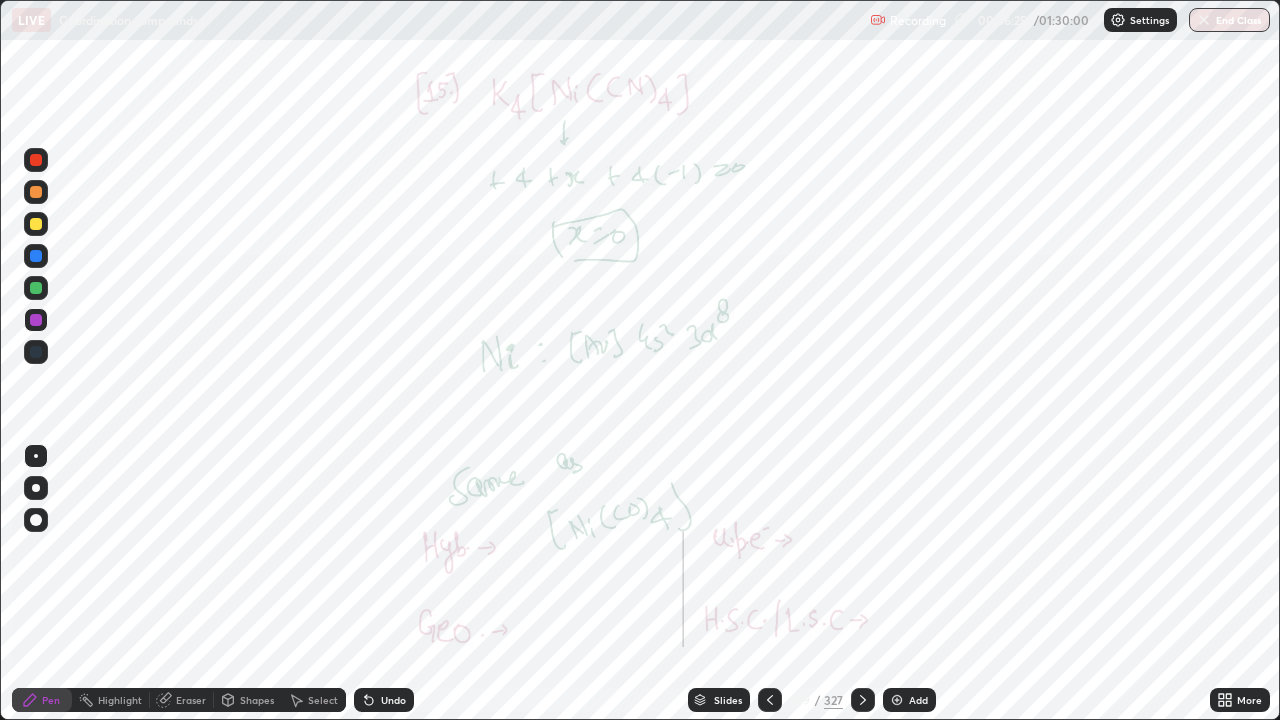 click 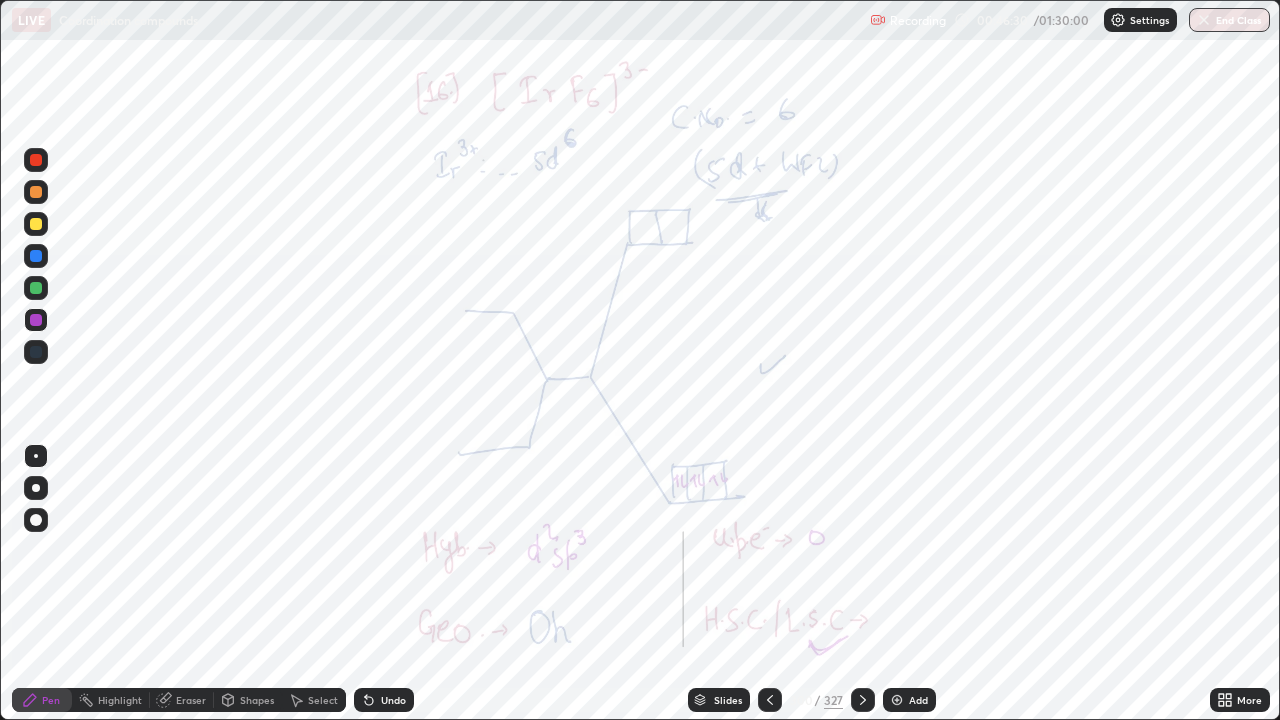 click at bounding box center (863, 700) 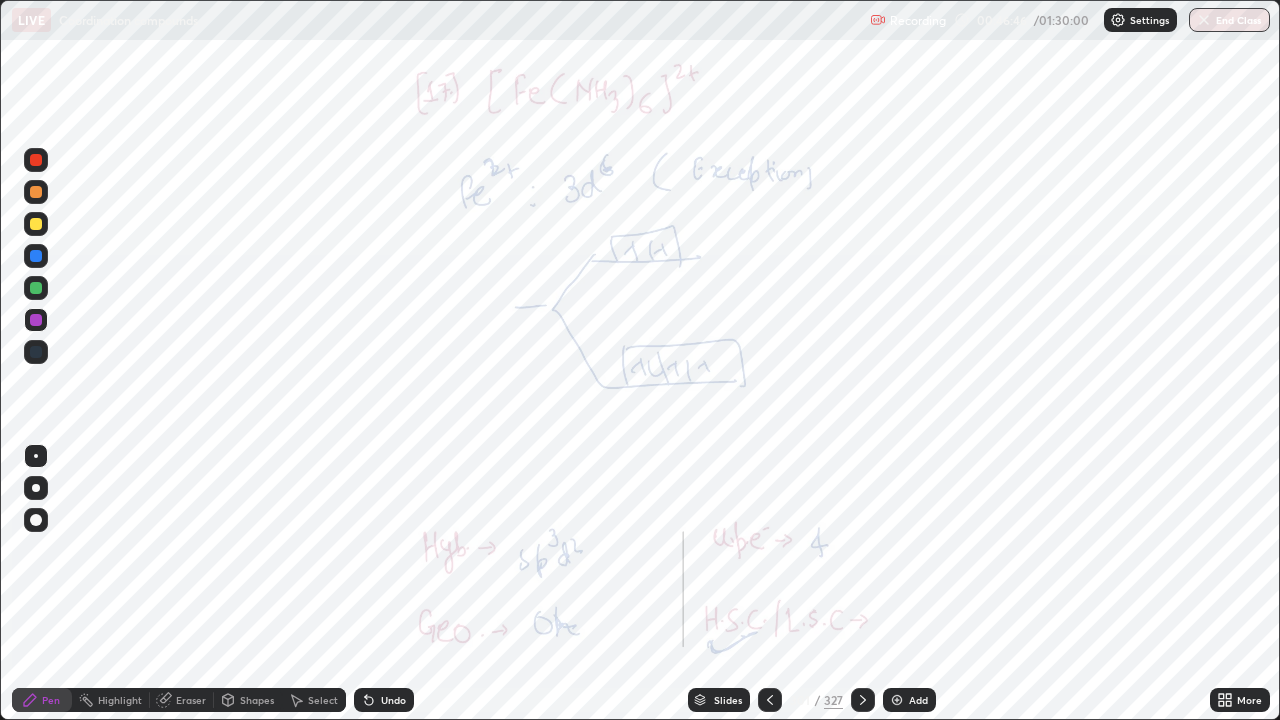 click at bounding box center (863, 700) 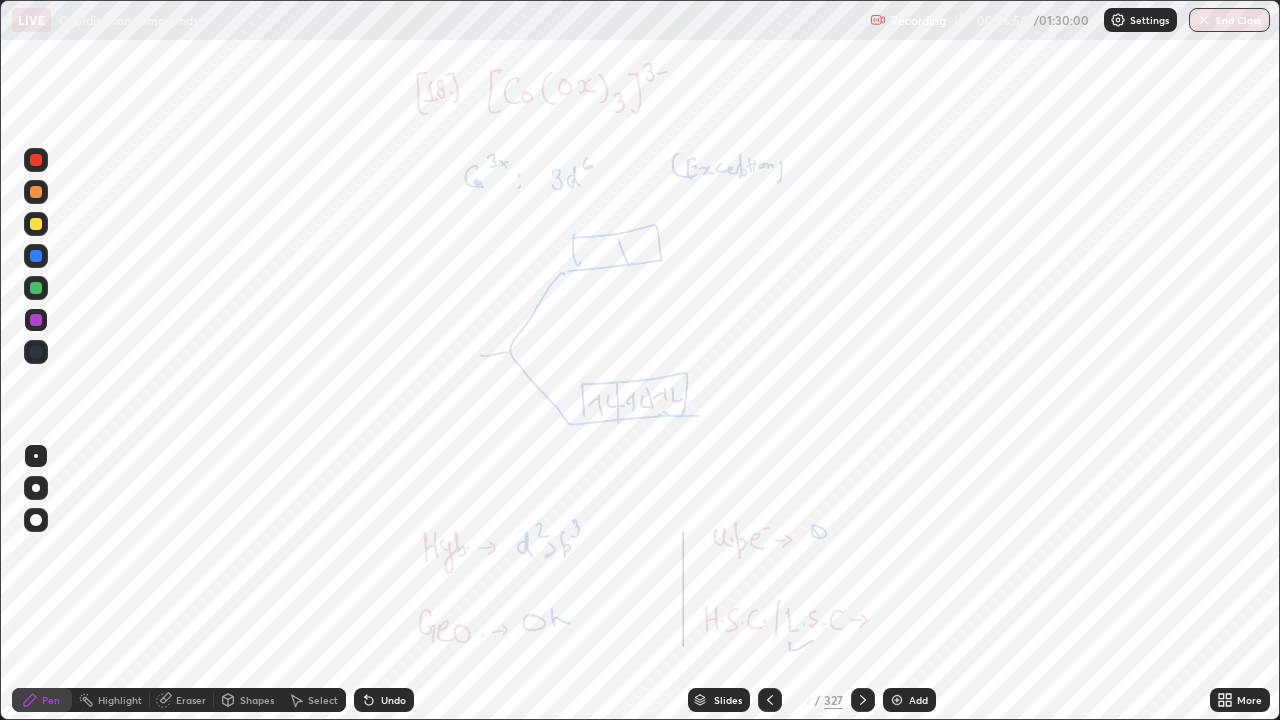 click 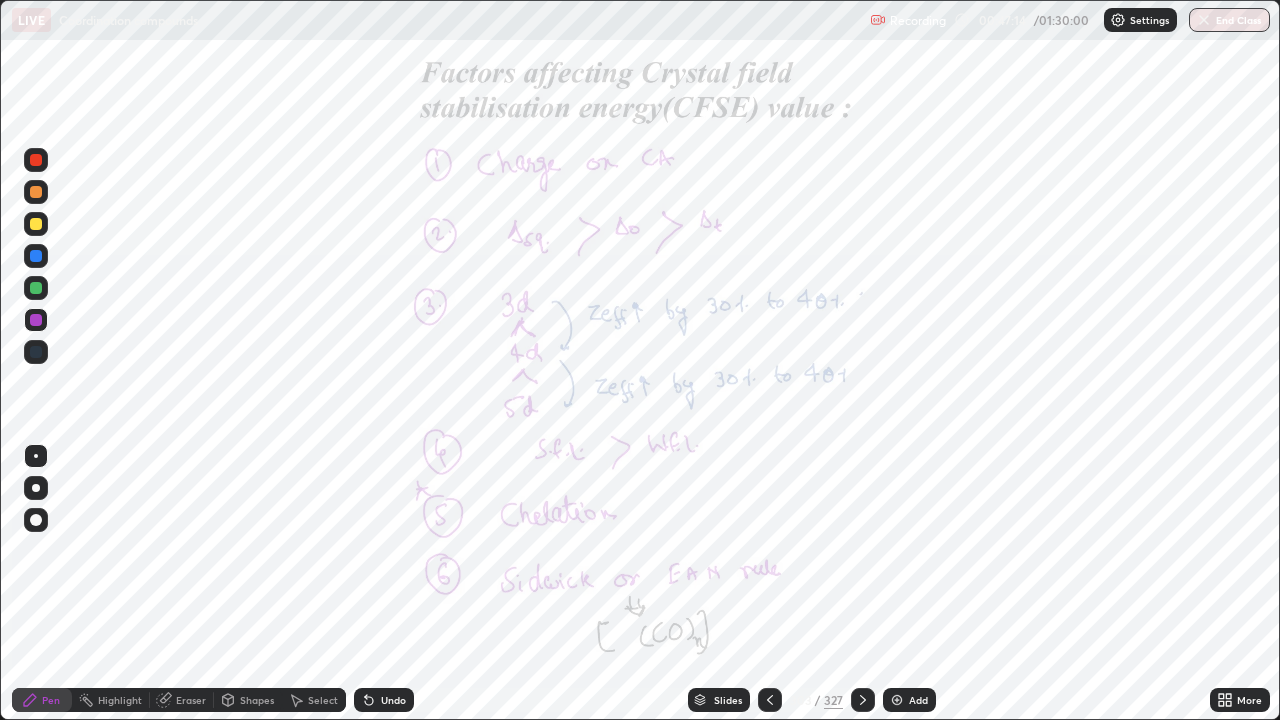 click 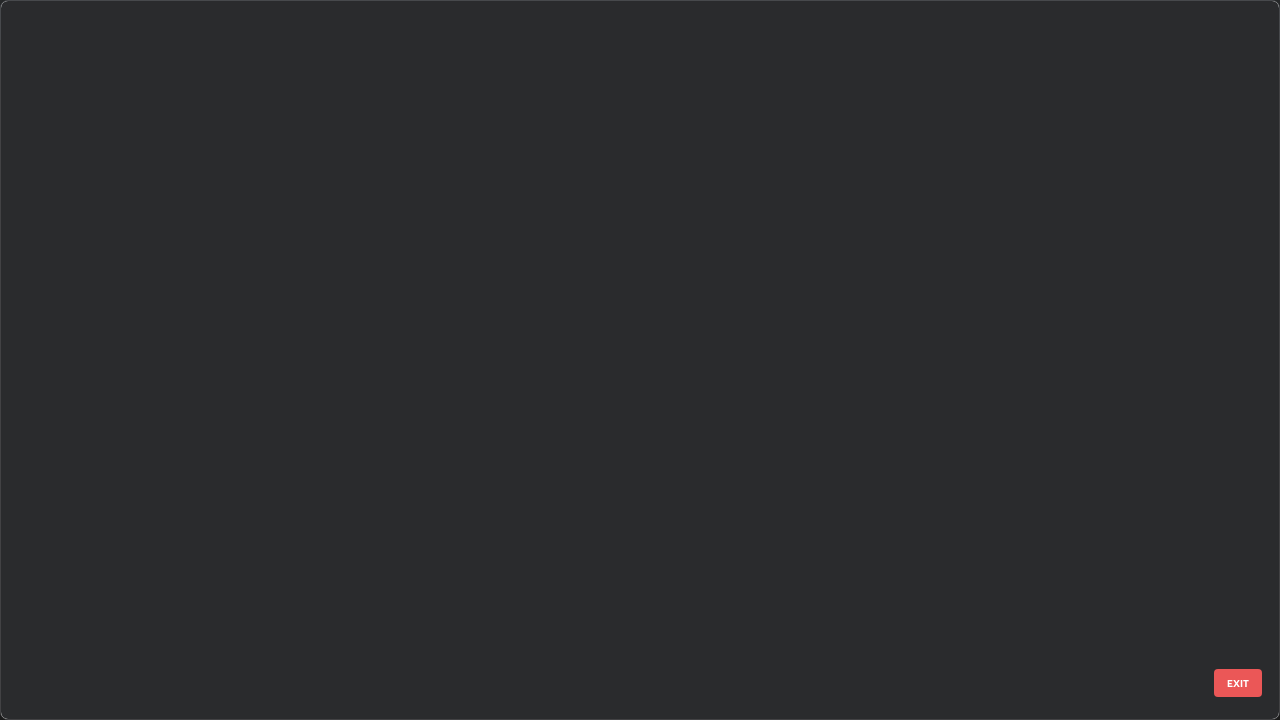 scroll, scrollTop: 21969, scrollLeft: 0, axis: vertical 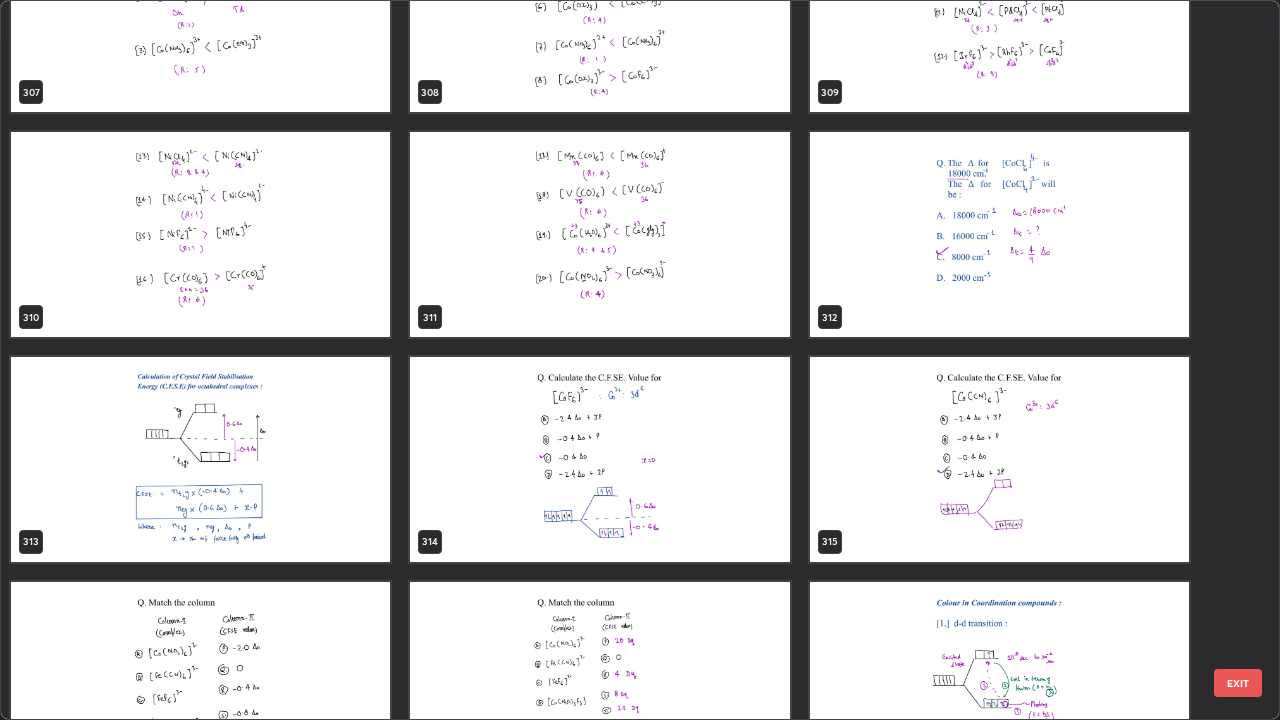 click at bounding box center [200, 459] 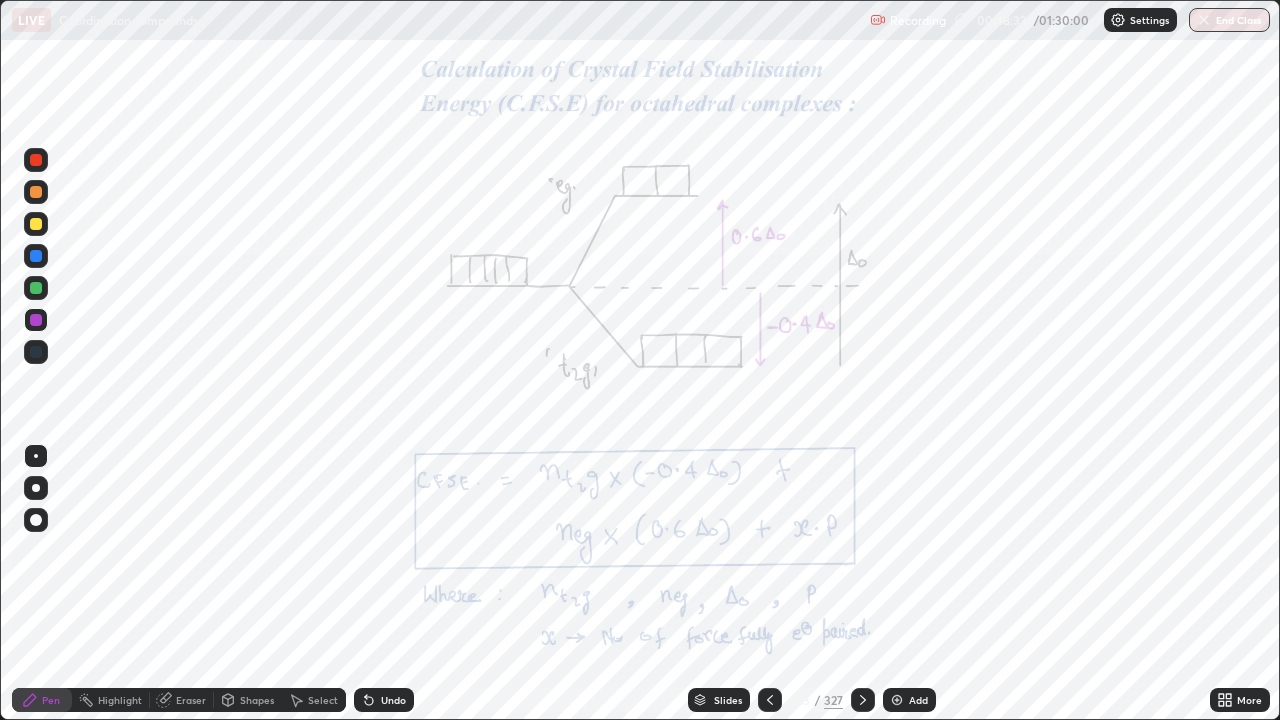 click at bounding box center [863, 700] 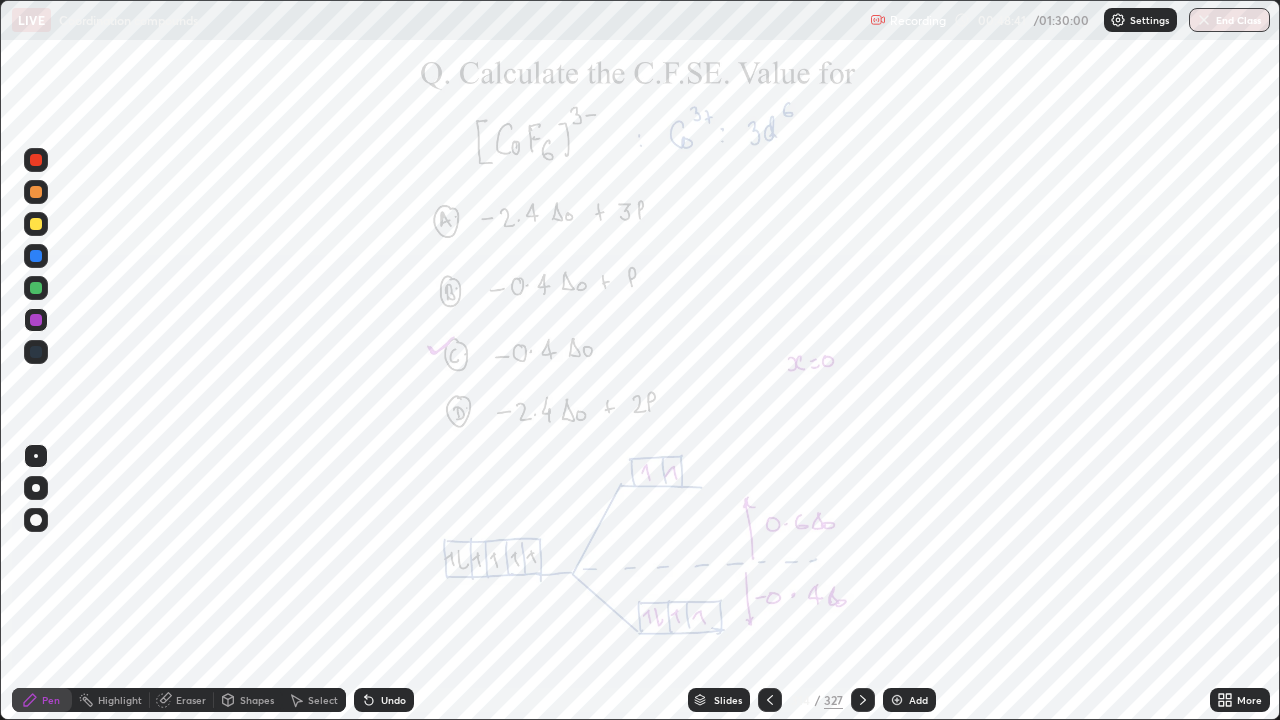 click at bounding box center (36, 160) 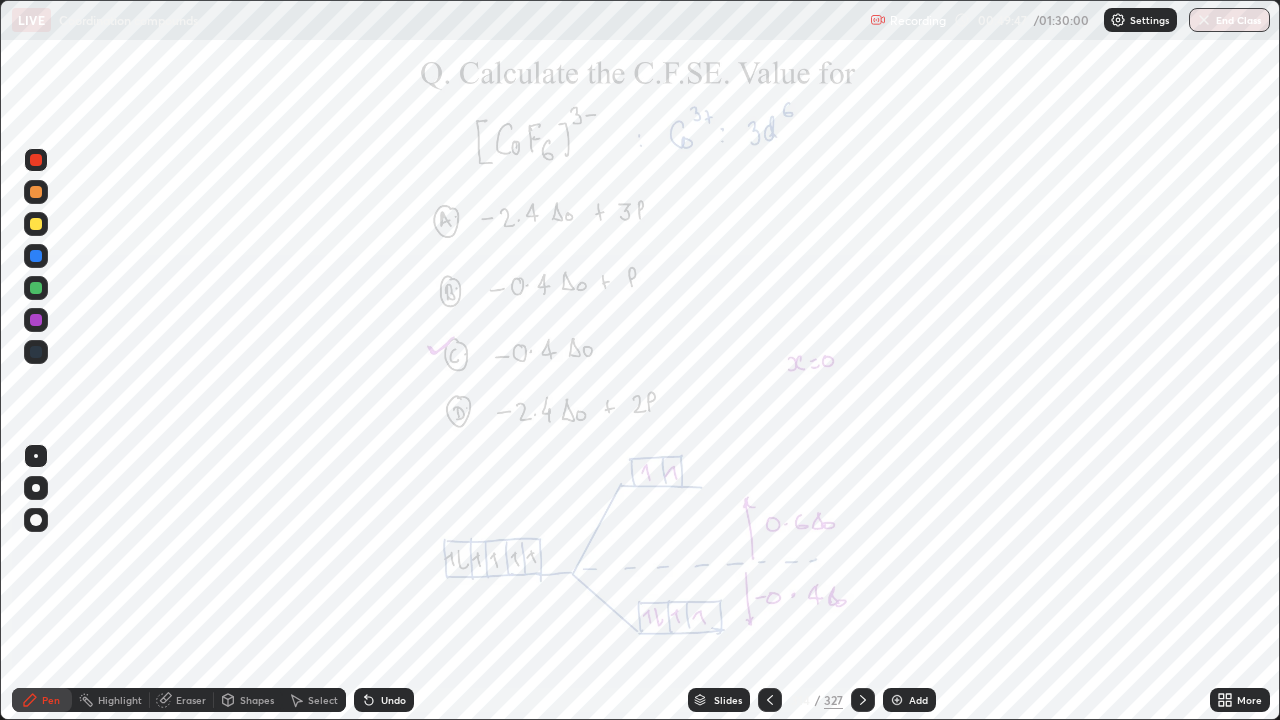 click at bounding box center [36, 288] 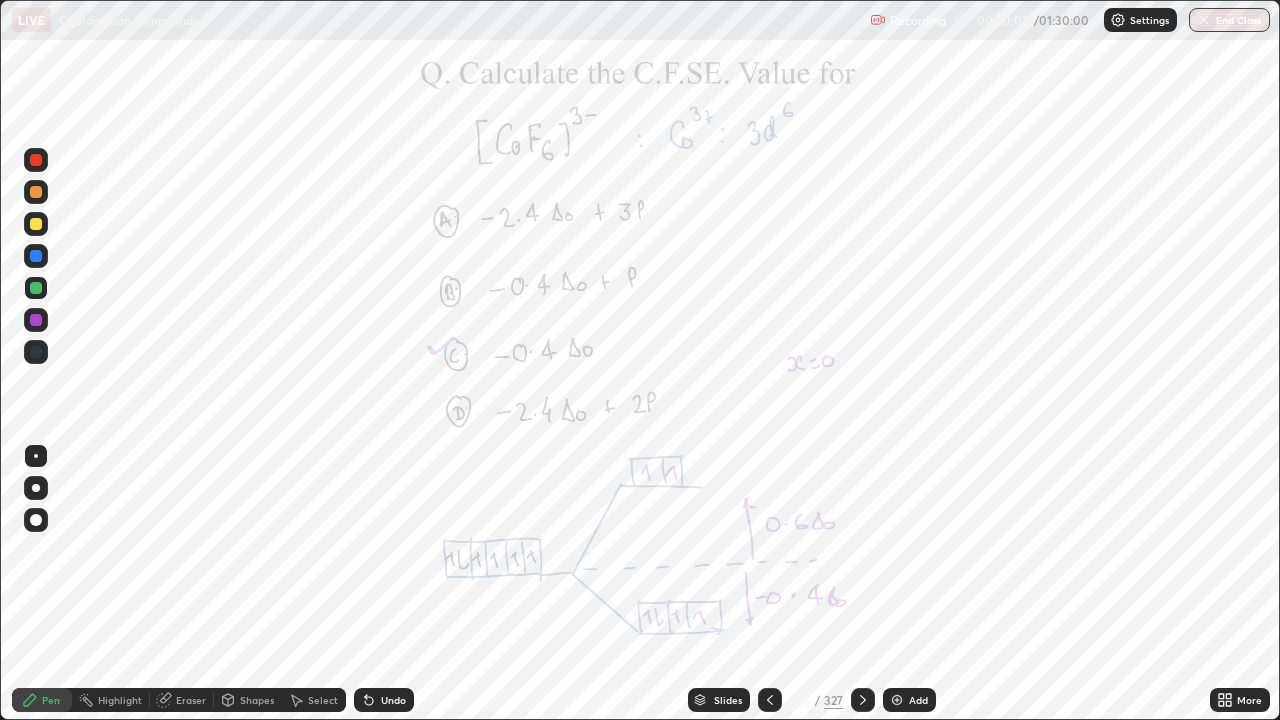 click at bounding box center [36, 160] 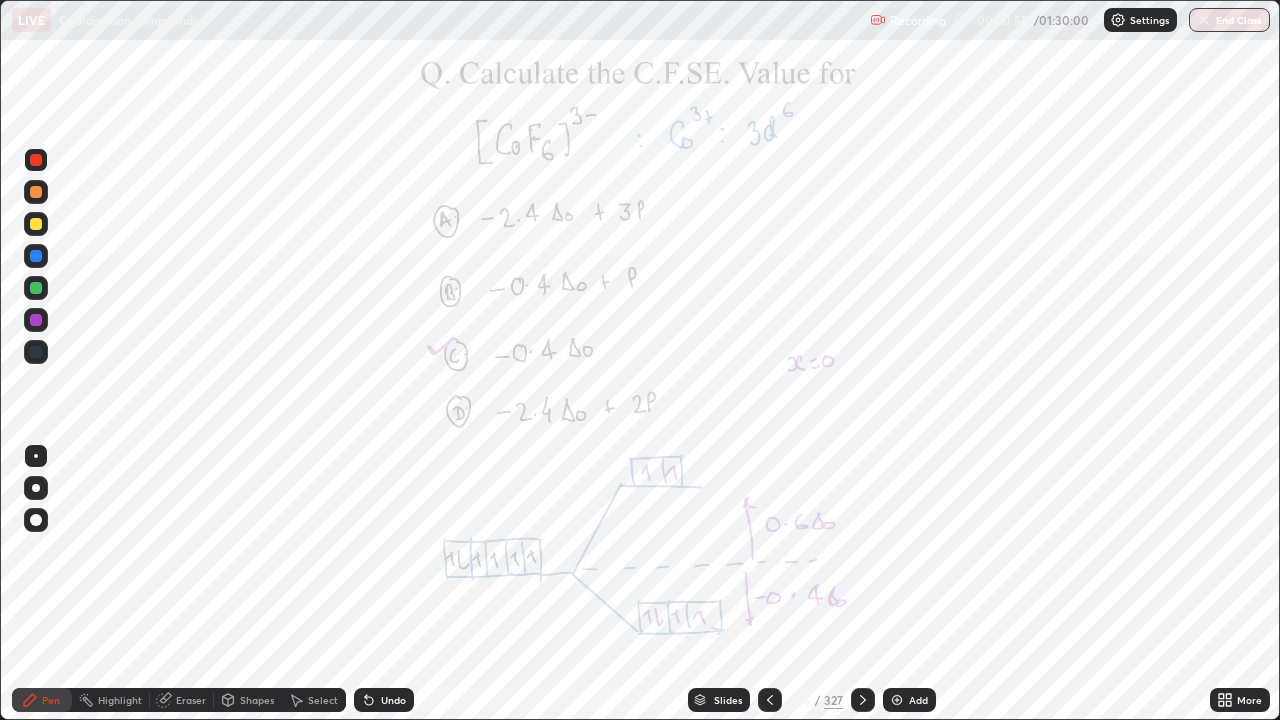 click 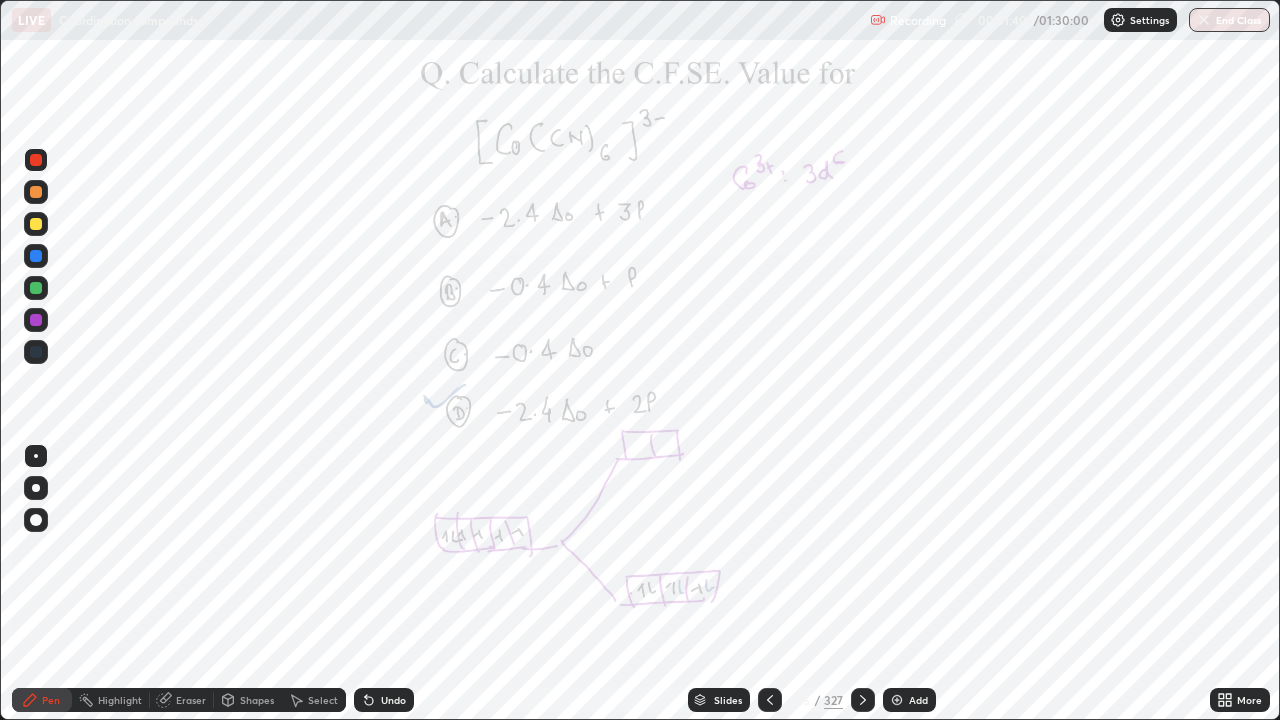 click 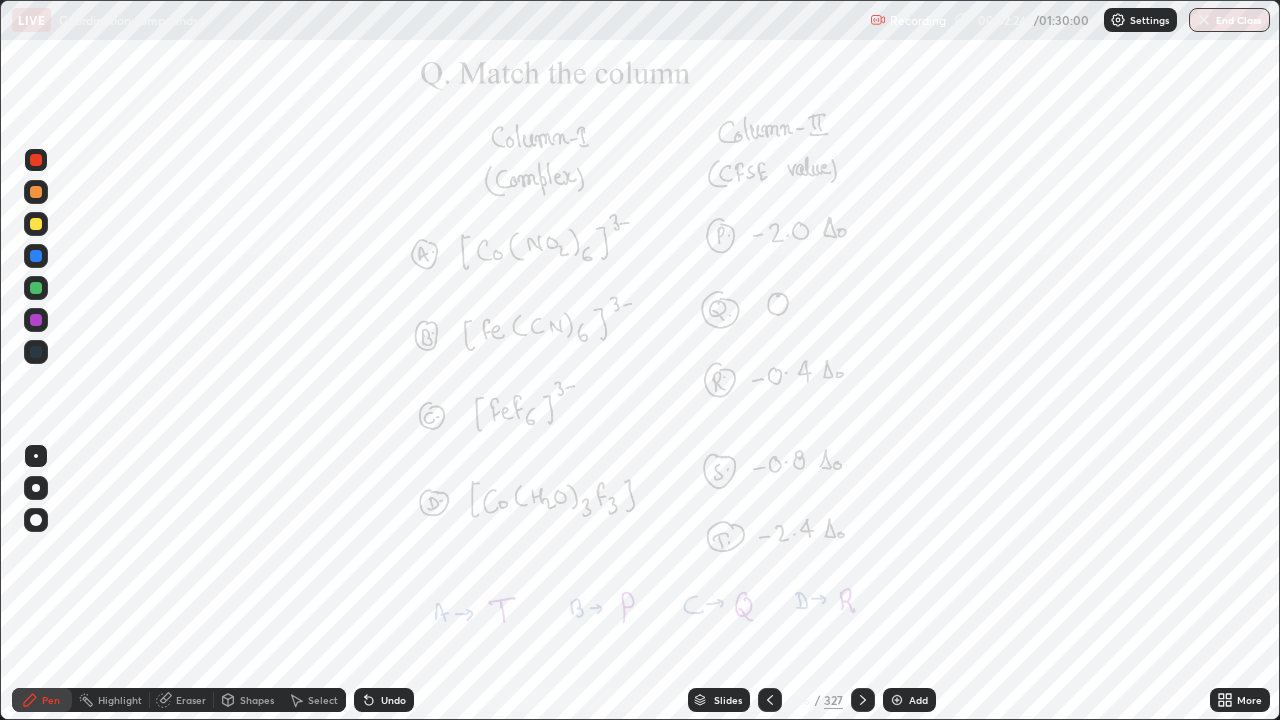 click 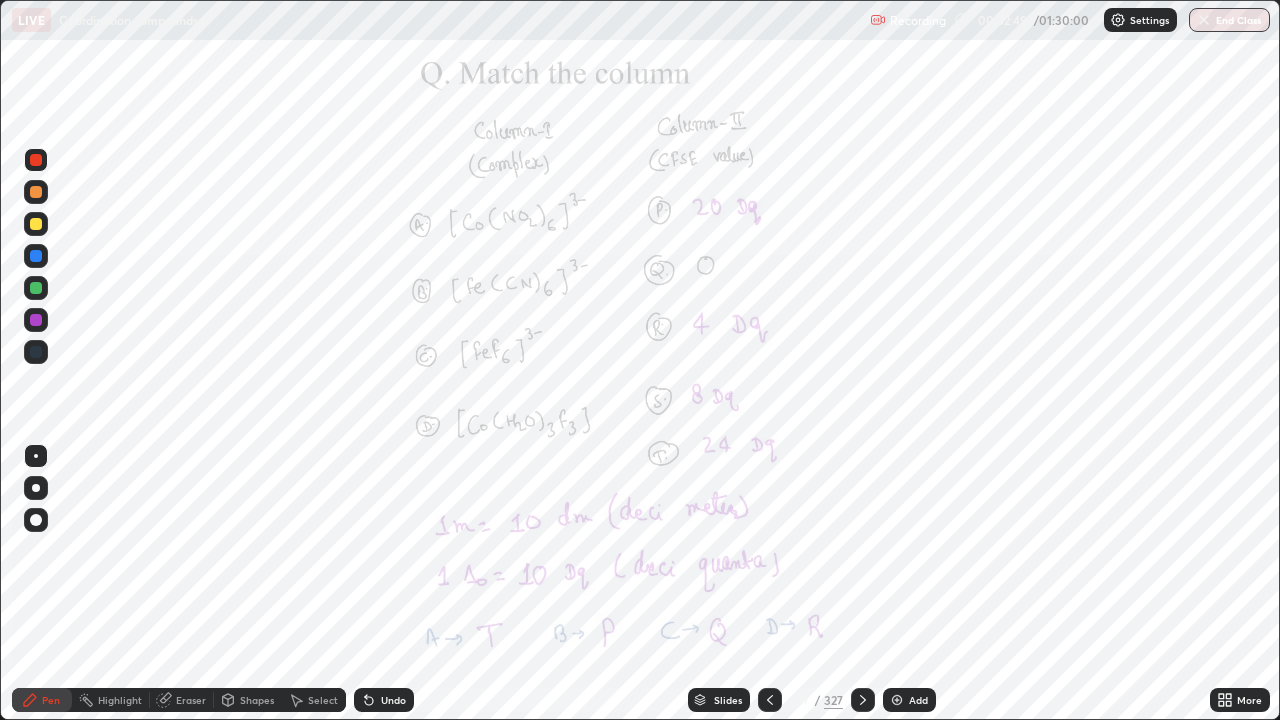 click 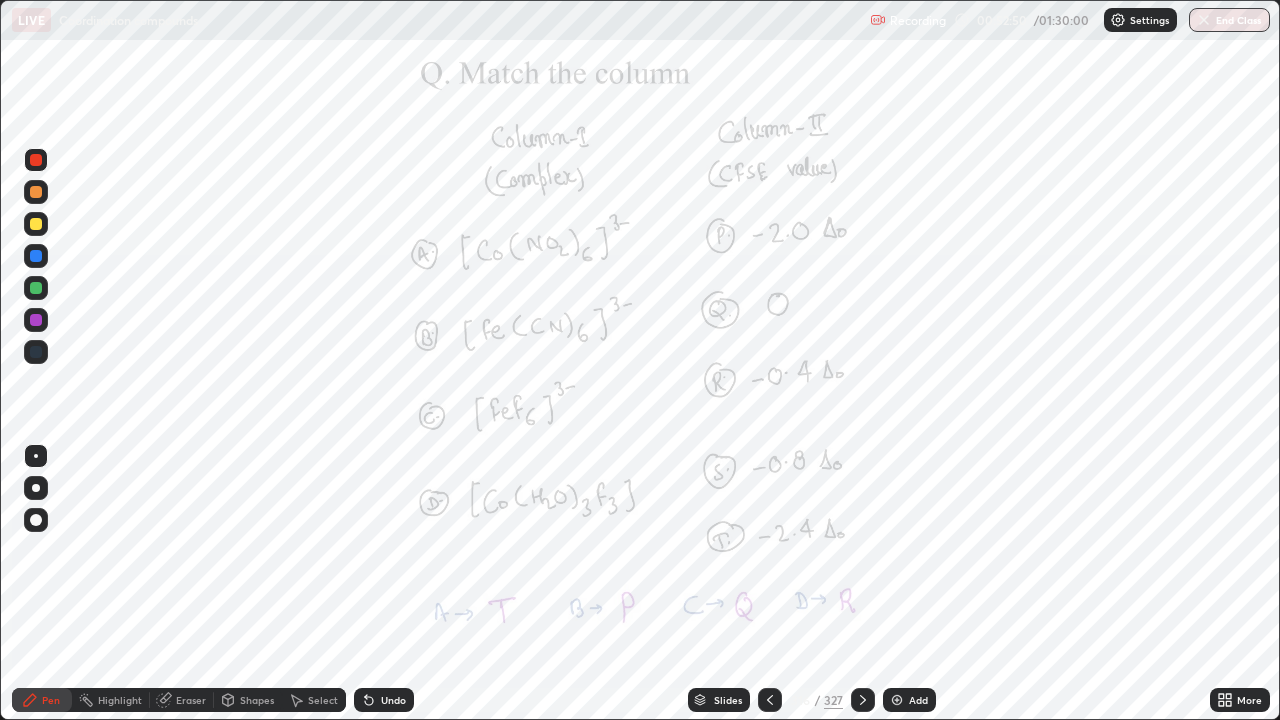 click 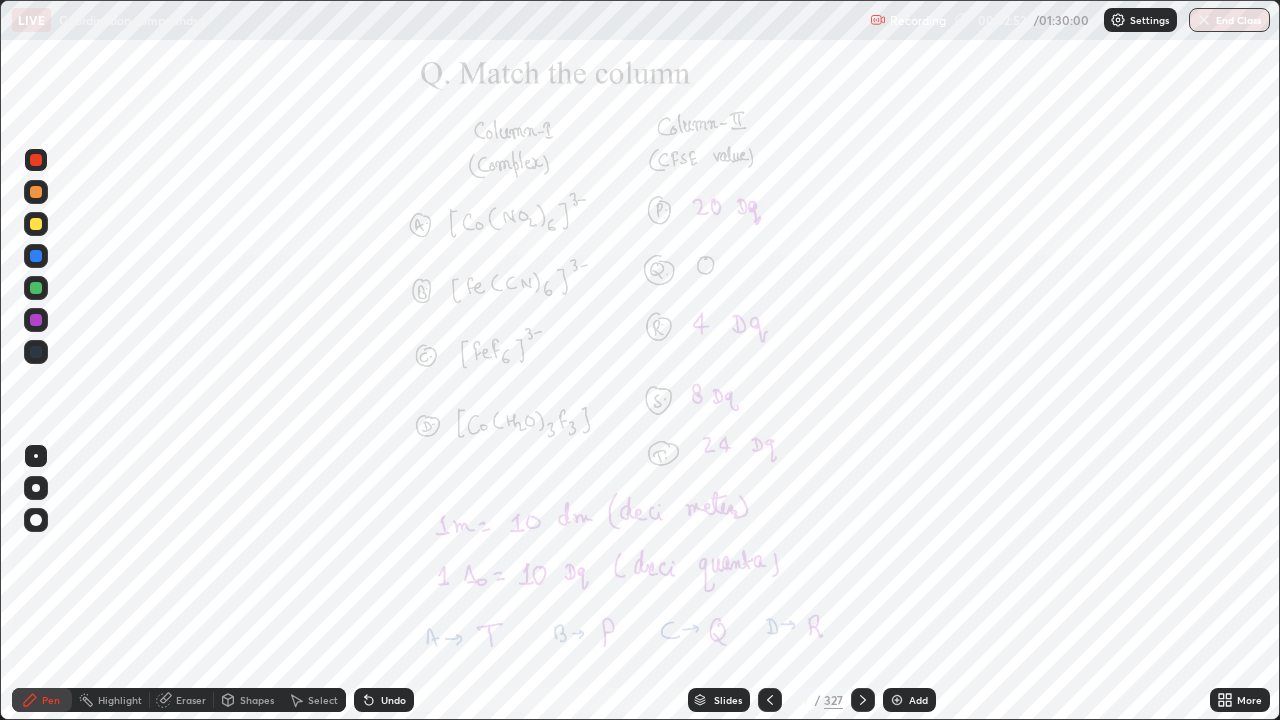 click 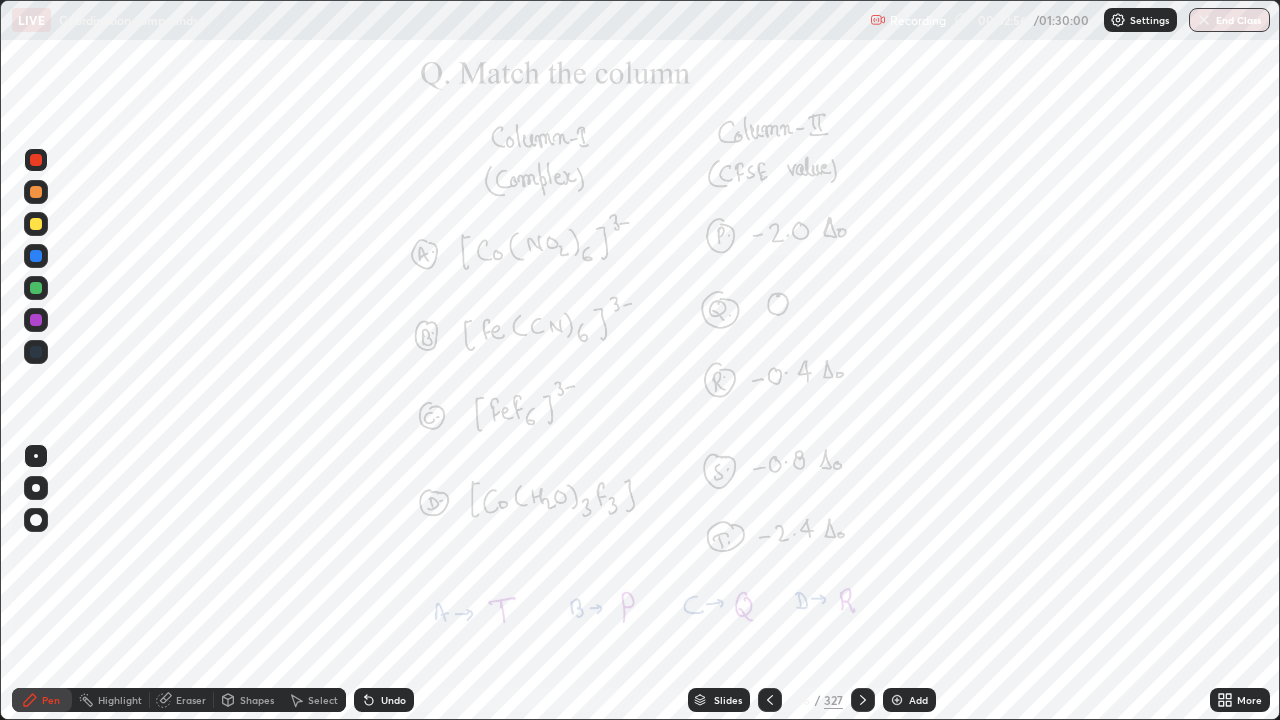click 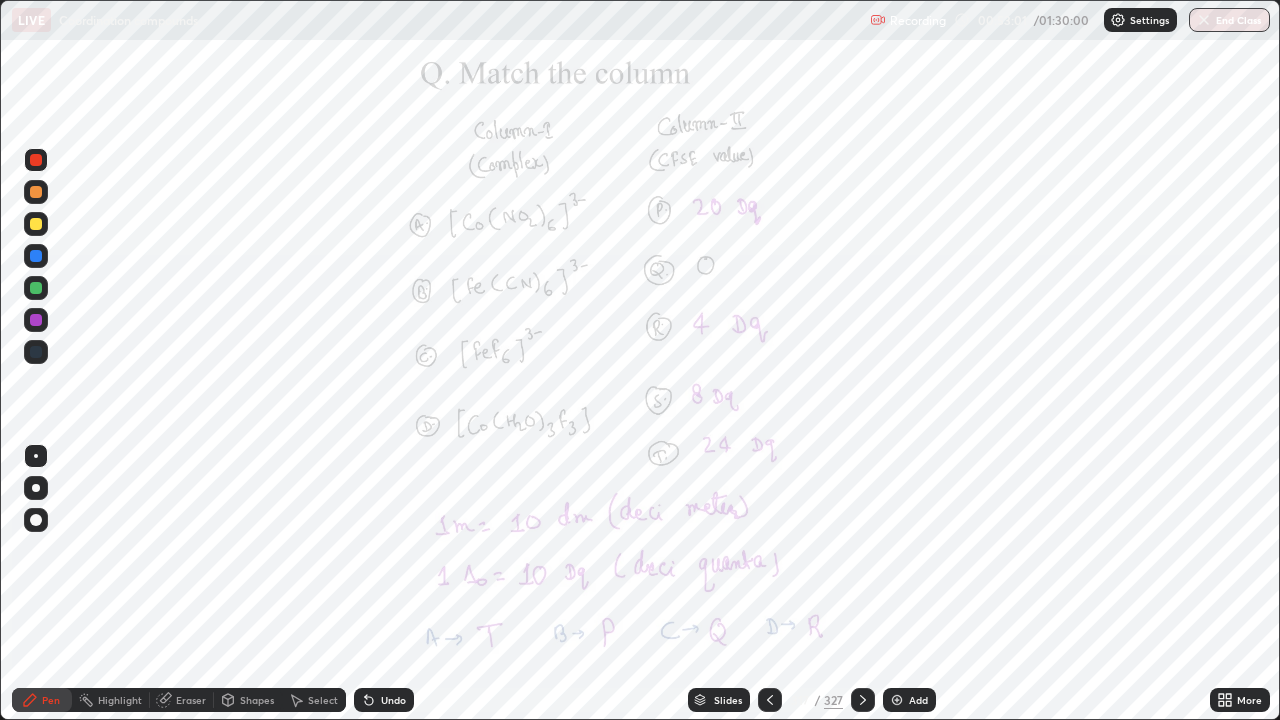 click 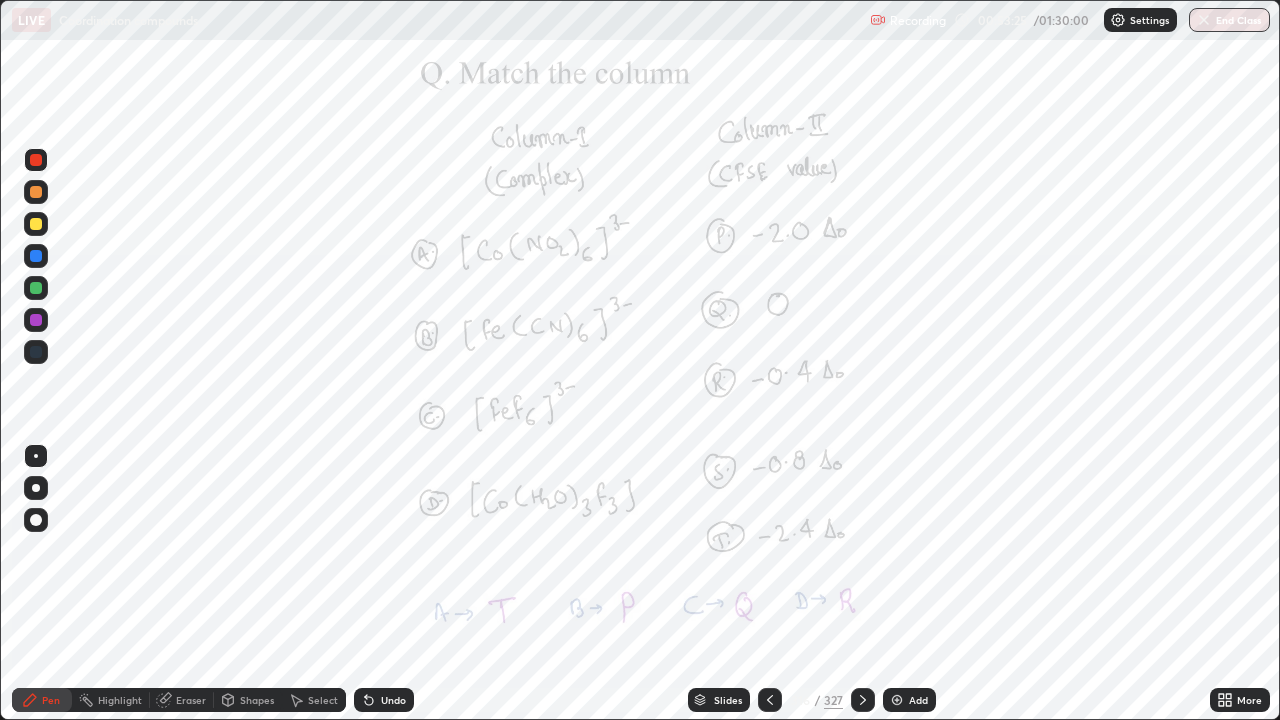 click 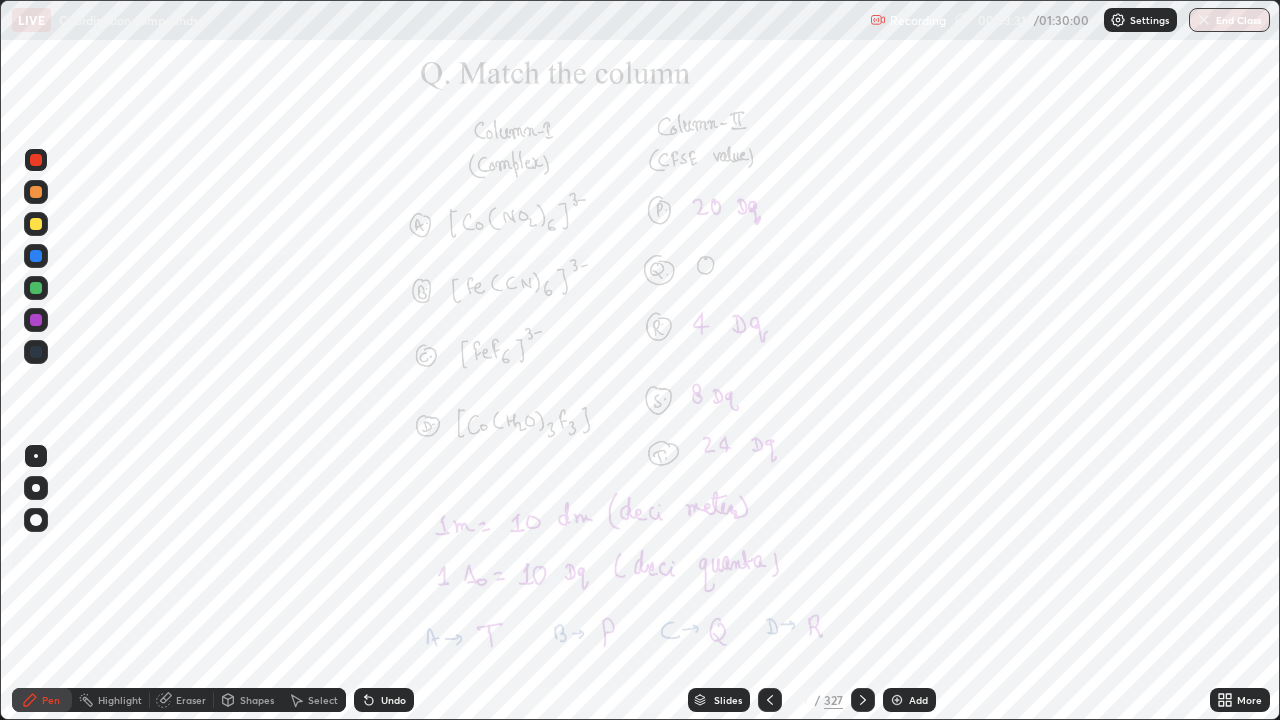 click 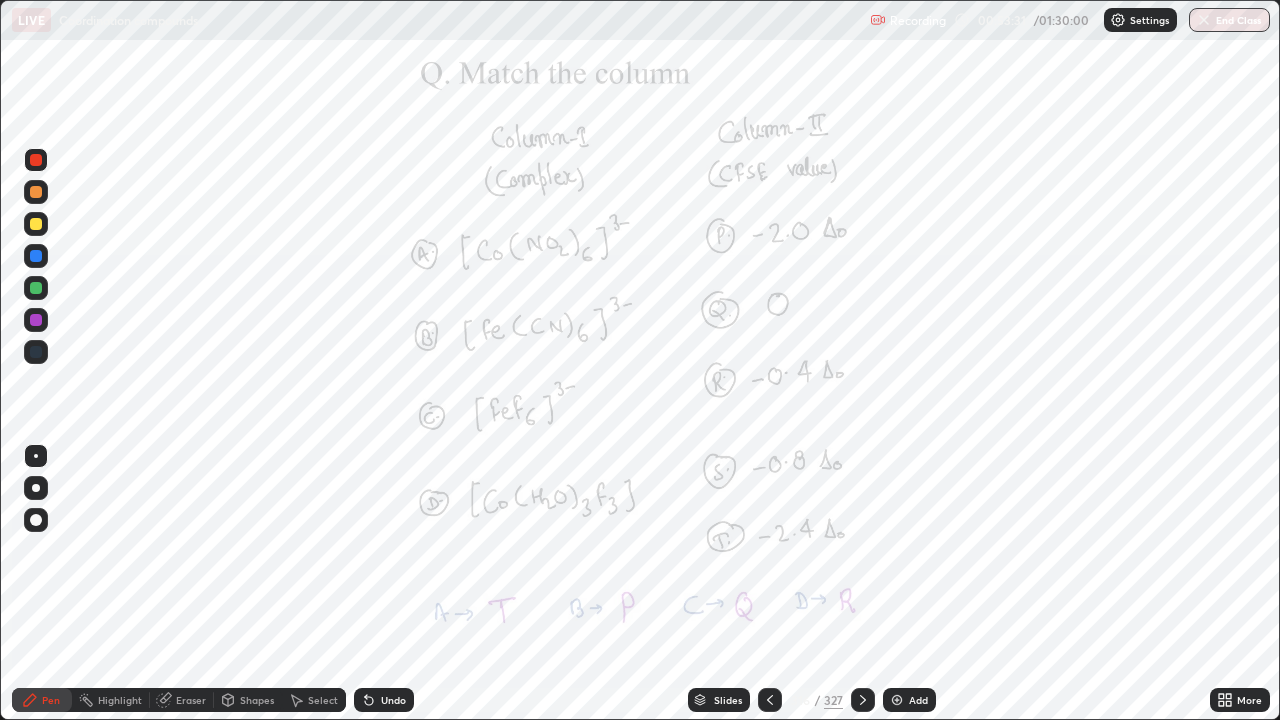 click 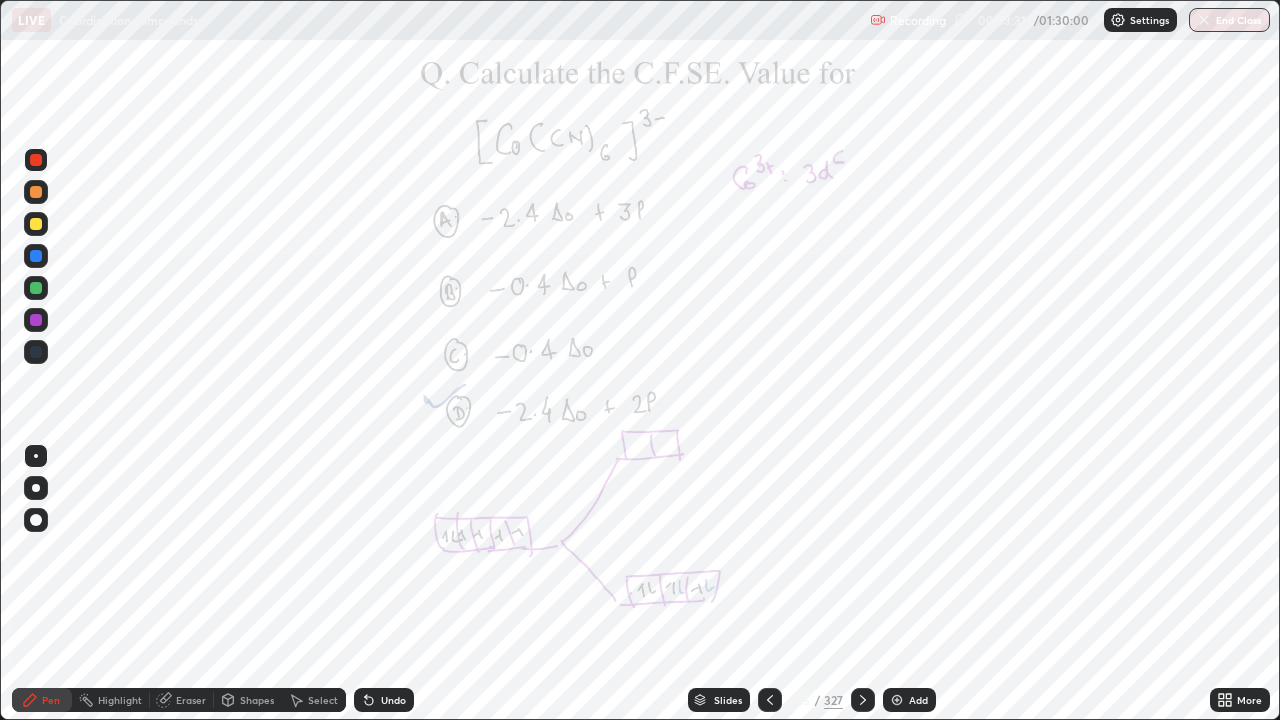 click 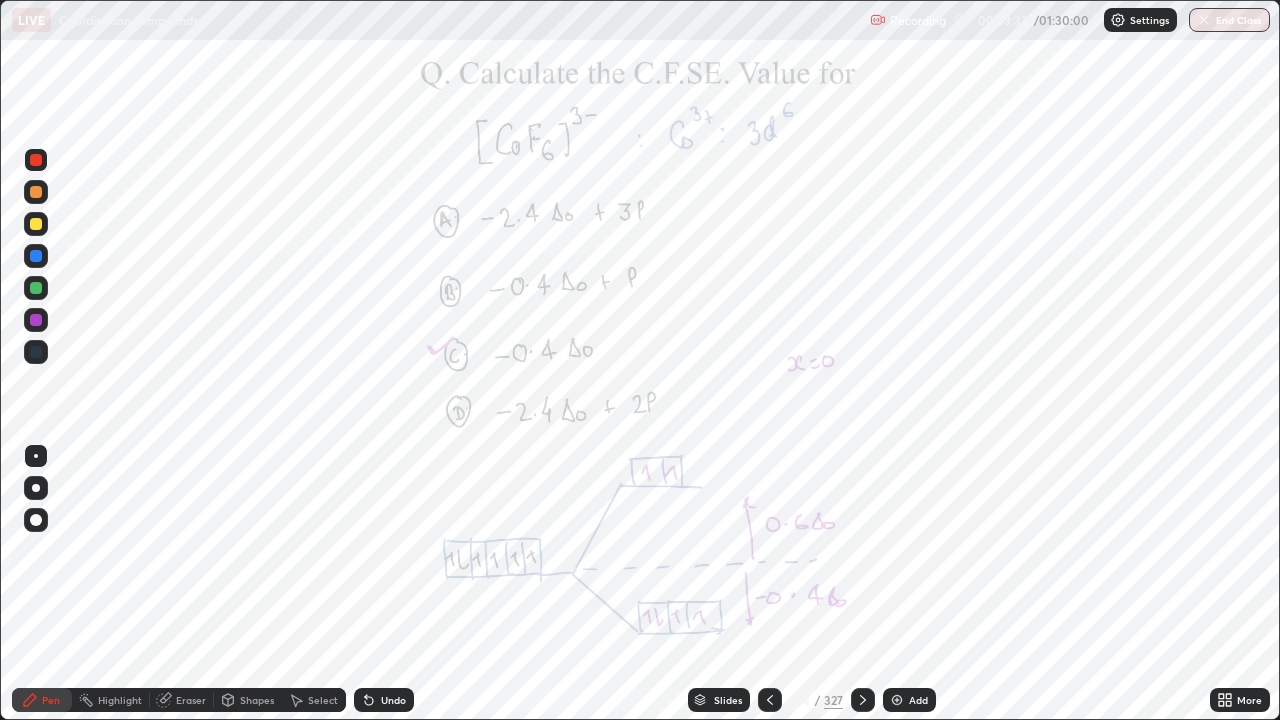 click 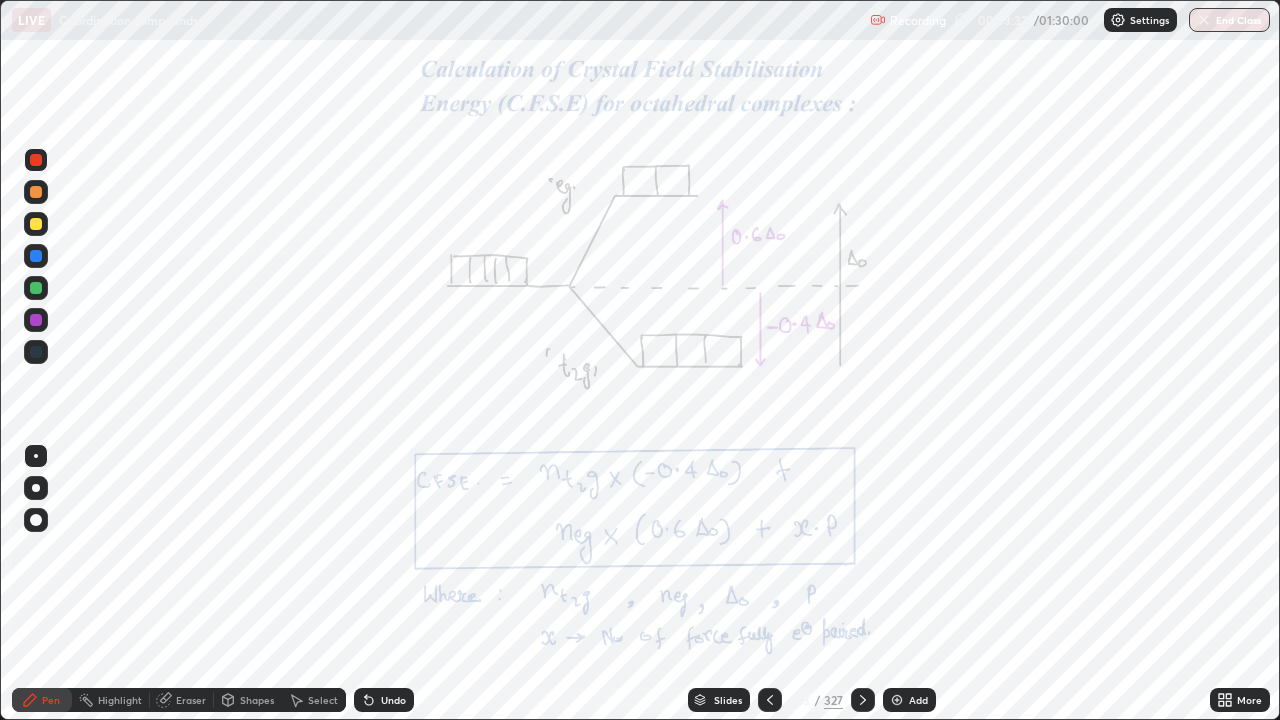 click 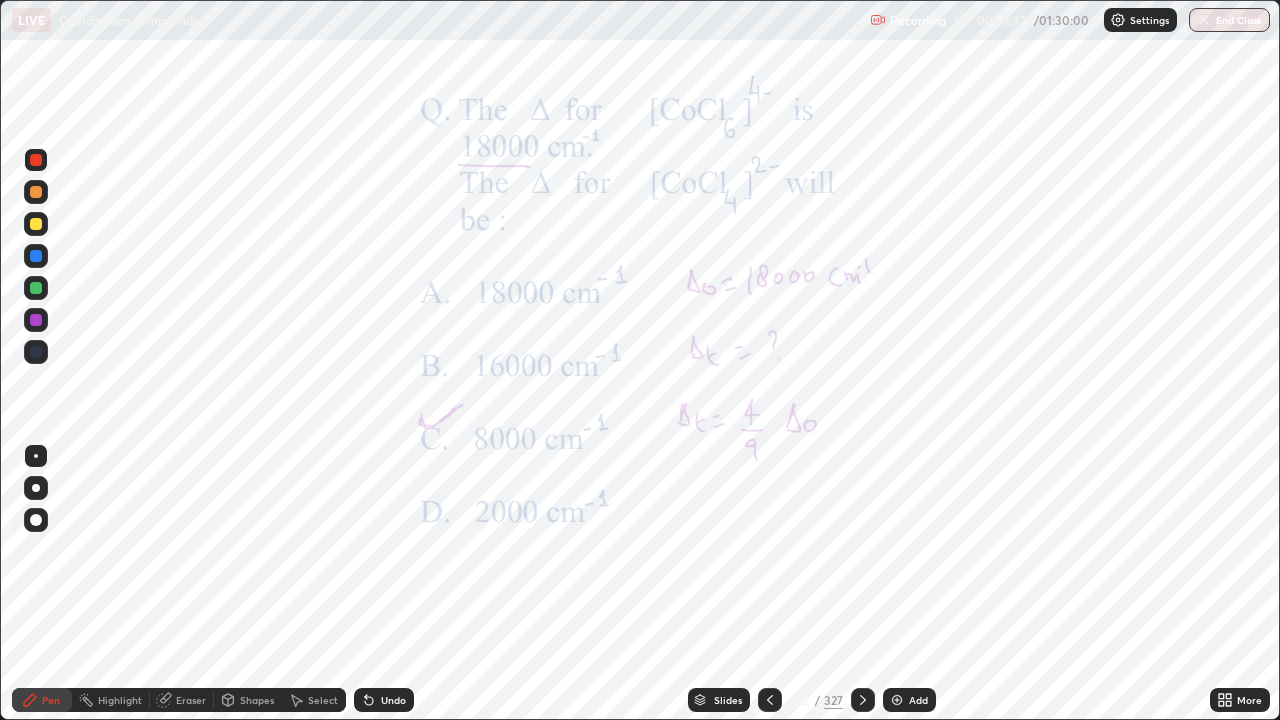 click 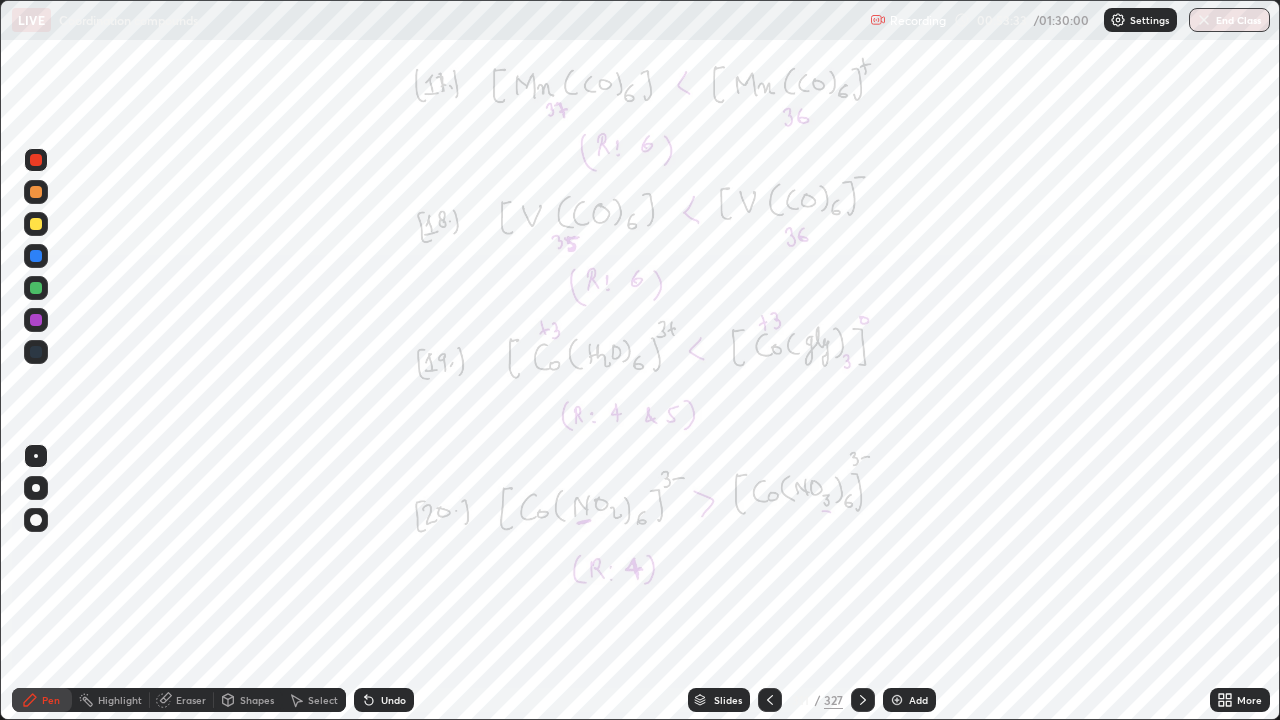 click 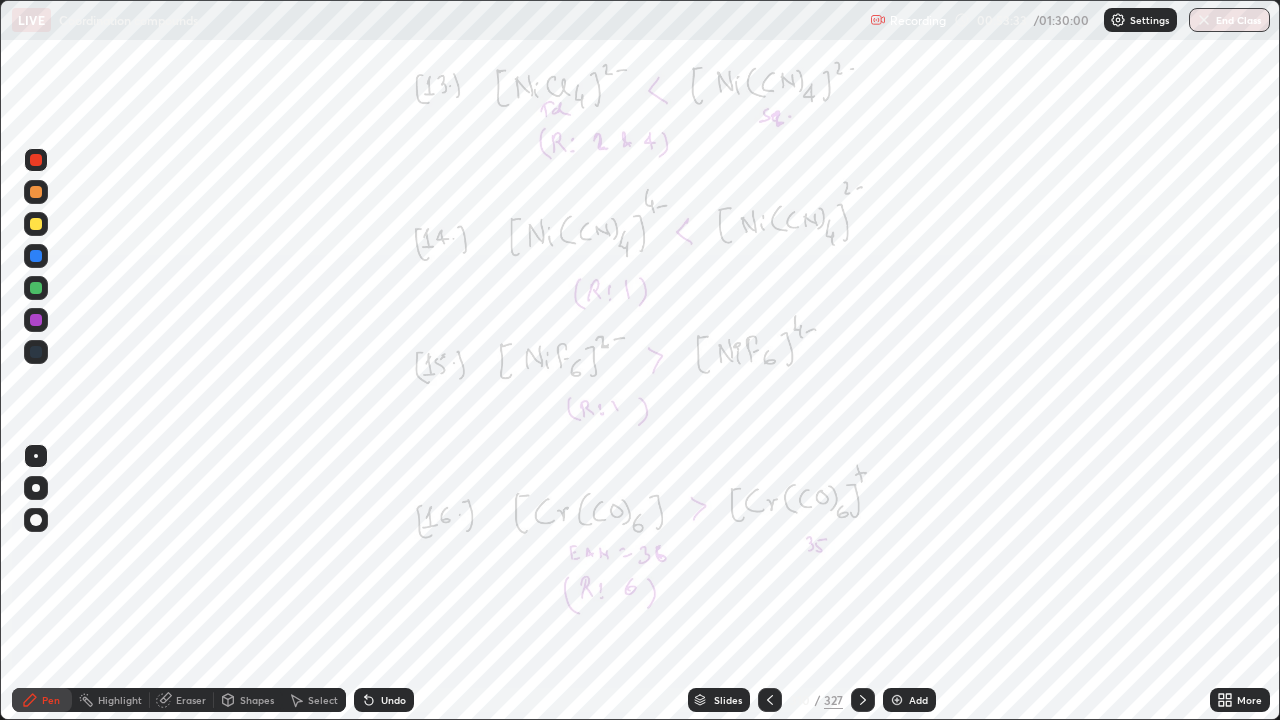 click at bounding box center (770, 700) 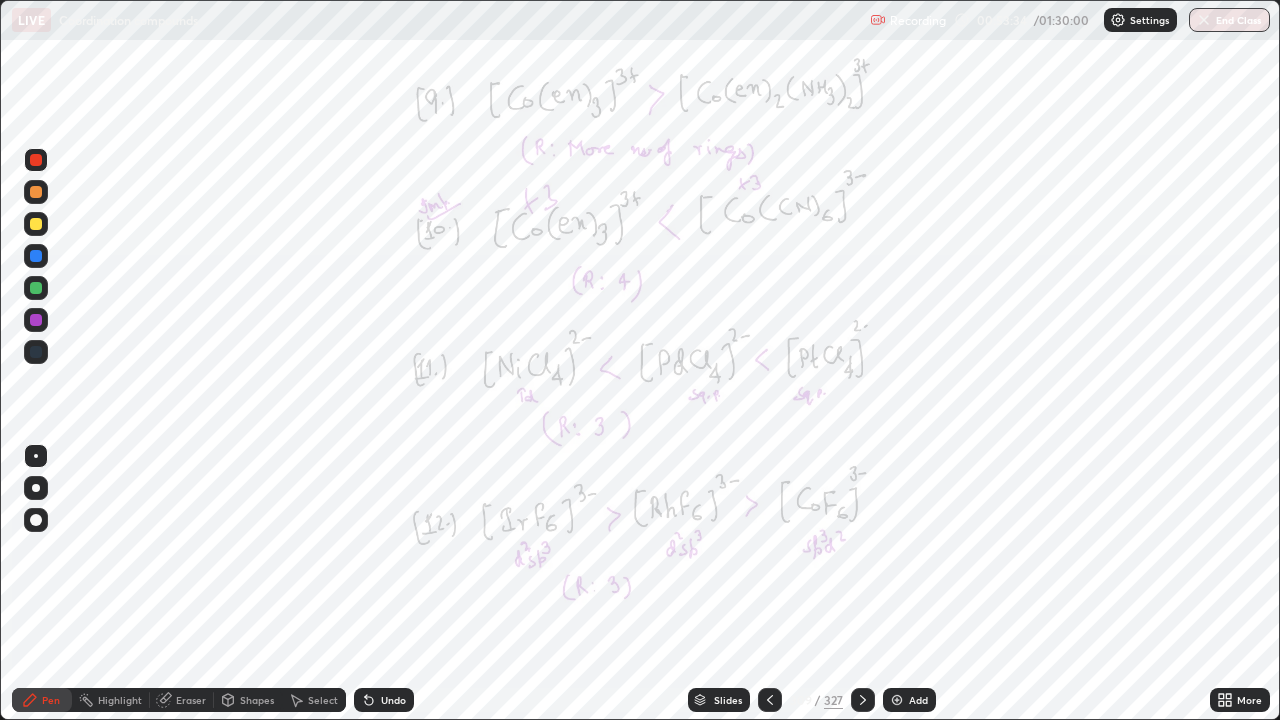 click at bounding box center (770, 700) 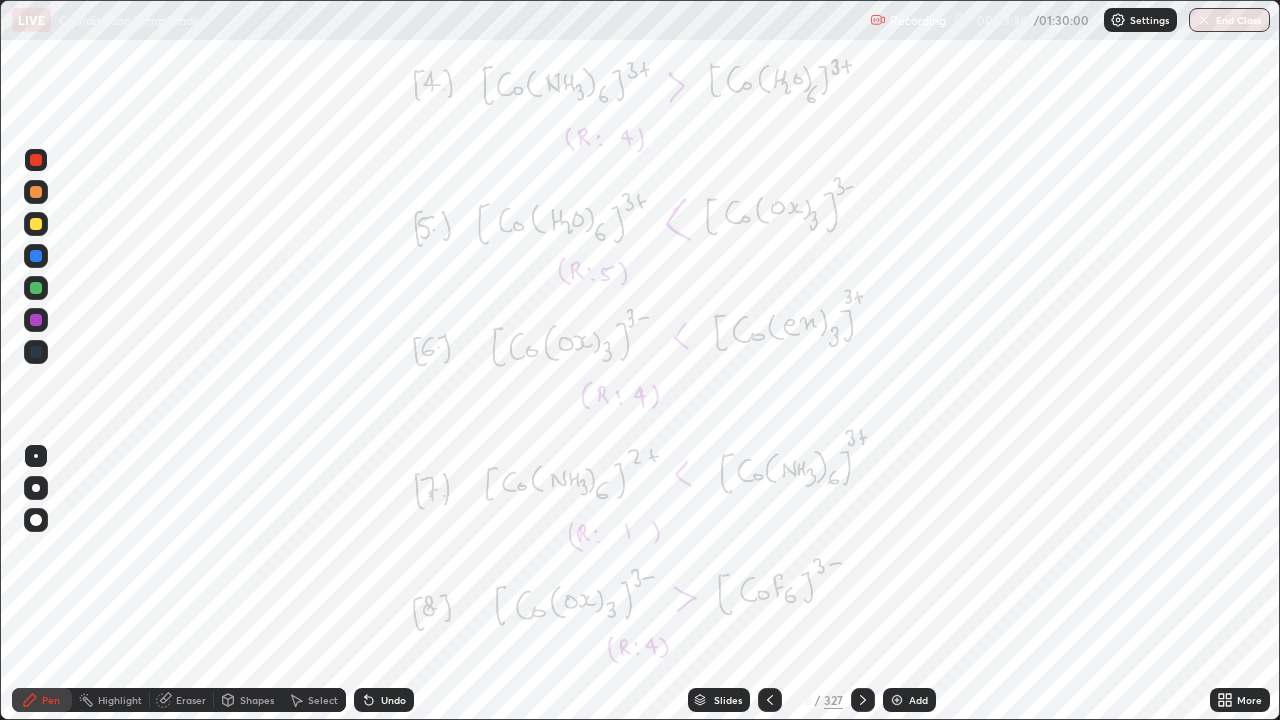 click at bounding box center (770, 700) 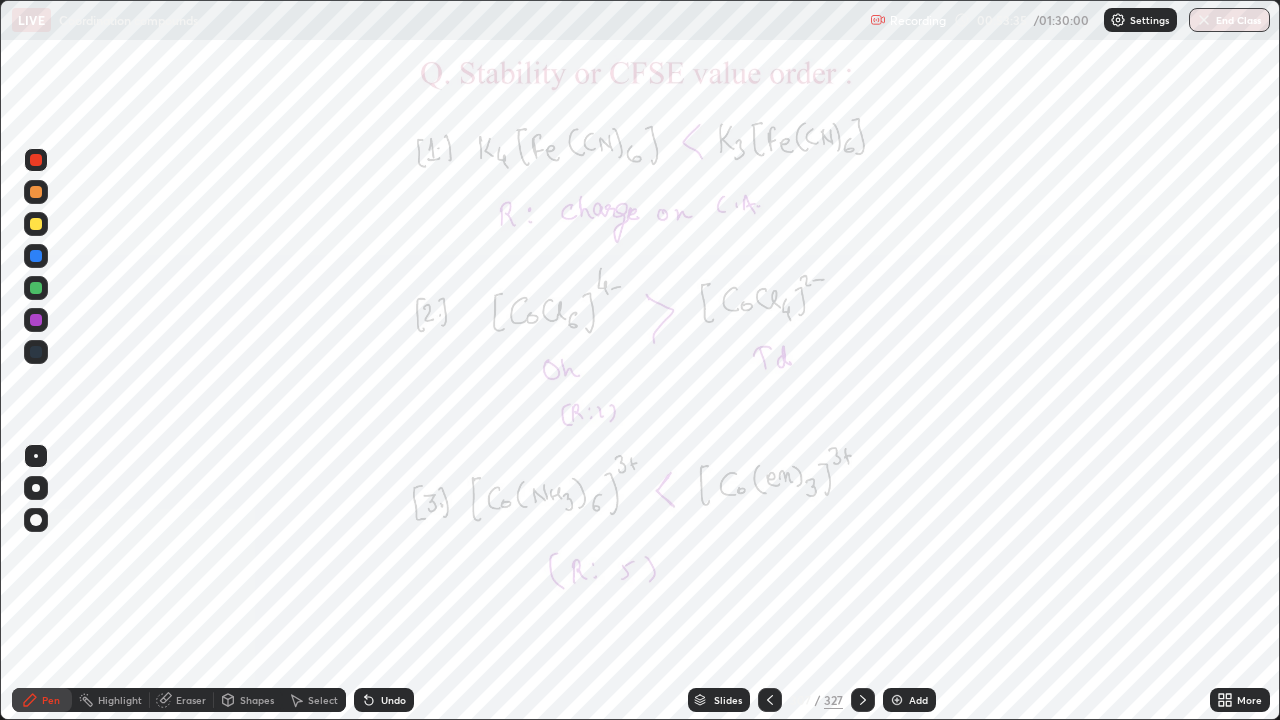 click at bounding box center (770, 700) 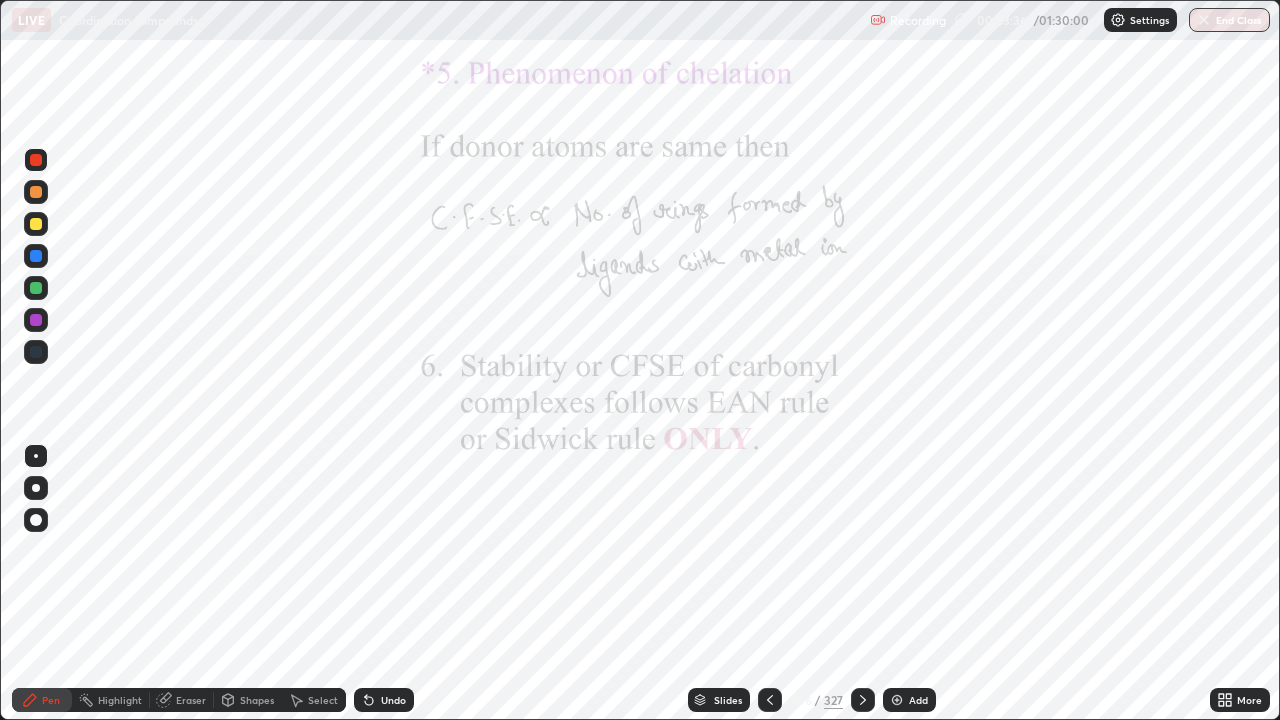 click 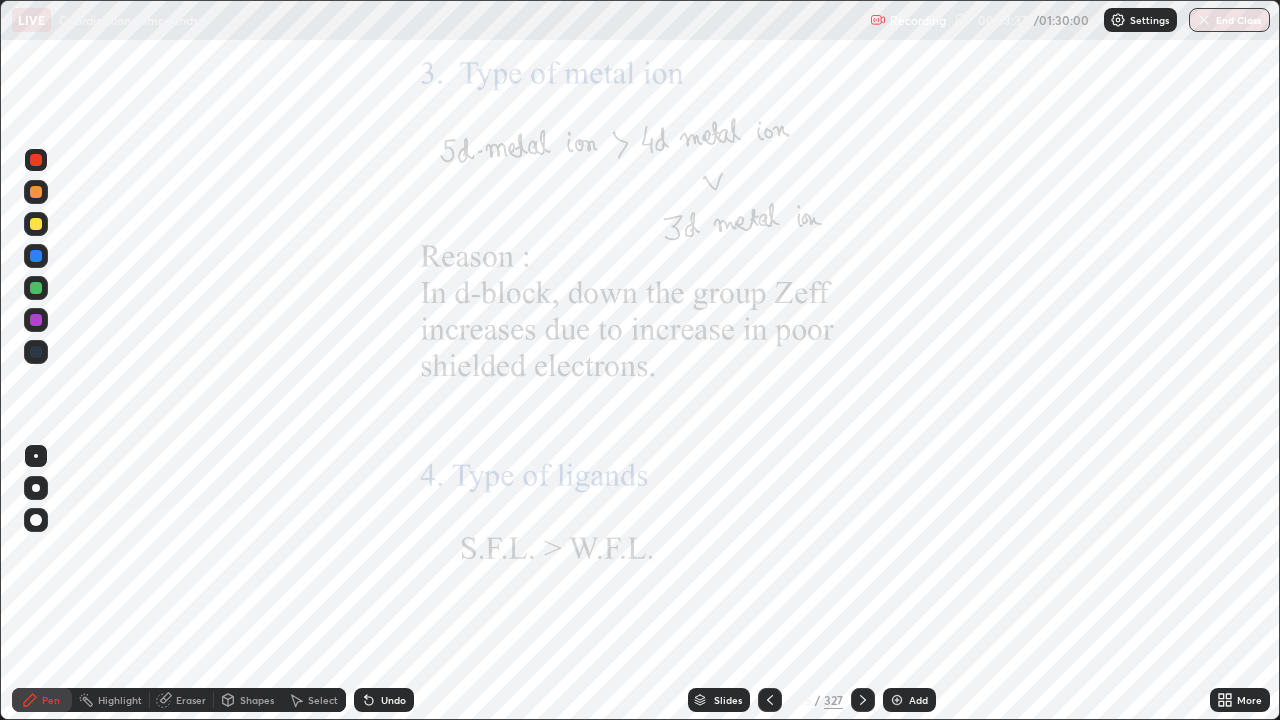 click 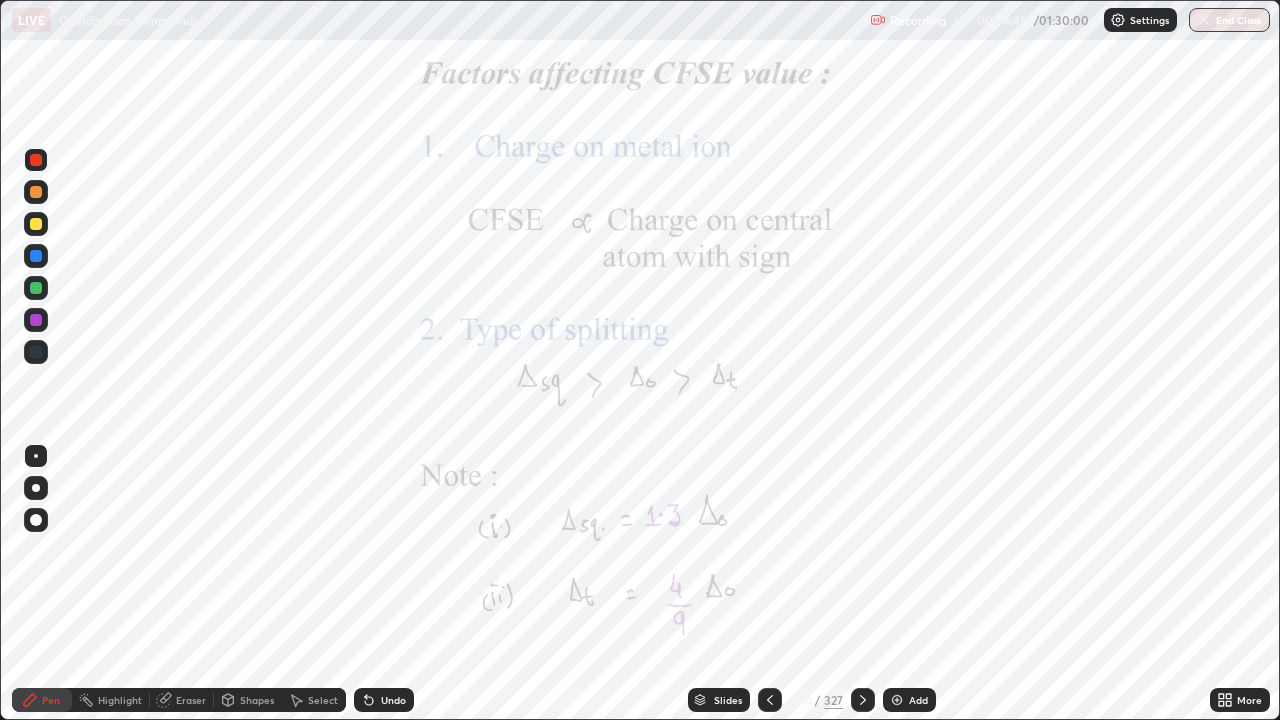 click 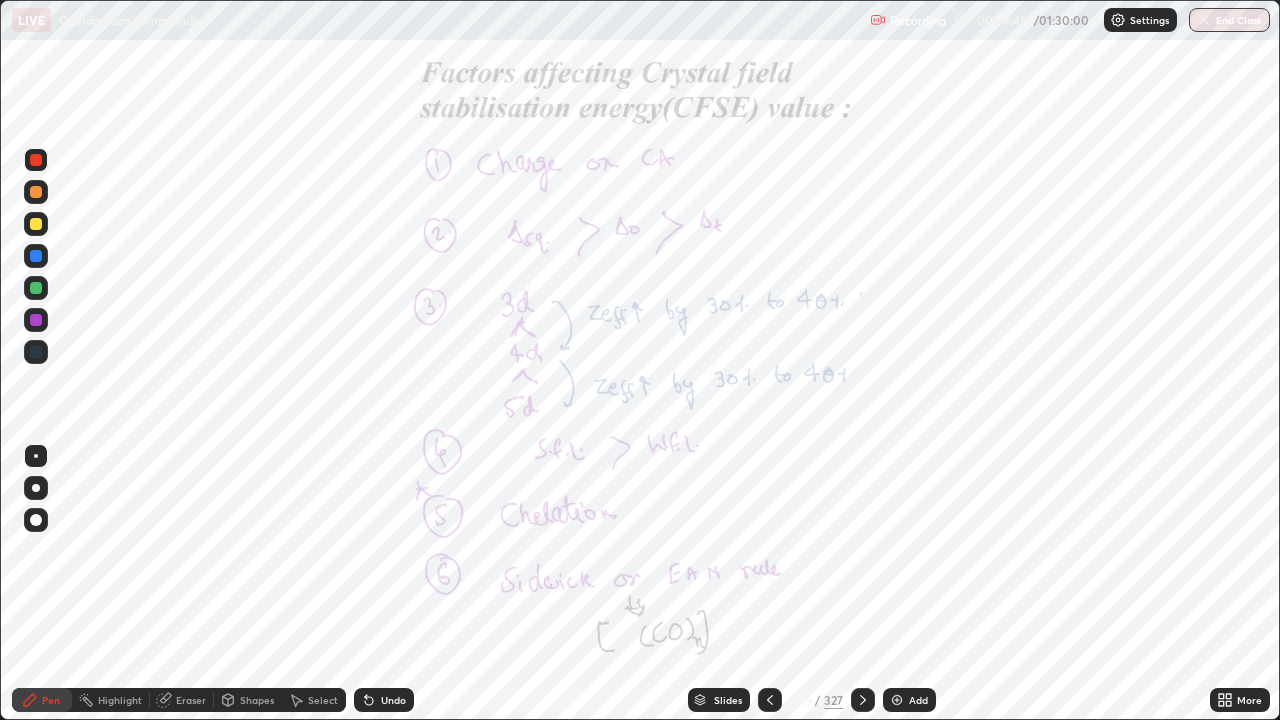 click 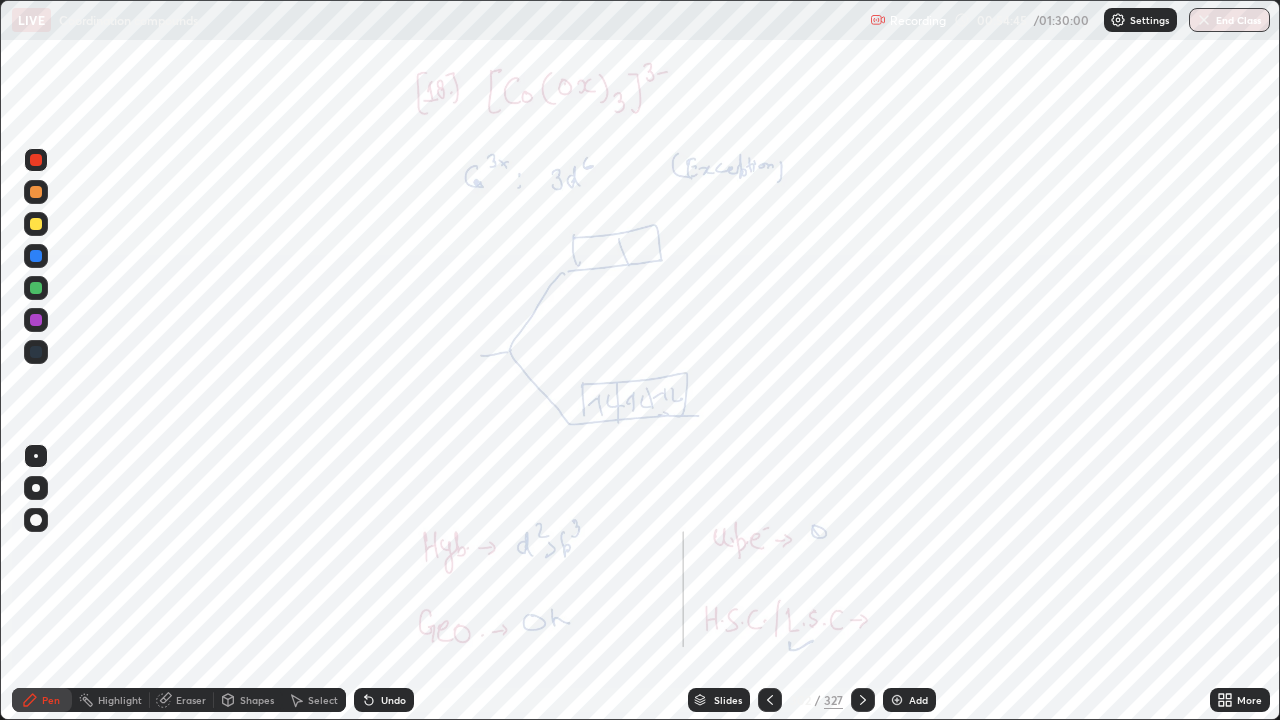 click 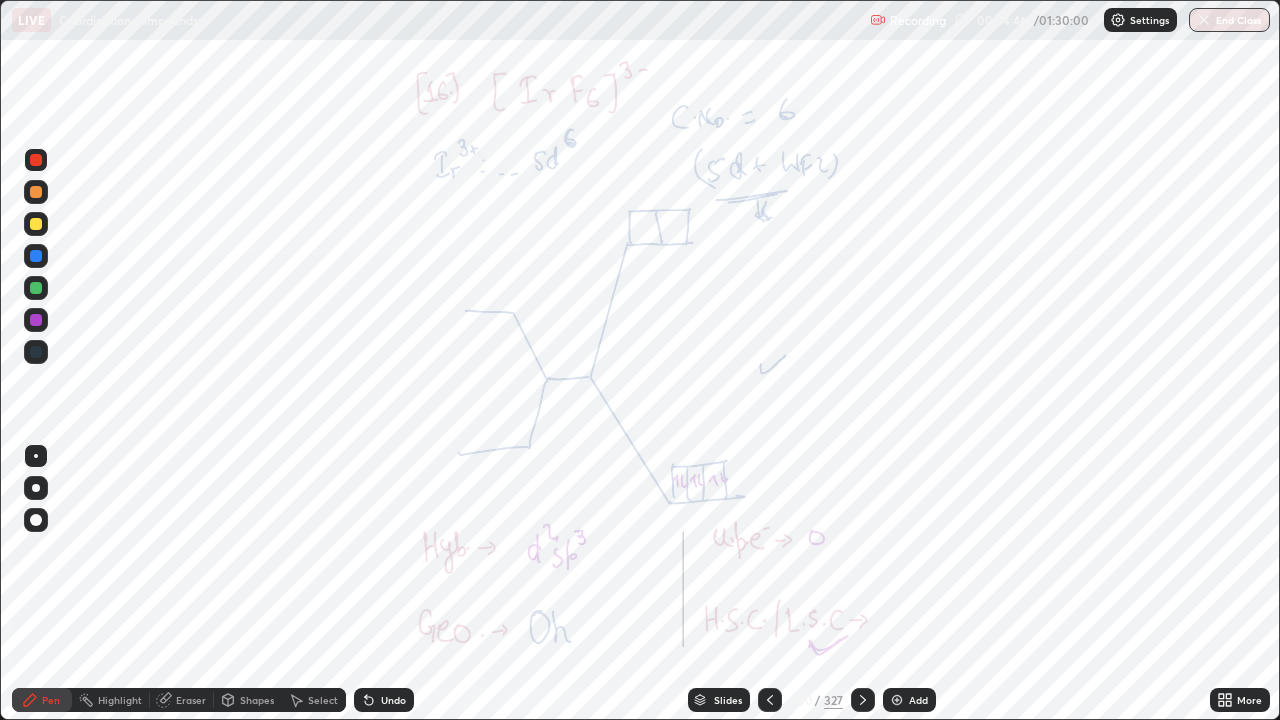 click 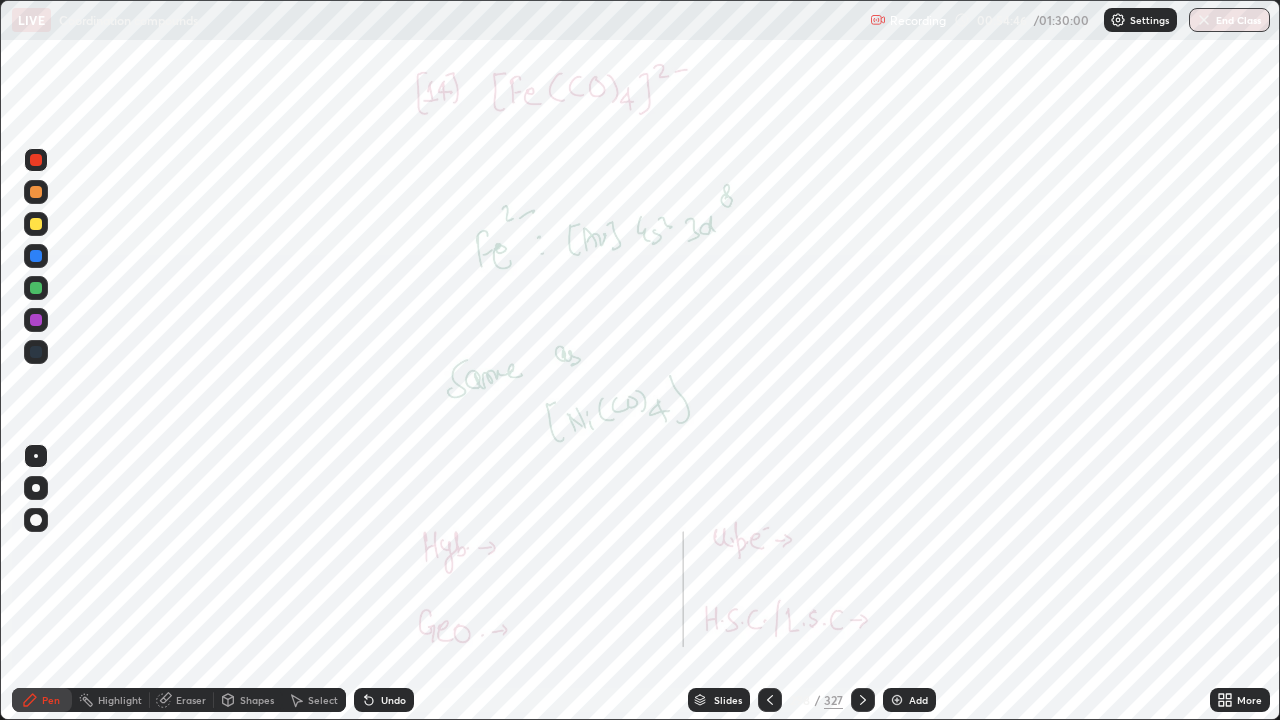 click 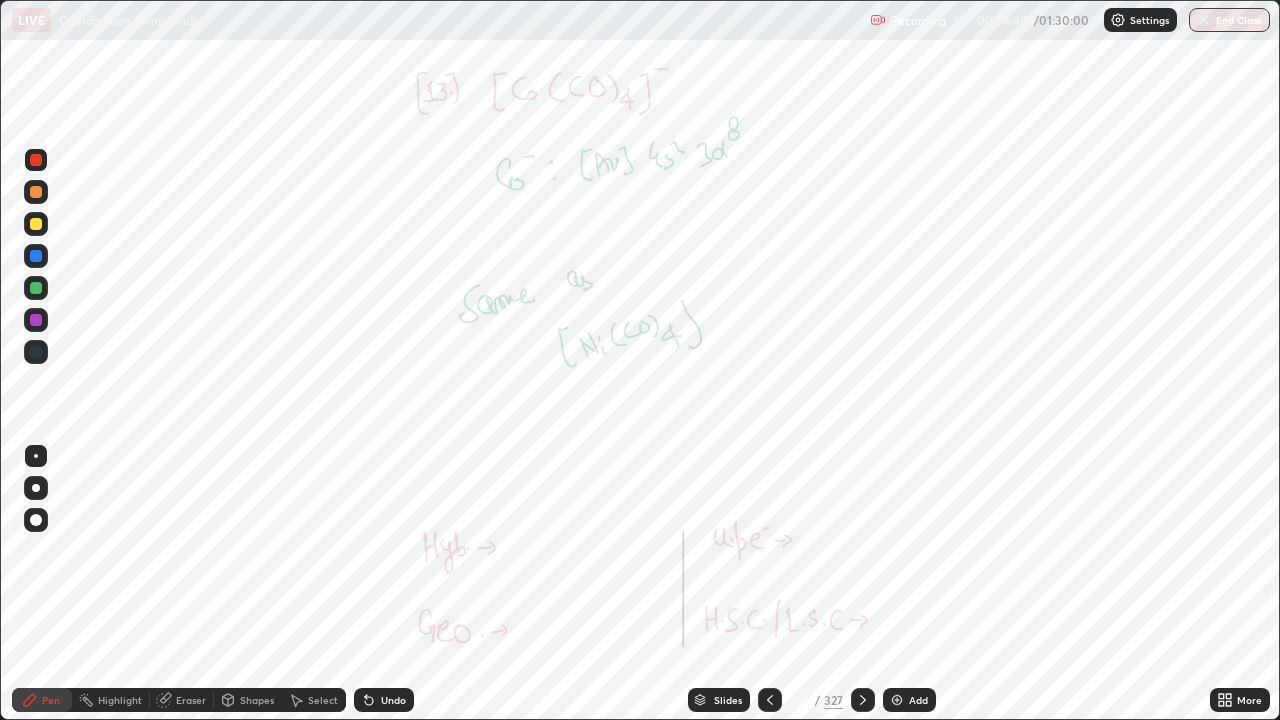 click 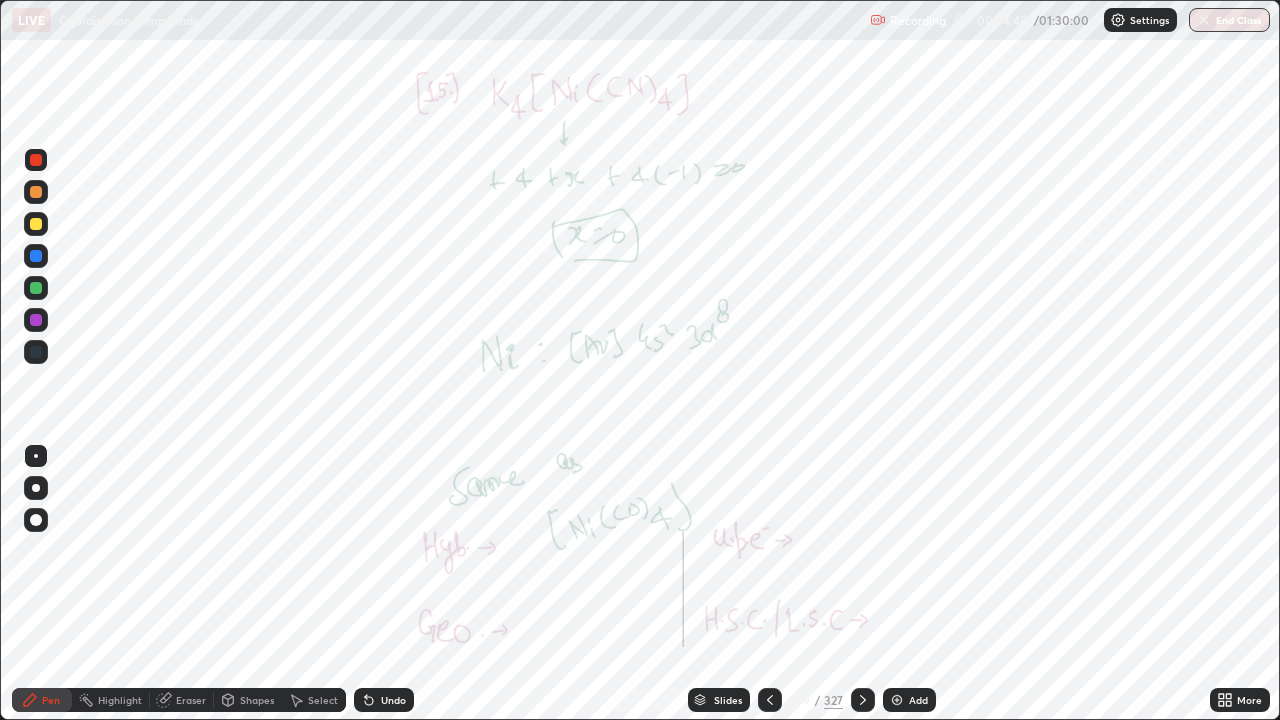 click 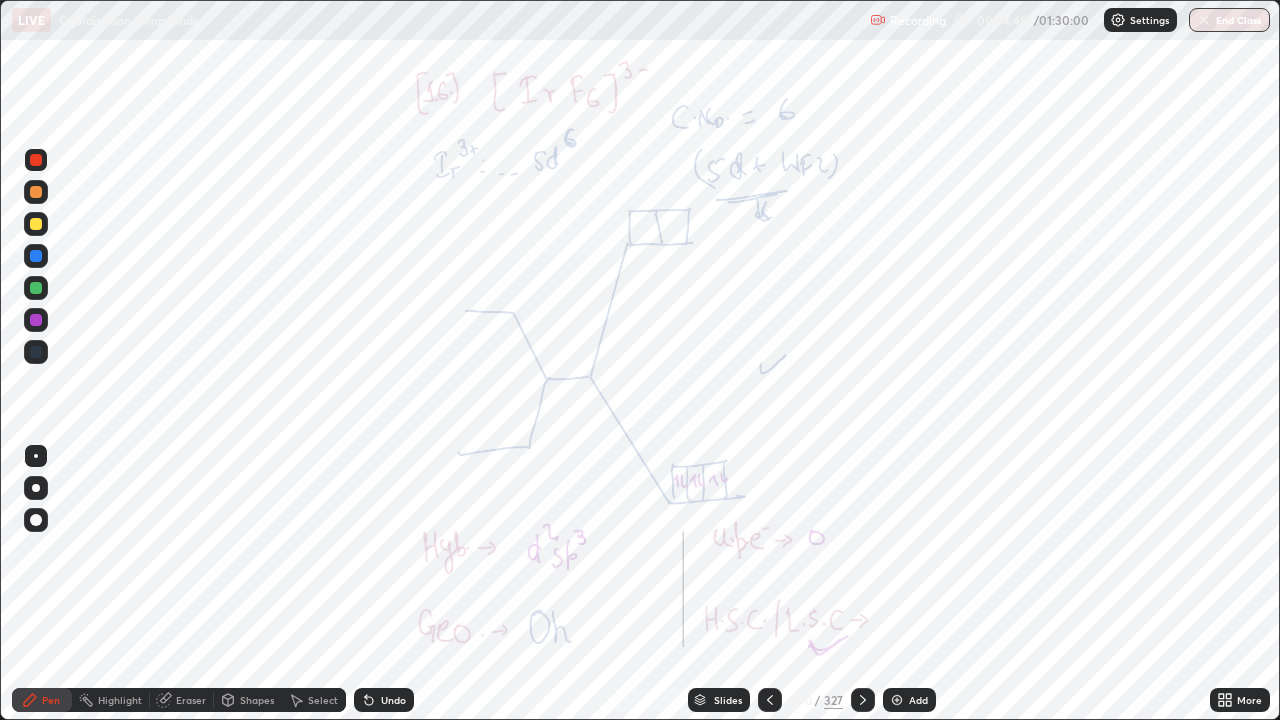 click 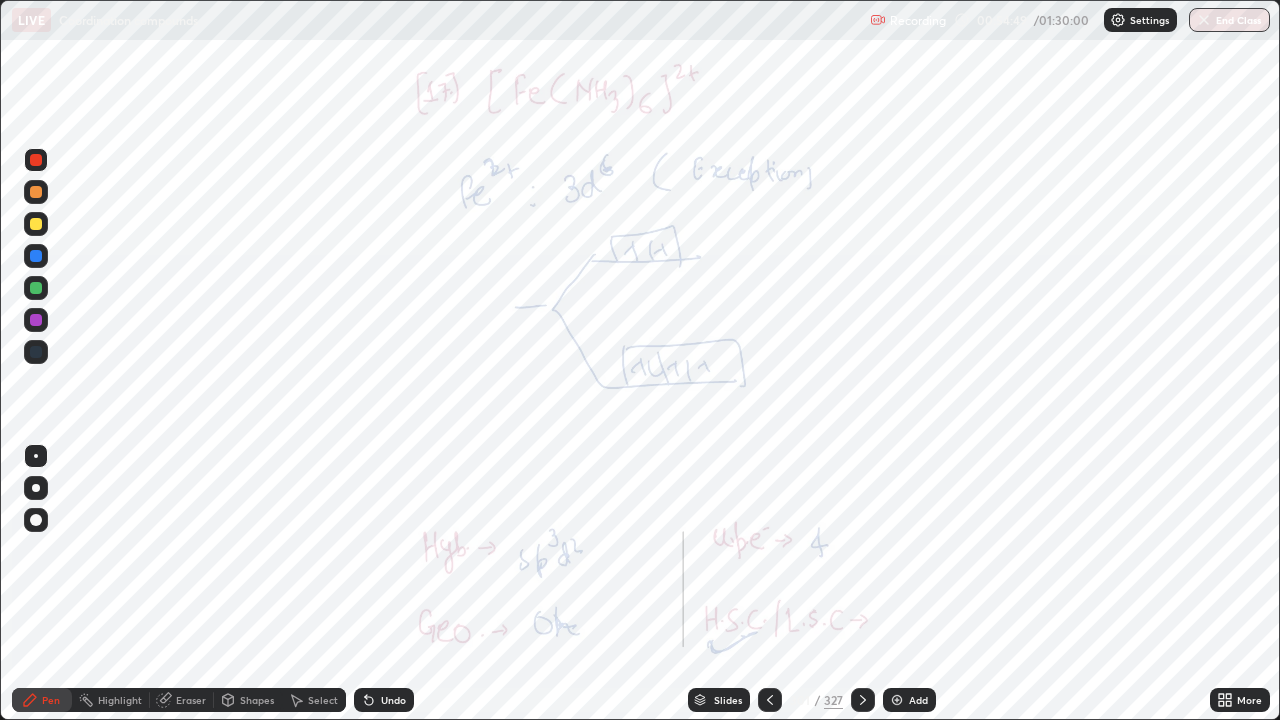 click 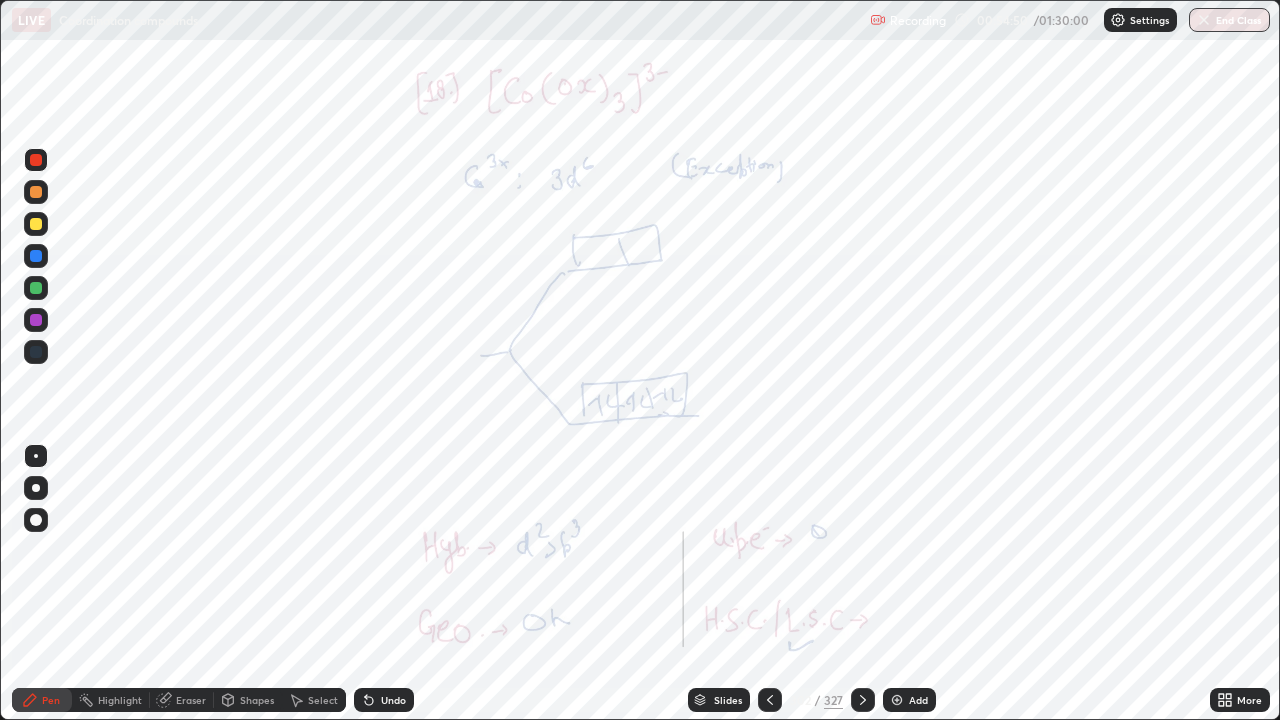 click at bounding box center (863, 700) 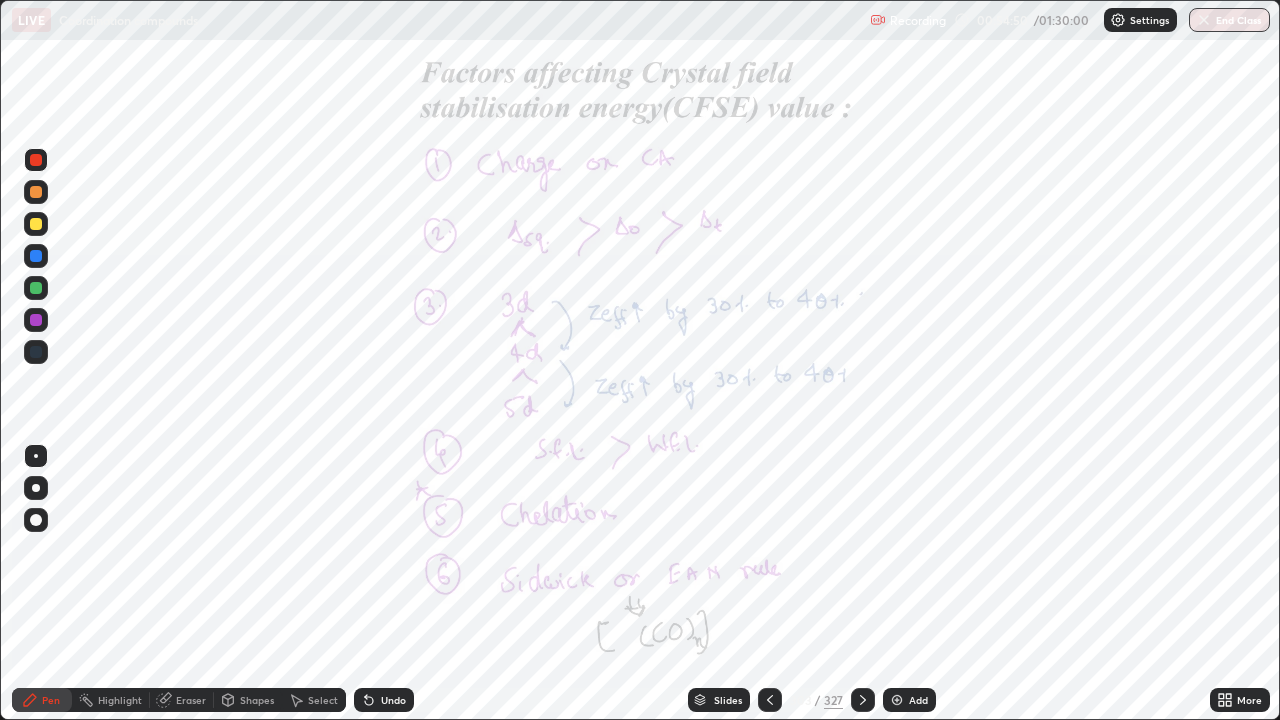 click 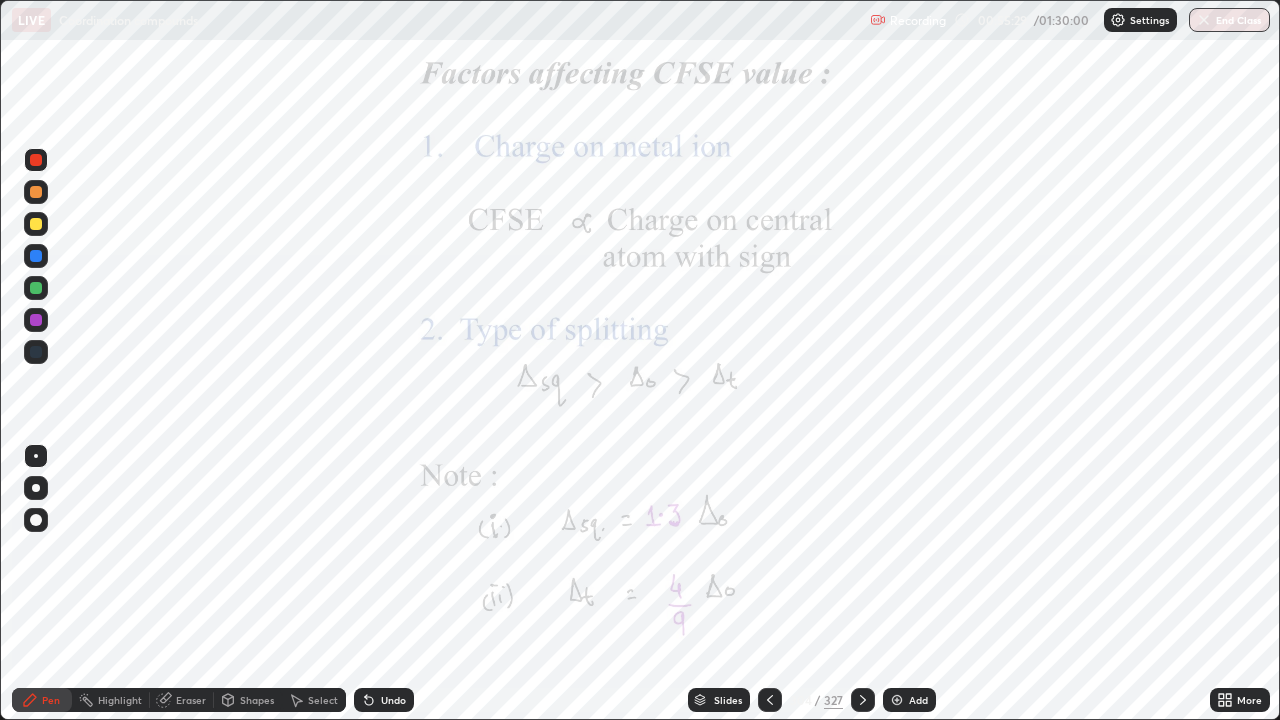 click on "Slides" at bounding box center [719, 700] 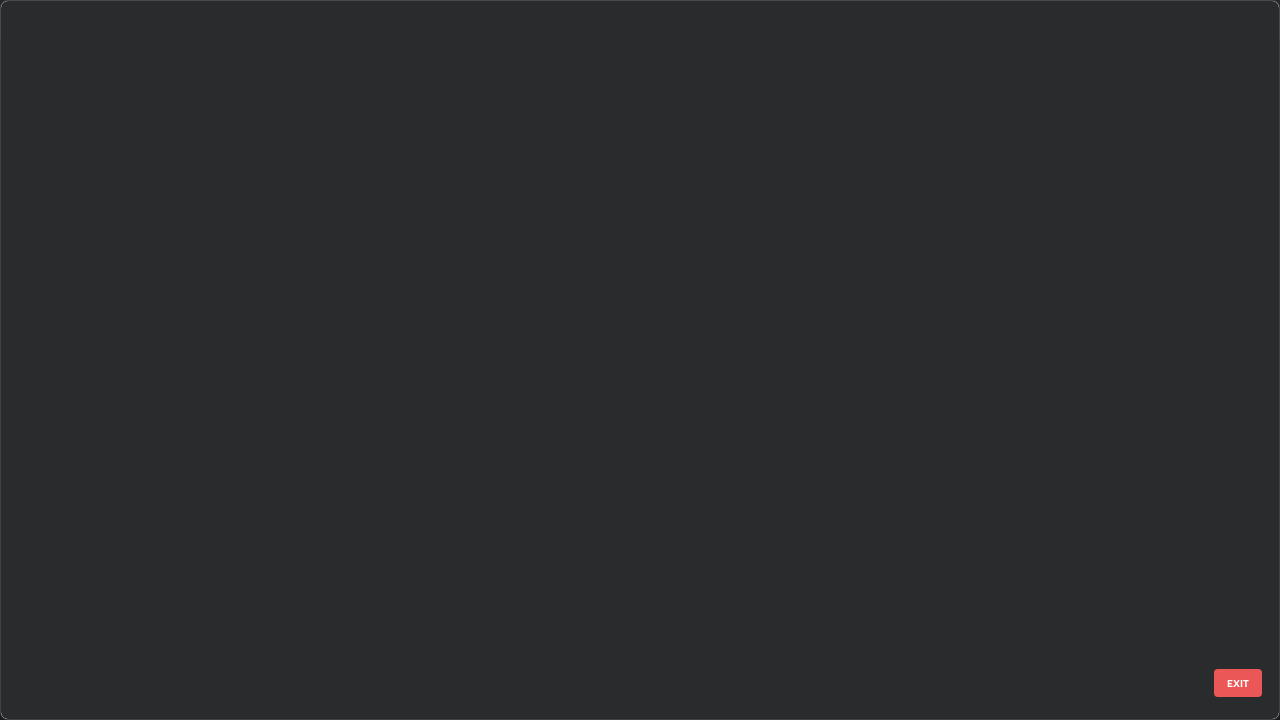 scroll, scrollTop: 22193, scrollLeft: 0, axis: vertical 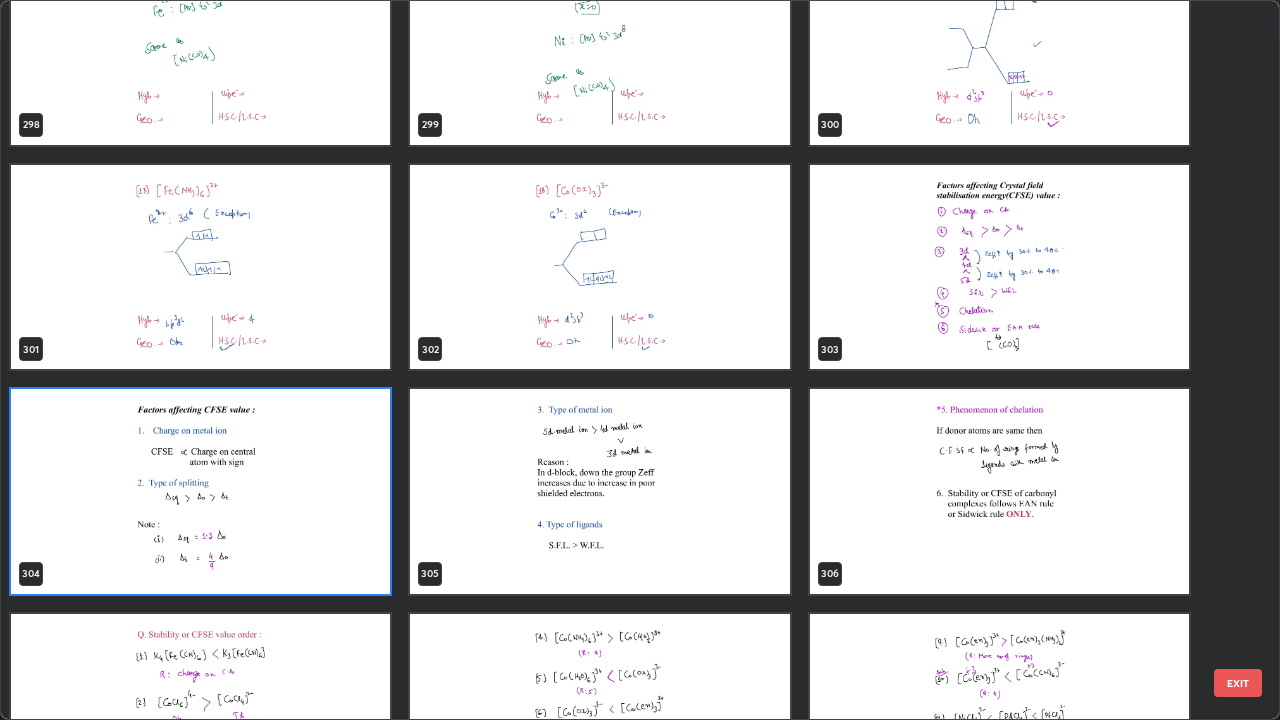 click at bounding box center [999, 267] 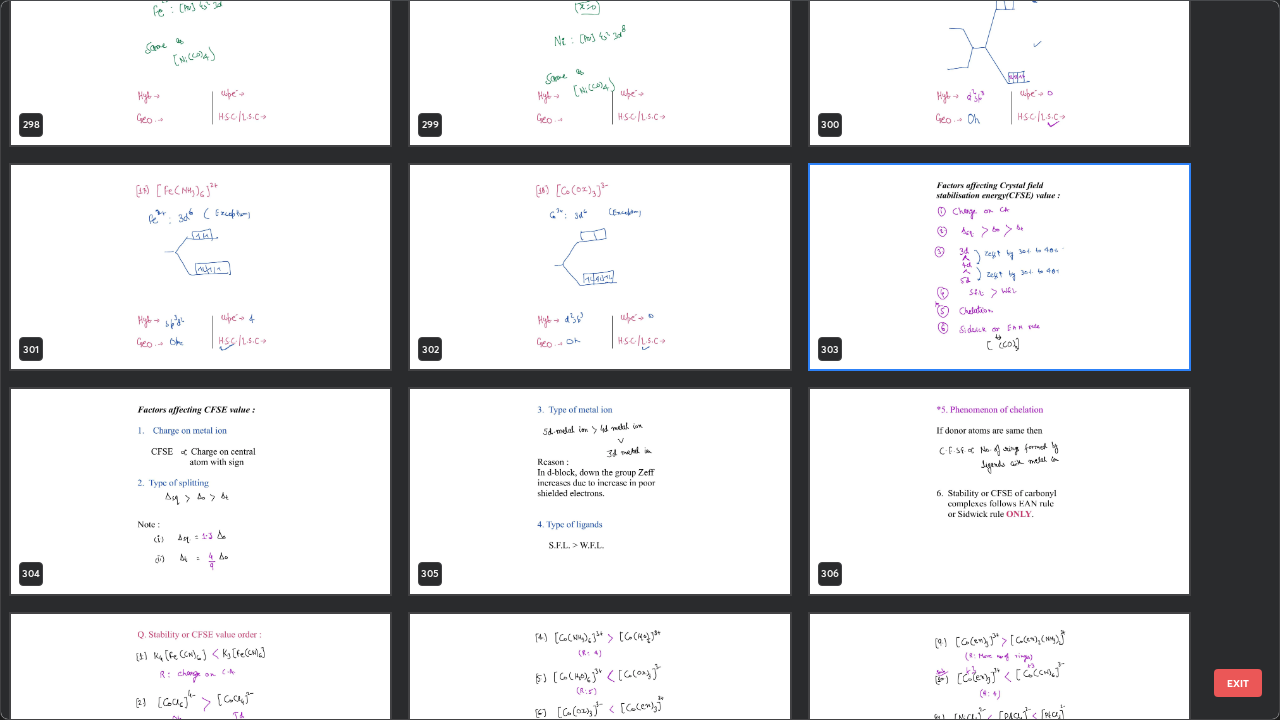 click at bounding box center [999, 267] 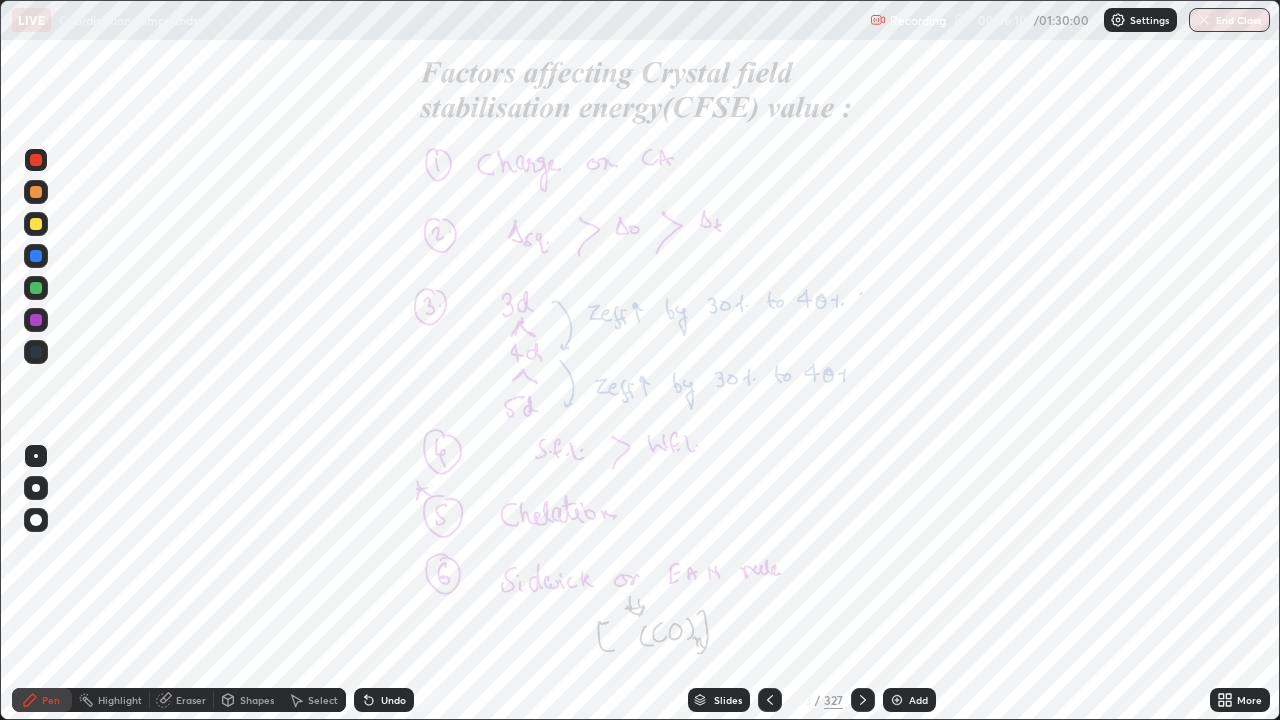 click at bounding box center [999, 267] 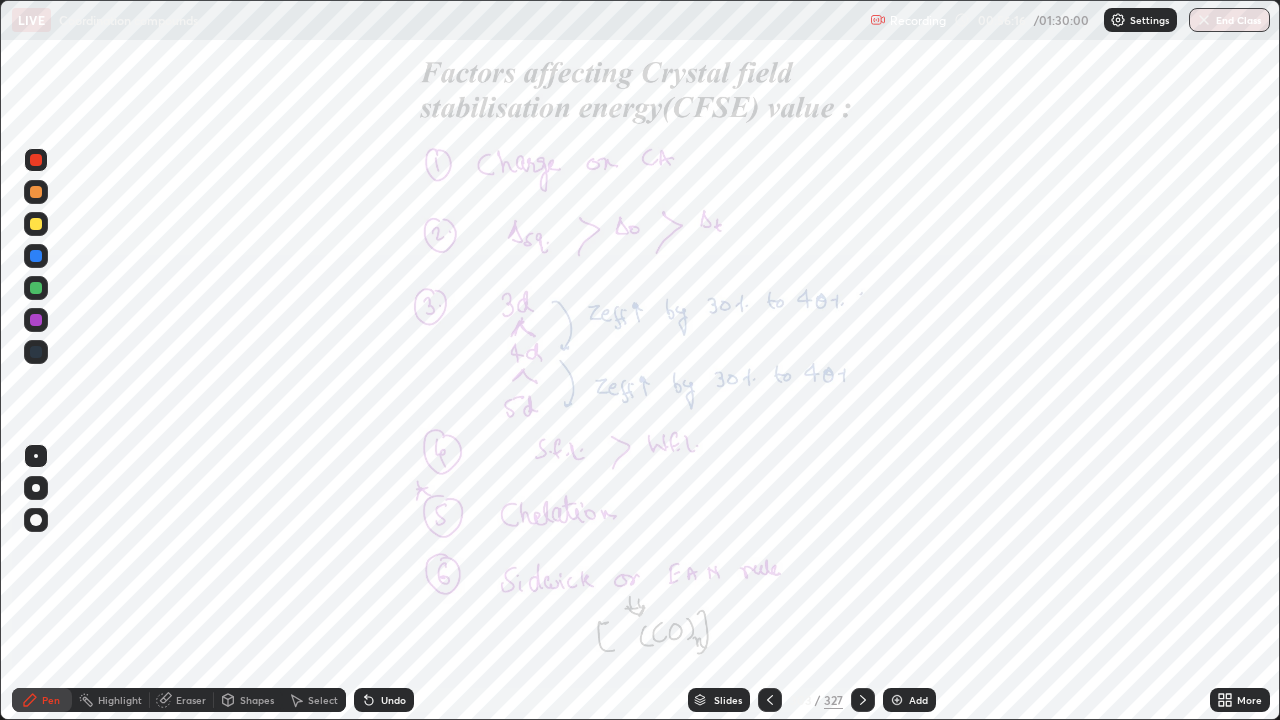 click 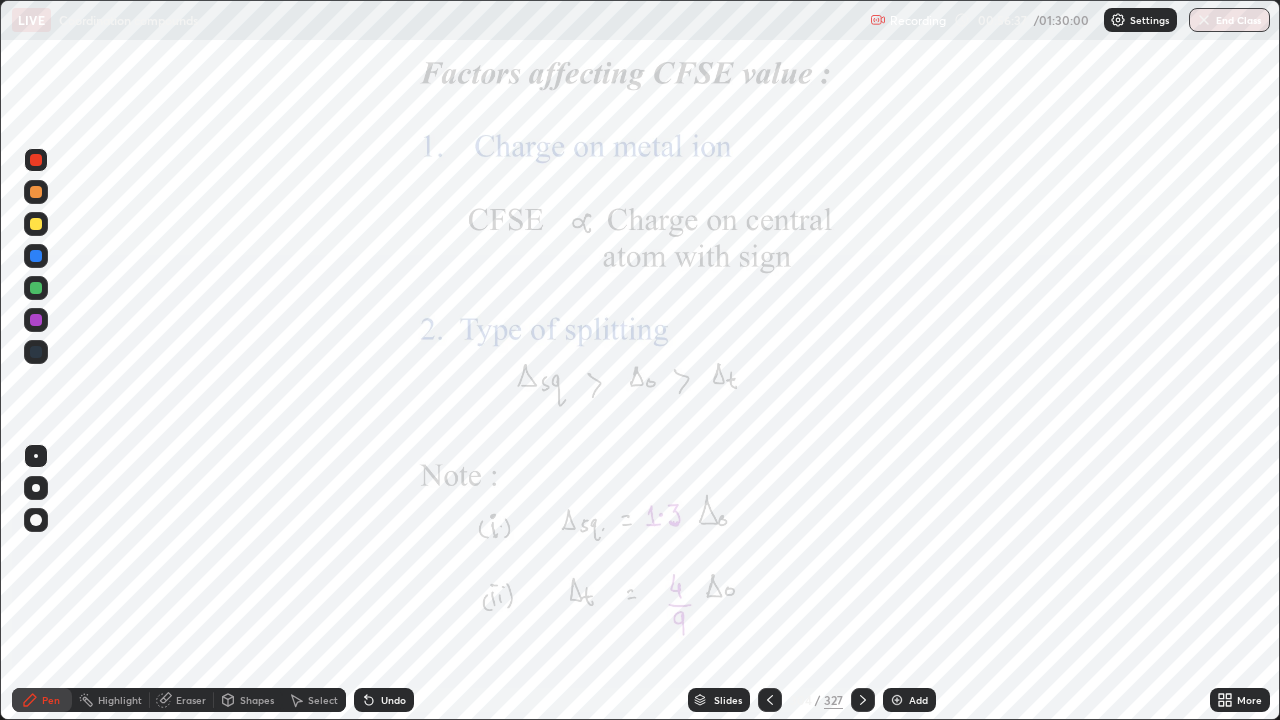 click at bounding box center (863, 700) 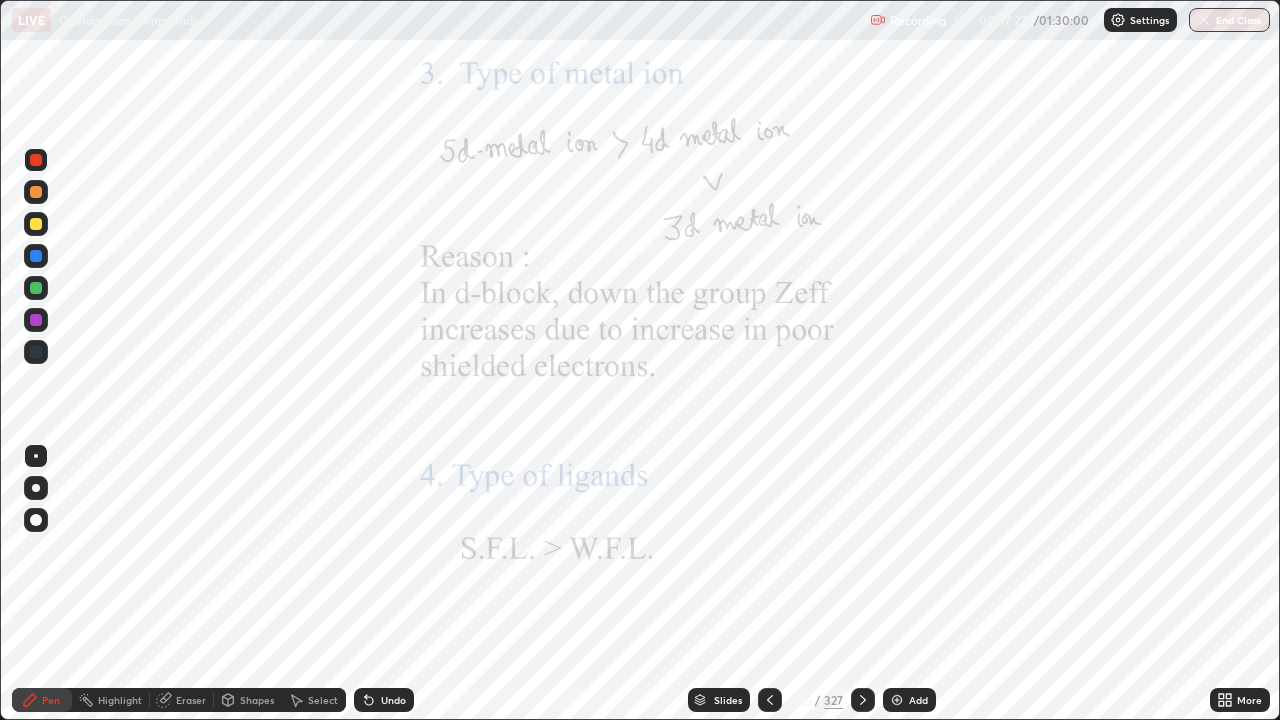 click 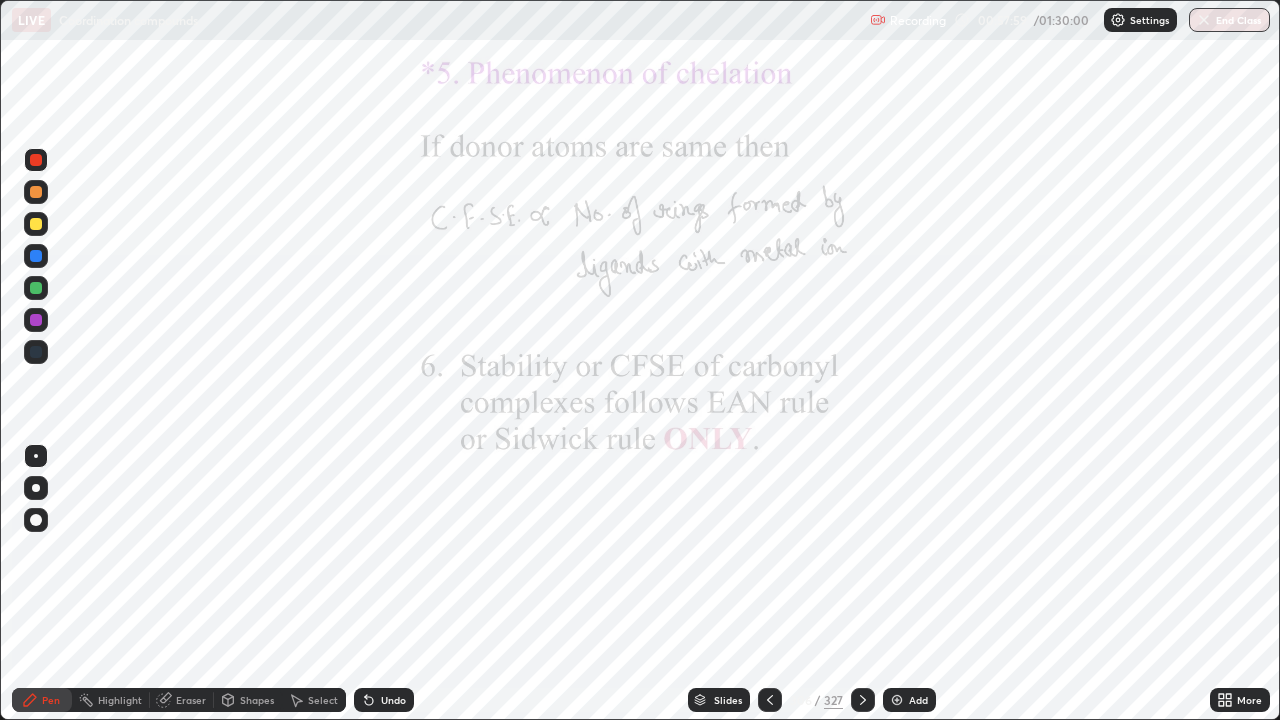 click 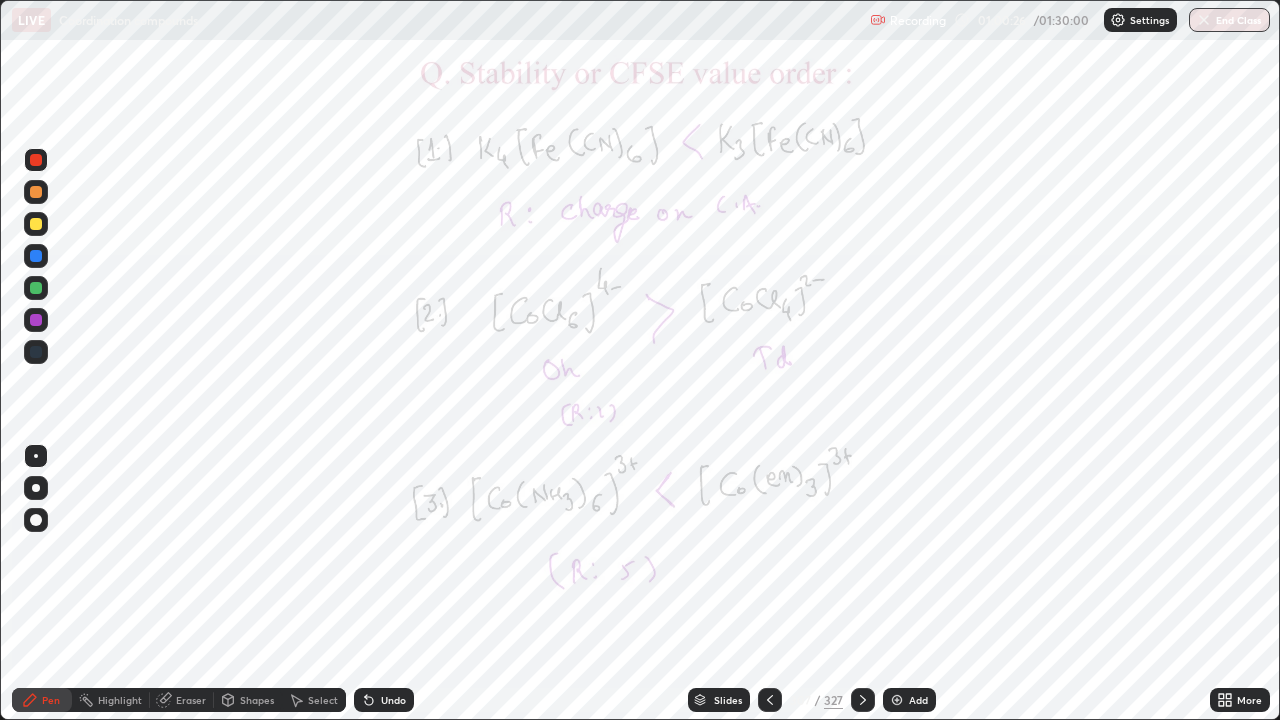 click at bounding box center [863, 700] 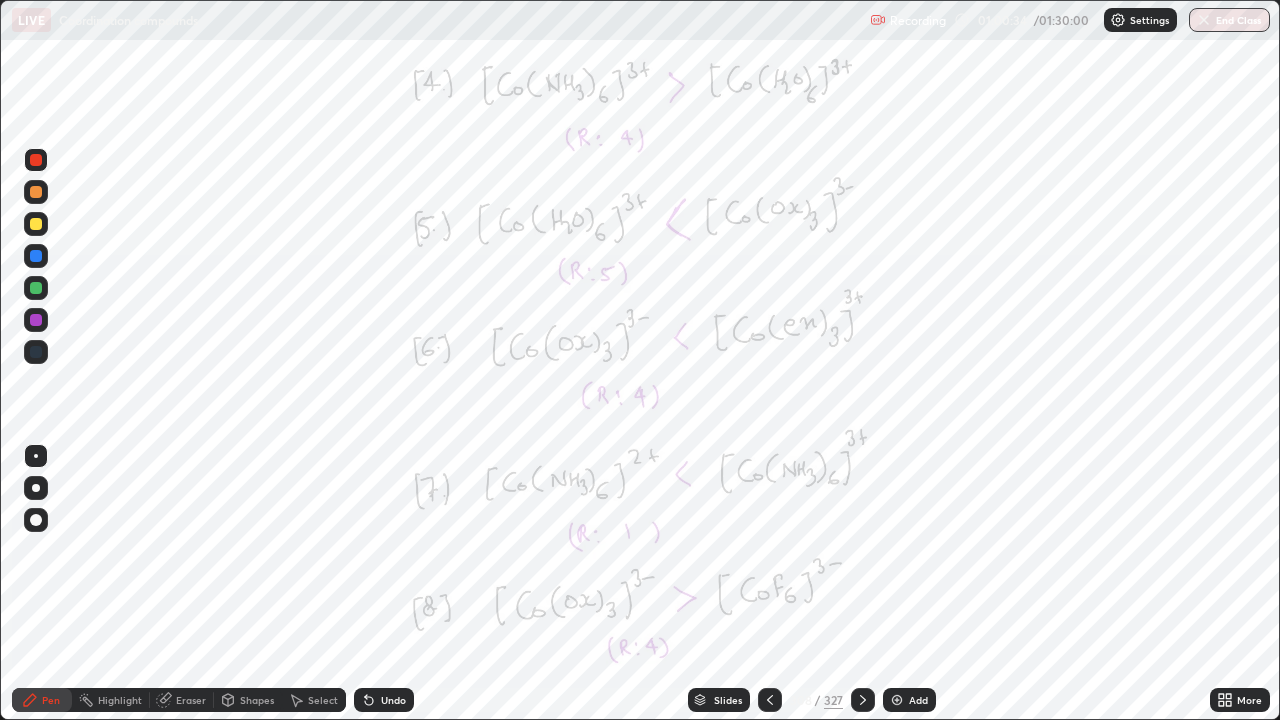 click 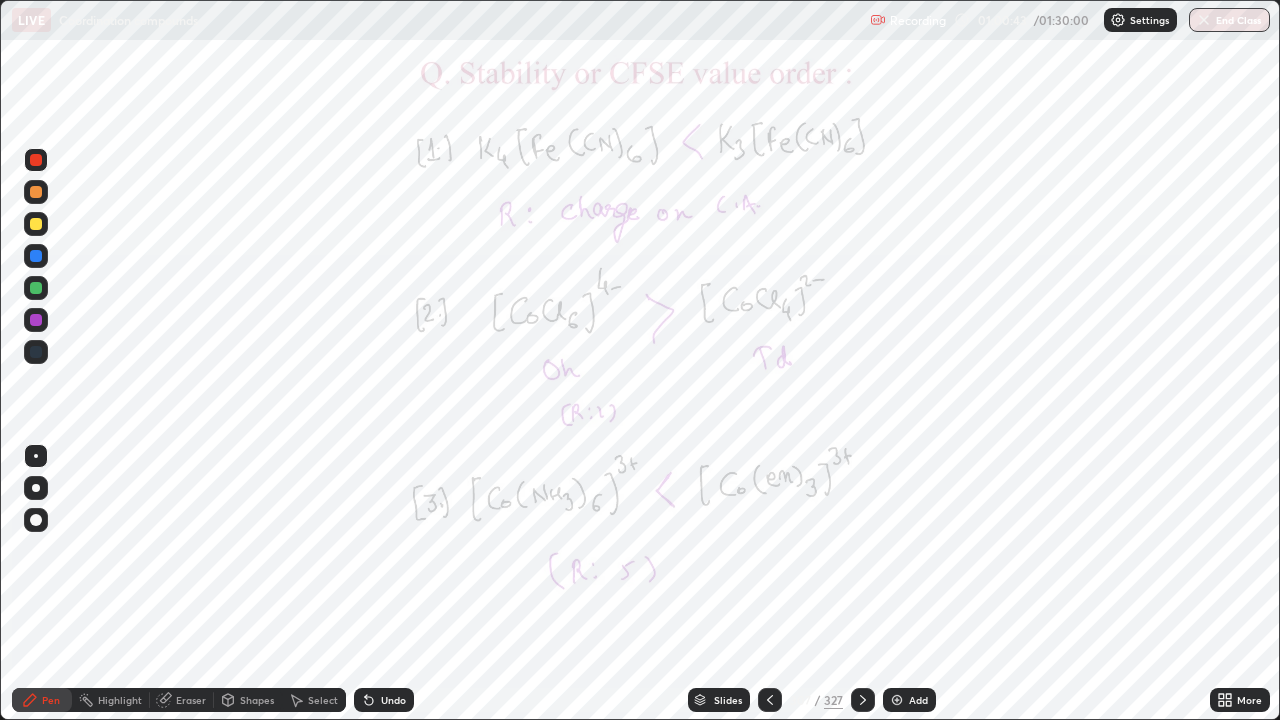 click at bounding box center (36, 320) 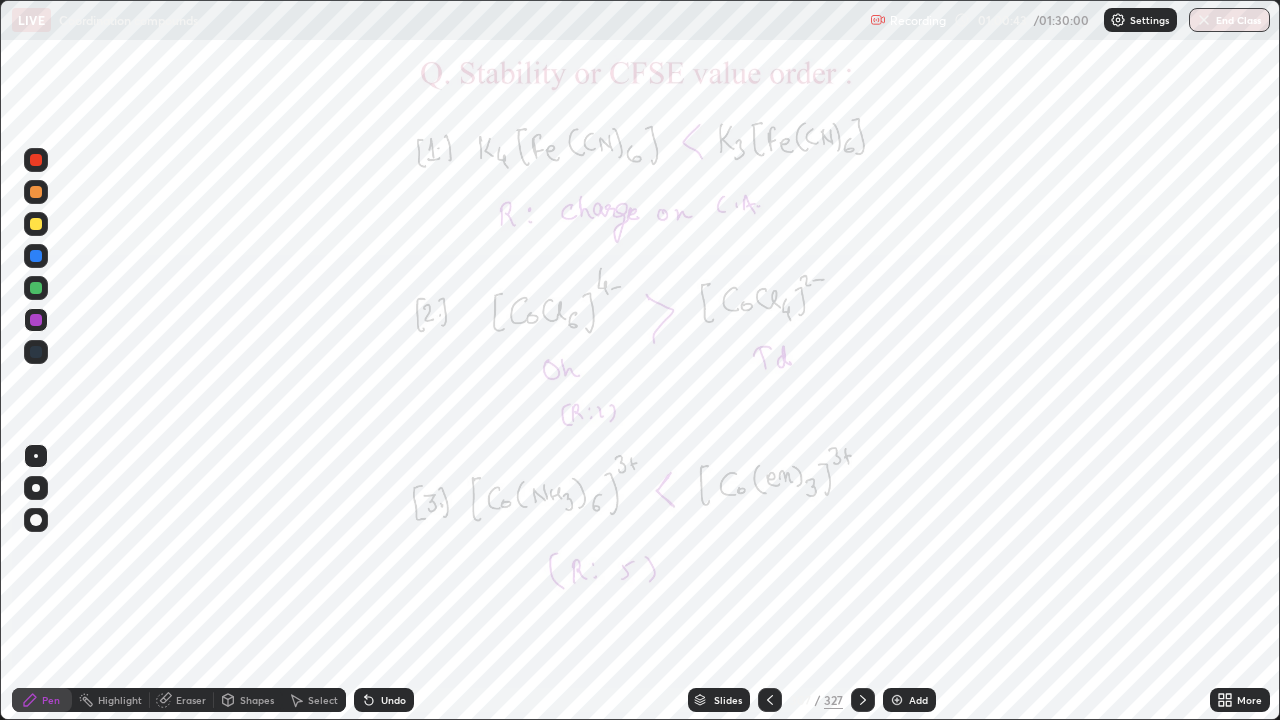 click at bounding box center (36, 352) 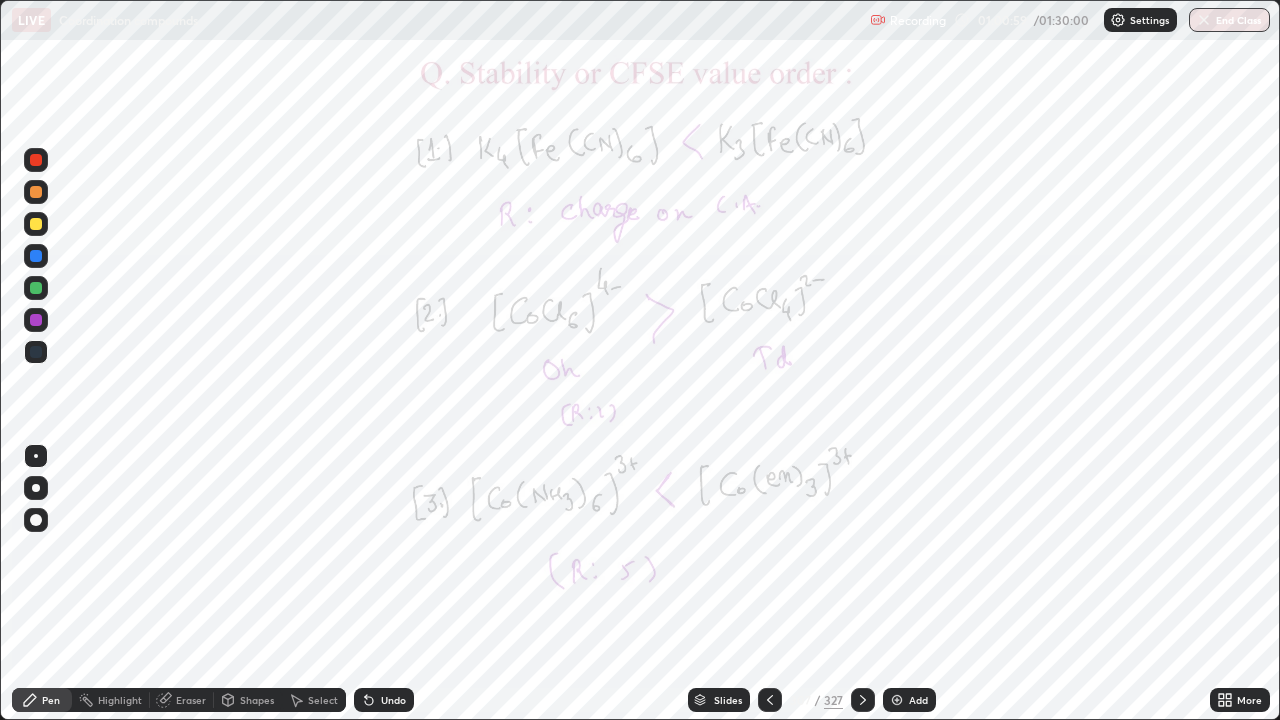 click 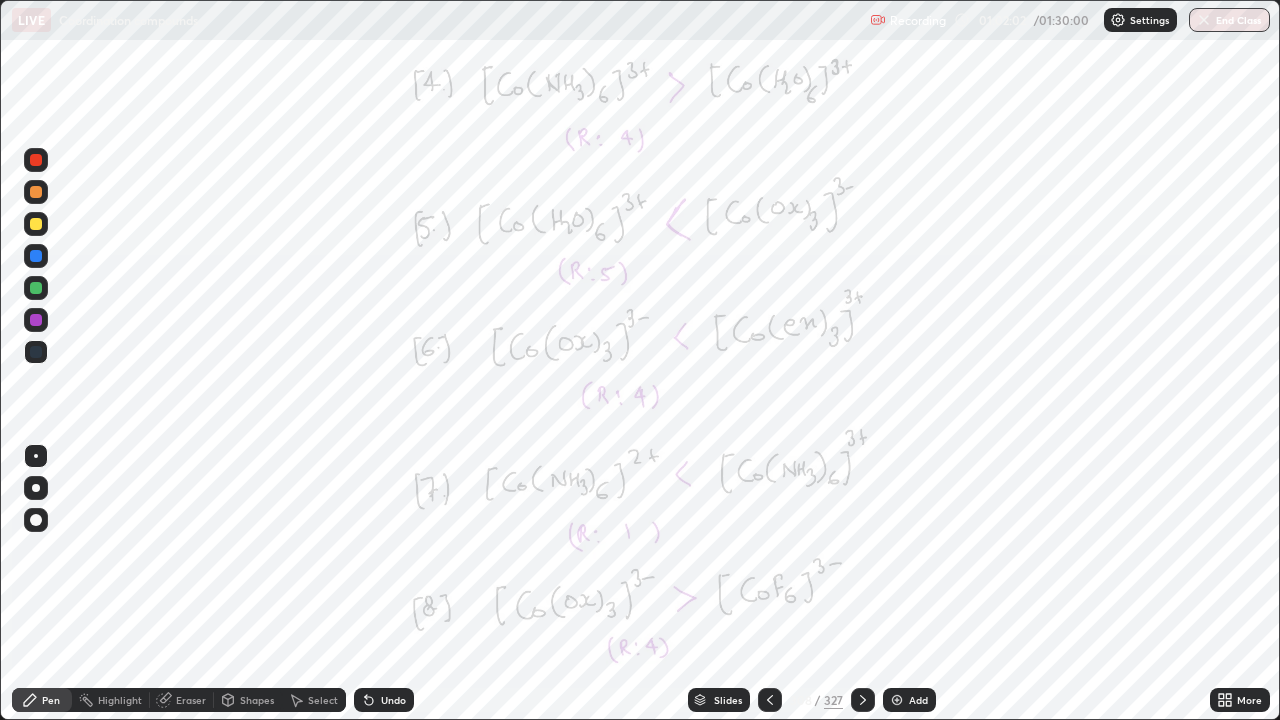 click 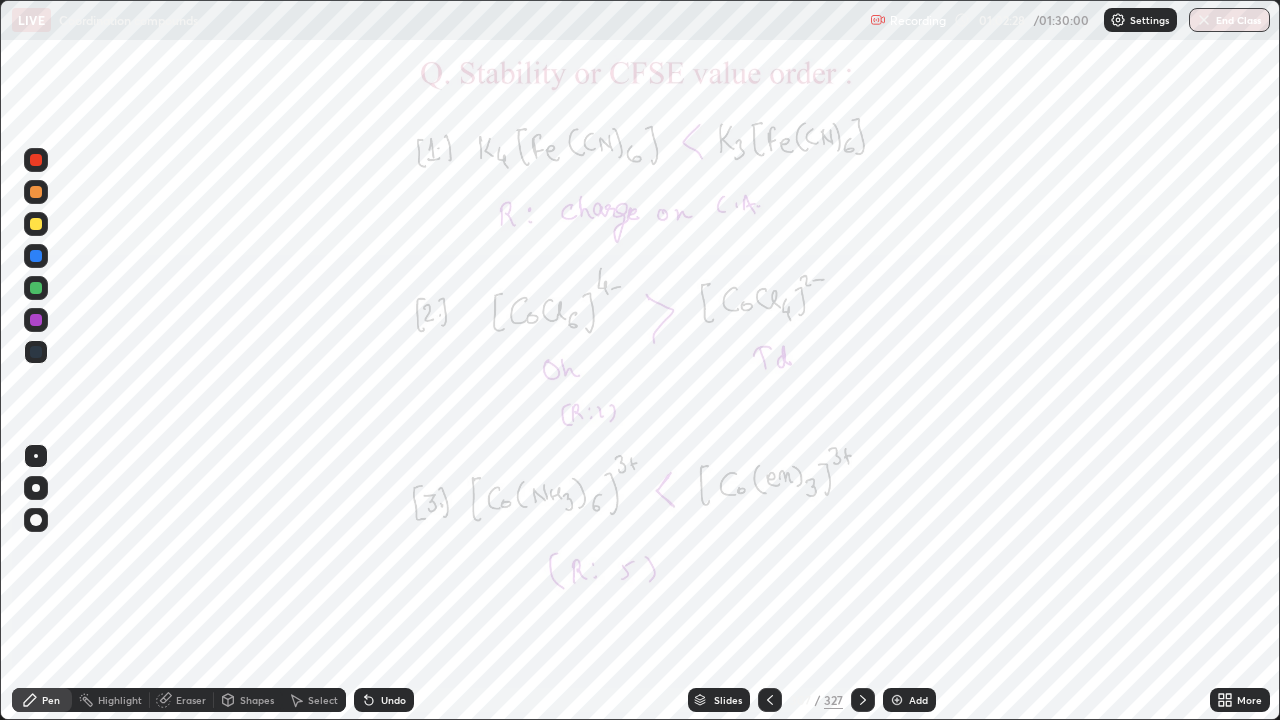 click 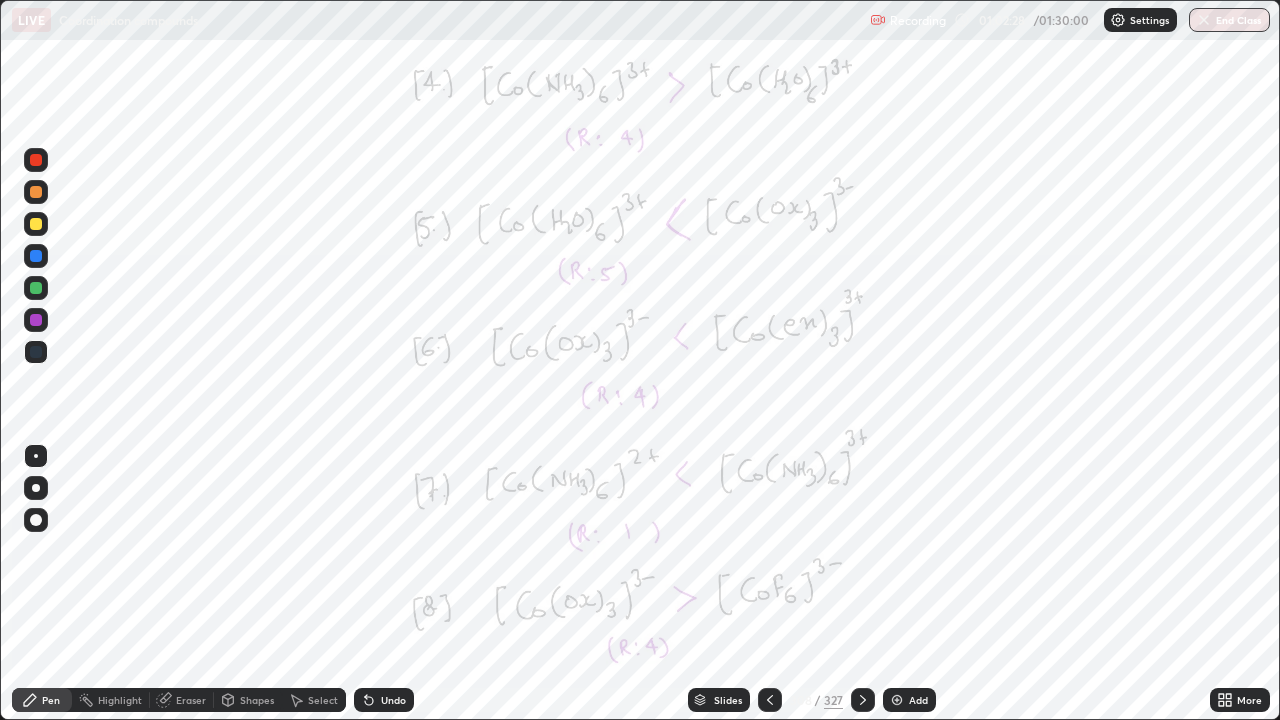 click 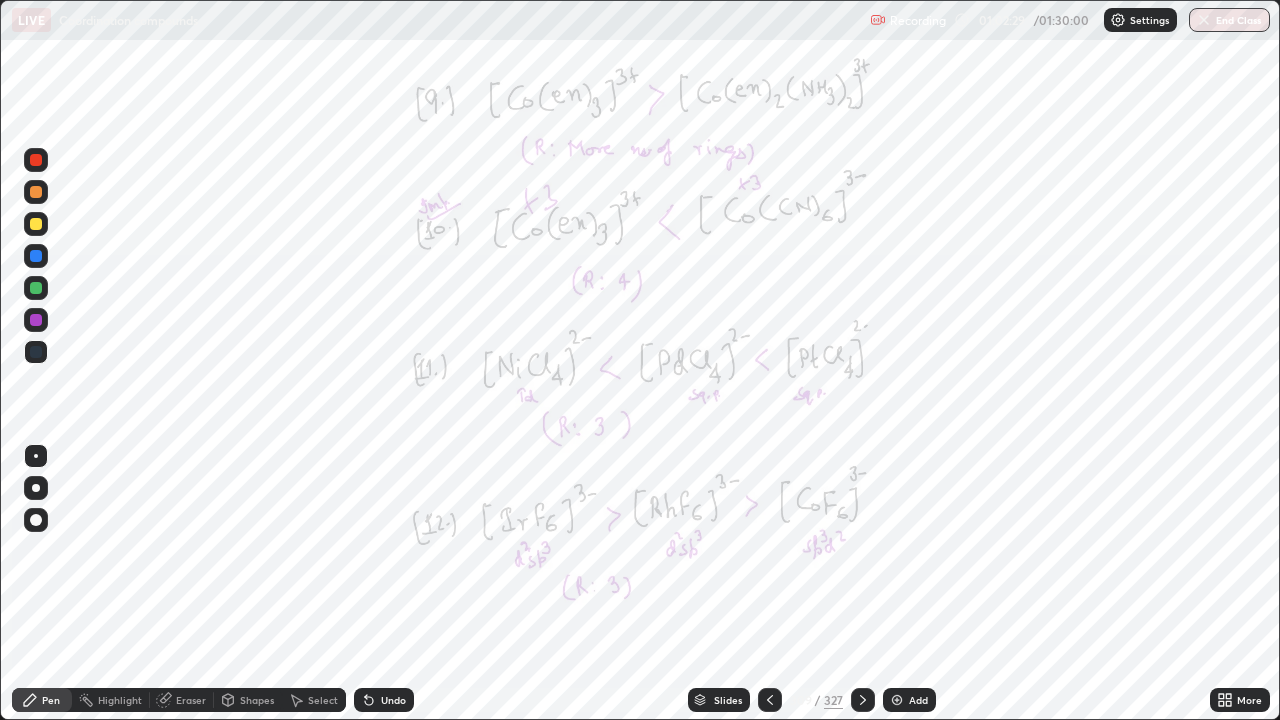 click at bounding box center [770, 700] 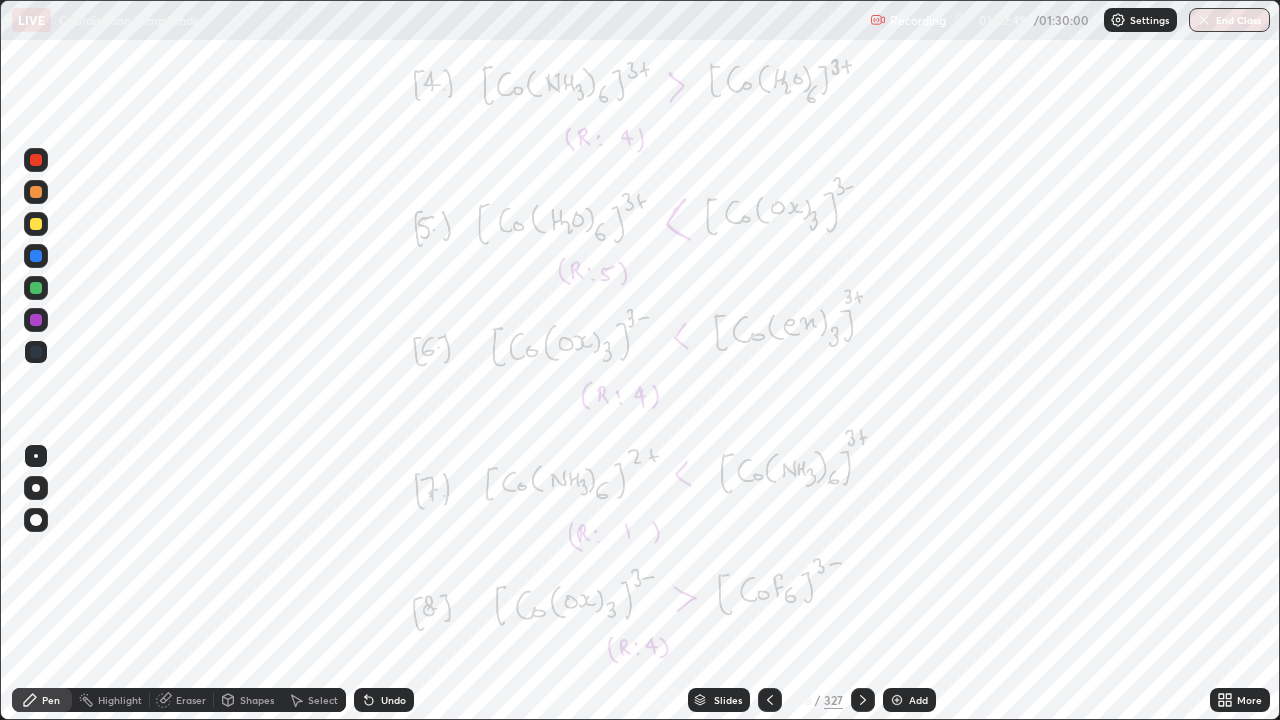 click 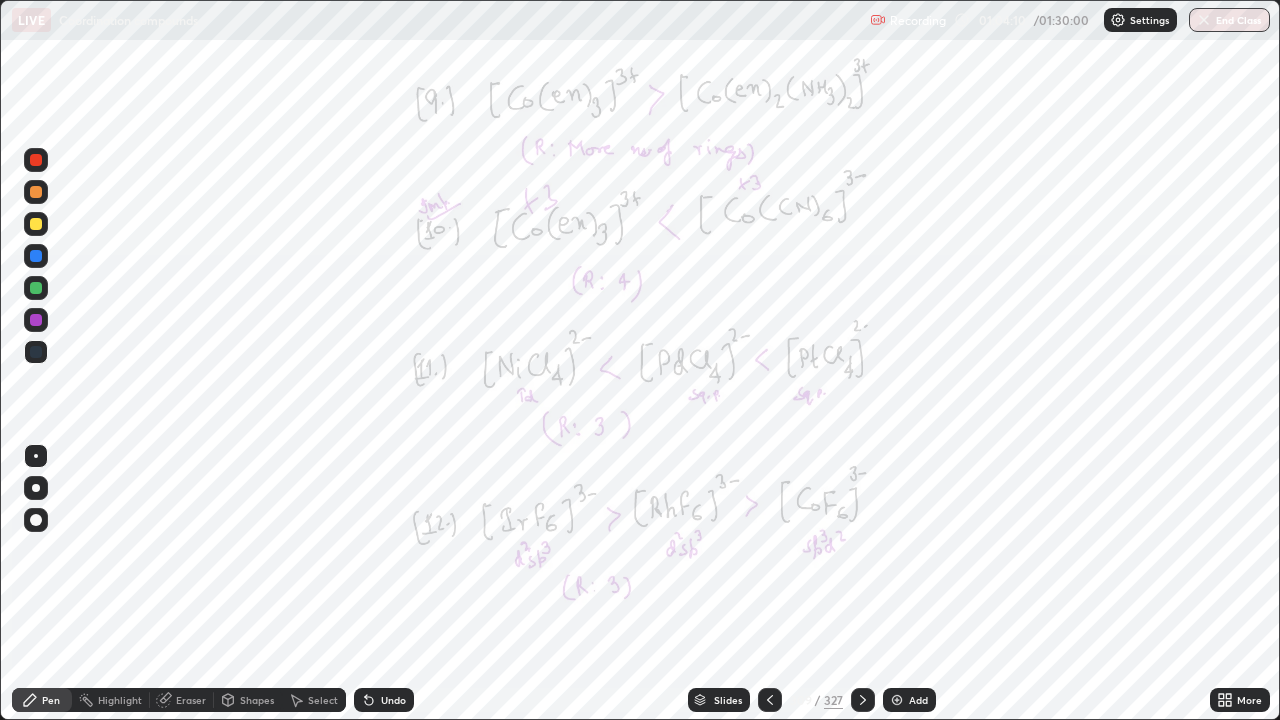 click 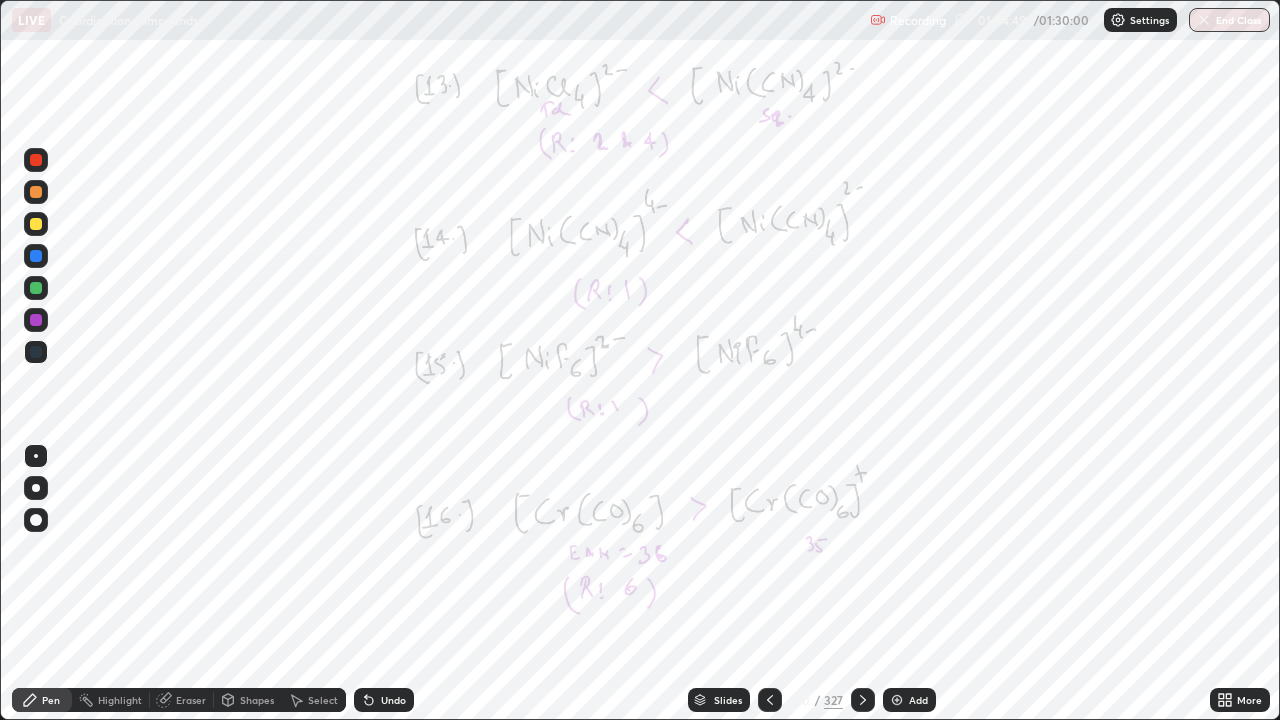 click 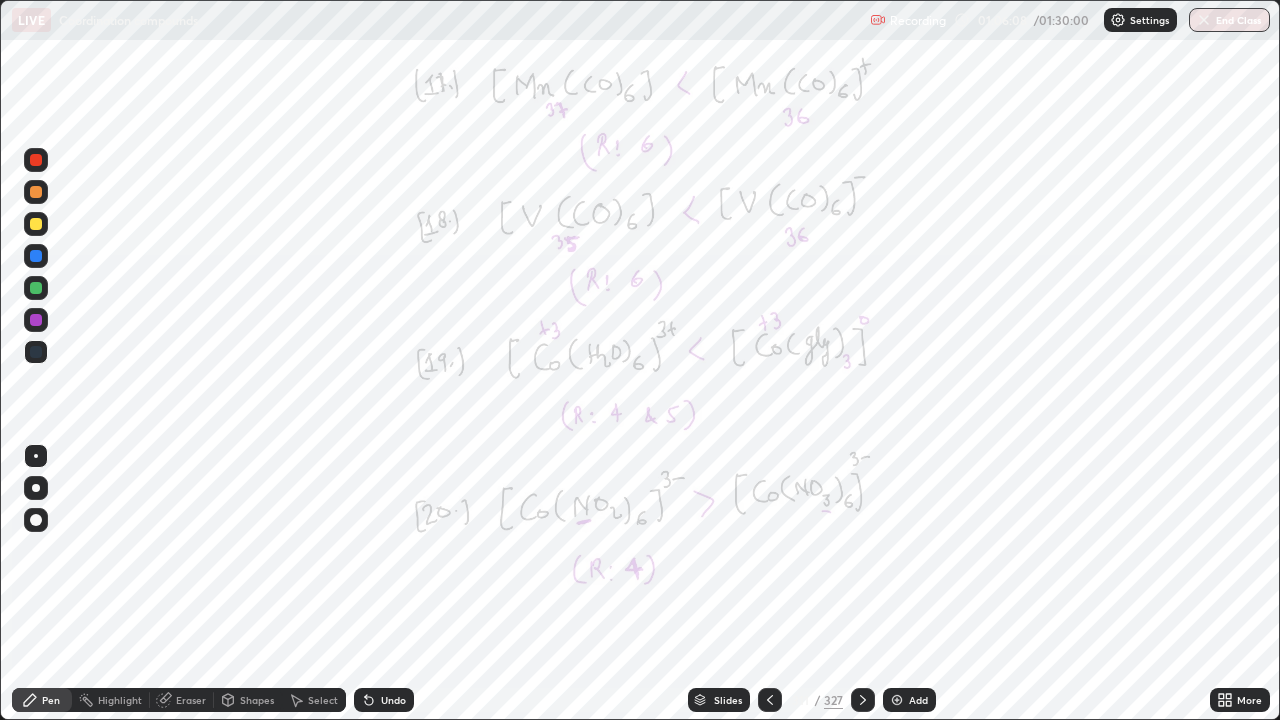 click at bounding box center [863, 700] 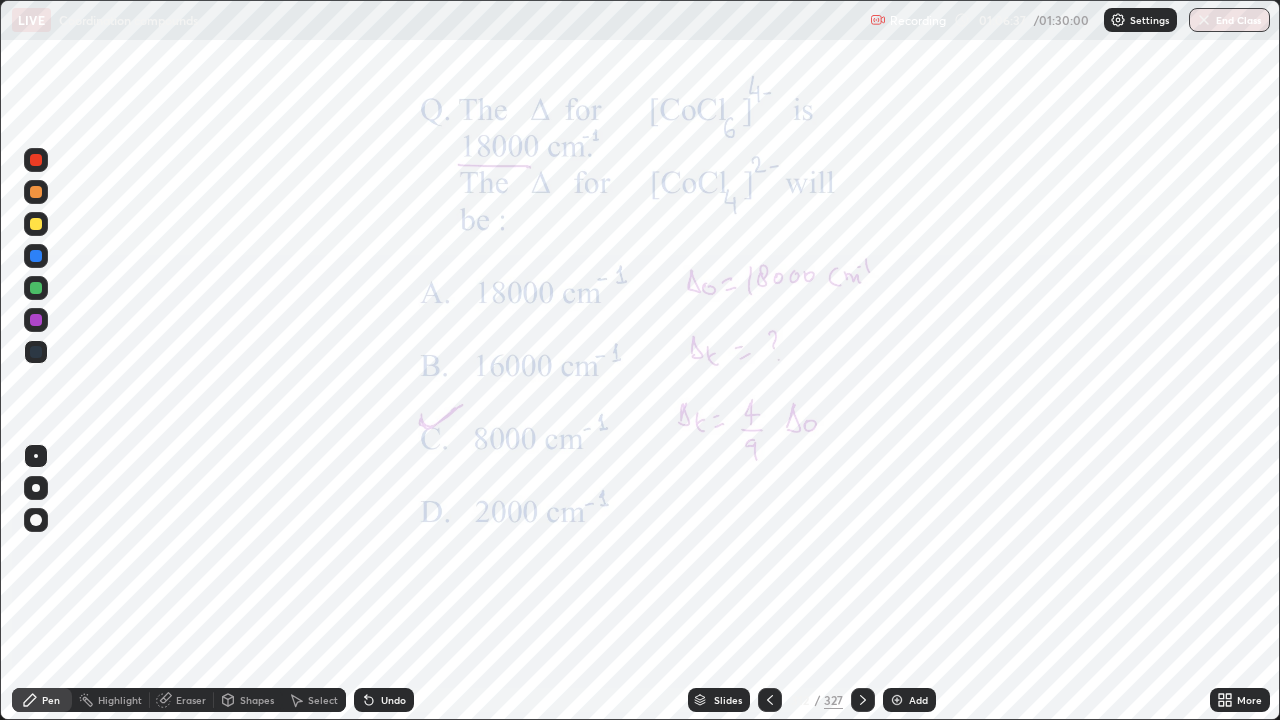 click at bounding box center [36, 320] 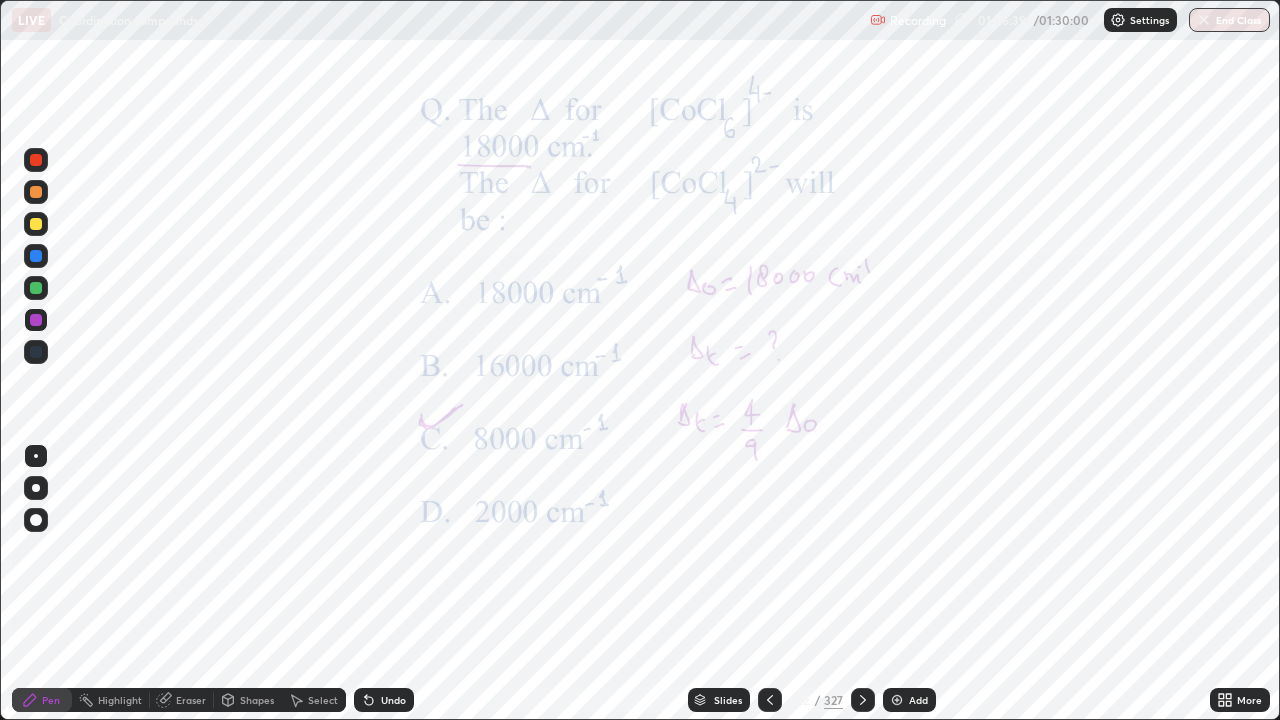 click 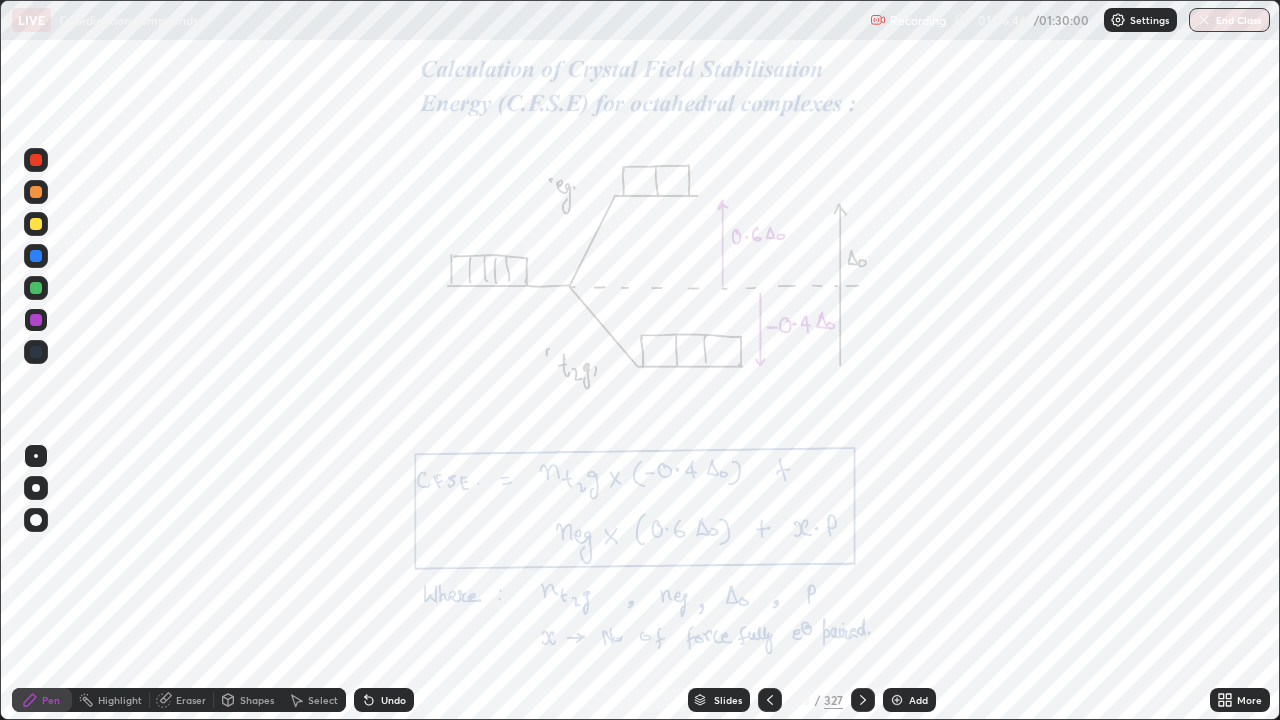 click 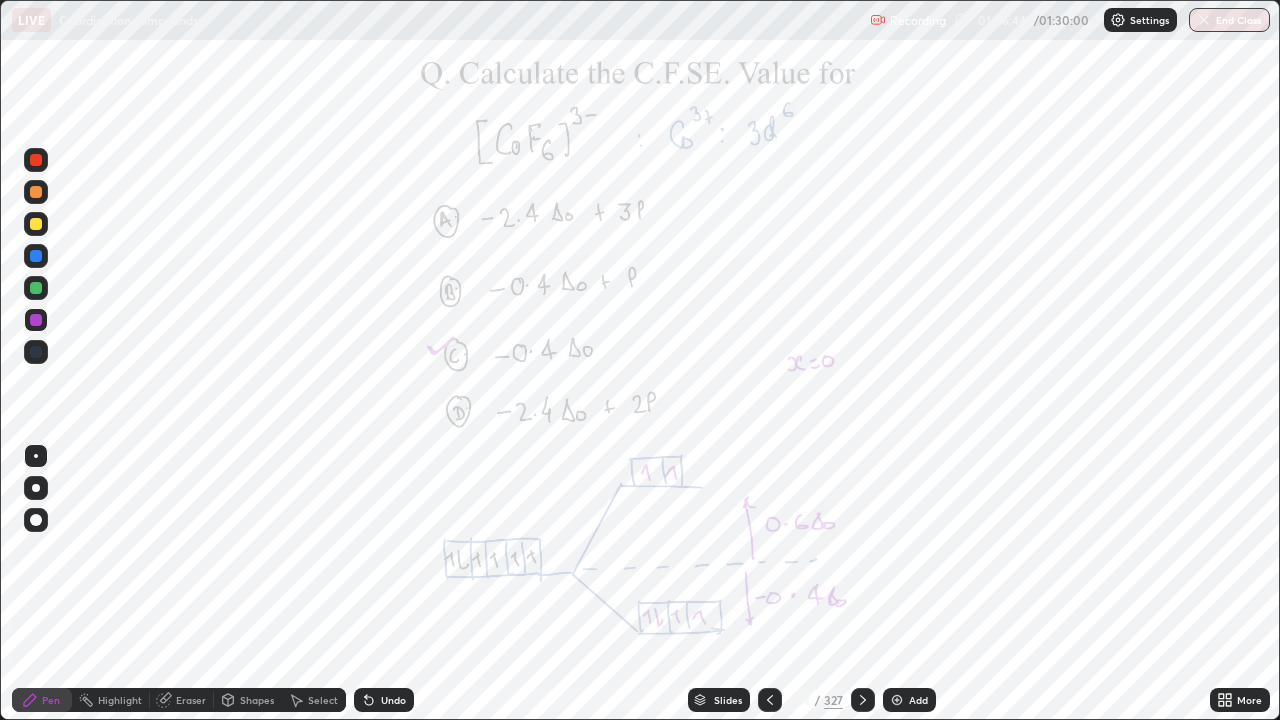 click 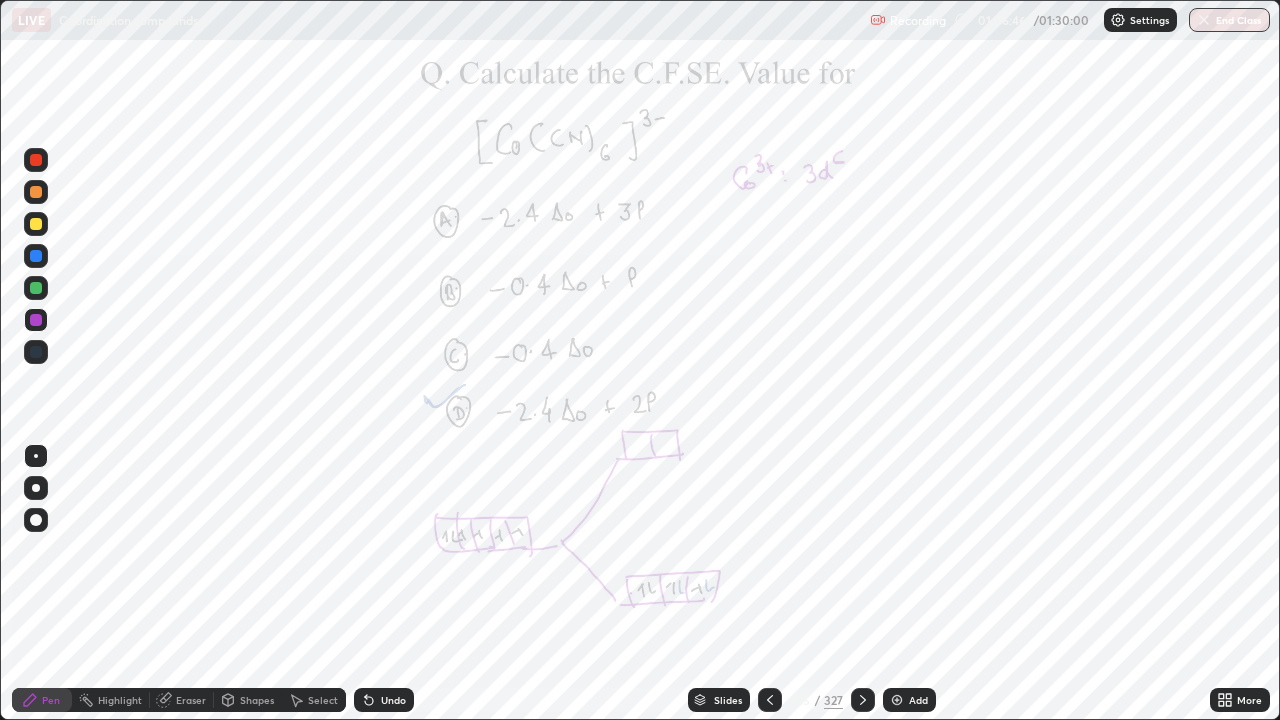 click 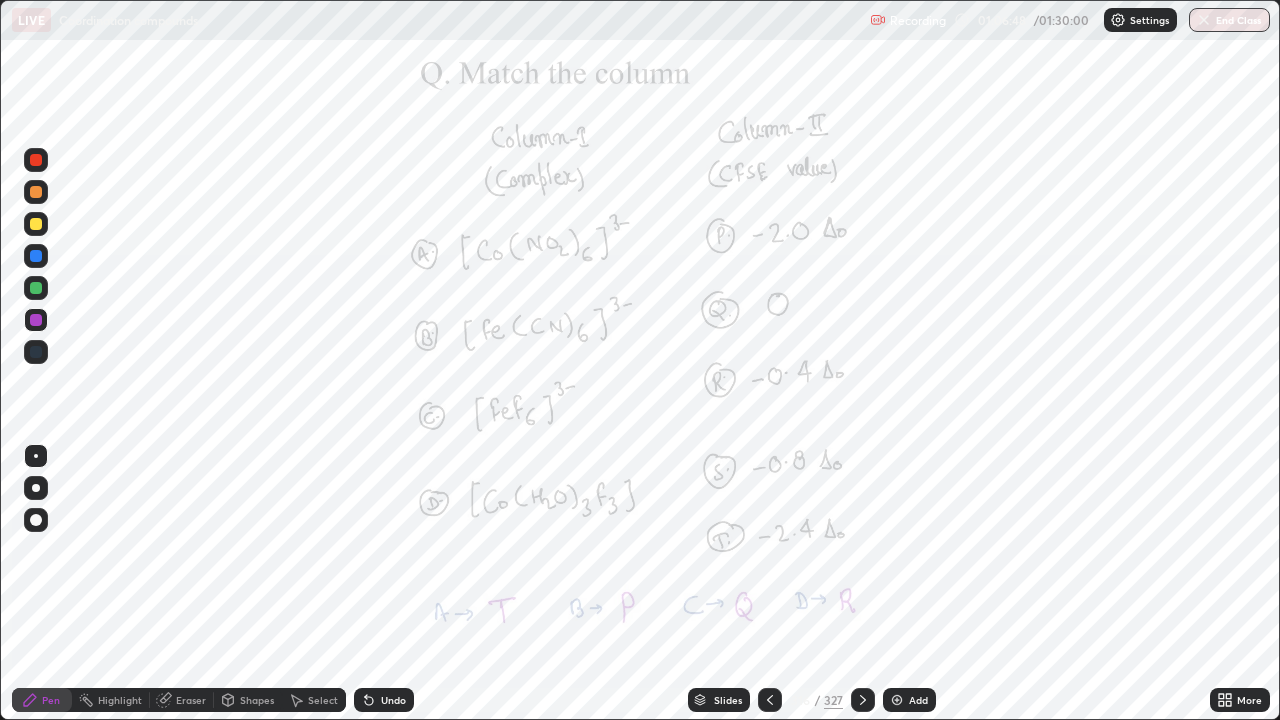 click at bounding box center [863, 700] 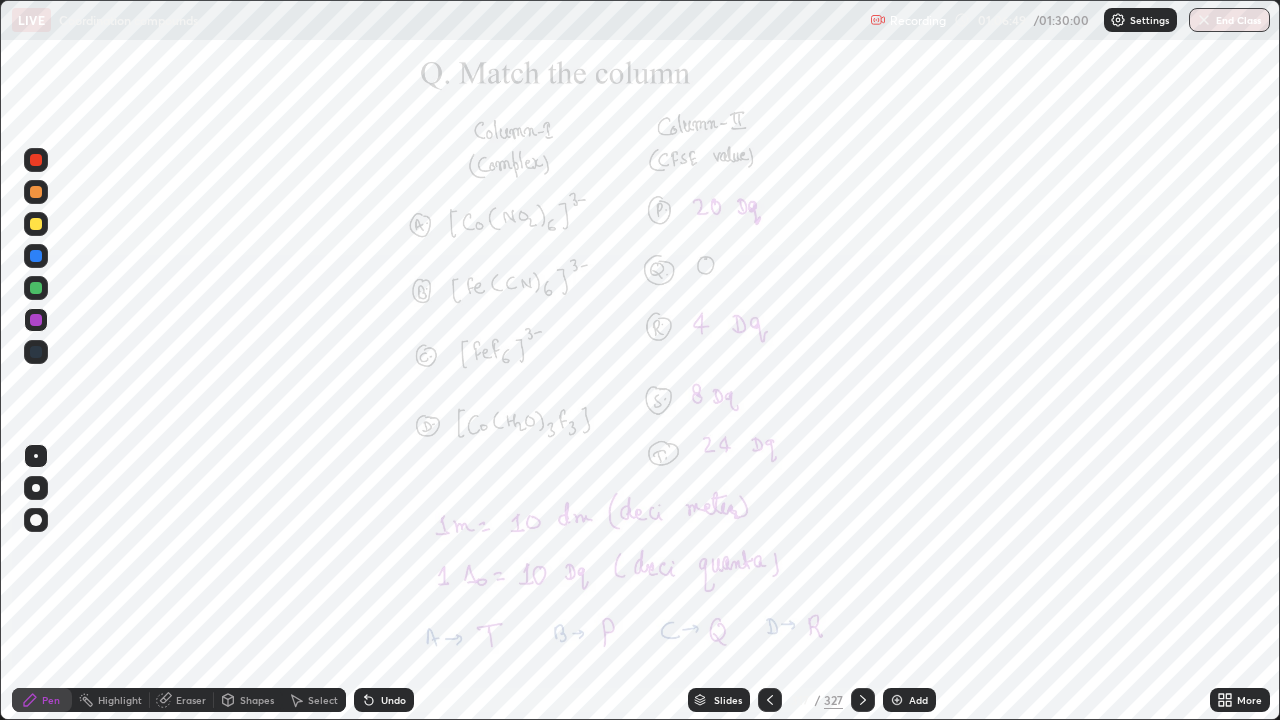 click at bounding box center (863, 700) 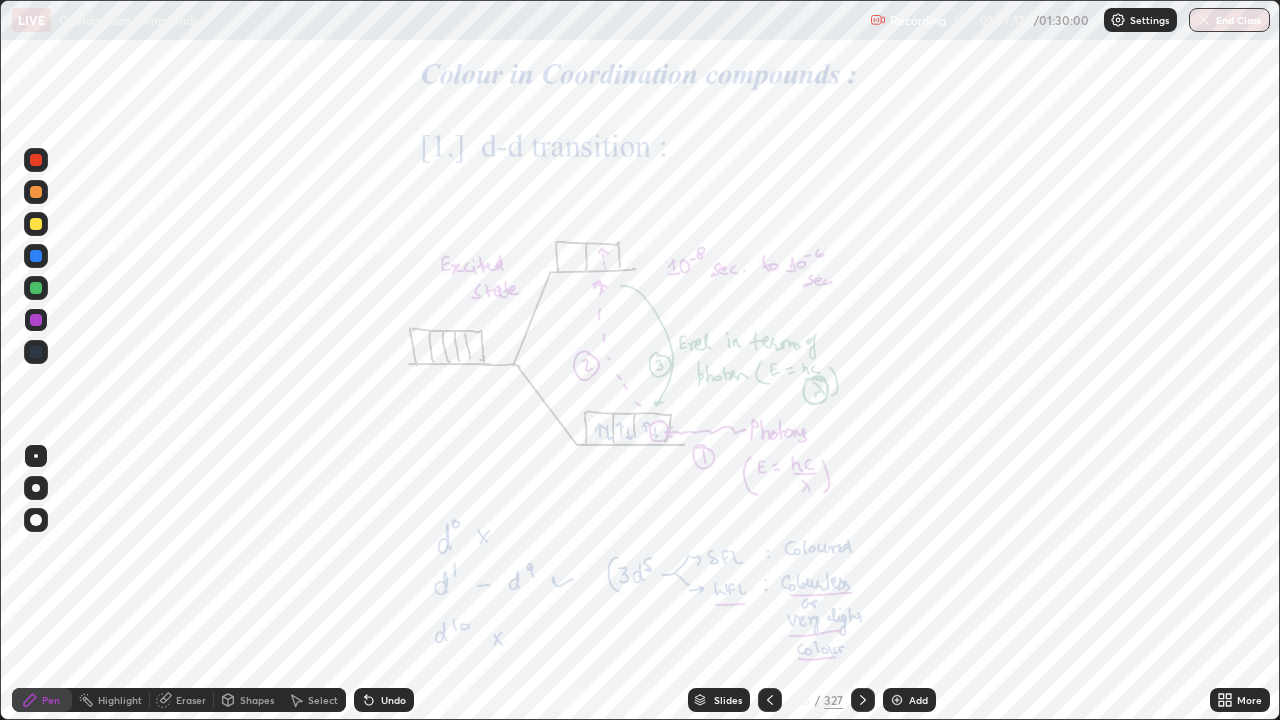 click at bounding box center [36, 288] 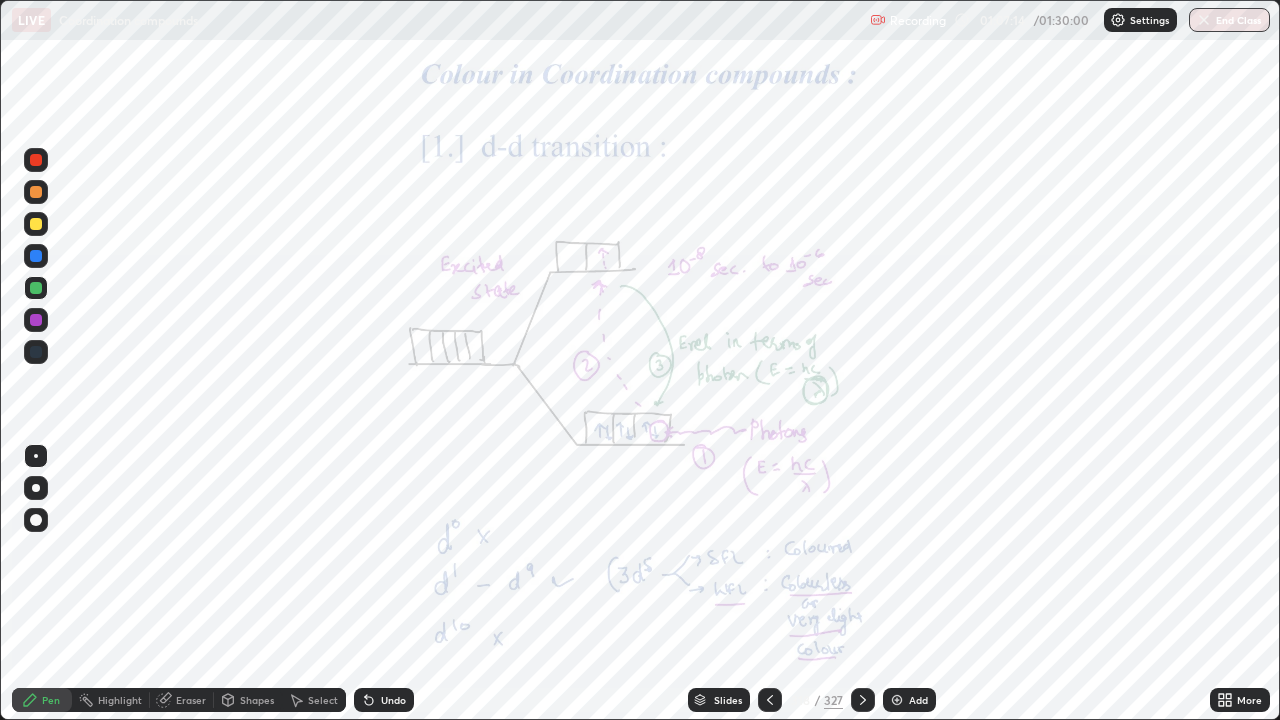 click at bounding box center [36, 256] 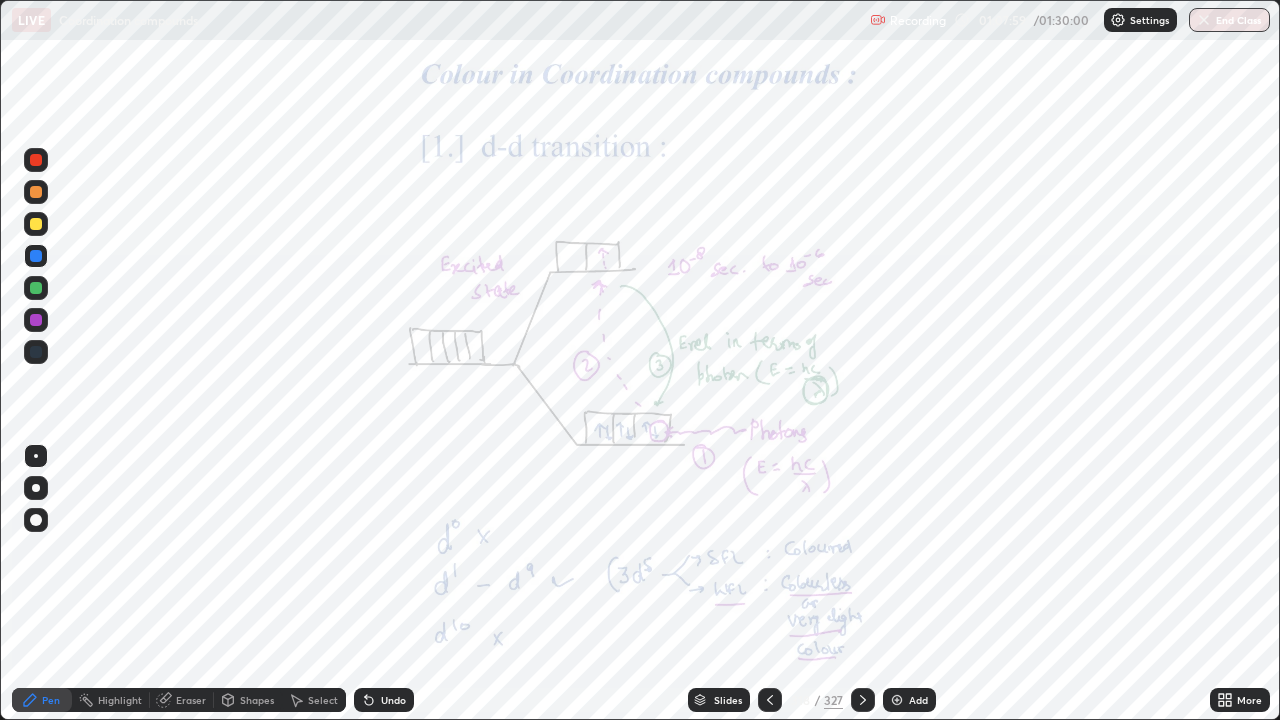 click at bounding box center (36, 288) 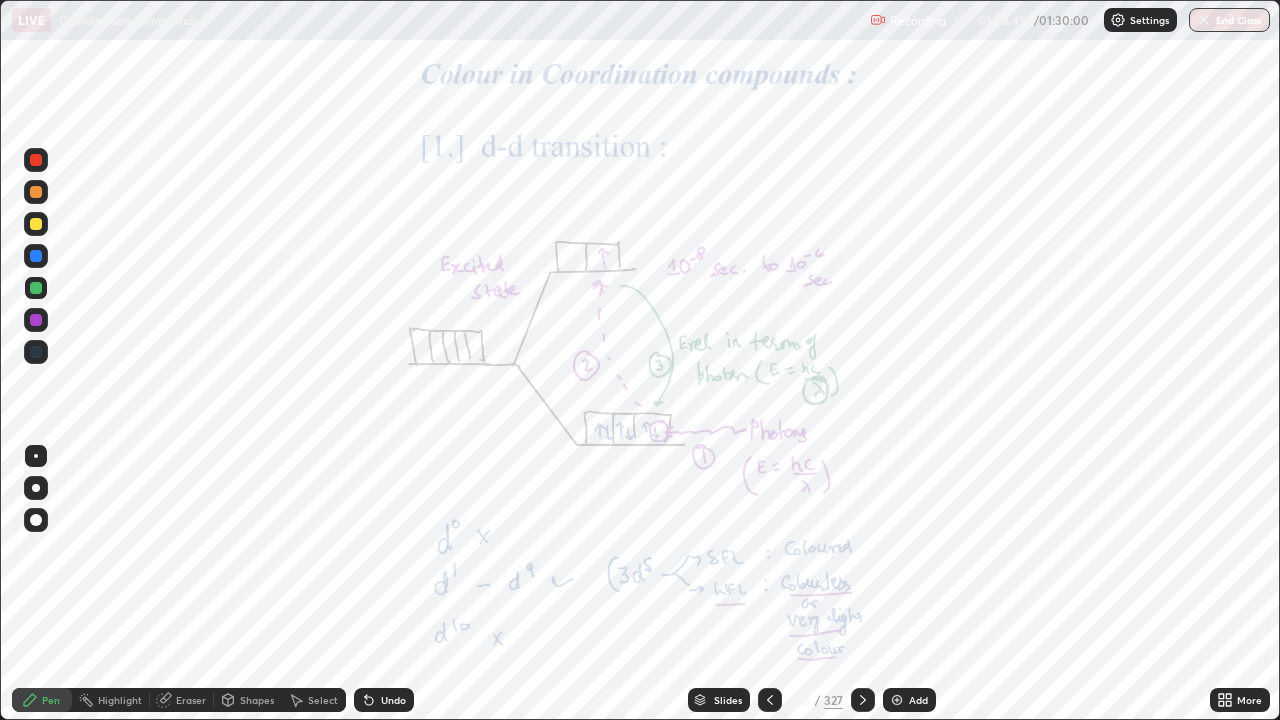 click at bounding box center (36, 320) 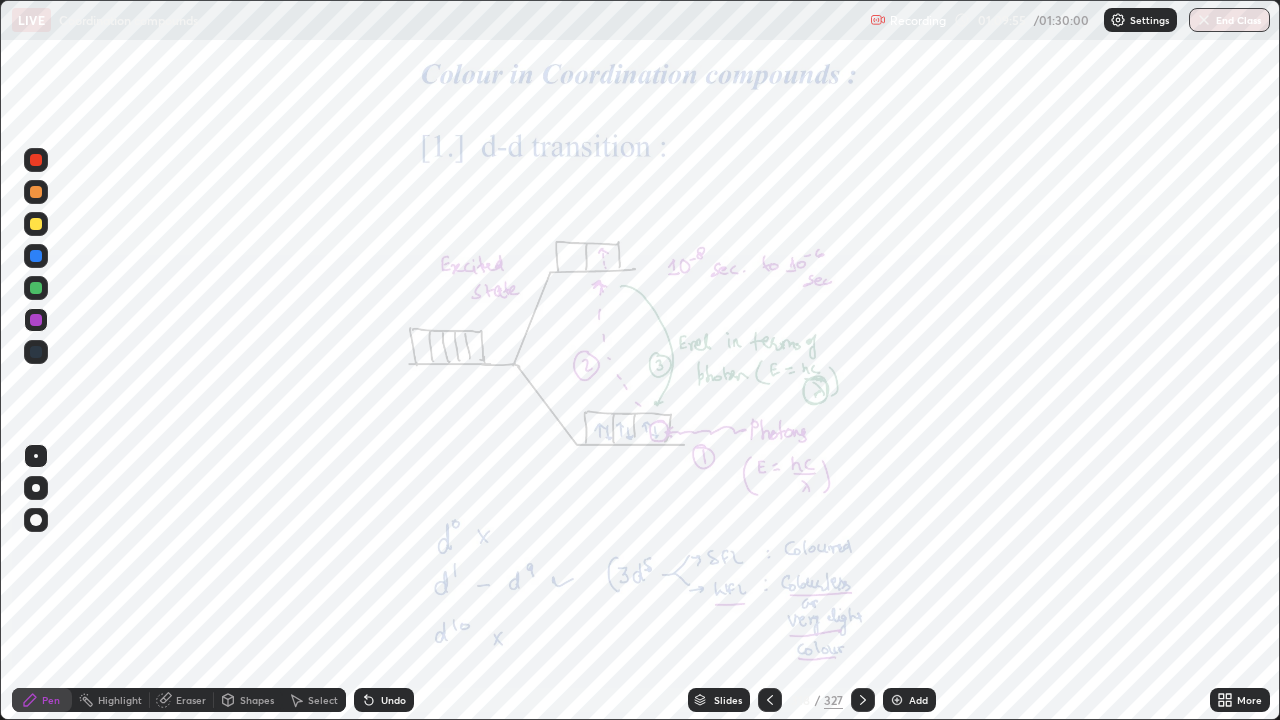 click at bounding box center [36, 160] 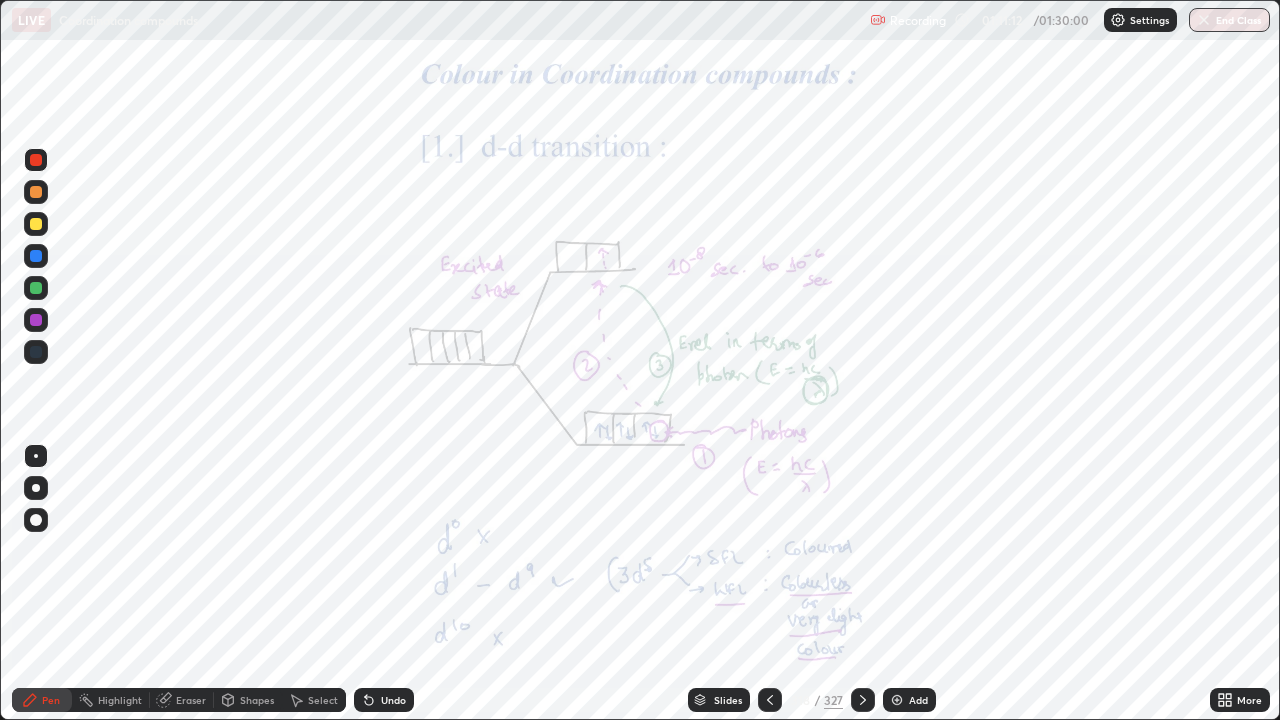 click 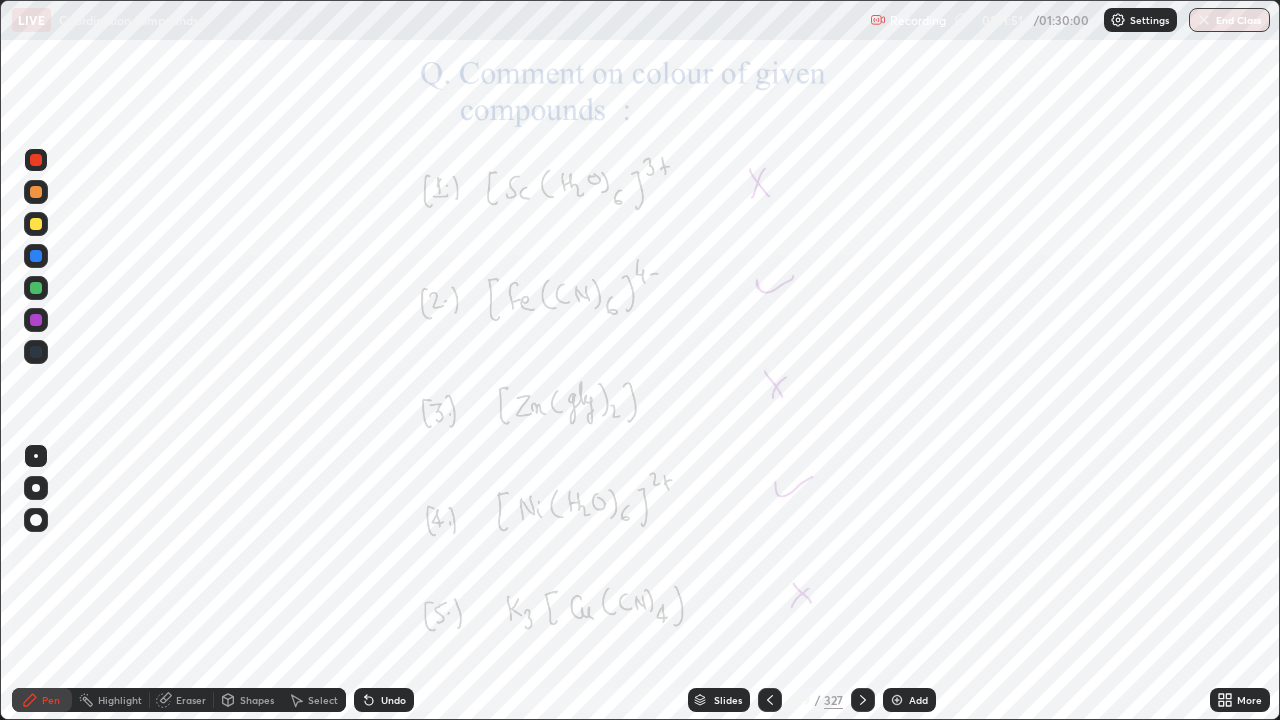 click at bounding box center [36, 256] 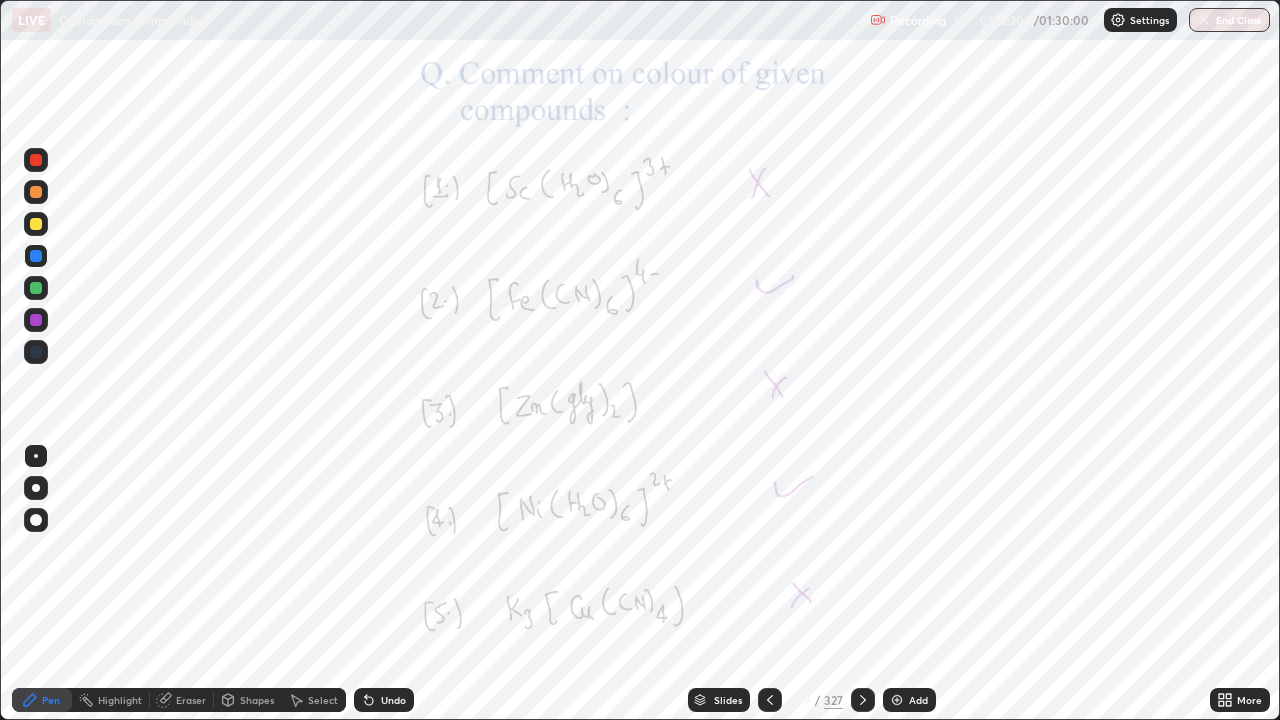 click at bounding box center (36, 224) 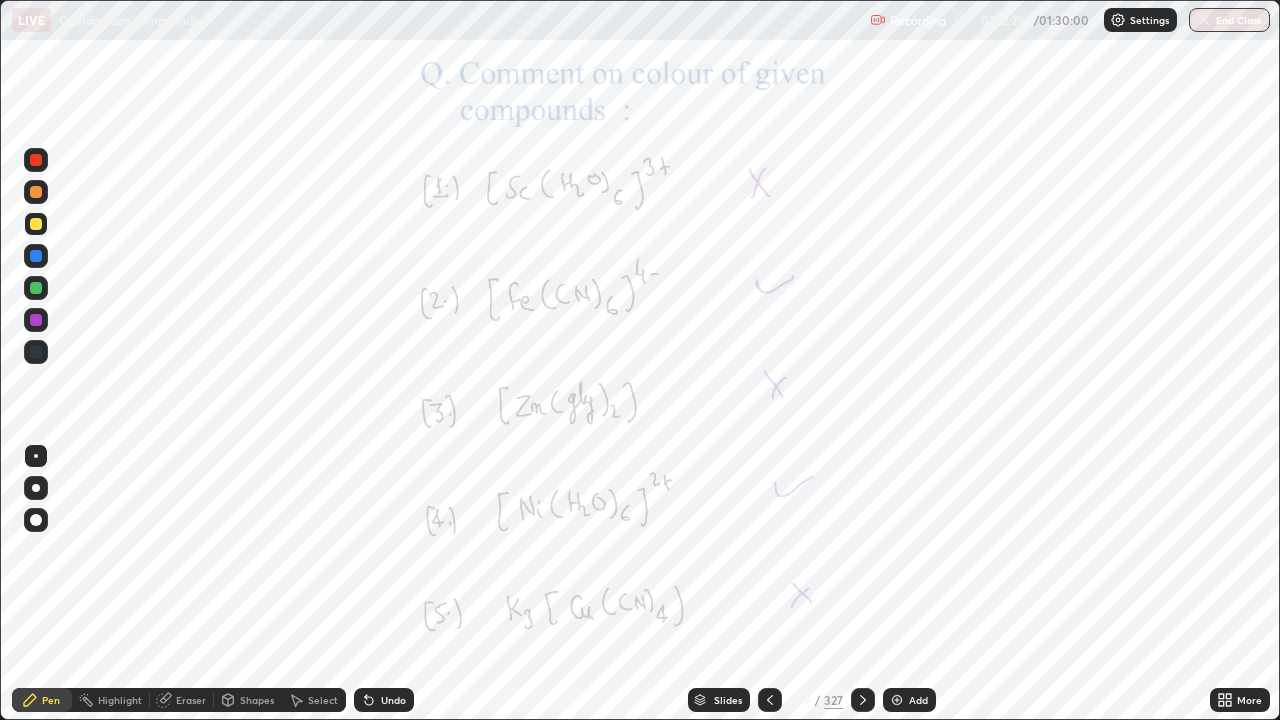 click 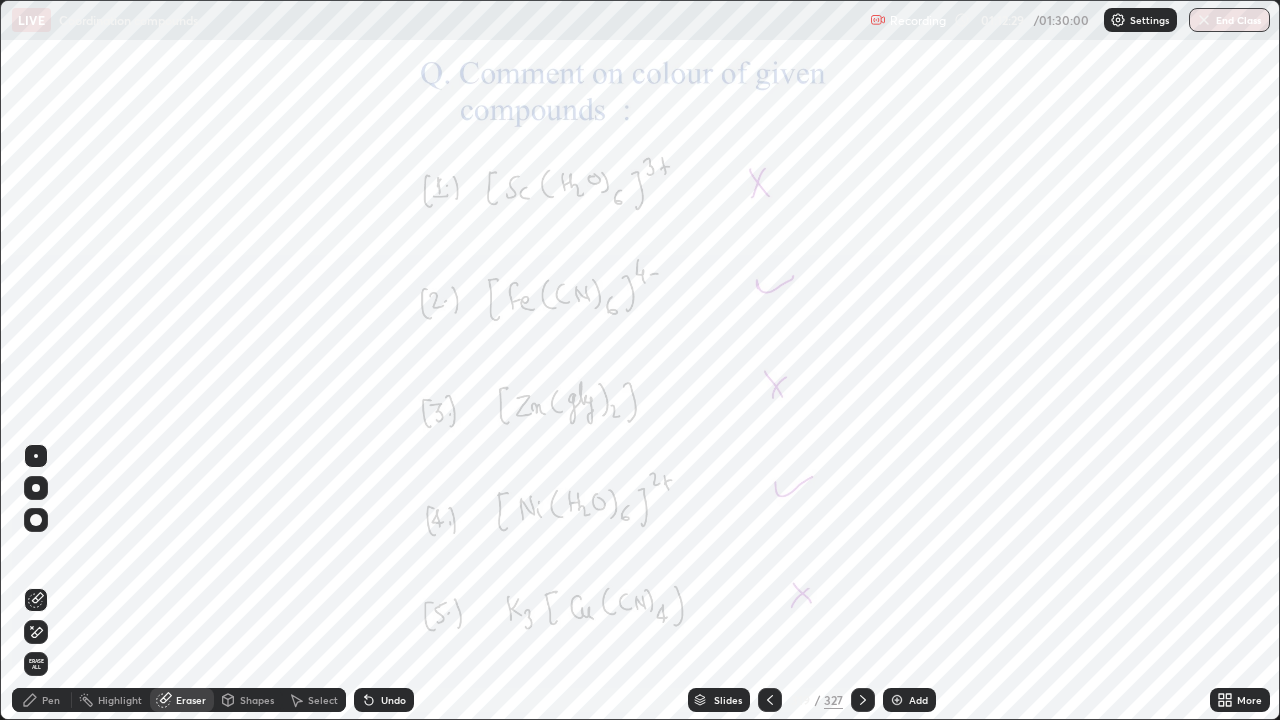 click 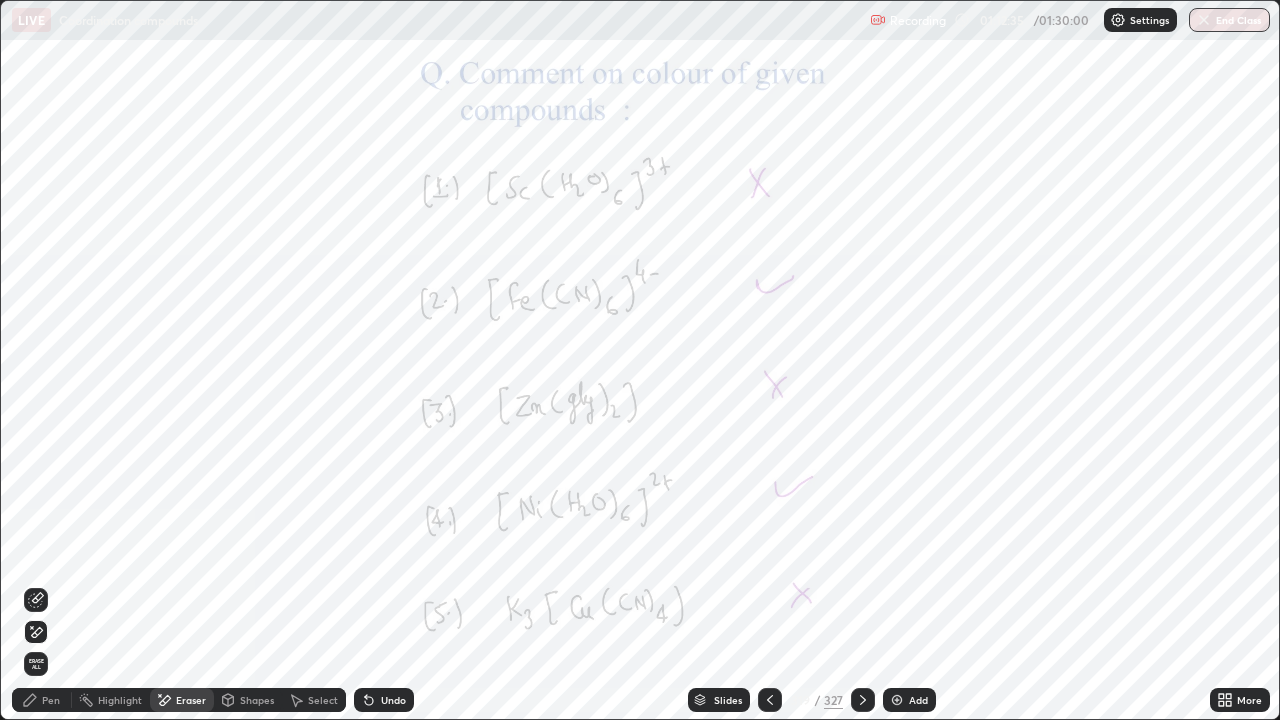 click 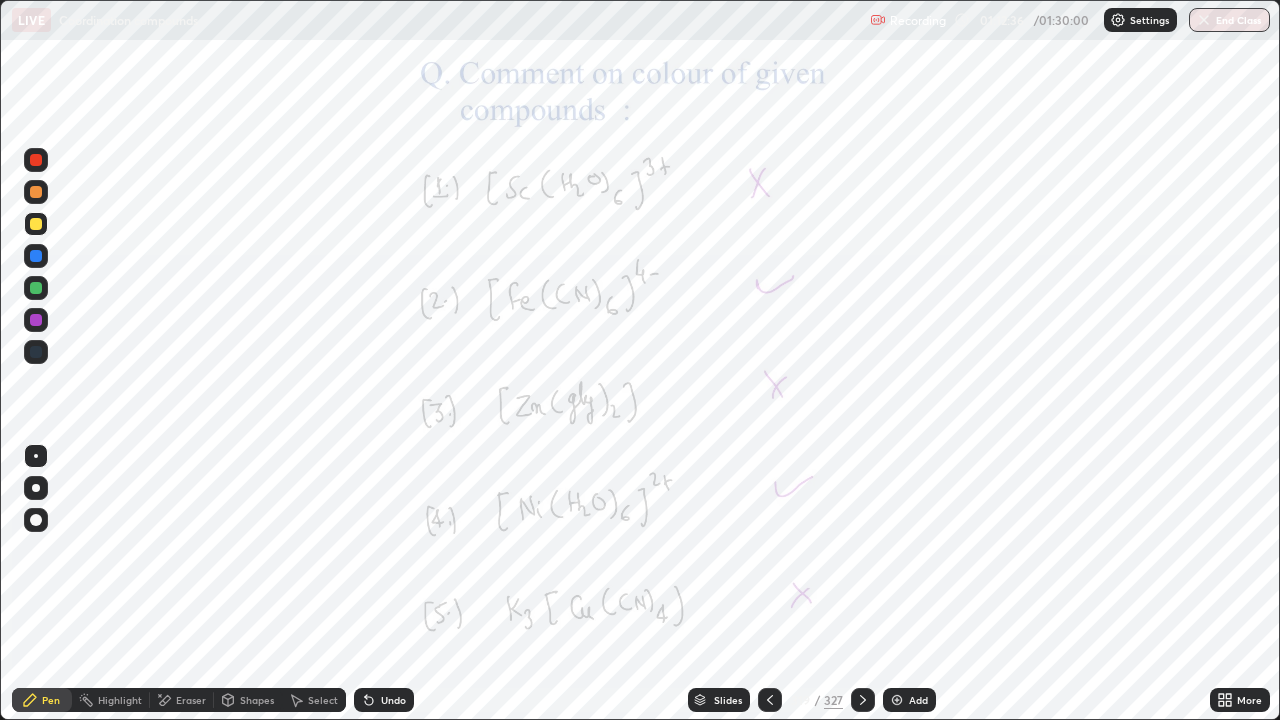 click at bounding box center [36, 320] 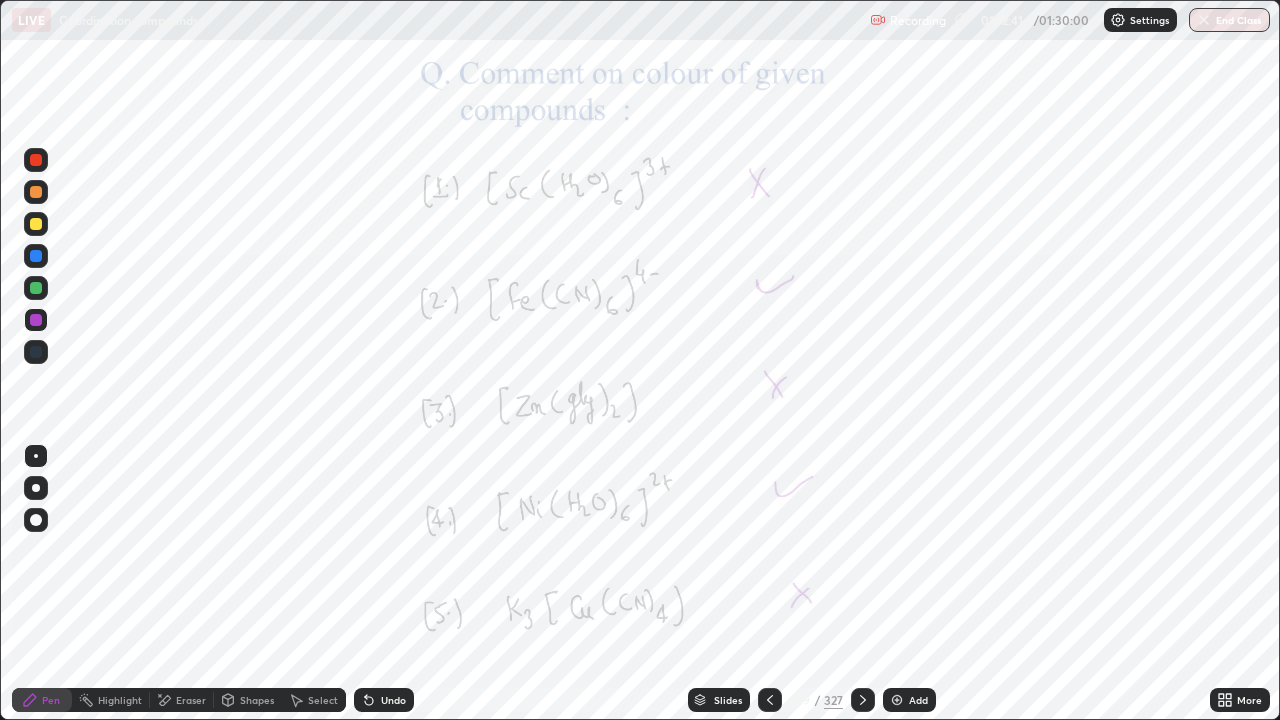 click at bounding box center [36, 288] 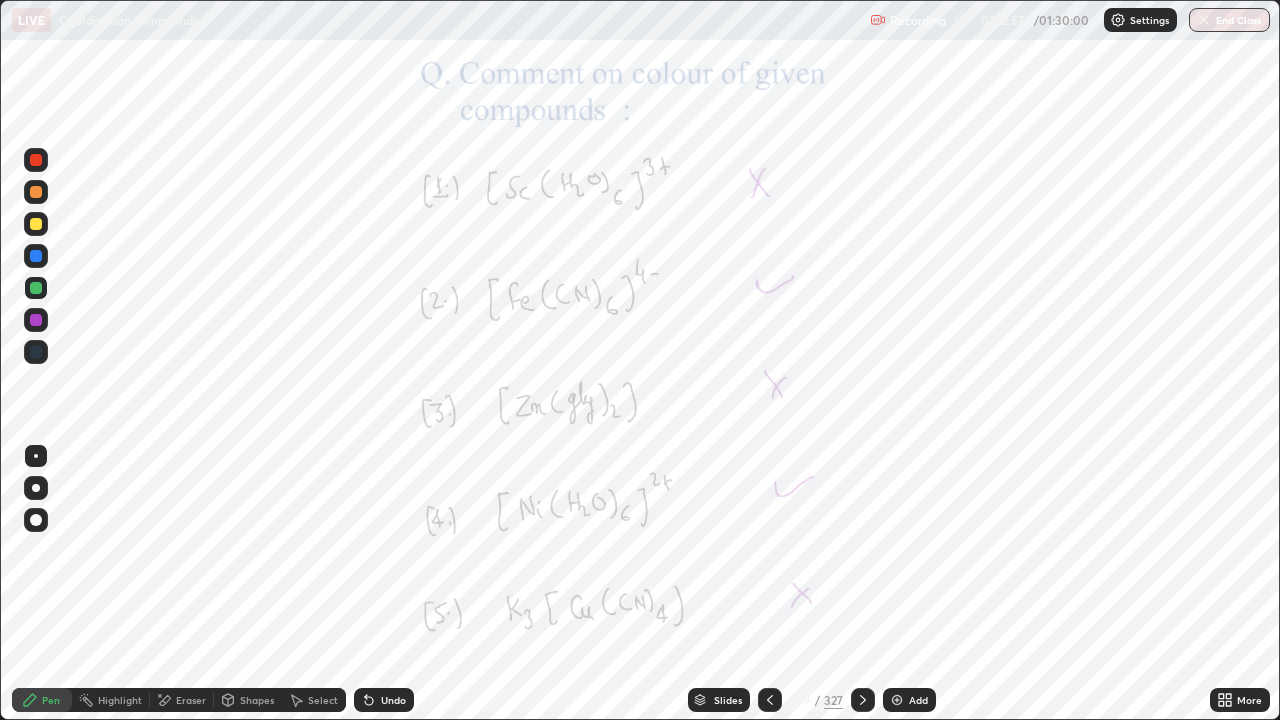 click at bounding box center [36, 224] 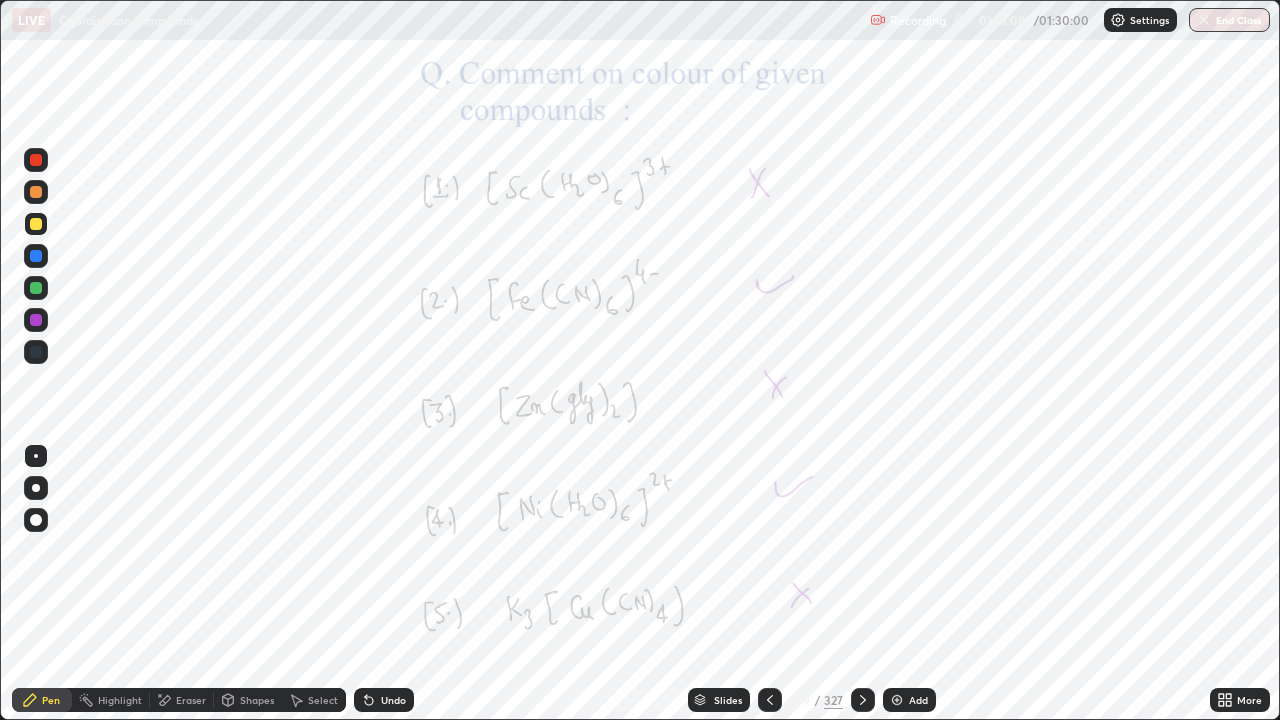 click at bounding box center (770, 700) 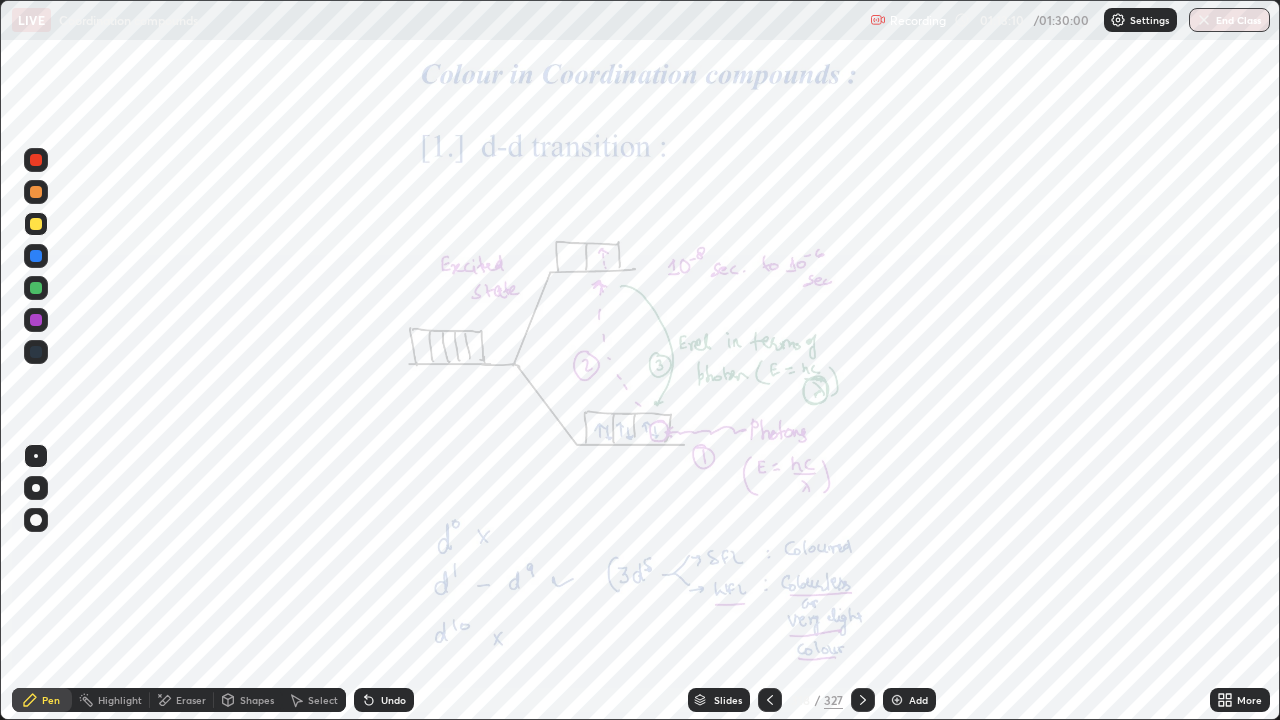 click 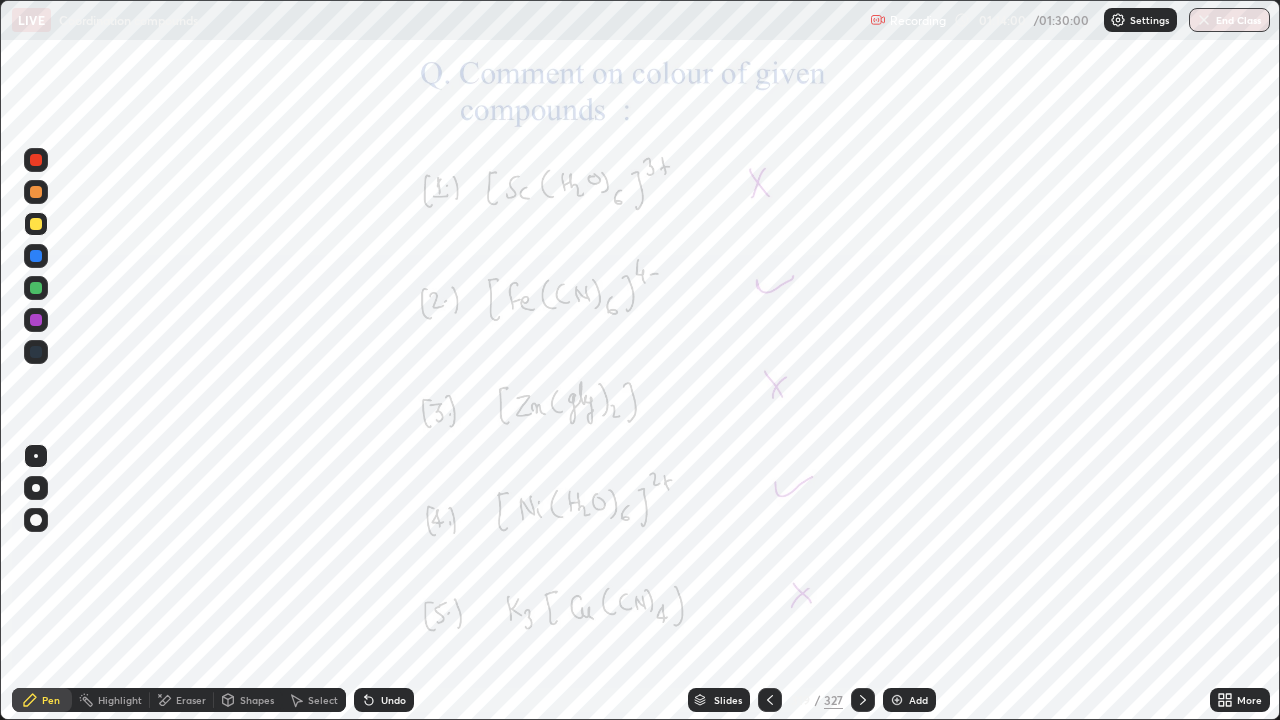 click at bounding box center (36, 352) 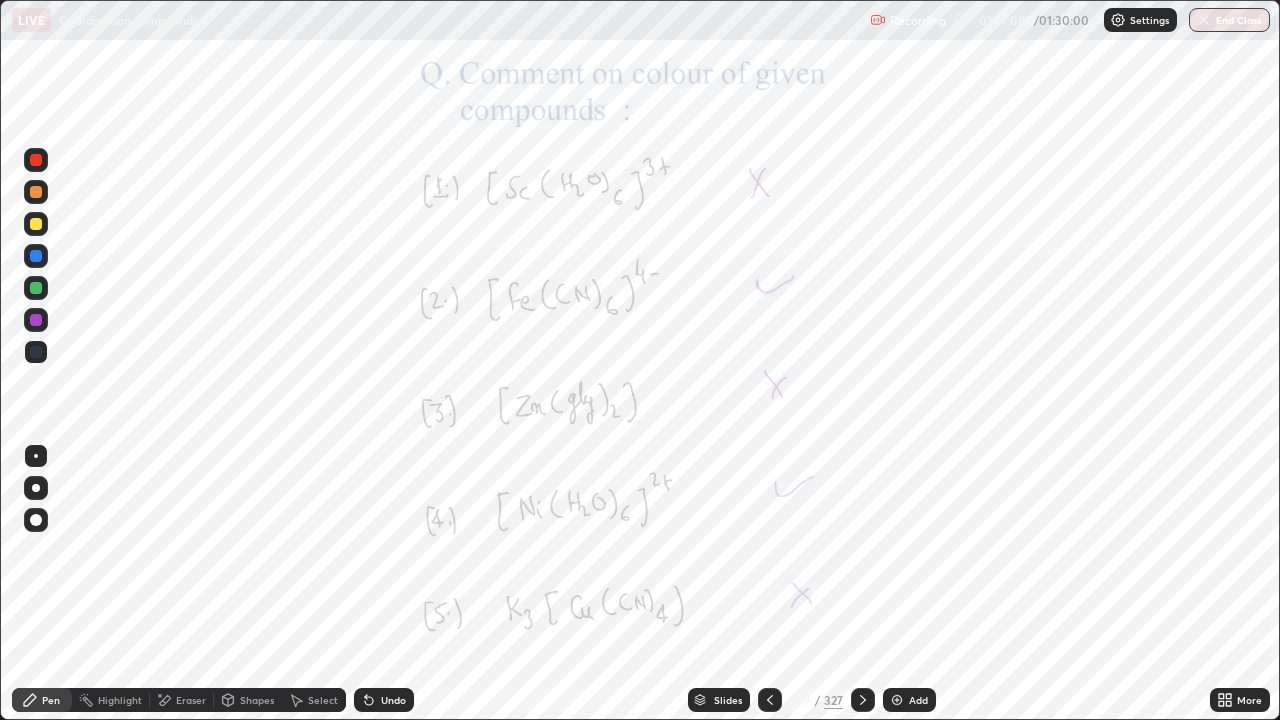 click at bounding box center (863, 700) 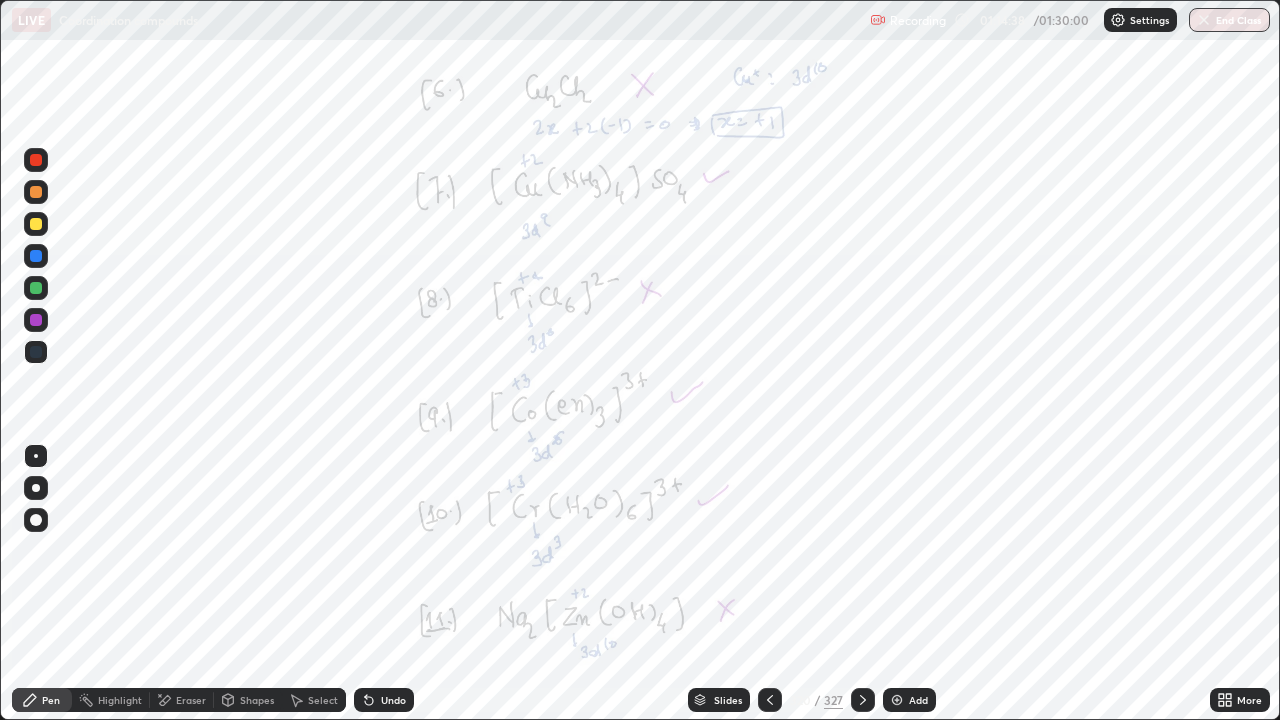 click at bounding box center (863, 700) 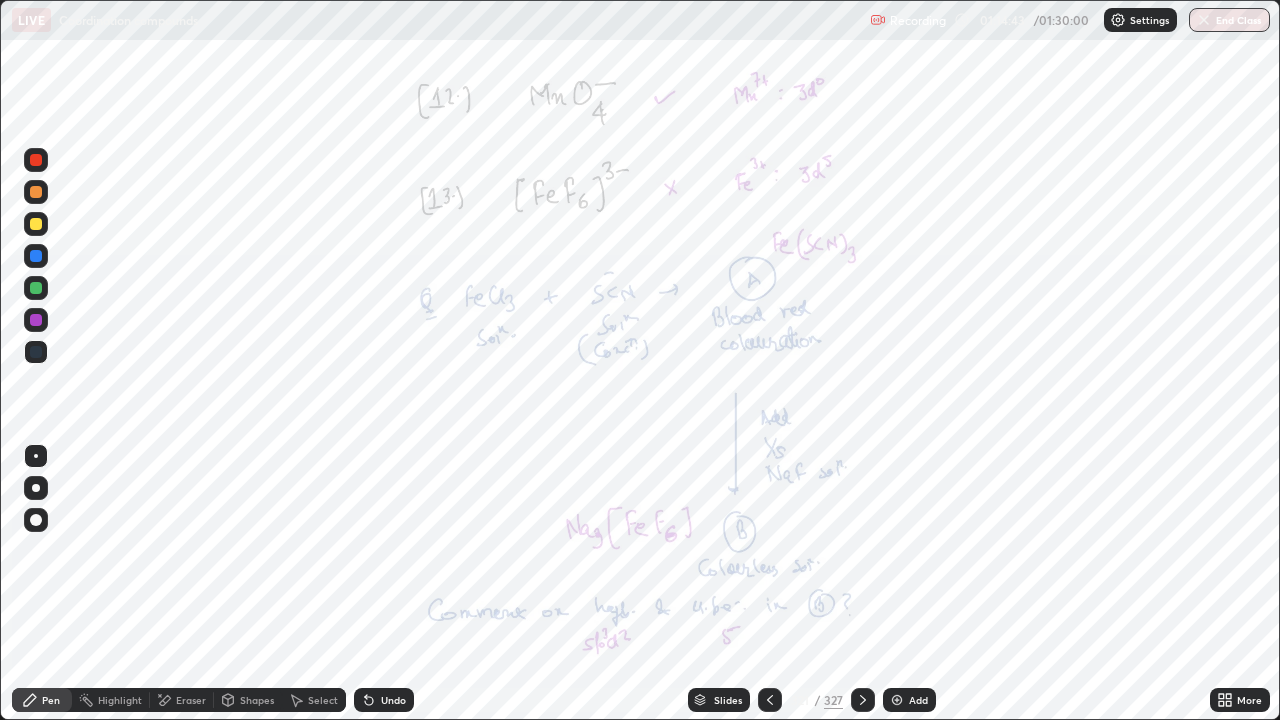 click at bounding box center (36, 160) 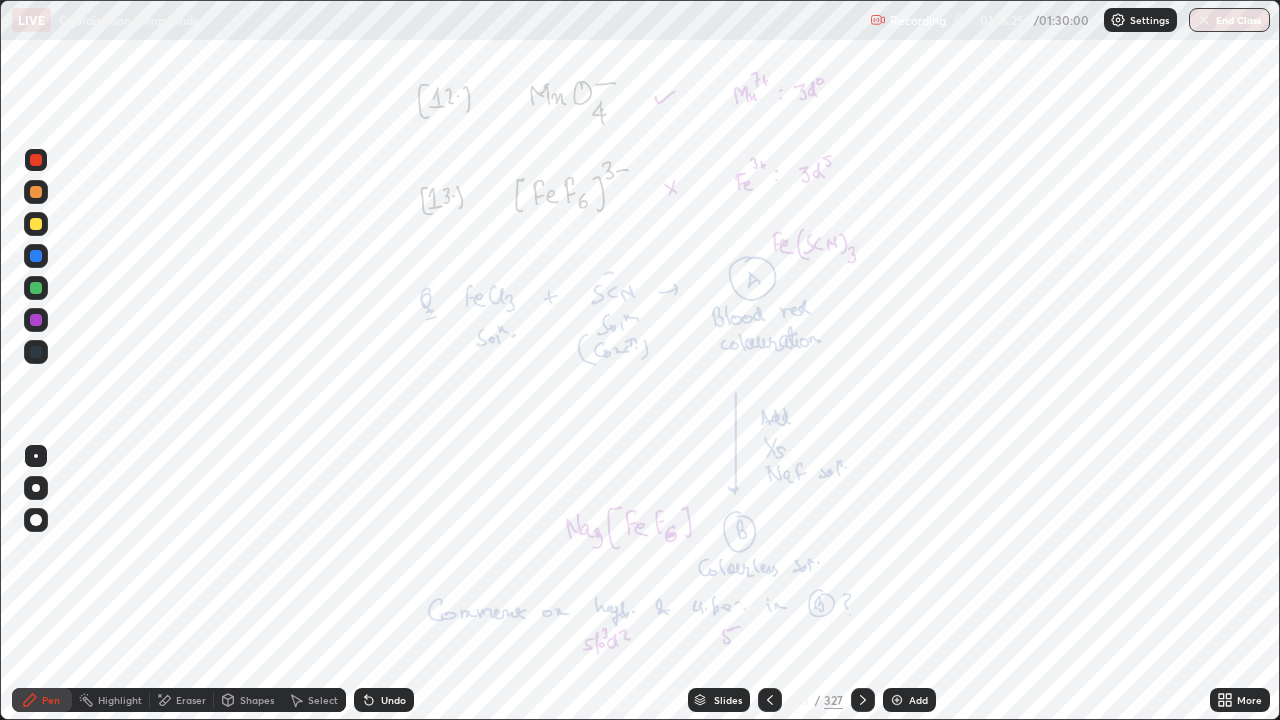 click 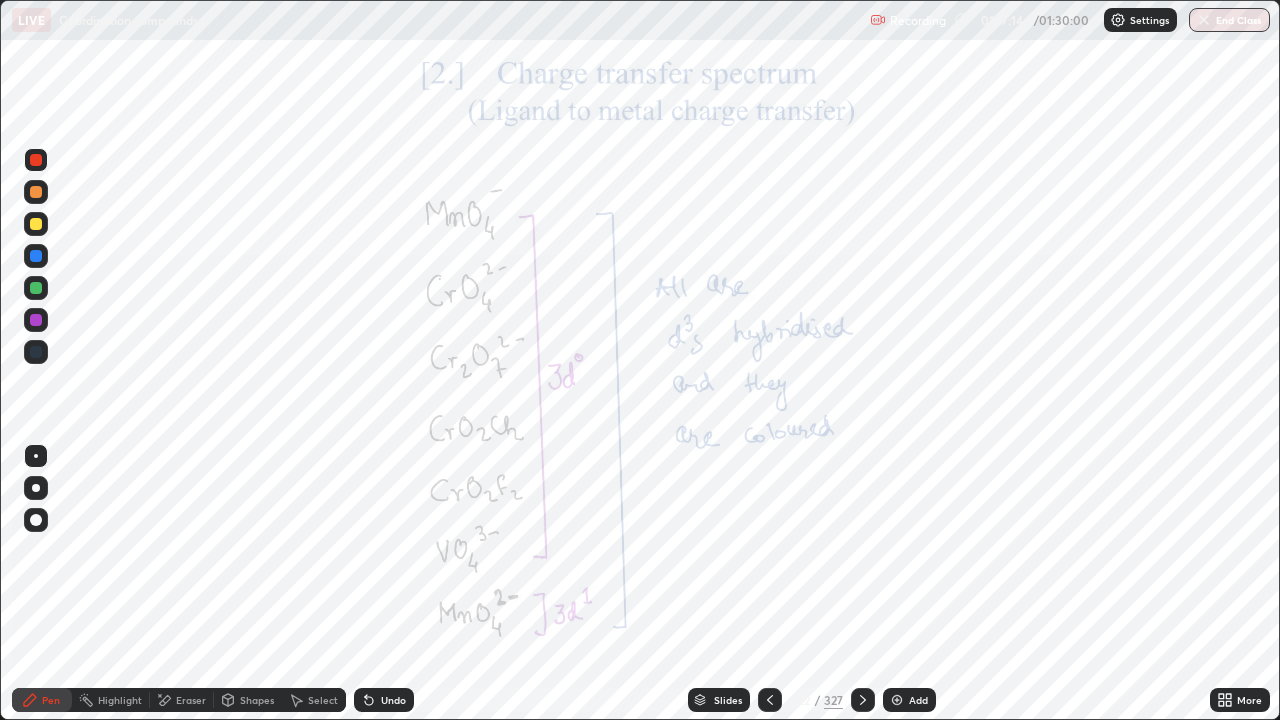 click at bounding box center (36, 320) 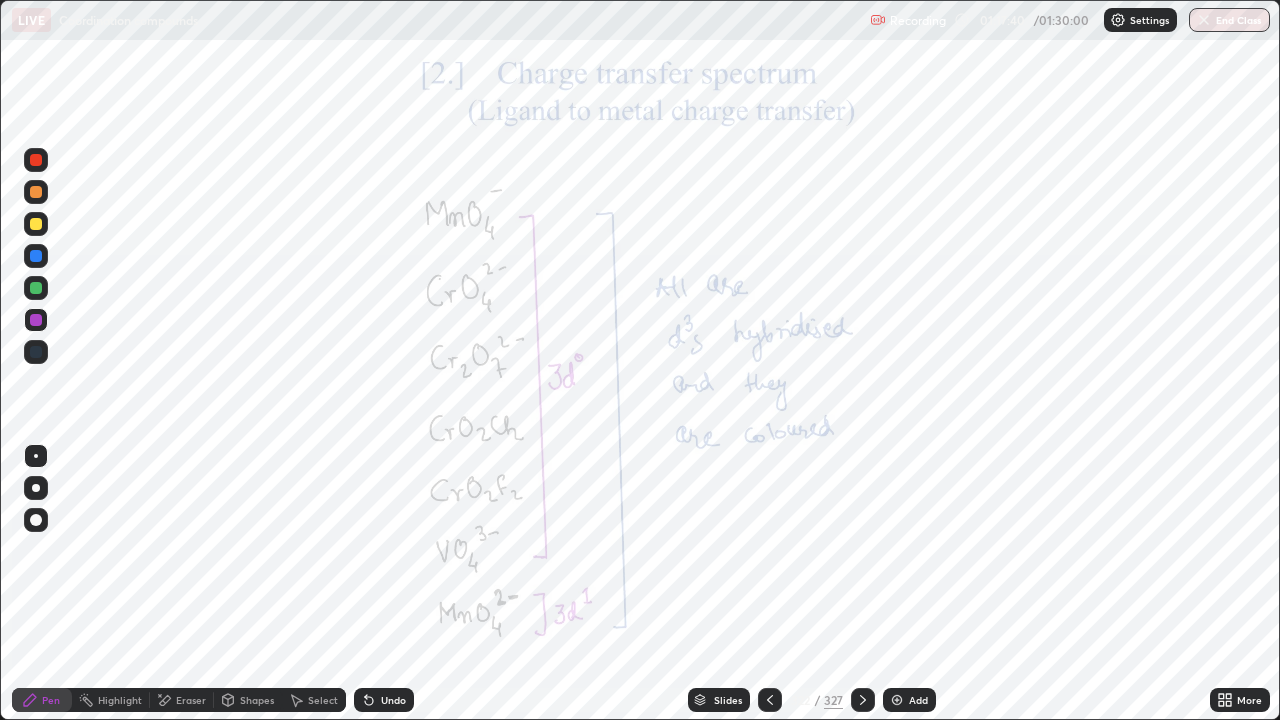 click at bounding box center (36, 320) 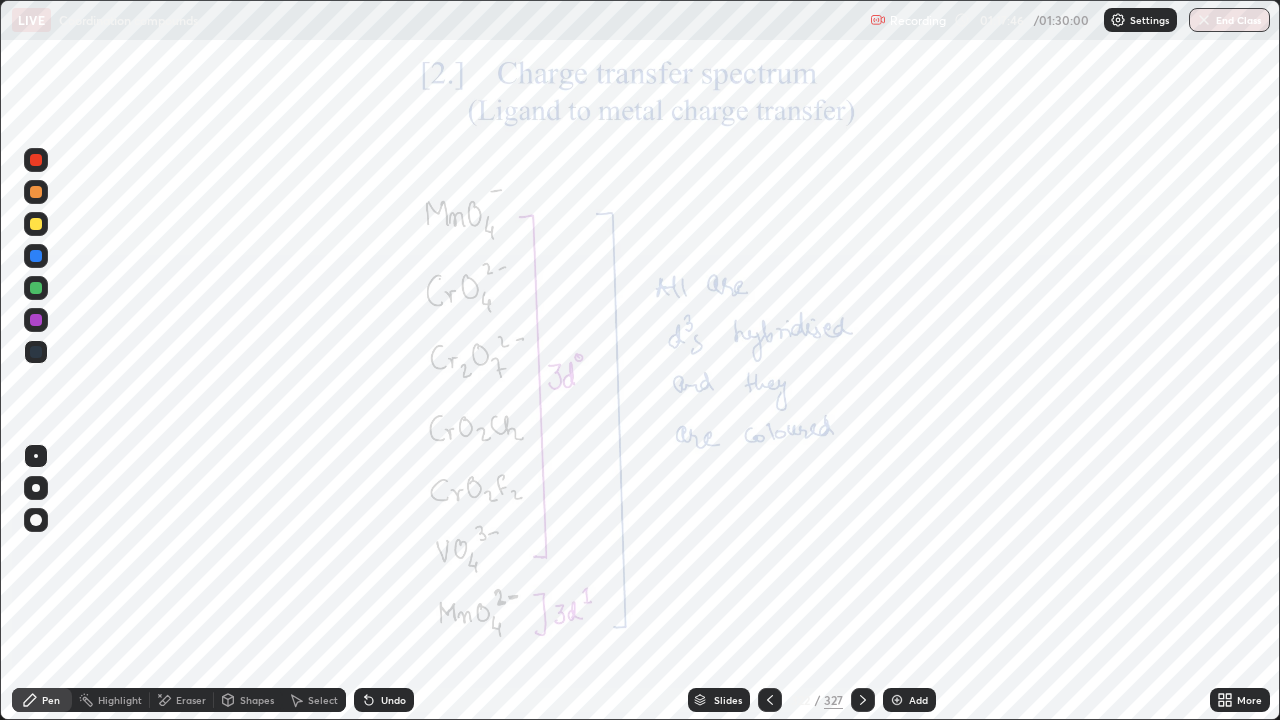 click at bounding box center [36, 352] 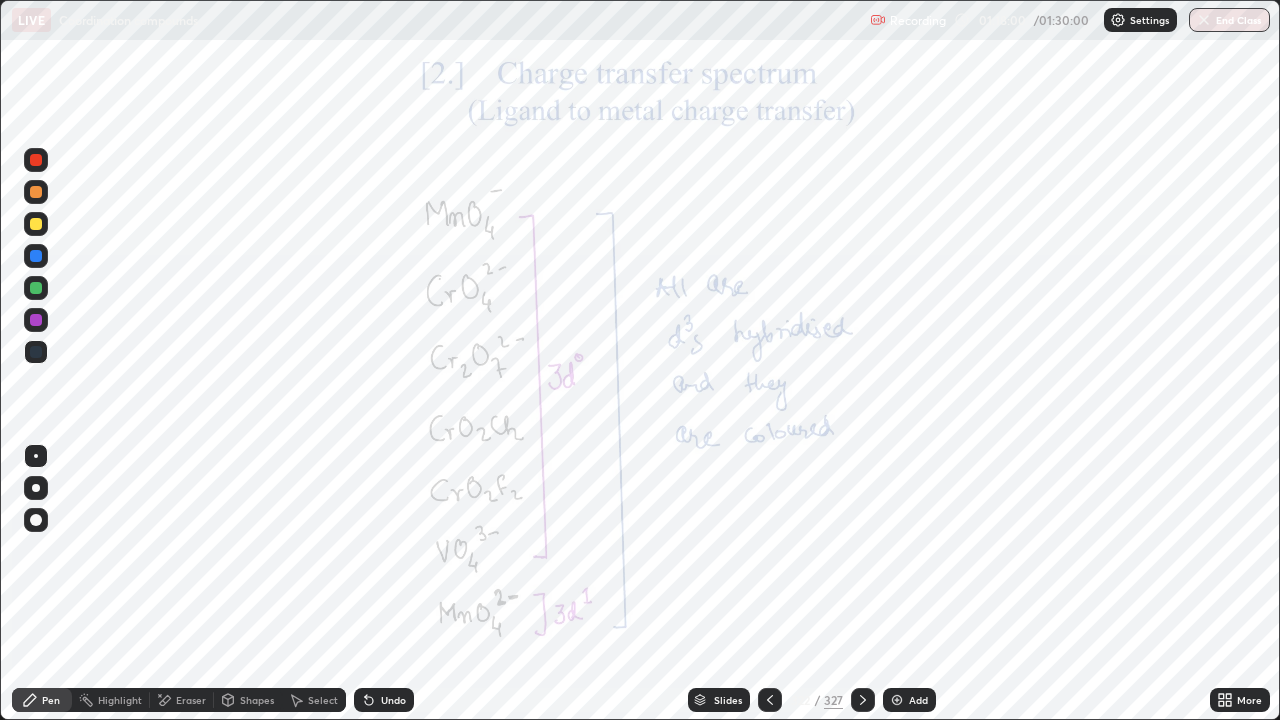 click at bounding box center [36, 320] 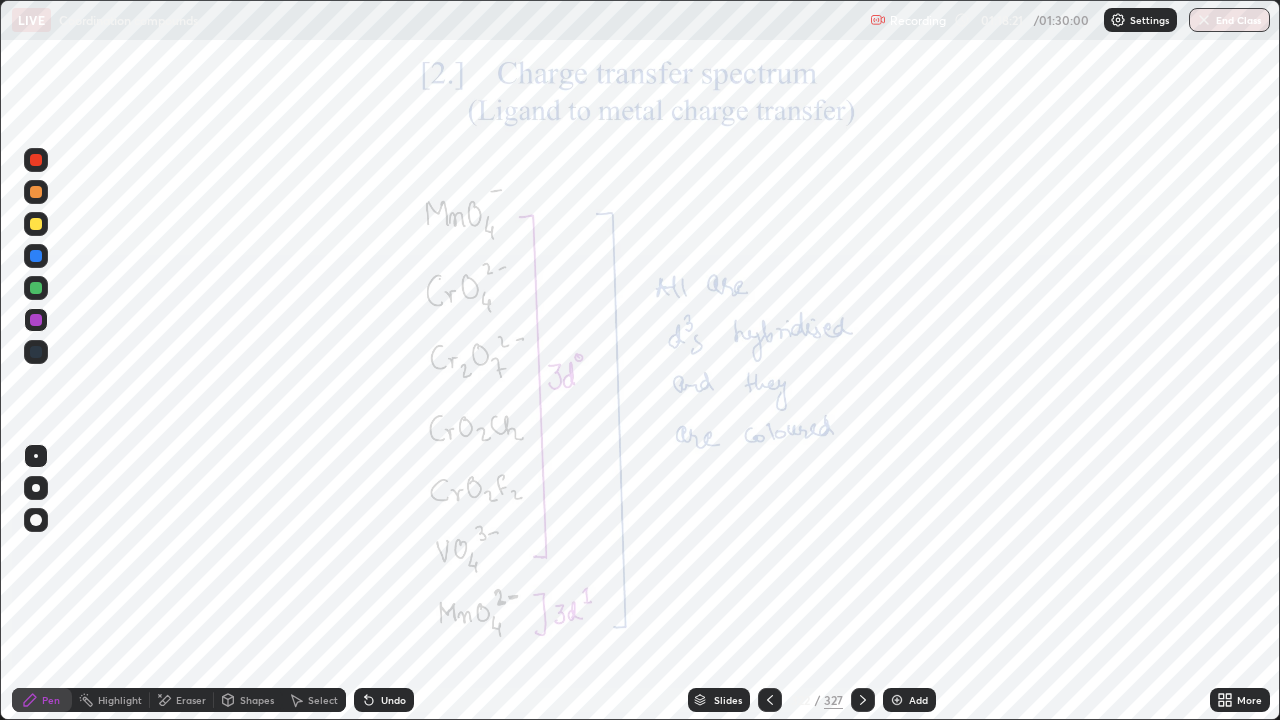 click at bounding box center (36, 160) 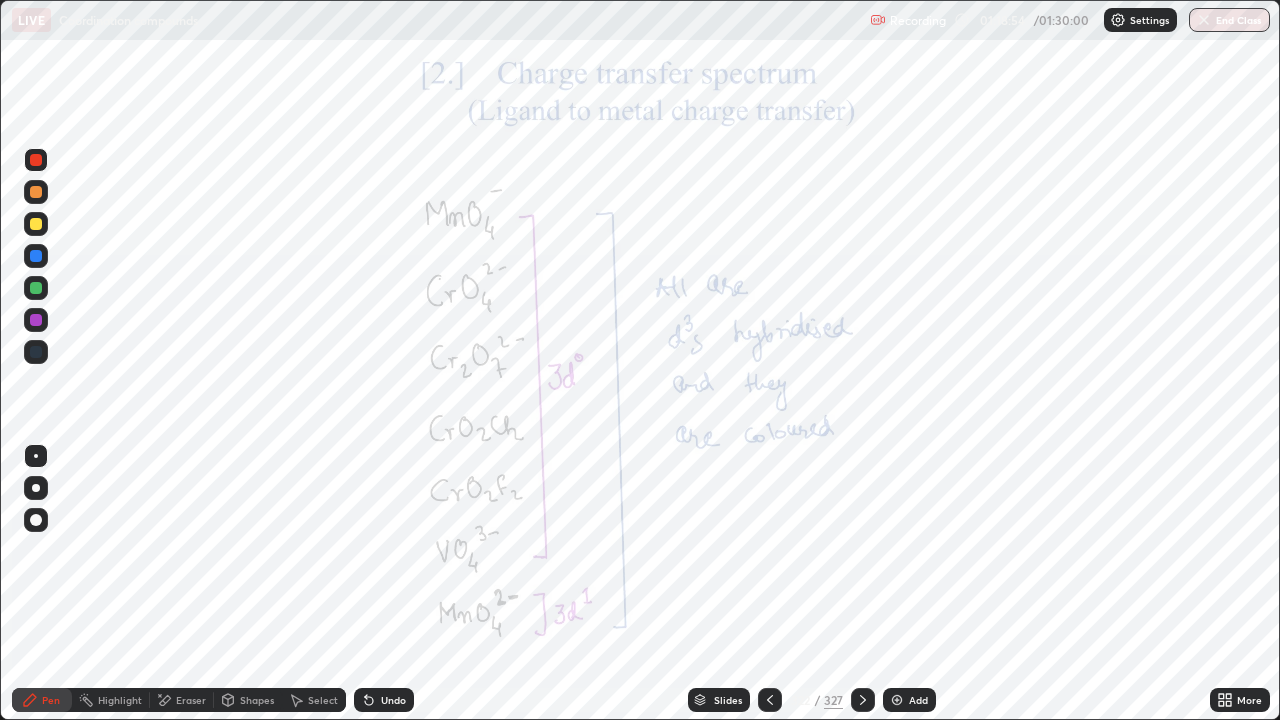 click at bounding box center (36, 320) 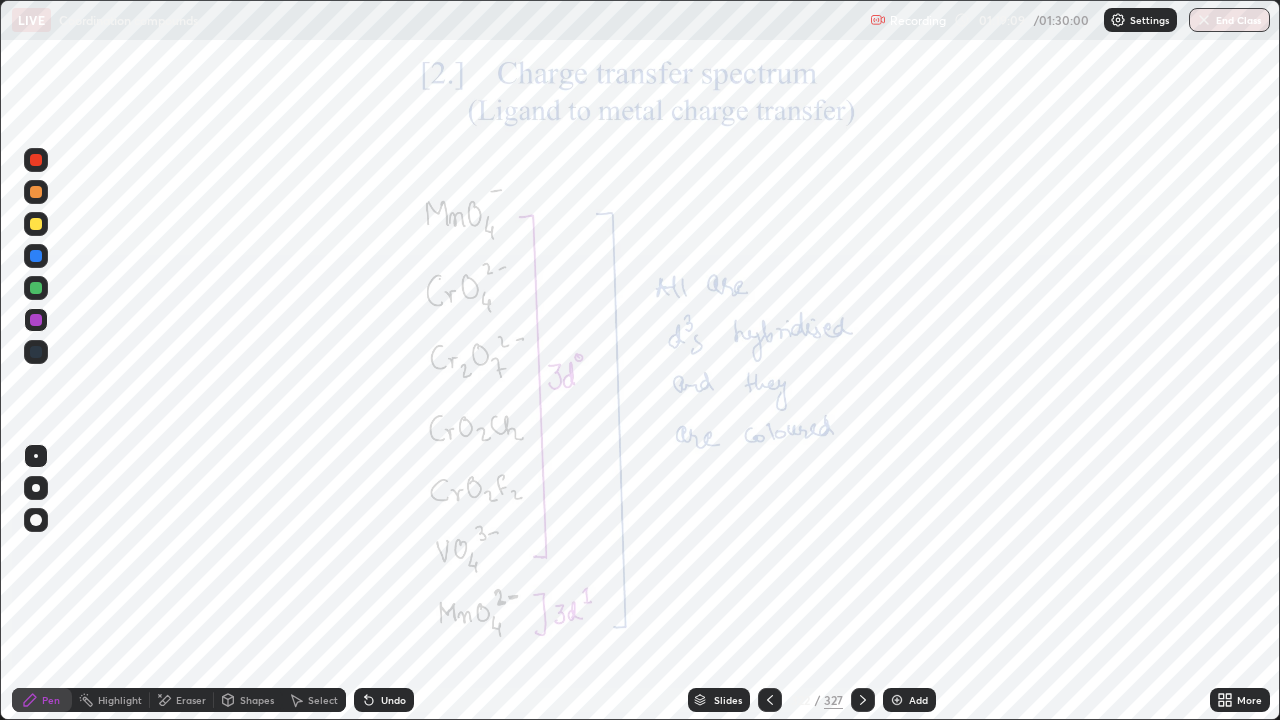 click at bounding box center [36, 160] 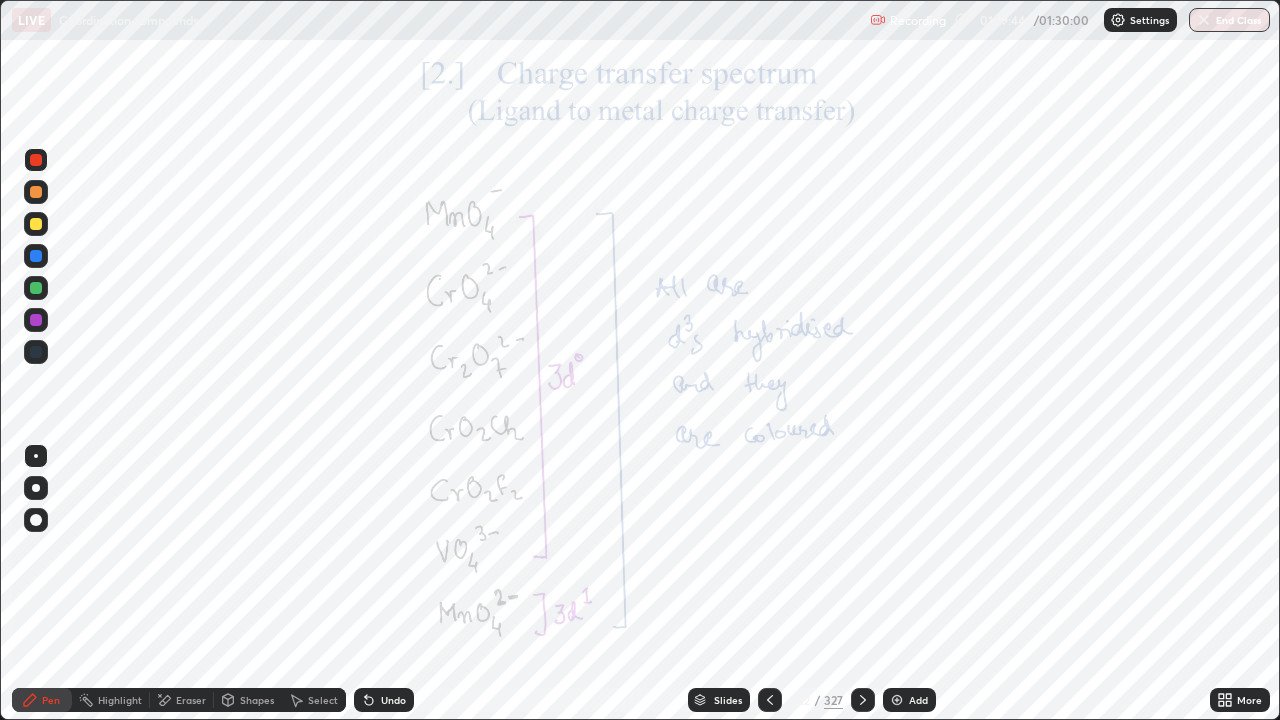 click at bounding box center (36, 288) 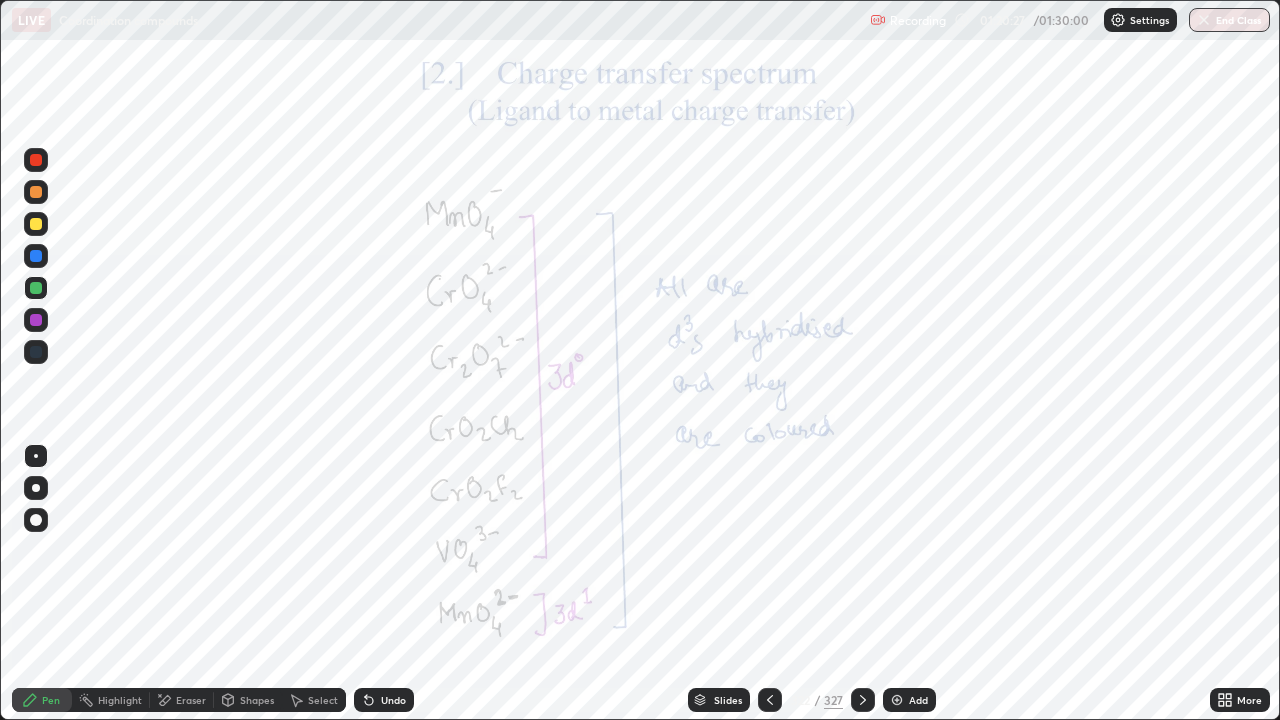 click at bounding box center [36, 352] 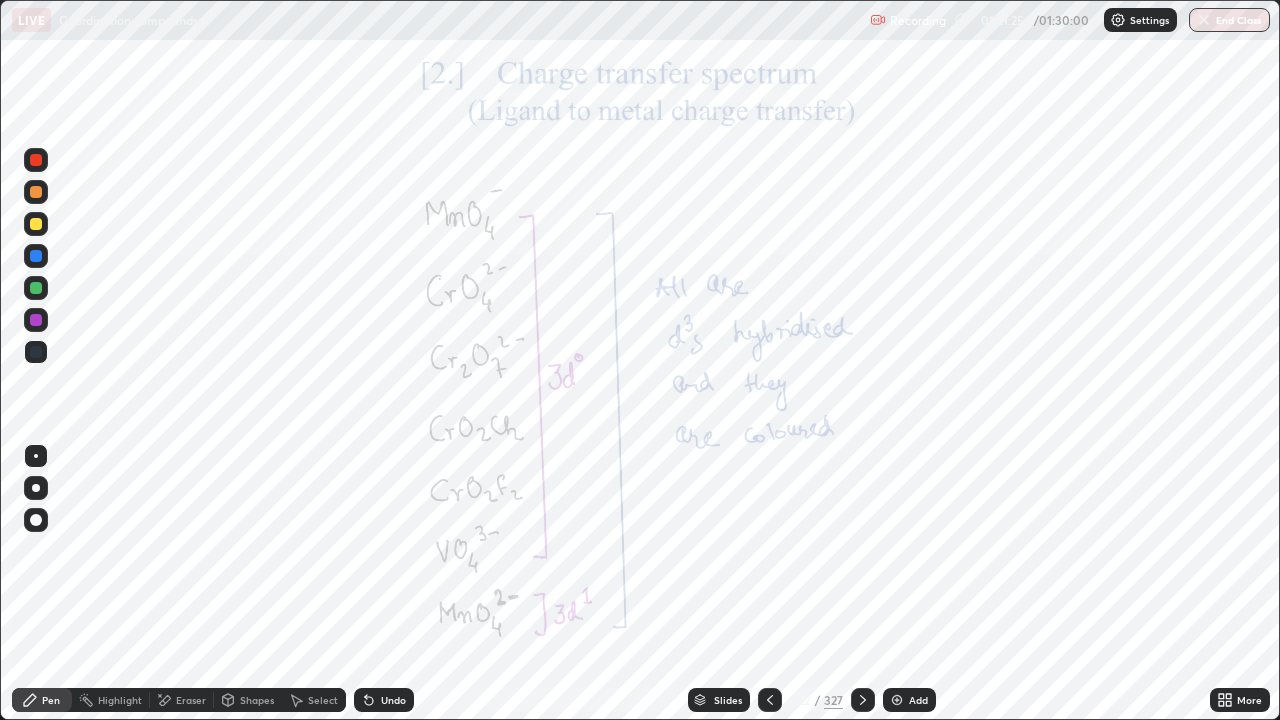 click 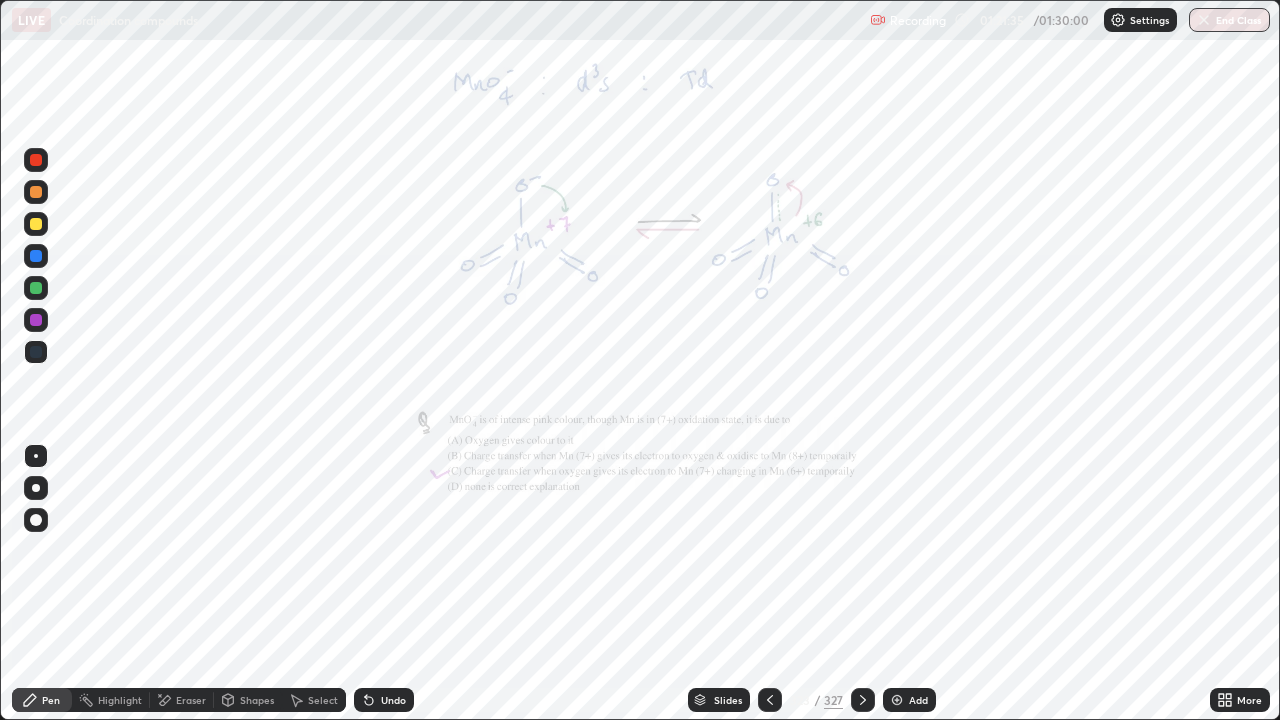 click 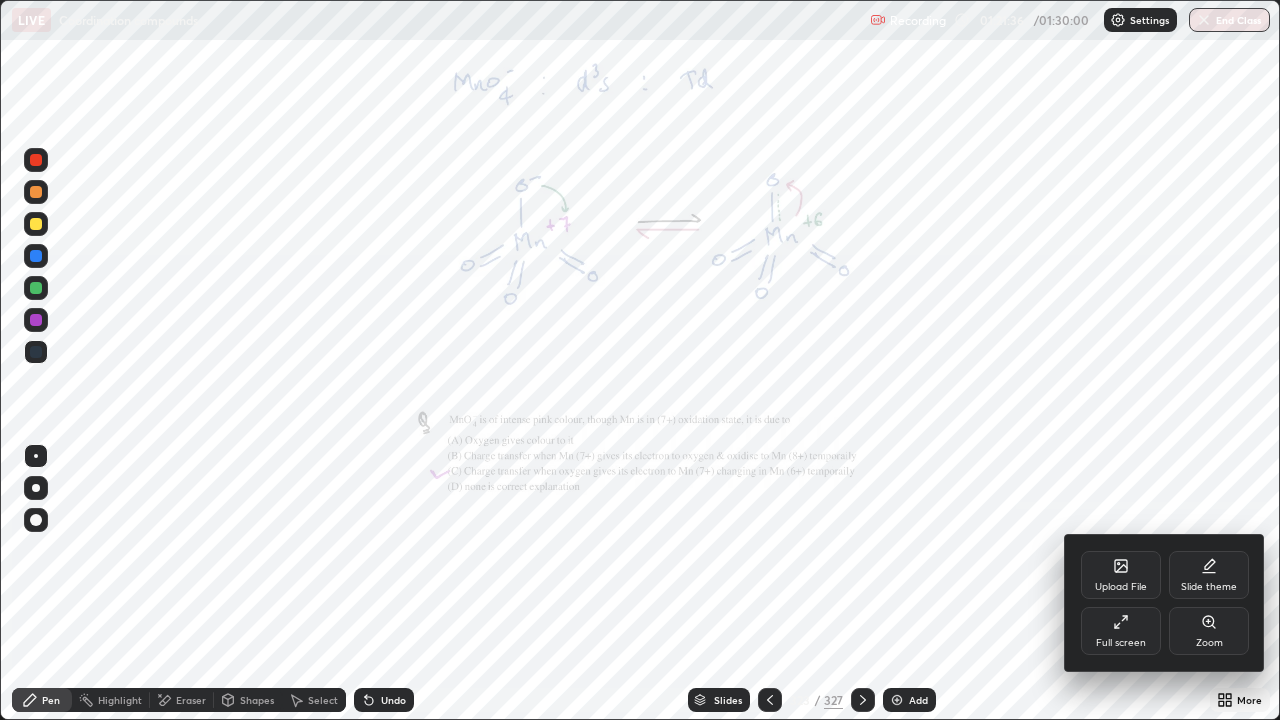 click on "Zoom" at bounding box center [1209, 631] 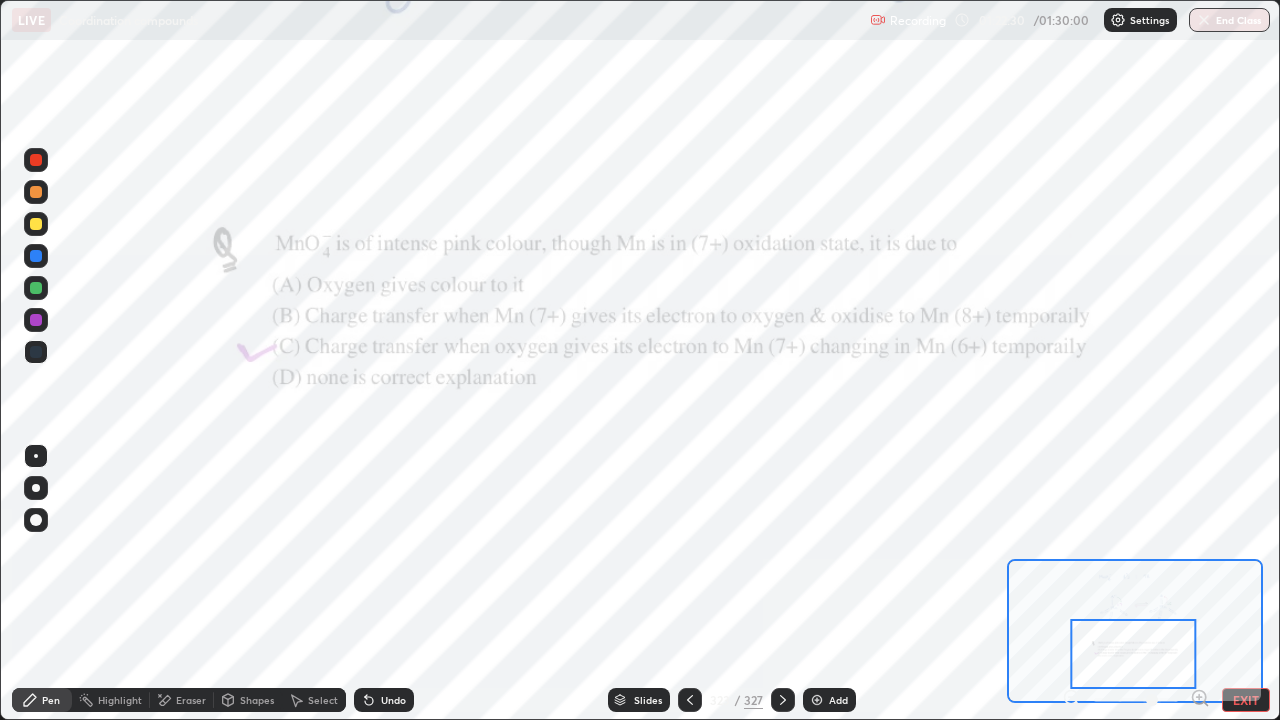 click at bounding box center (783, 700) 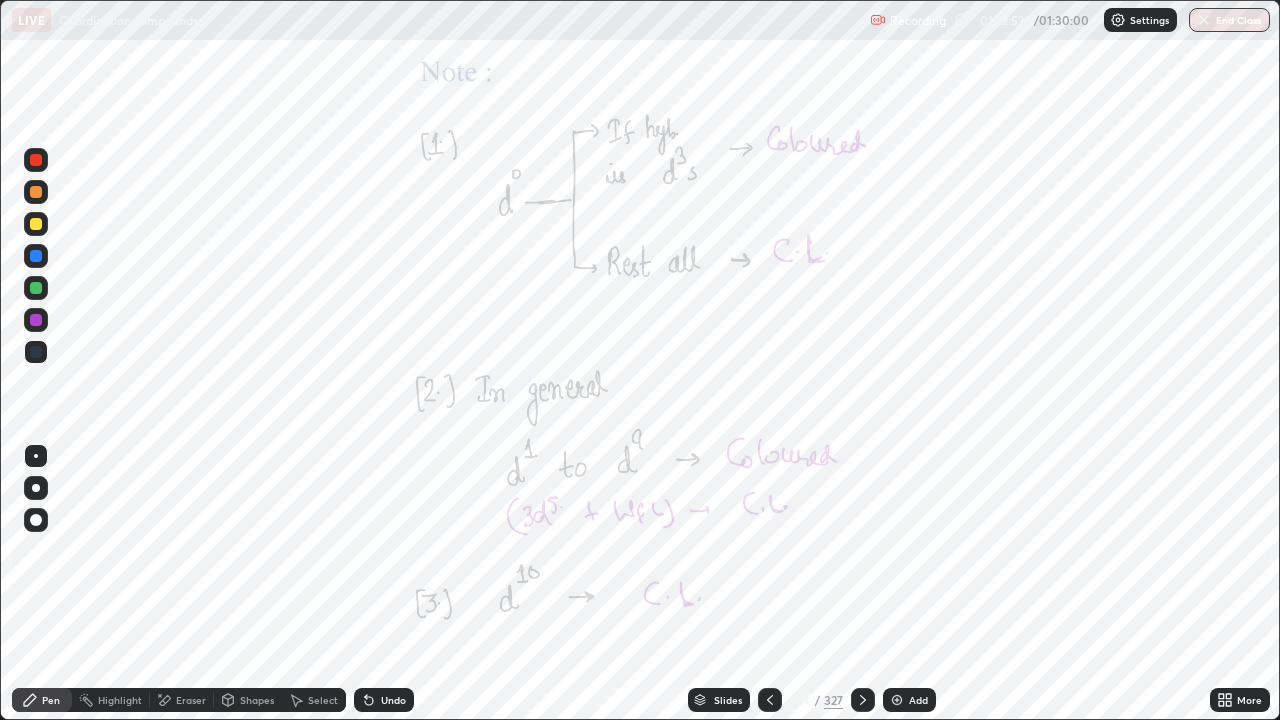 click 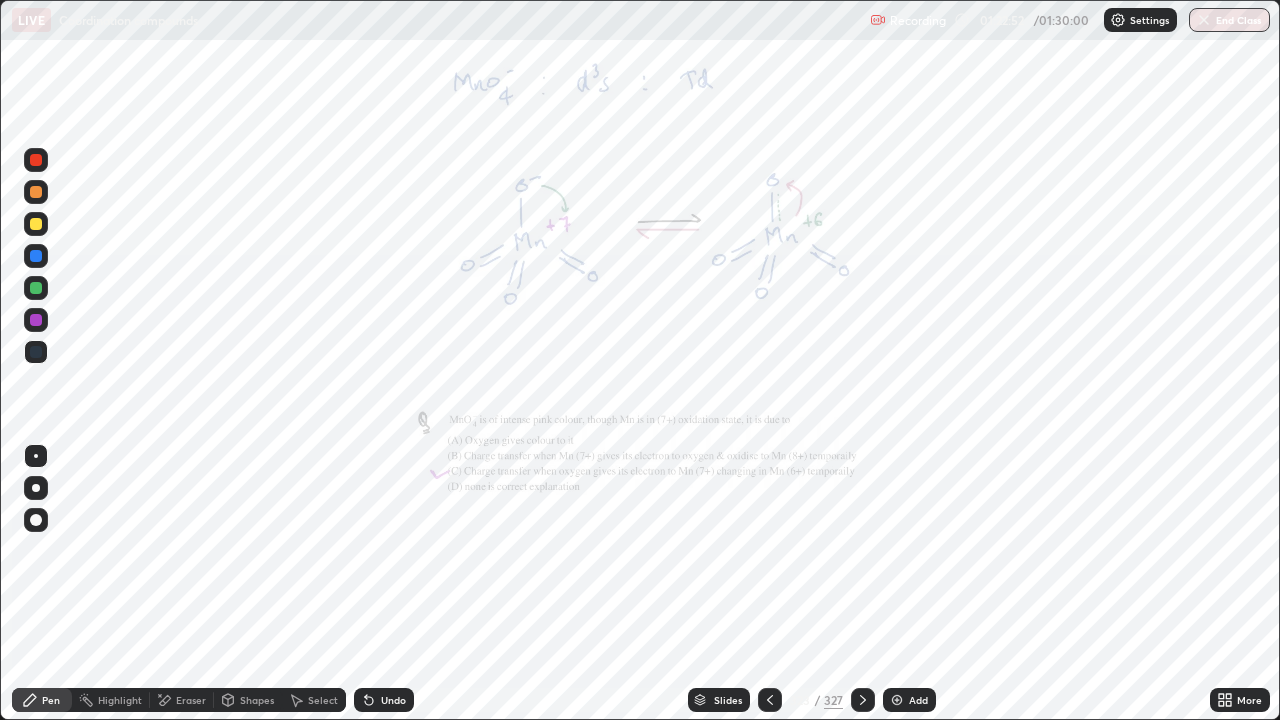 click 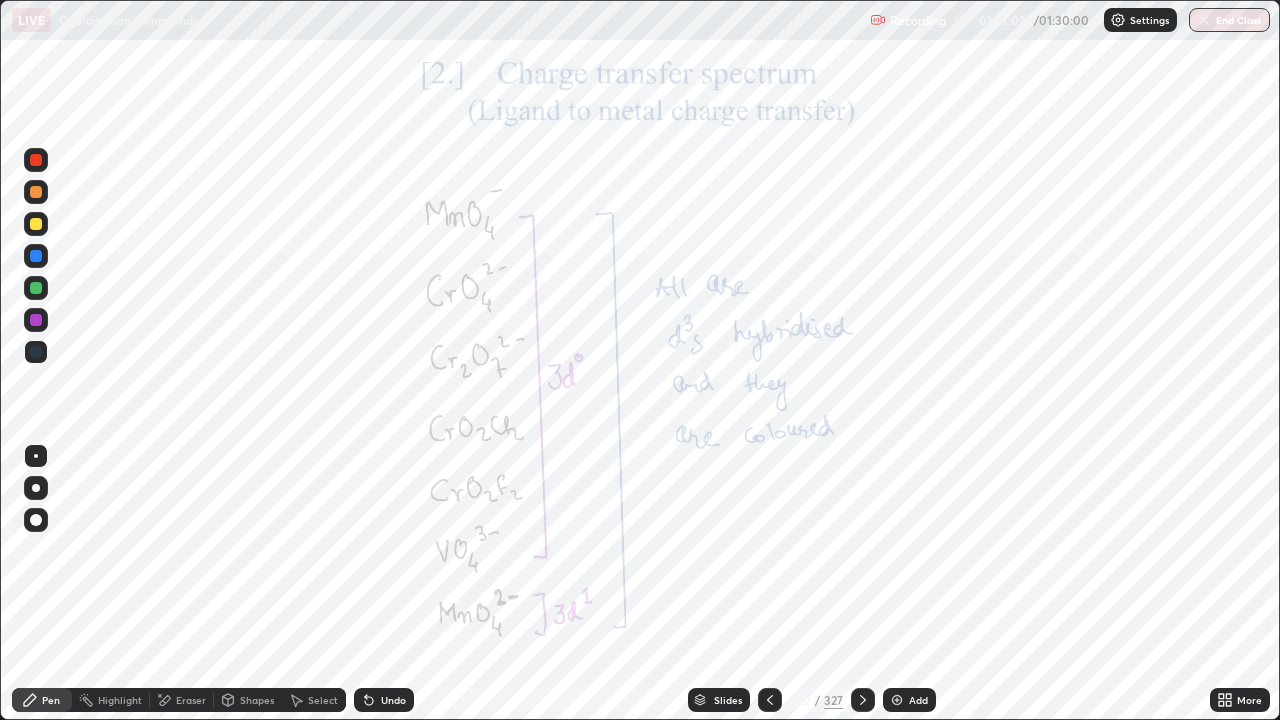 click 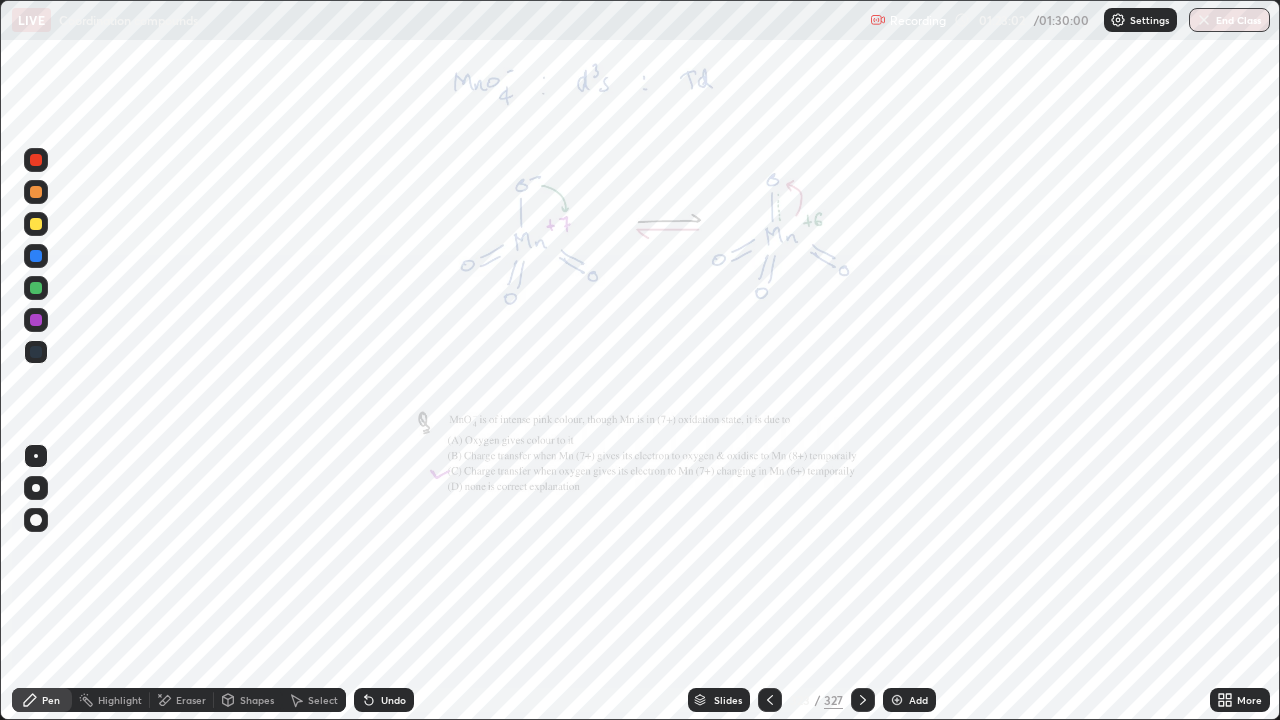 click 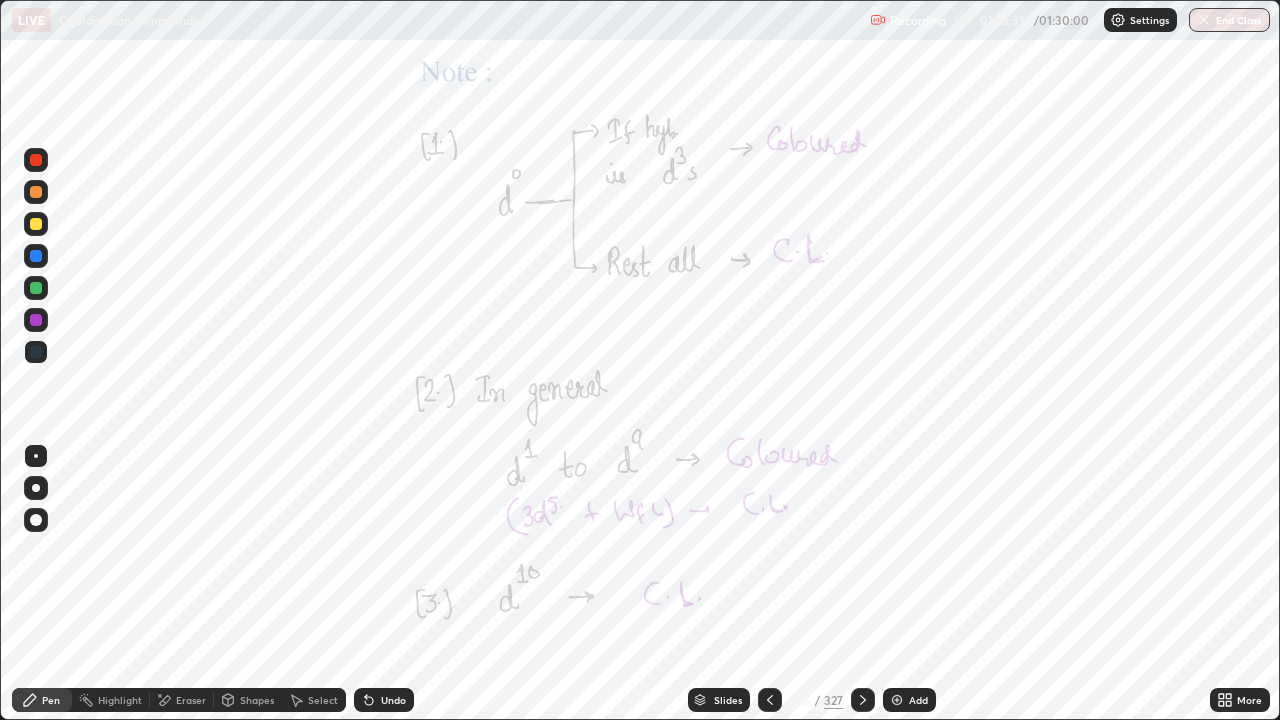 click 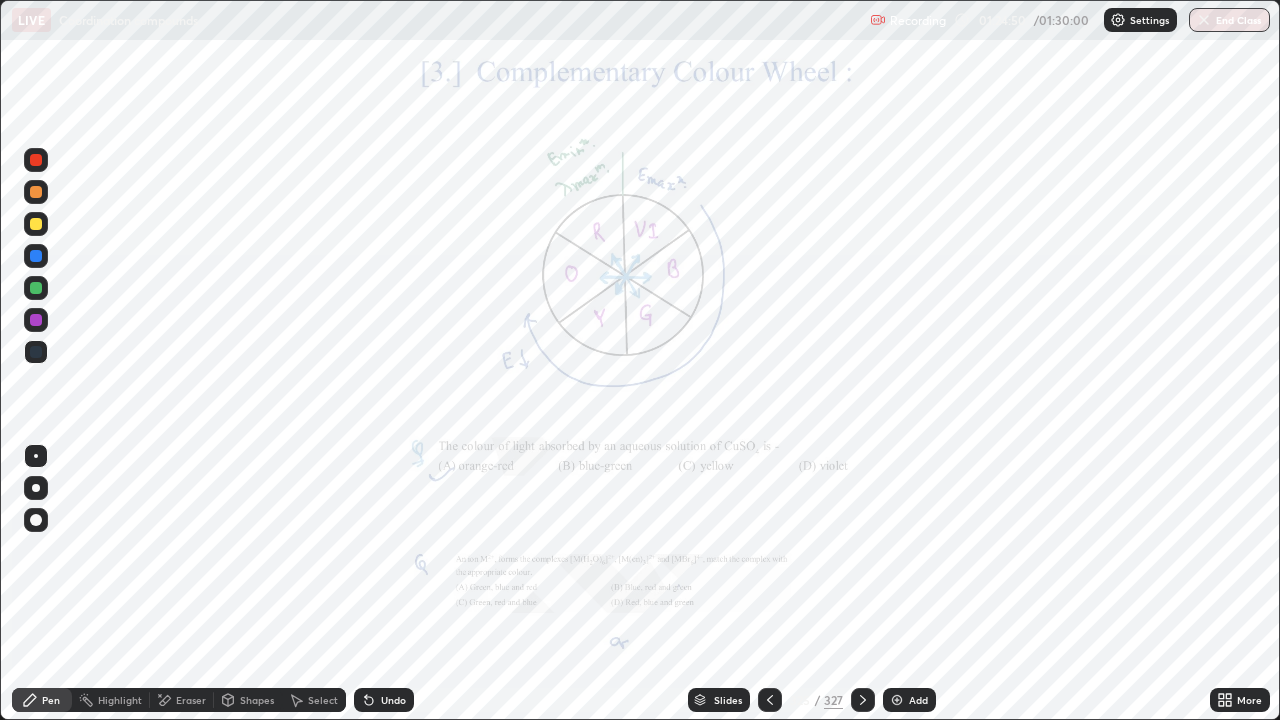 click 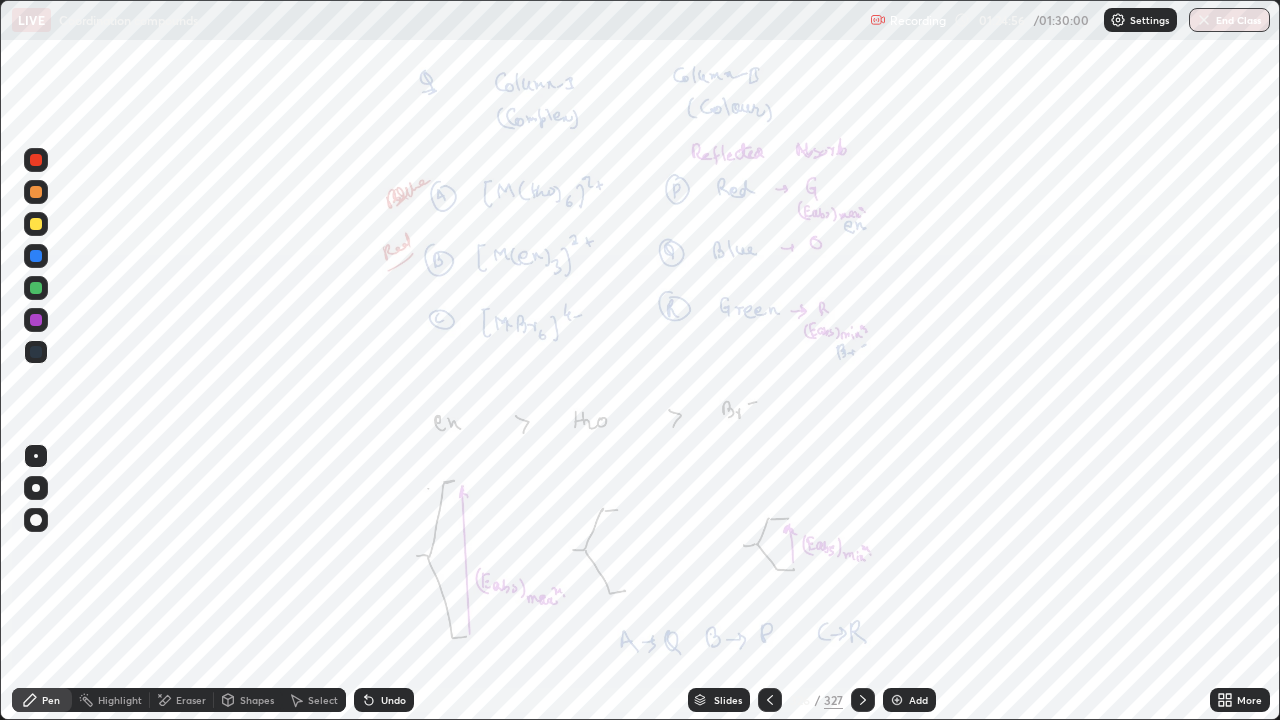 click at bounding box center [36, 160] 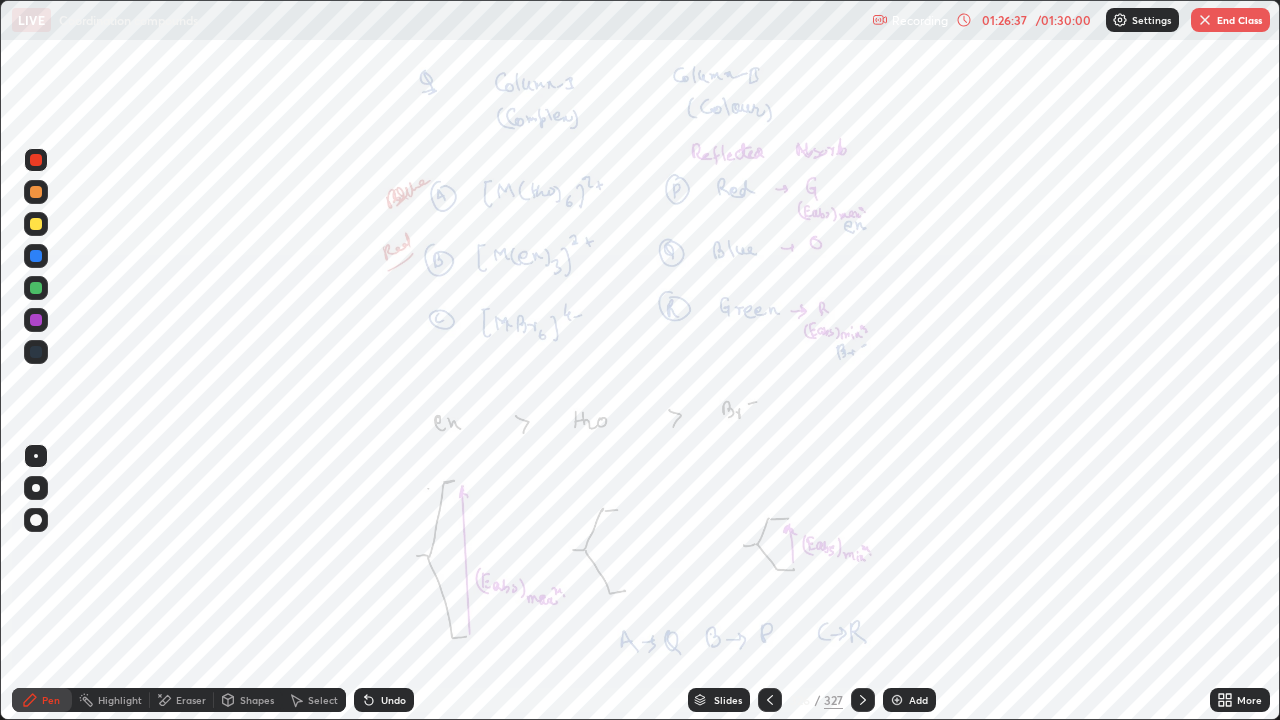 click at bounding box center (36, 288) 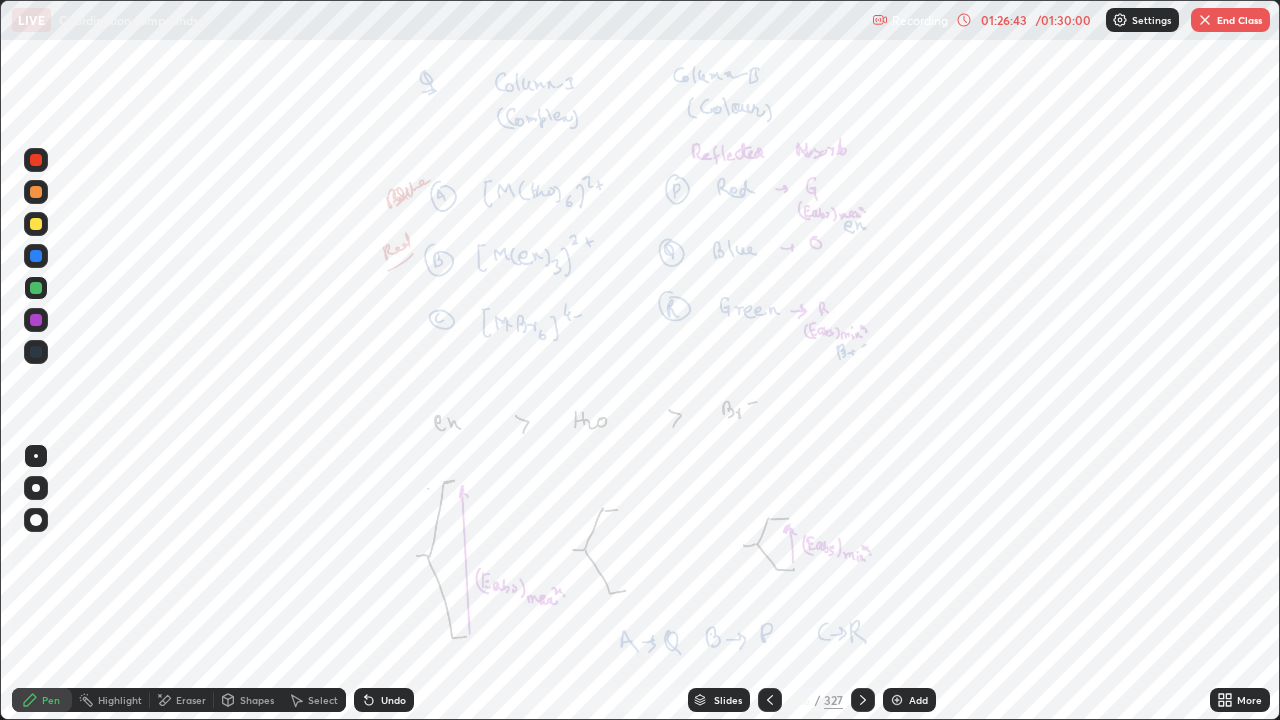 click at bounding box center [36, 256] 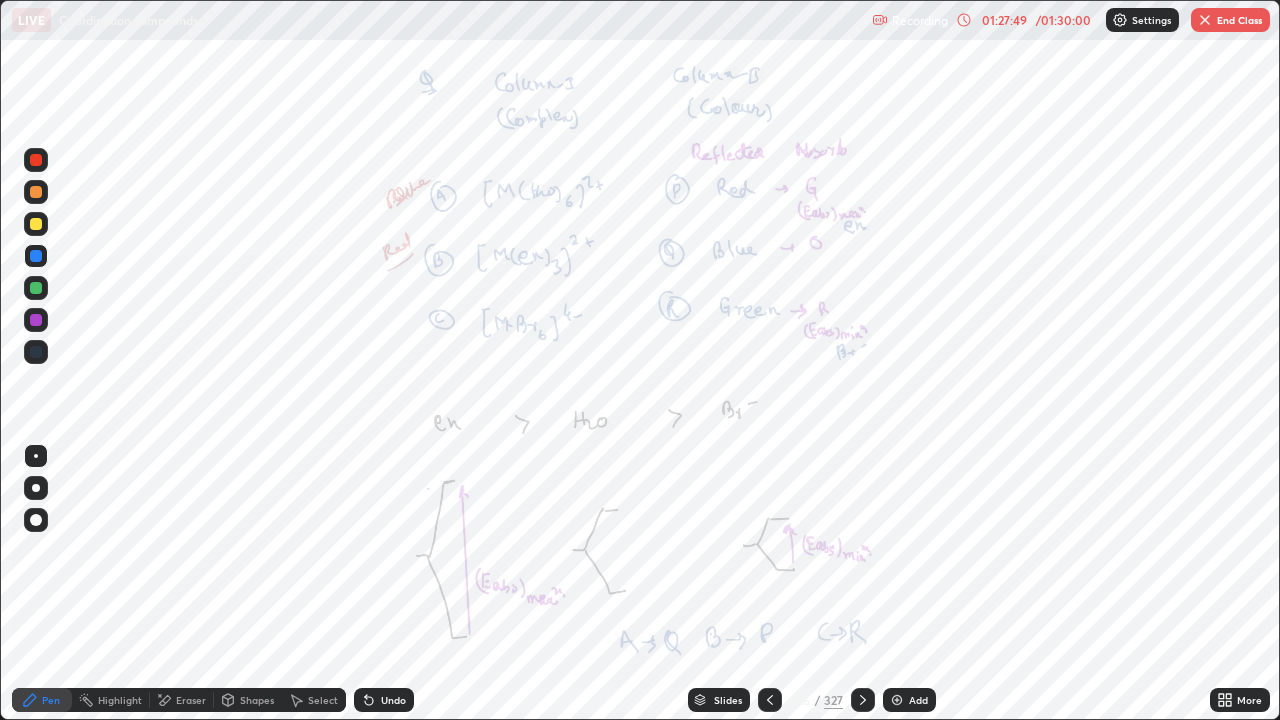 click at bounding box center (36, 352) 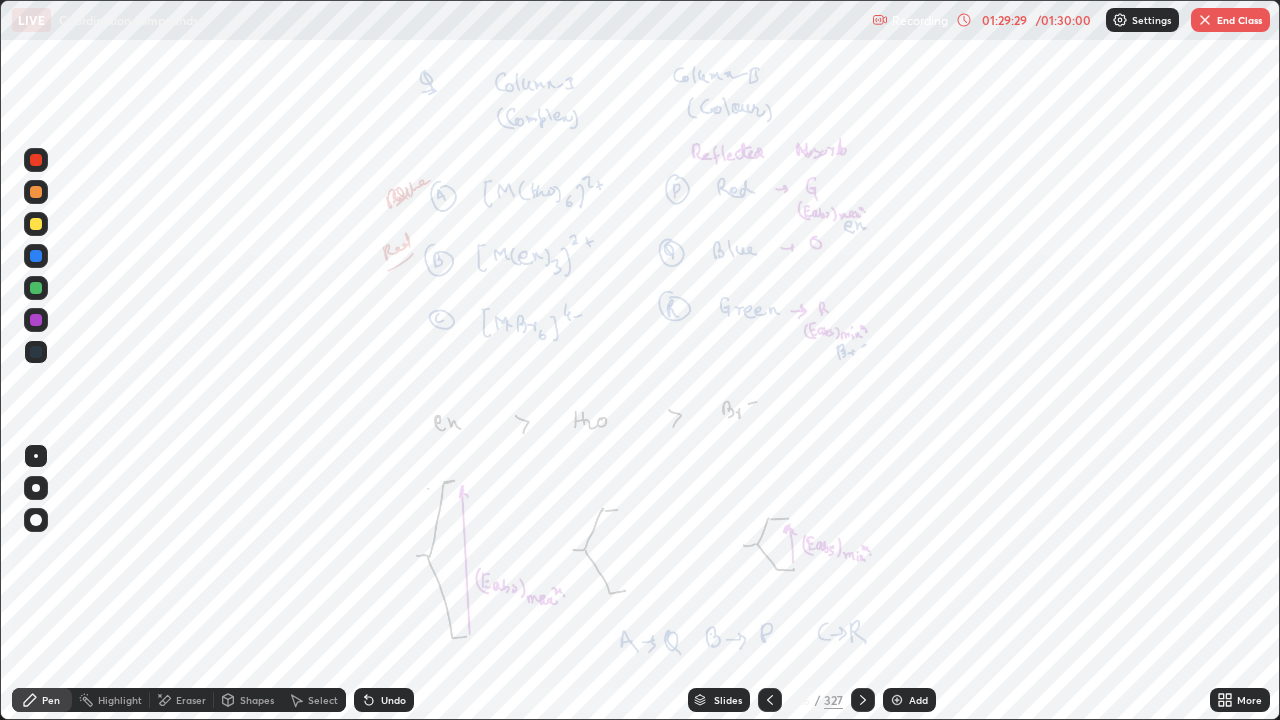 click 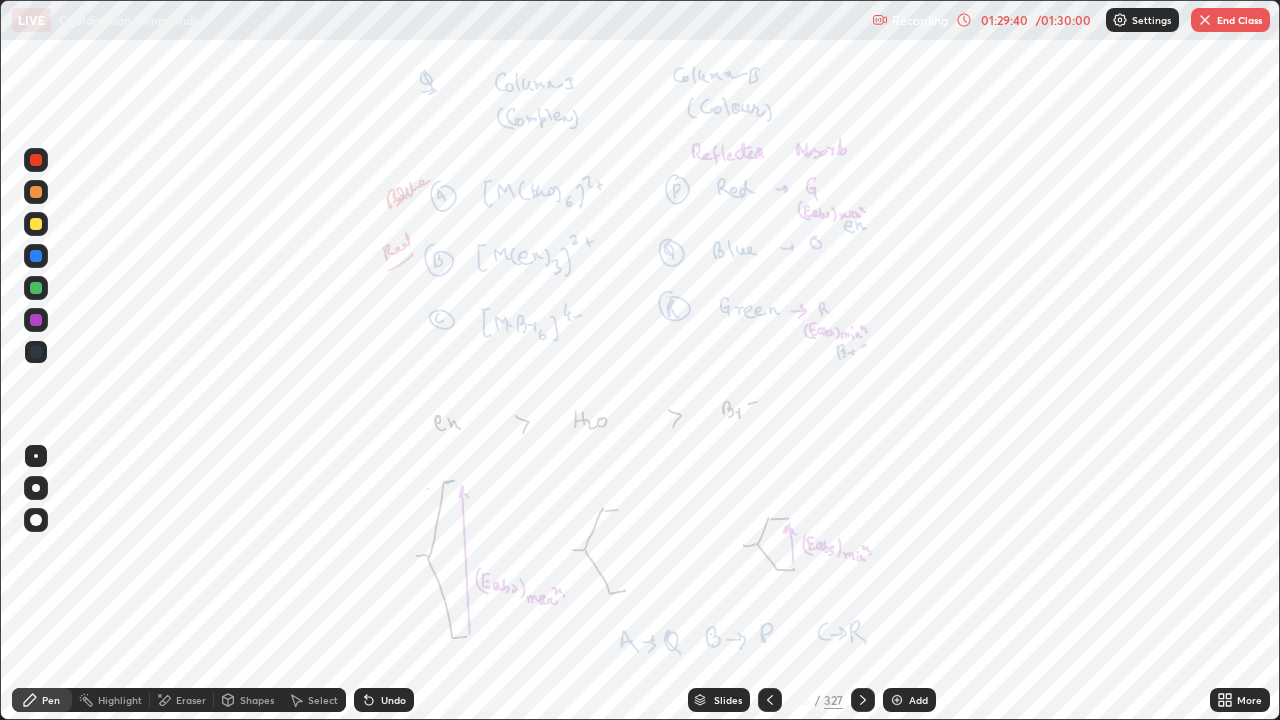 click 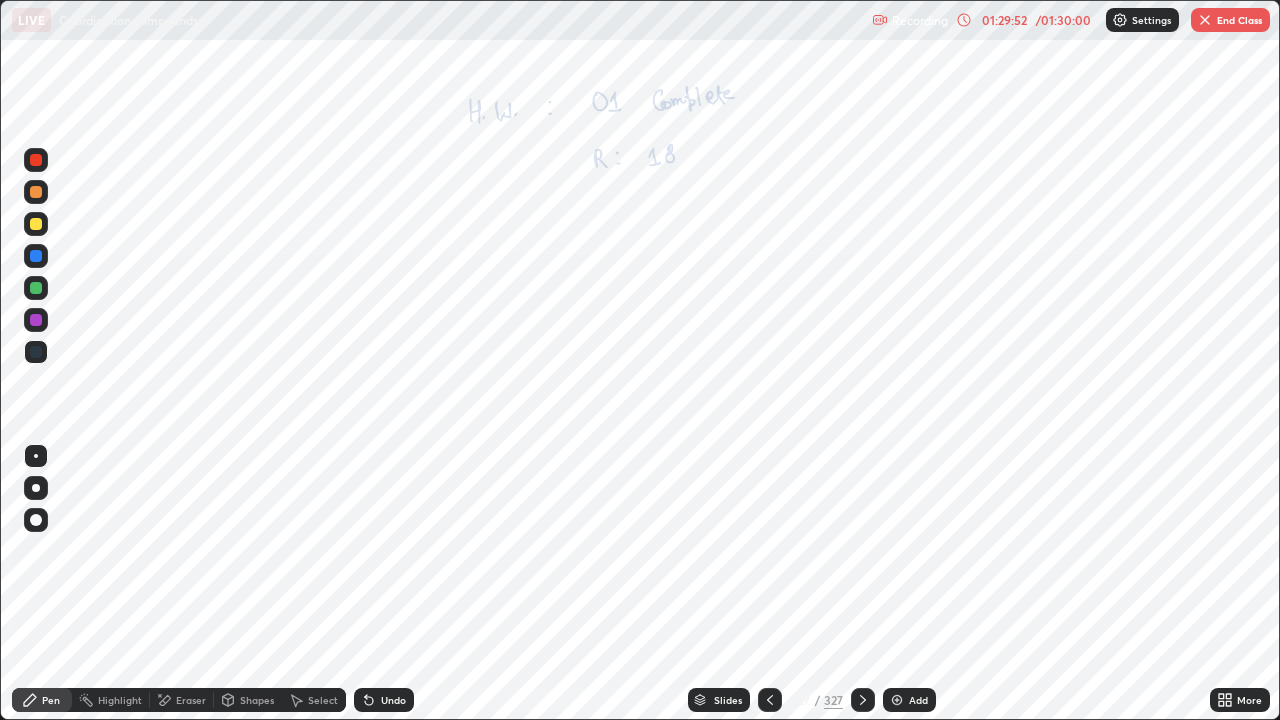 click on "Undo" at bounding box center (380, 700) 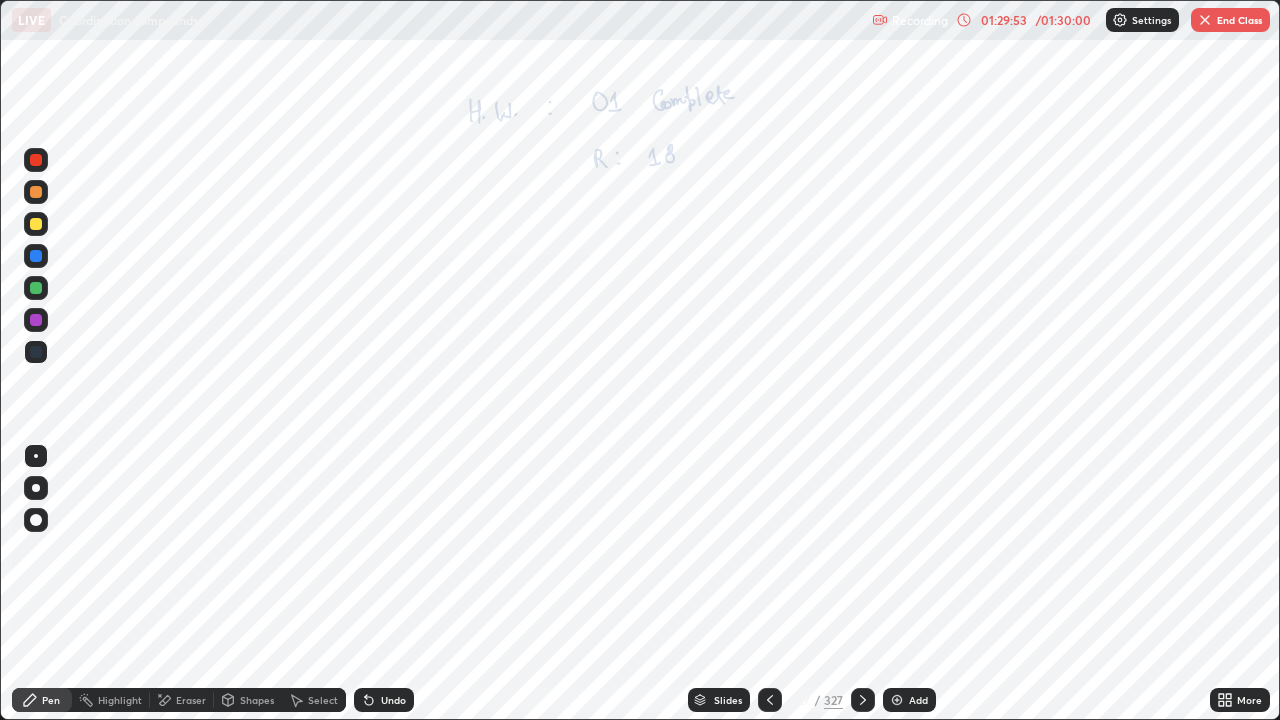 click on "Undo" at bounding box center (384, 700) 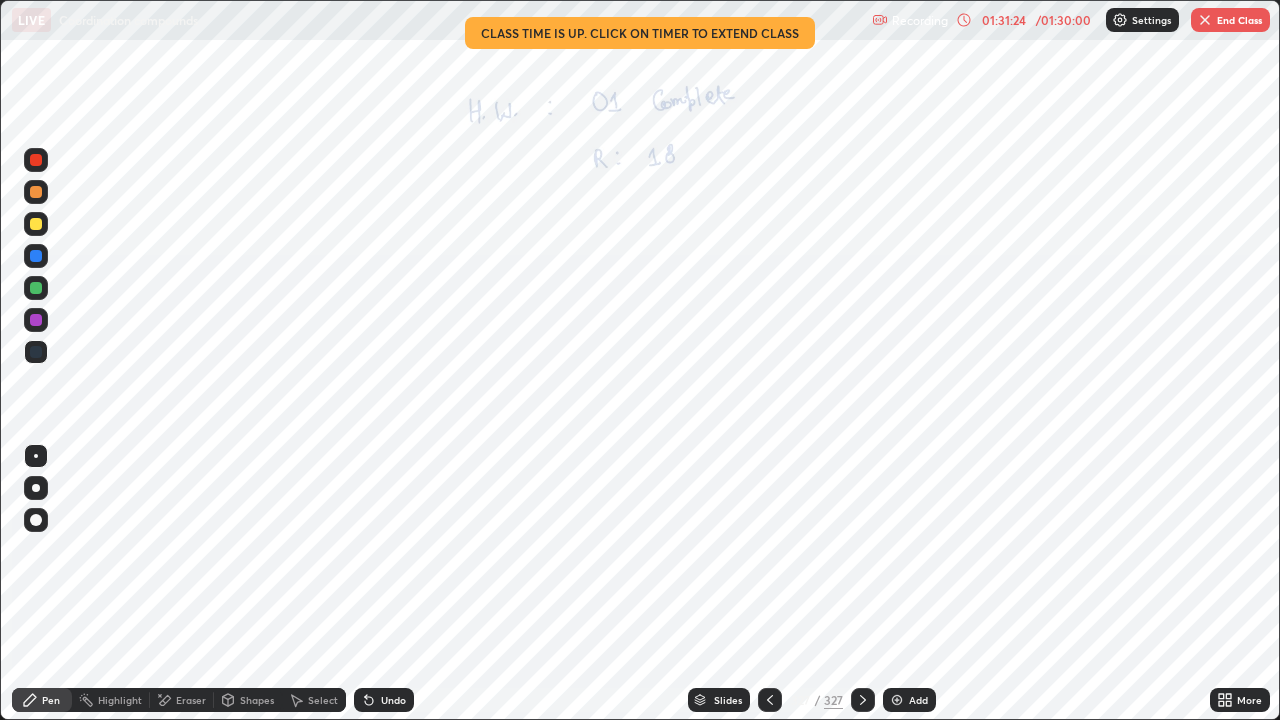 click on "End Class" at bounding box center (1230, 20) 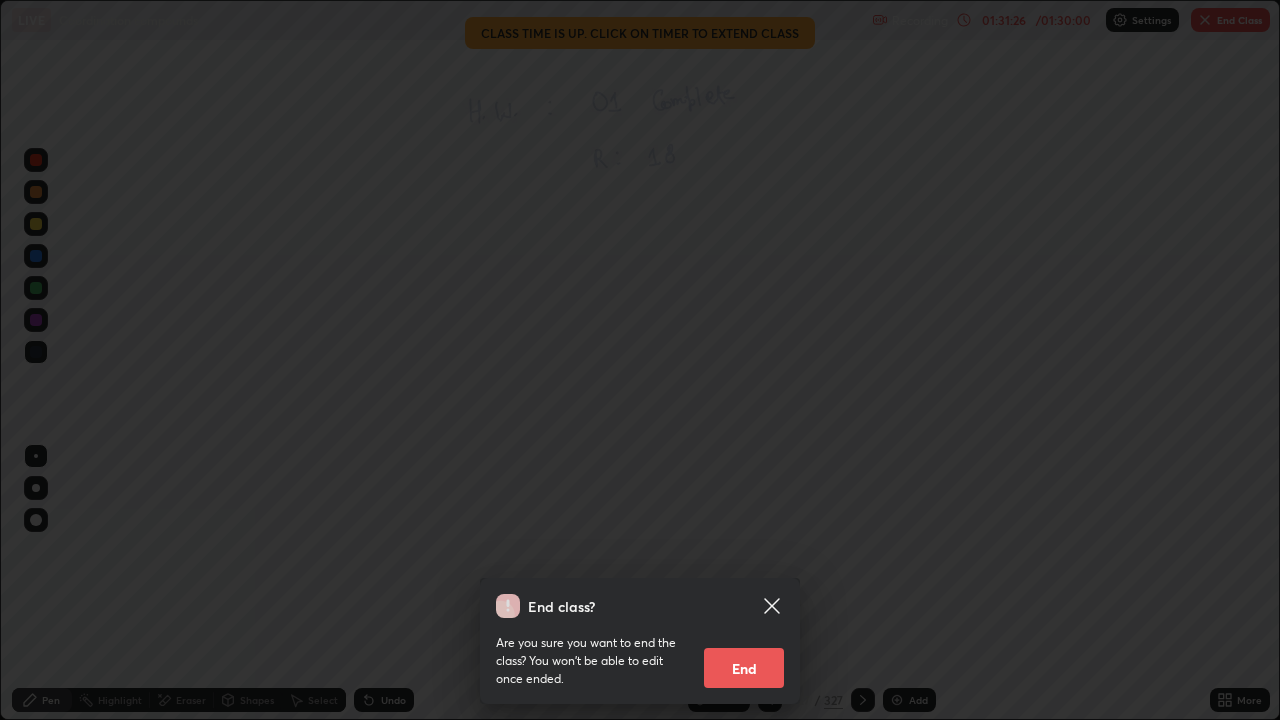 click on "End" at bounding box center (744, 668) 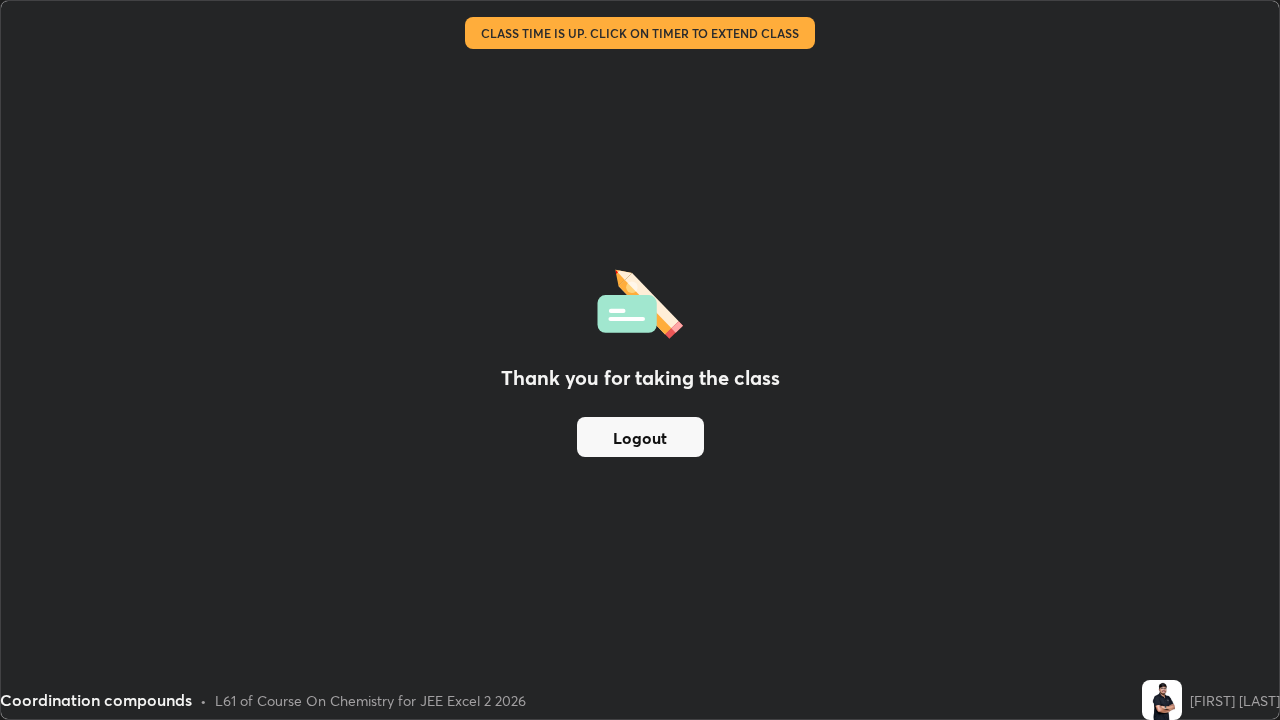 click on "Logout" at bounding box center [640, 437] 